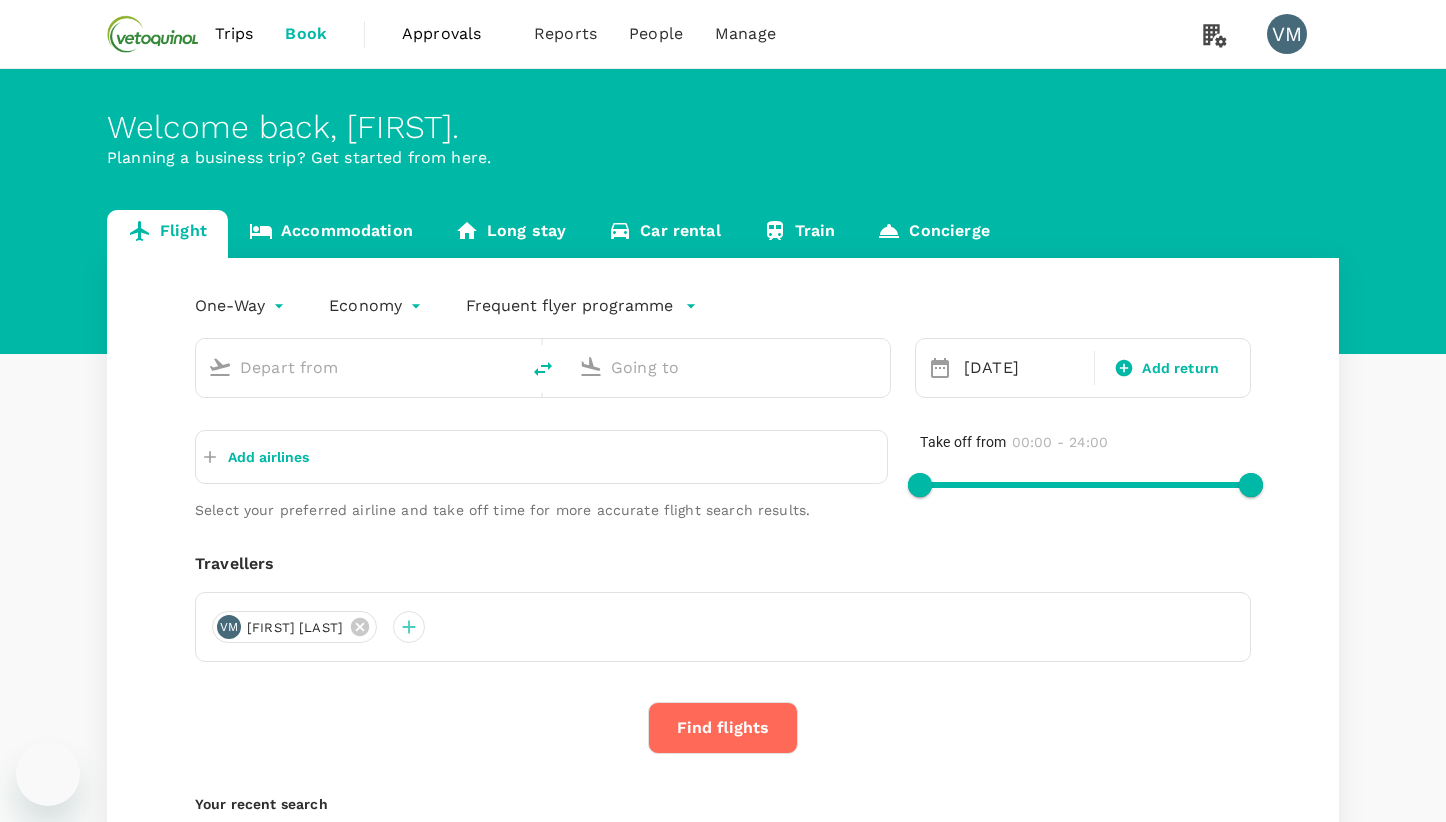 scroll, scrollTop: 0, scrollLeft: 0, axis: both 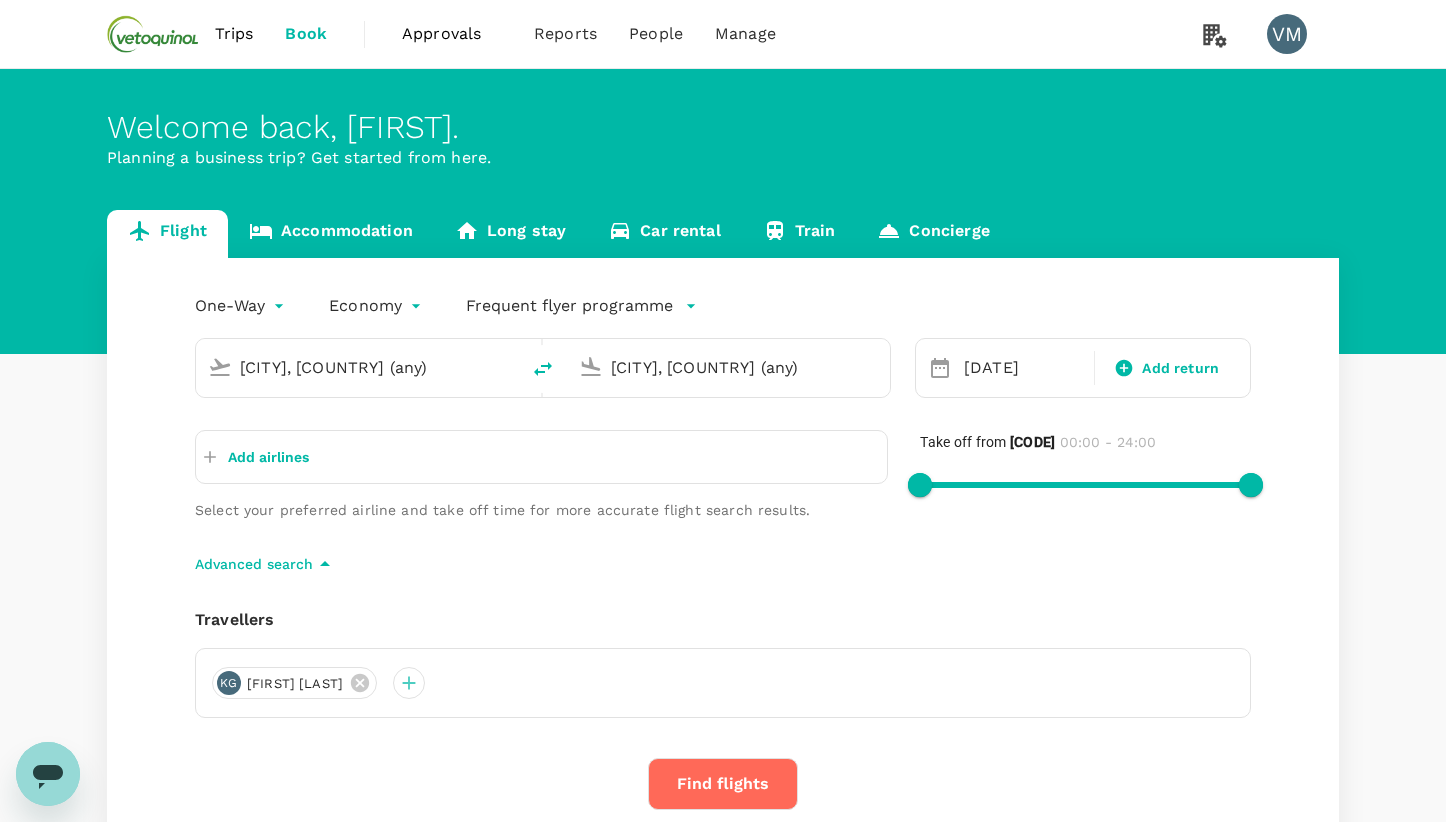 type on "[CITY], [COUNTRY] (any)" 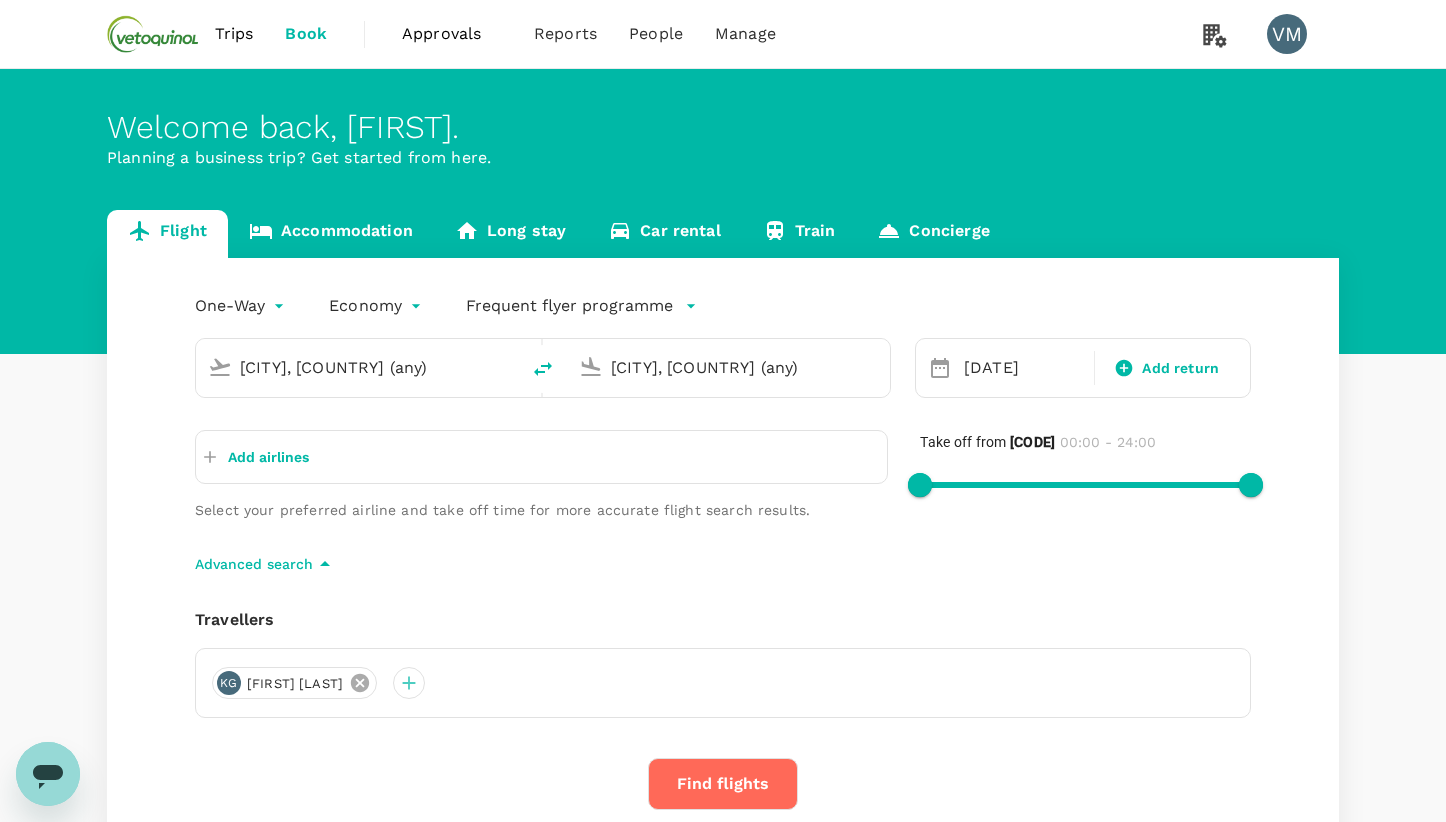 click 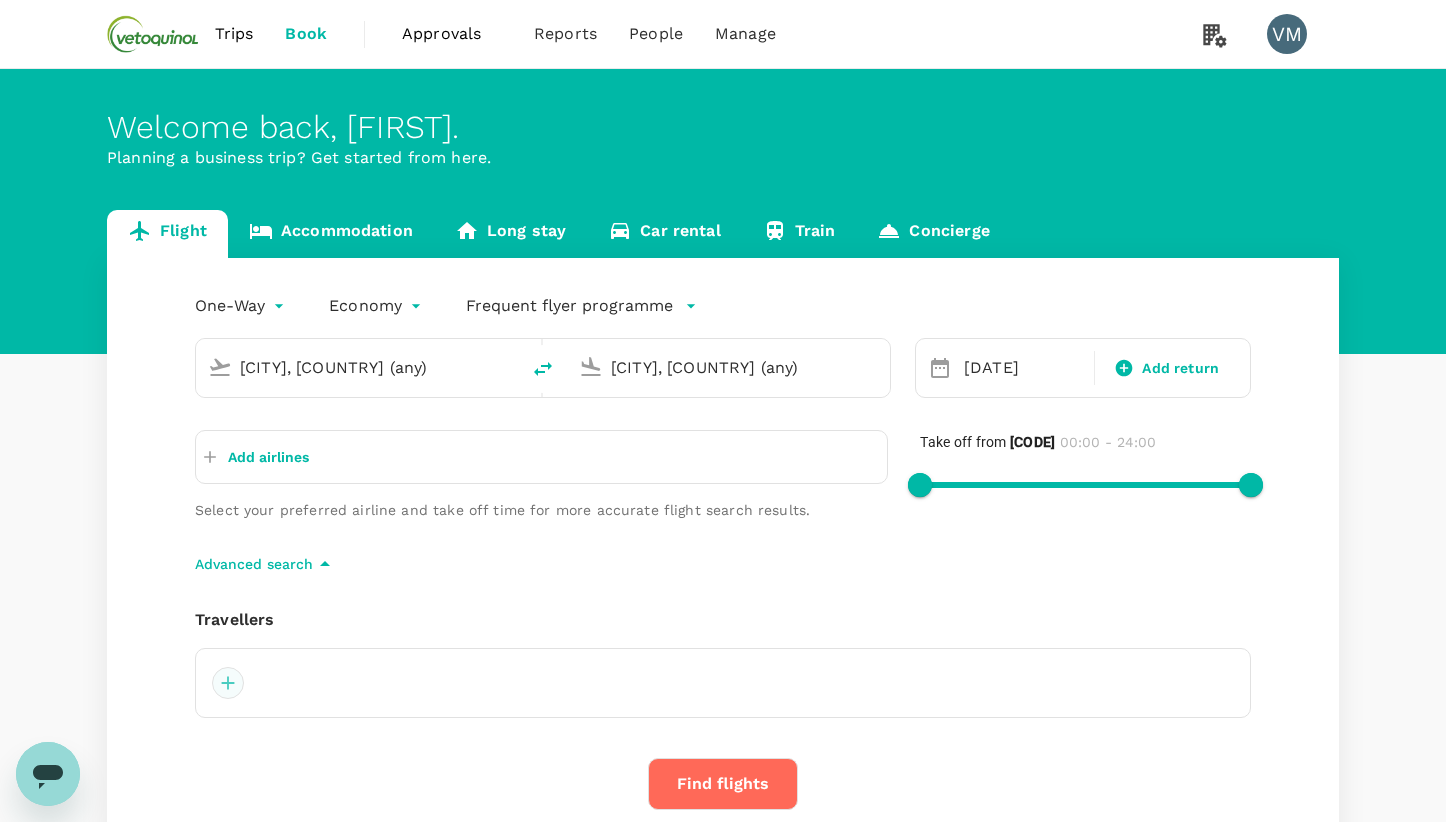 click at bounding box center [228, 683] 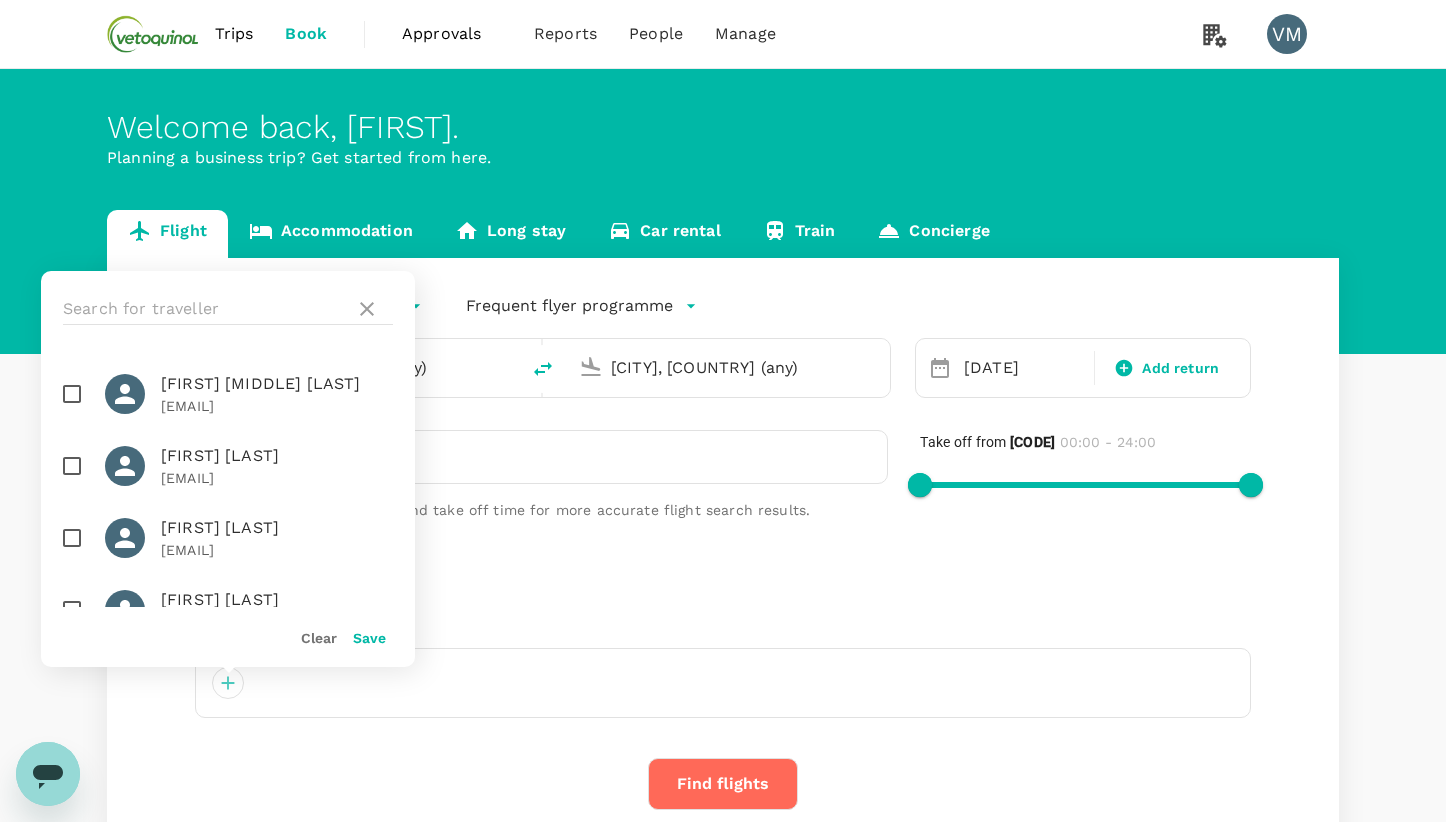scroll, scrollTop: 380, scrollLeft: 0, axis: vertical 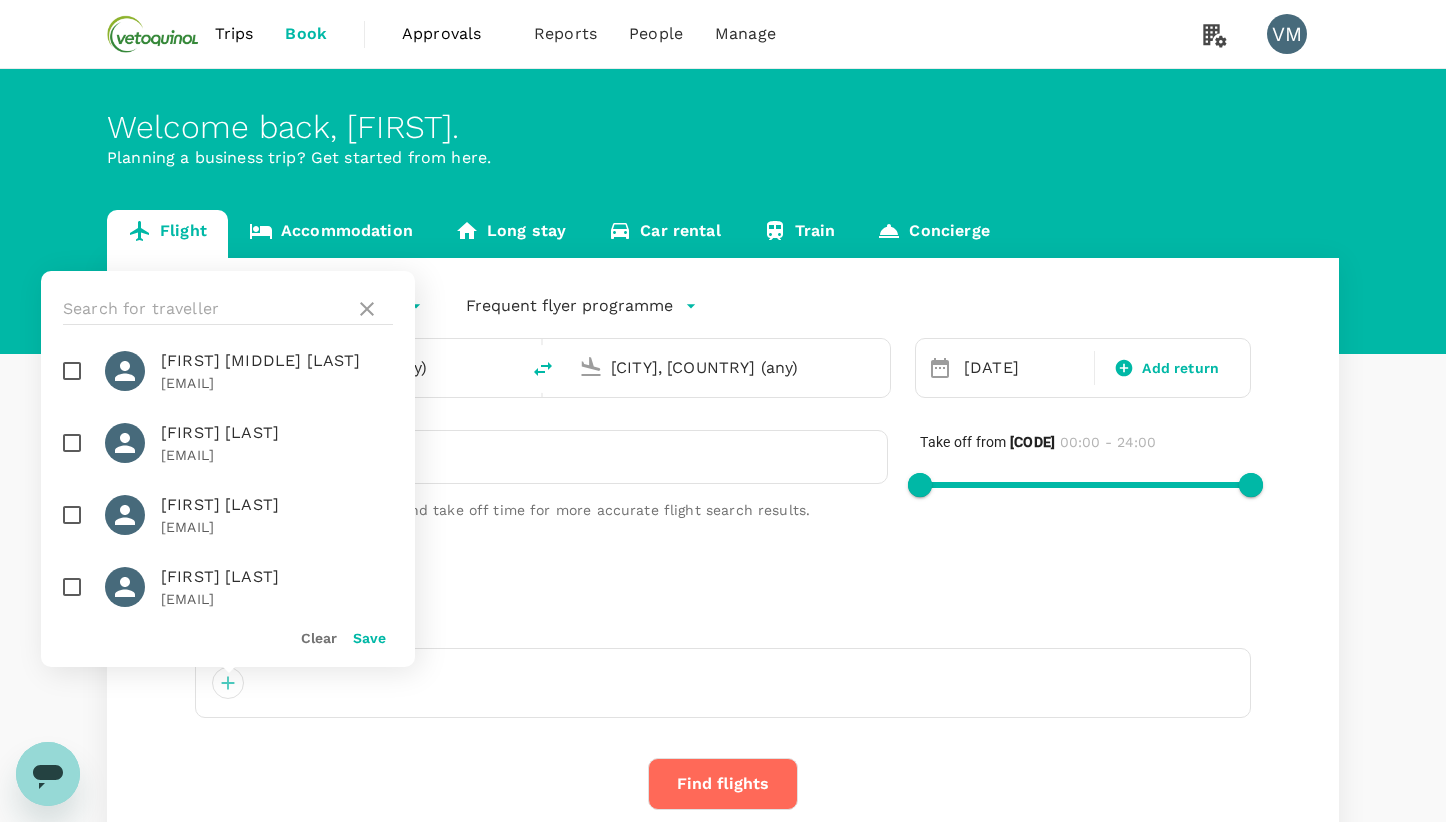 click at bounding box center [72, 515] 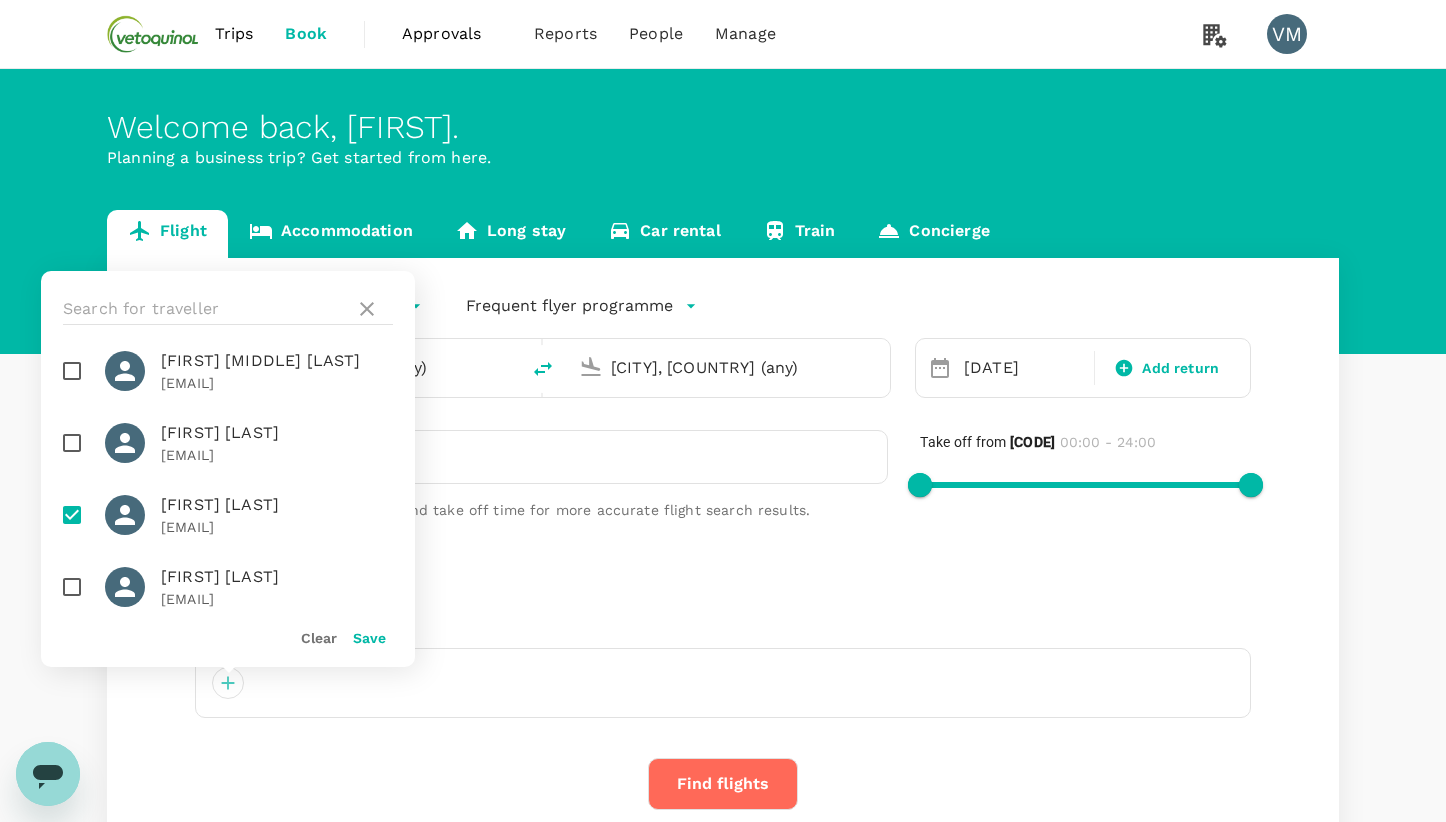 click on "Save" at bounding box center [369, 638] 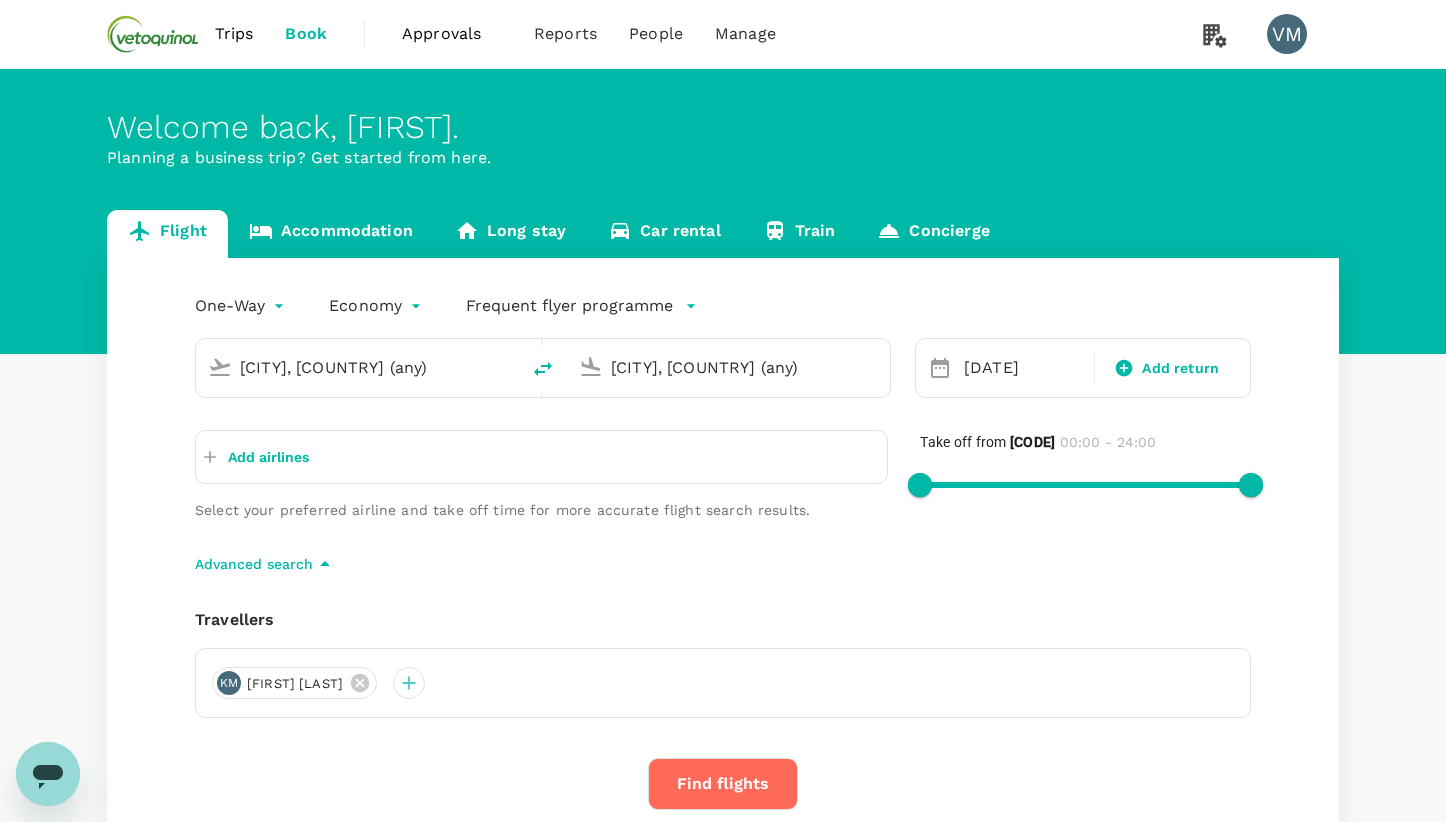 click on "Blenheim, New Zealand (any)" at bounding box center (358, 367) 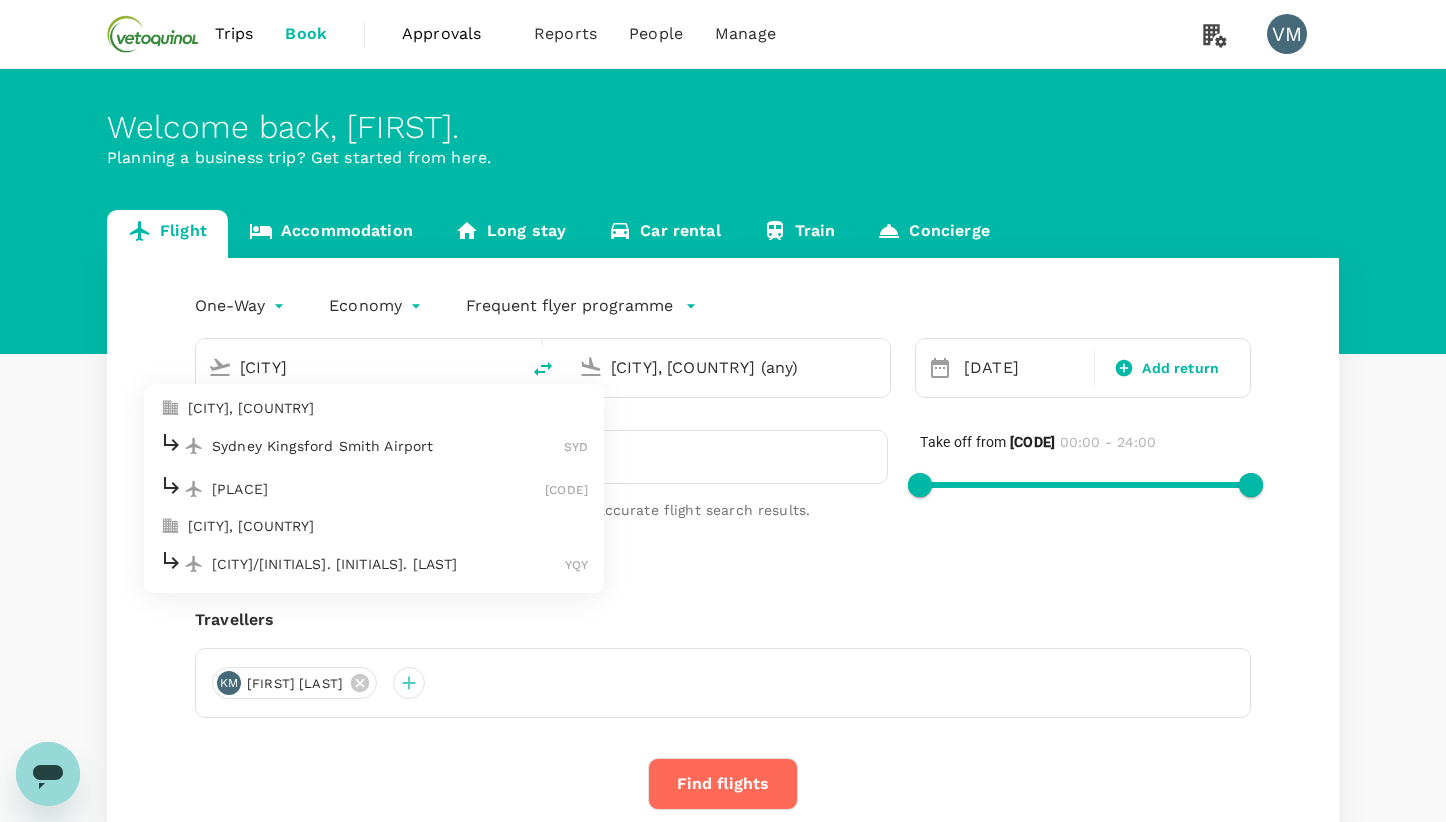 click on "Sydney, Australia" at bounding box center [388, 408] 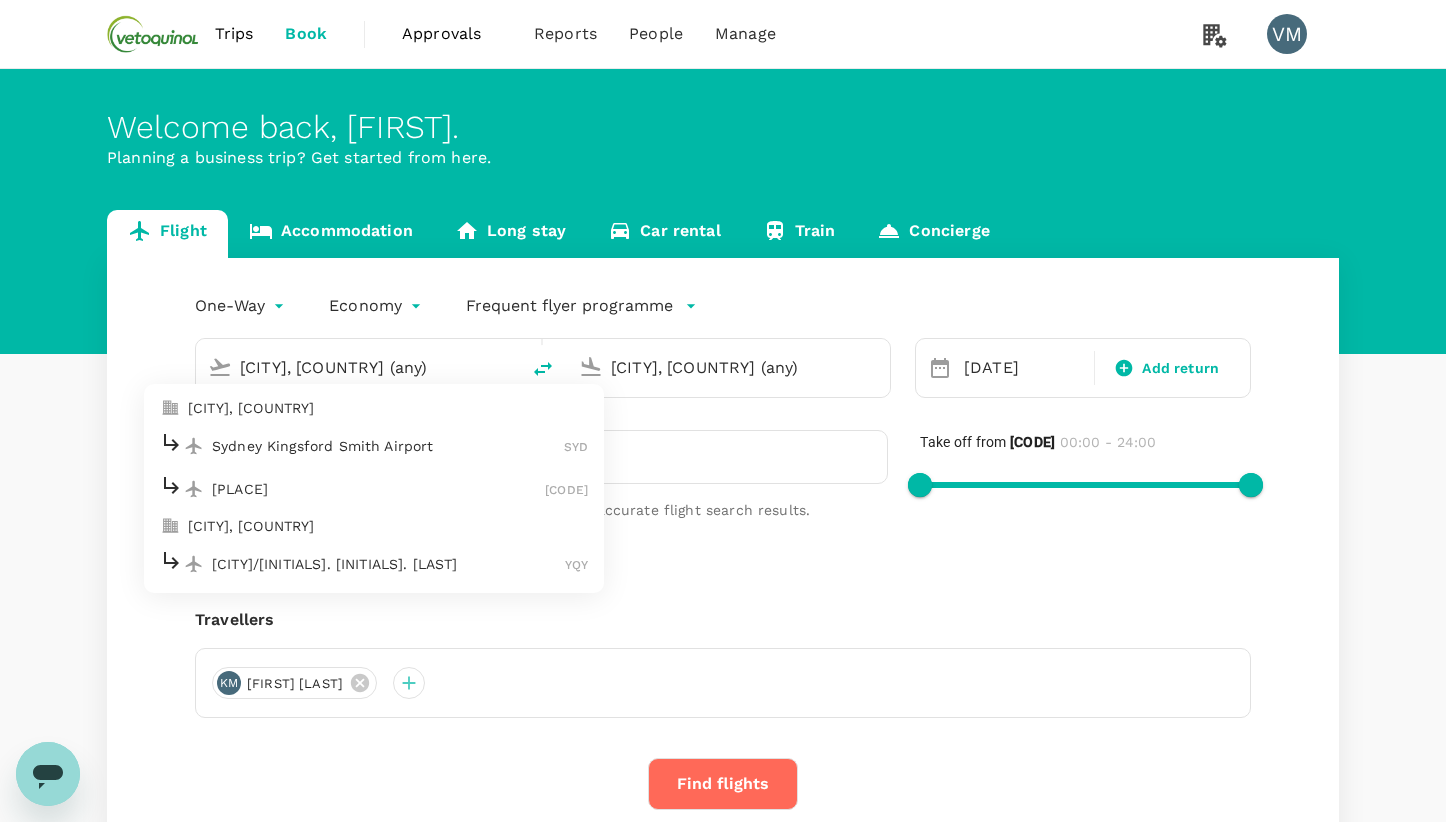 type on "Sydney, Australia (any)" 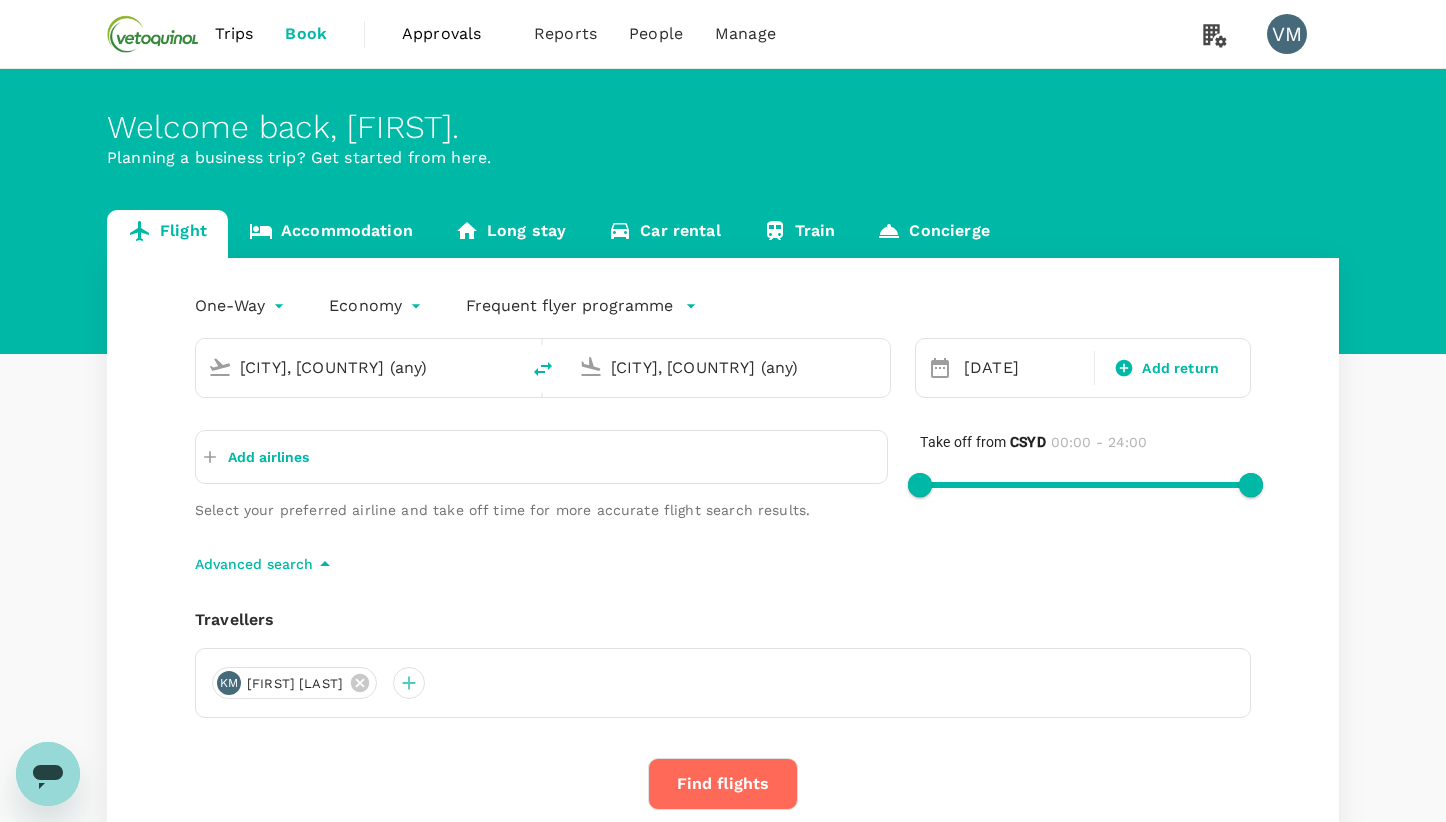 click on "Auckland, New Zealand (any)" at bounding box center (729, 367) 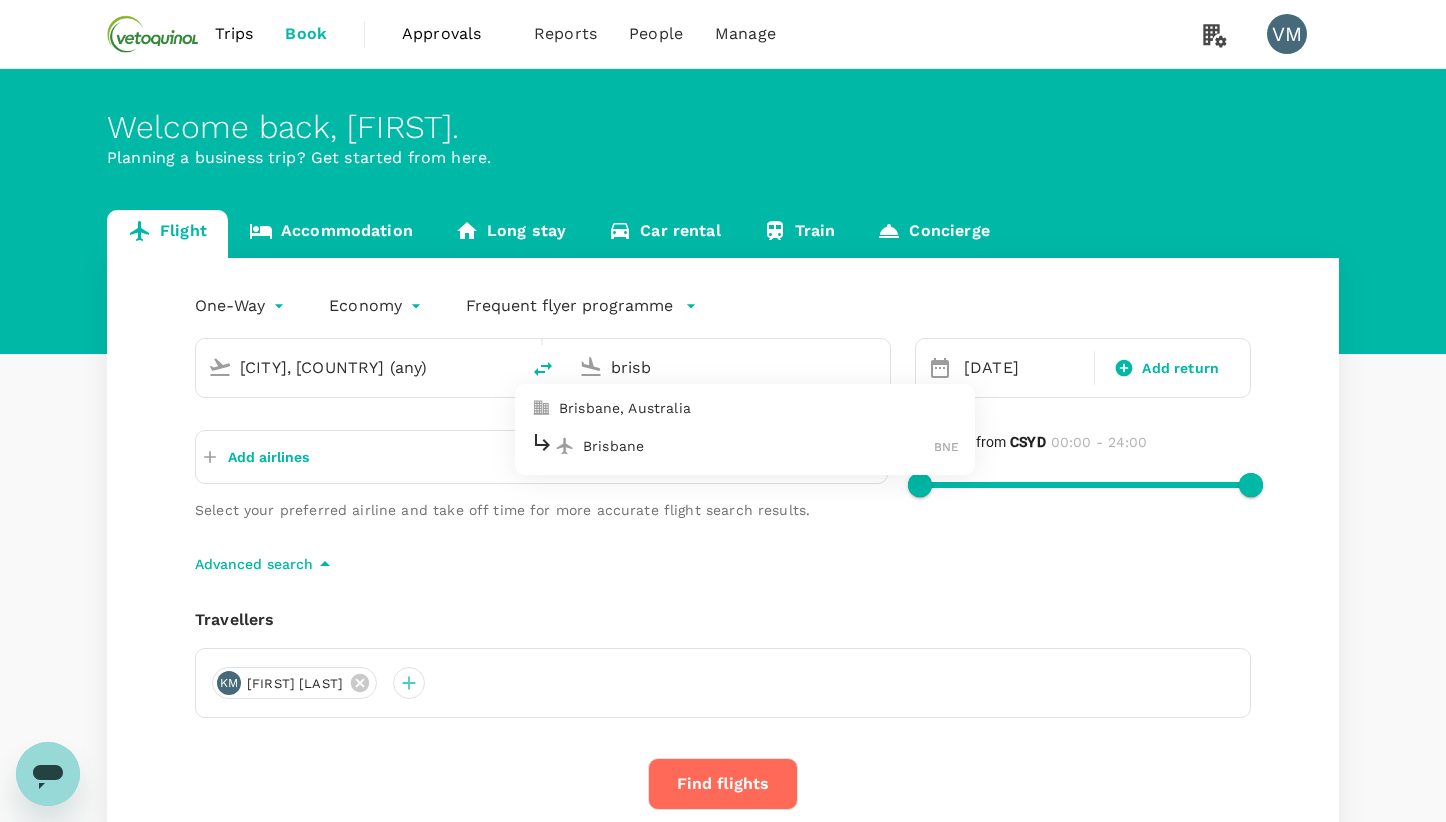 click on "Brisbane, Australia" at bounding box center (759, 408) 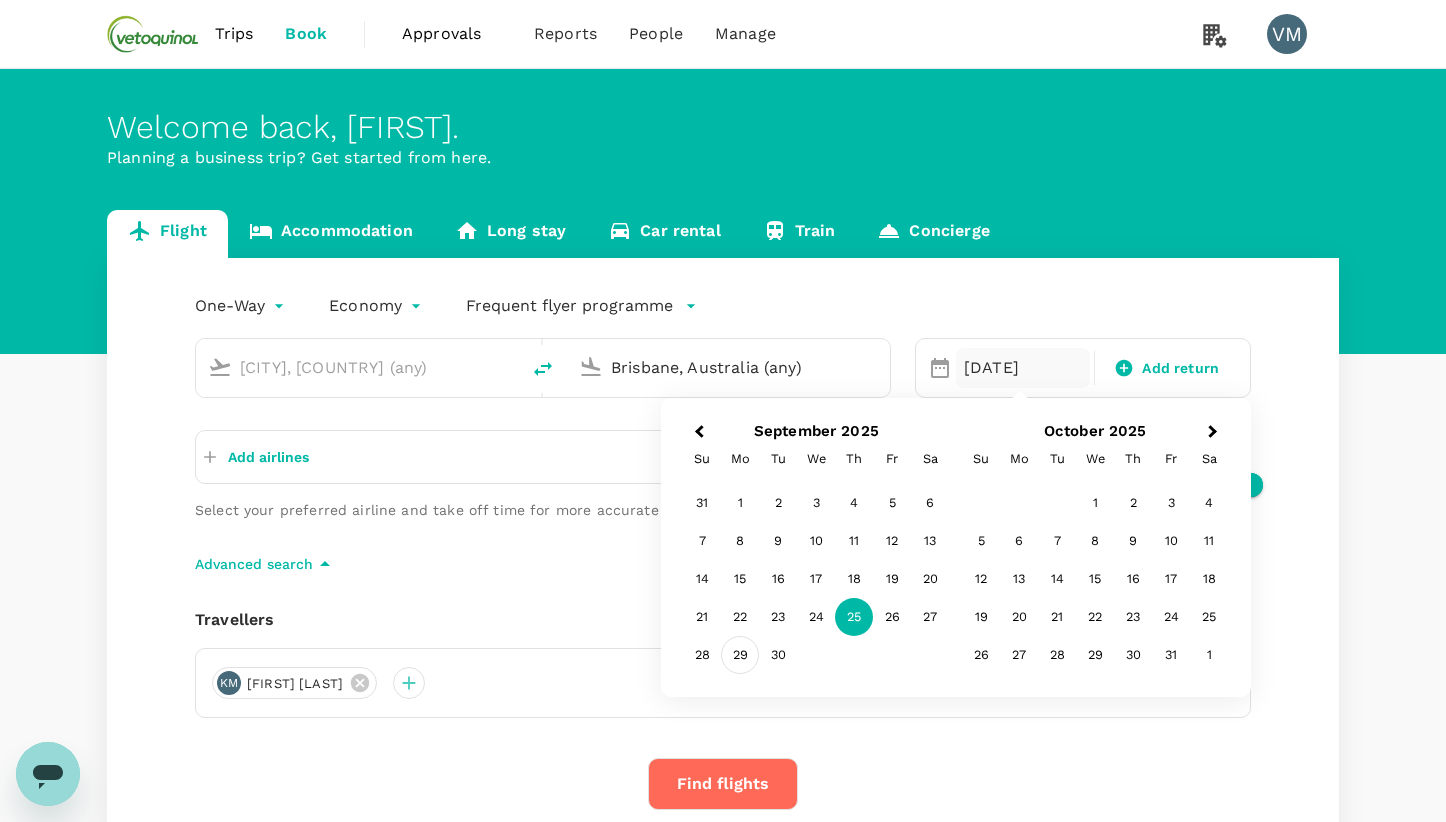 type on "Brisbane, Australia (any)" 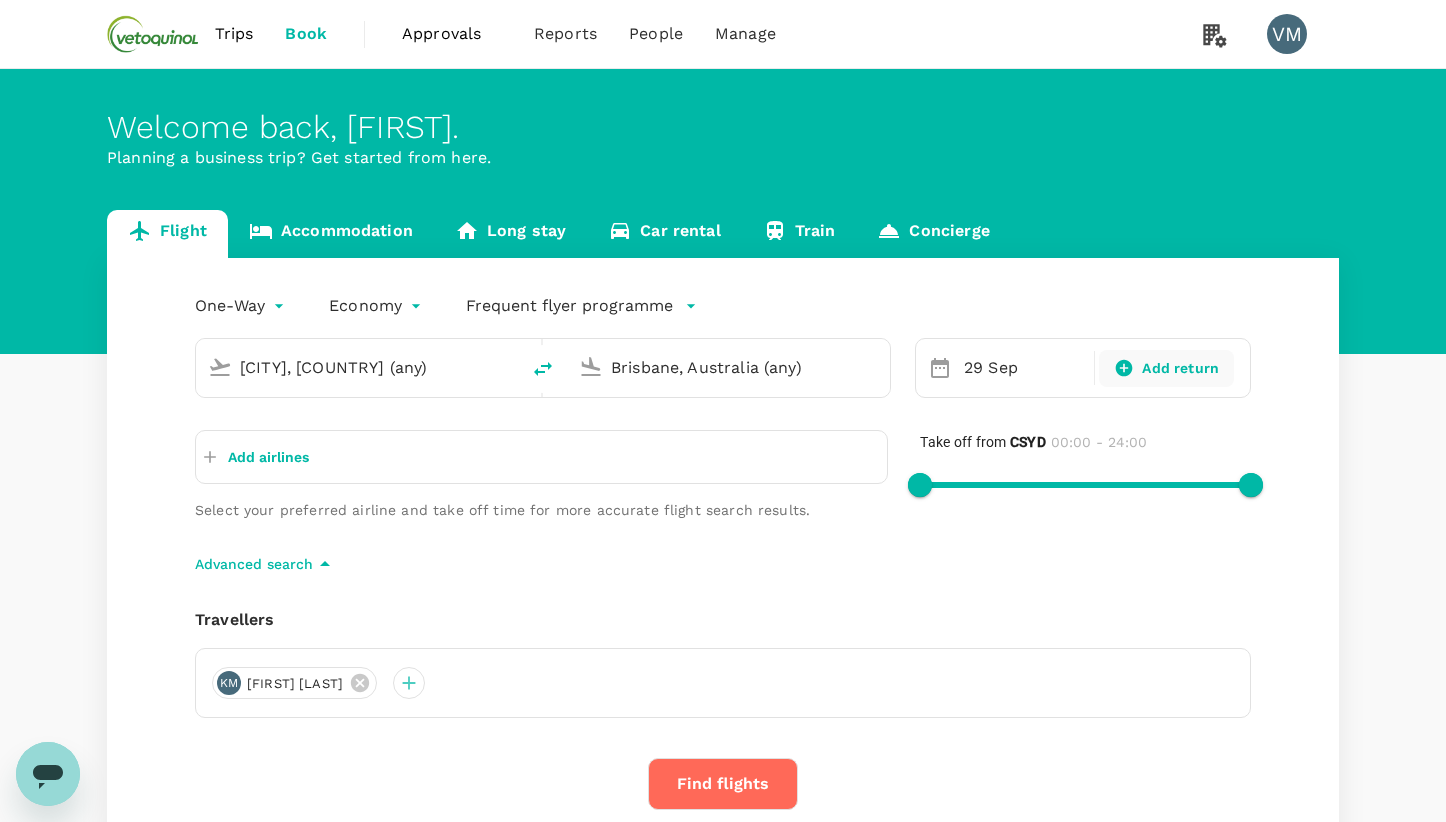 click on "Add return" at bounding box center (1180, 368) 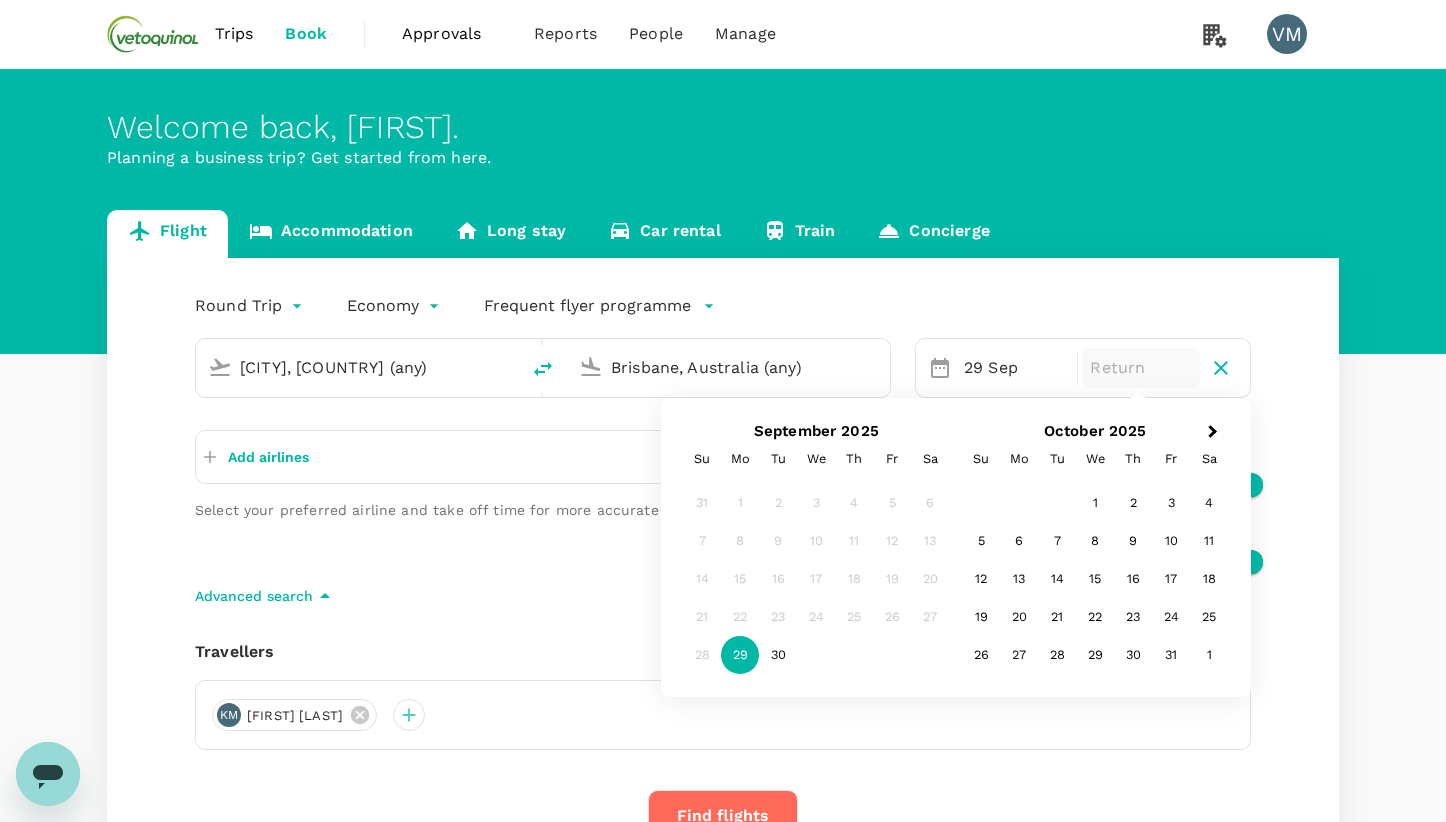 type on "roundtrip" 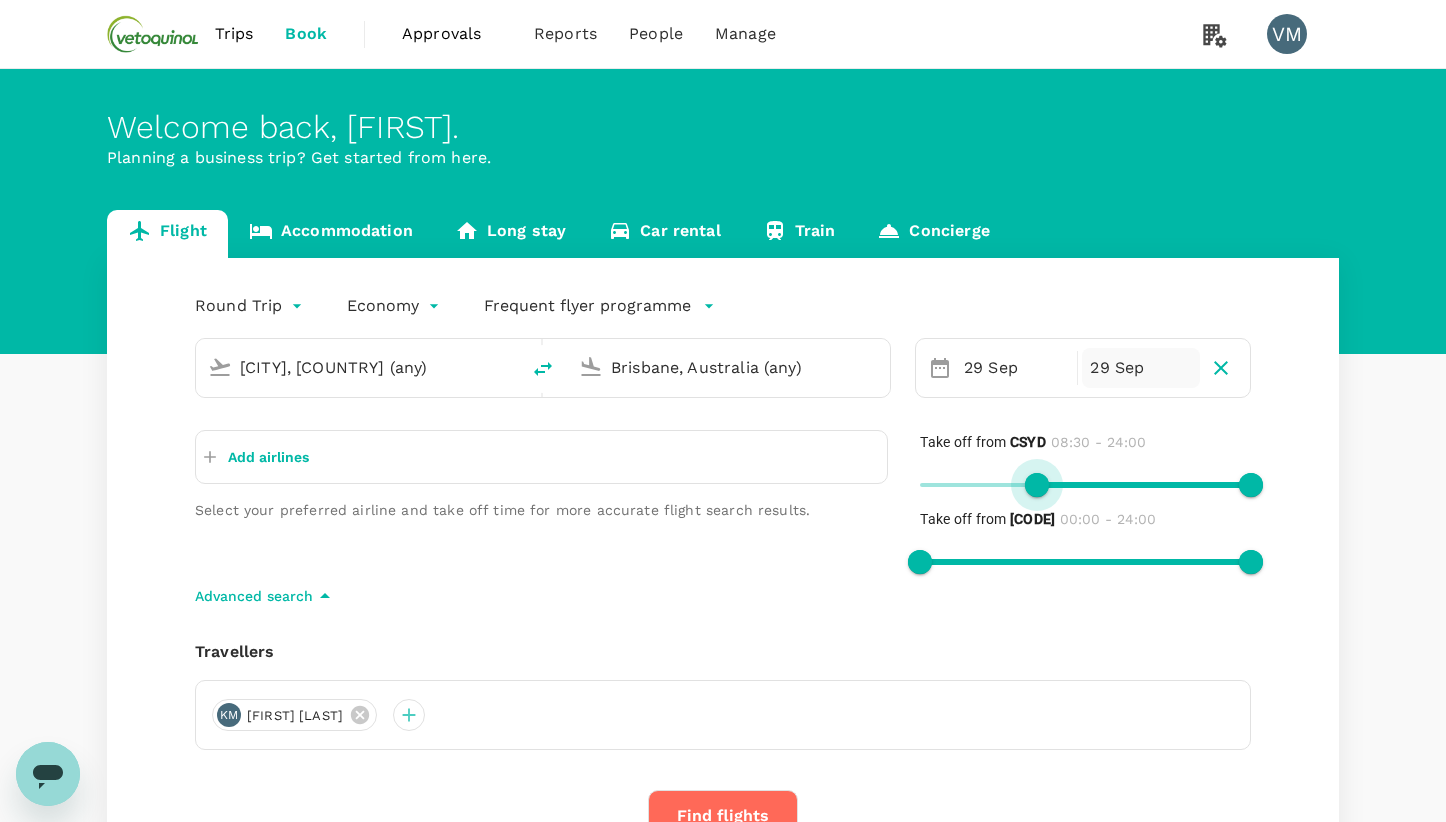 type on "420" 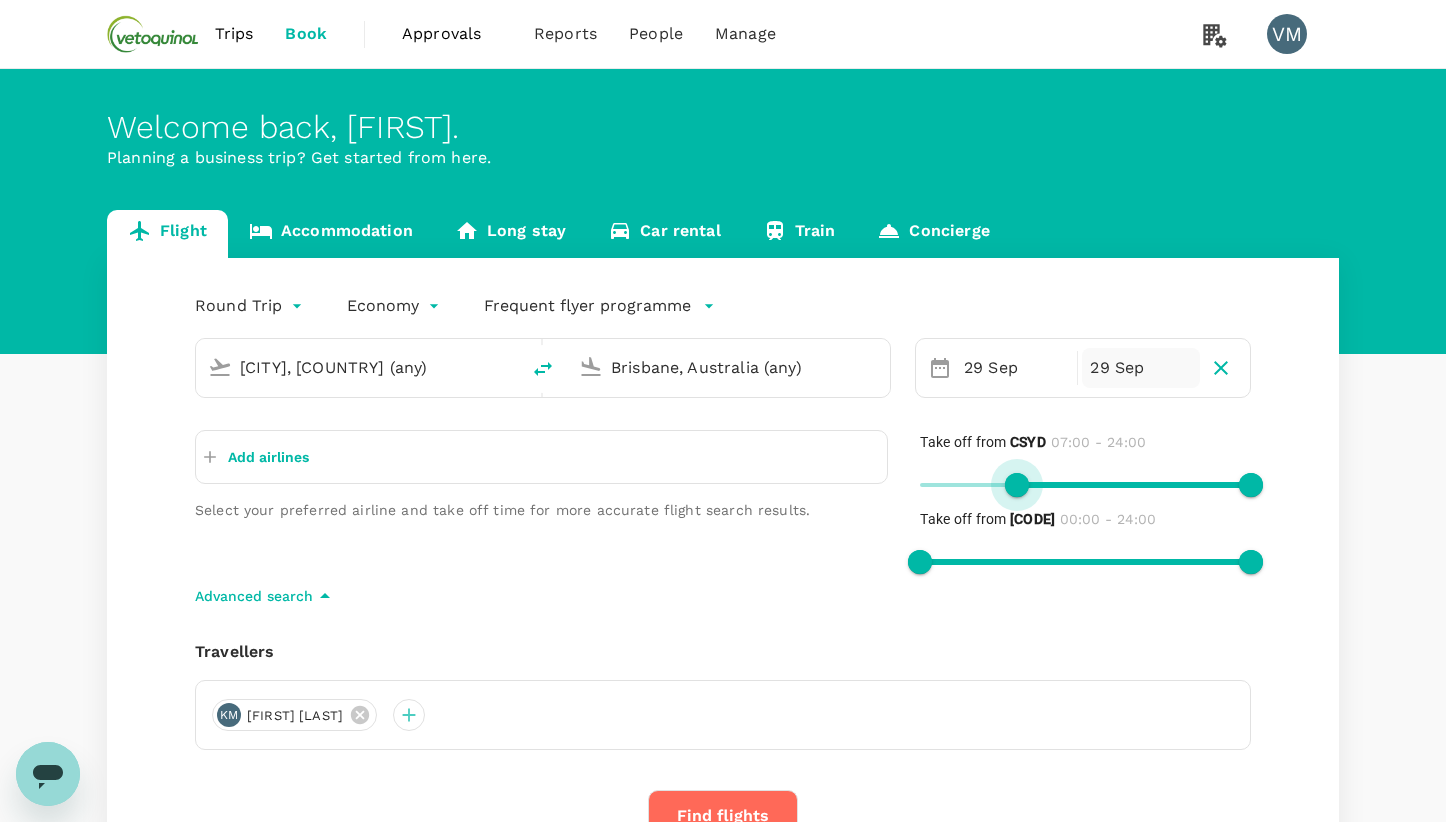 drag, startPoint x: 919, startPoint y: 488, endPoint x: 1018, endPoint y: 497, distance: 99.40825 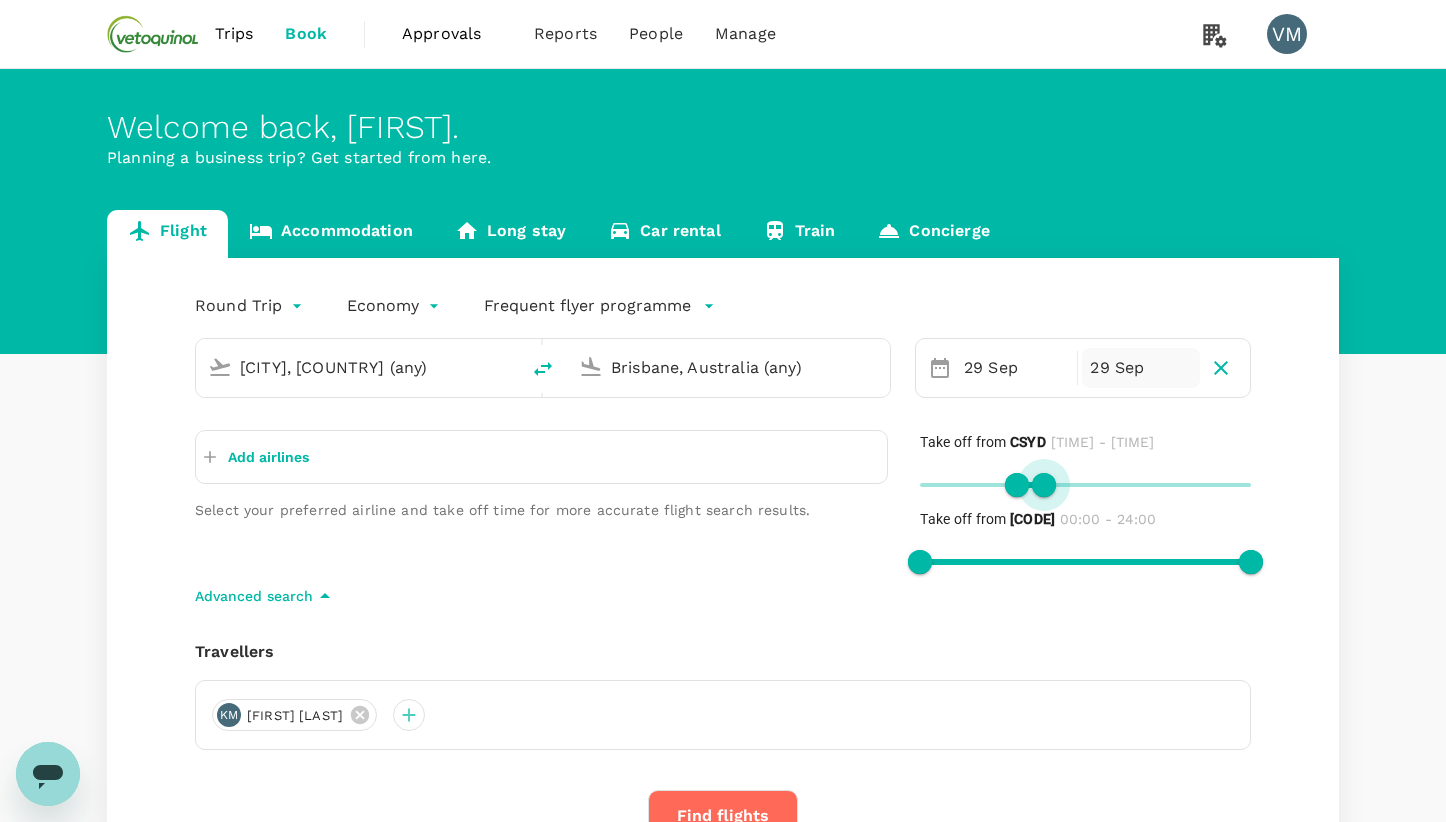 type on "510" 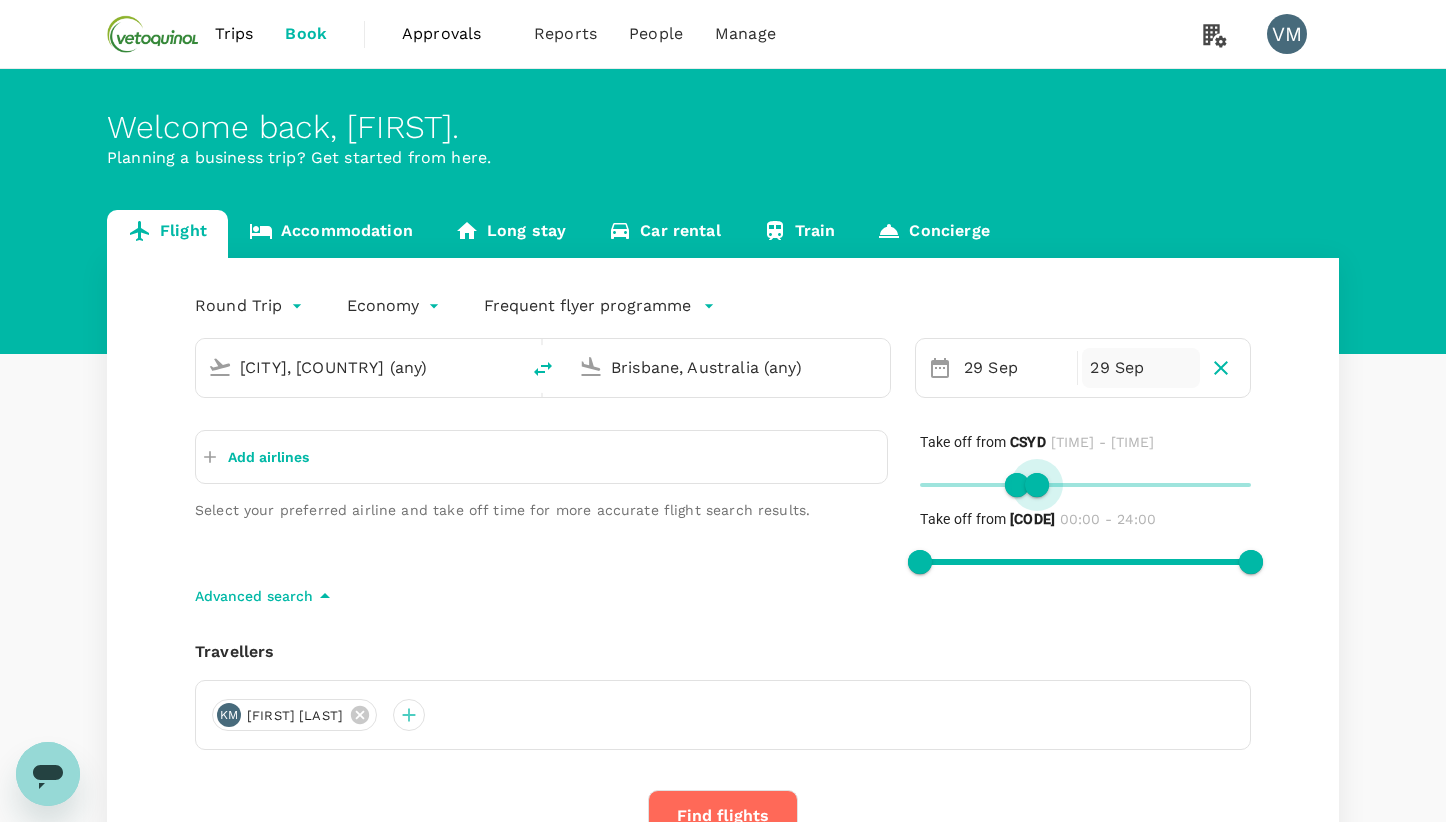 drag, startPoint x: 1251, startPoint y: 491, endPoint x: 1038, endPoint y: 493, distance: 213.00938 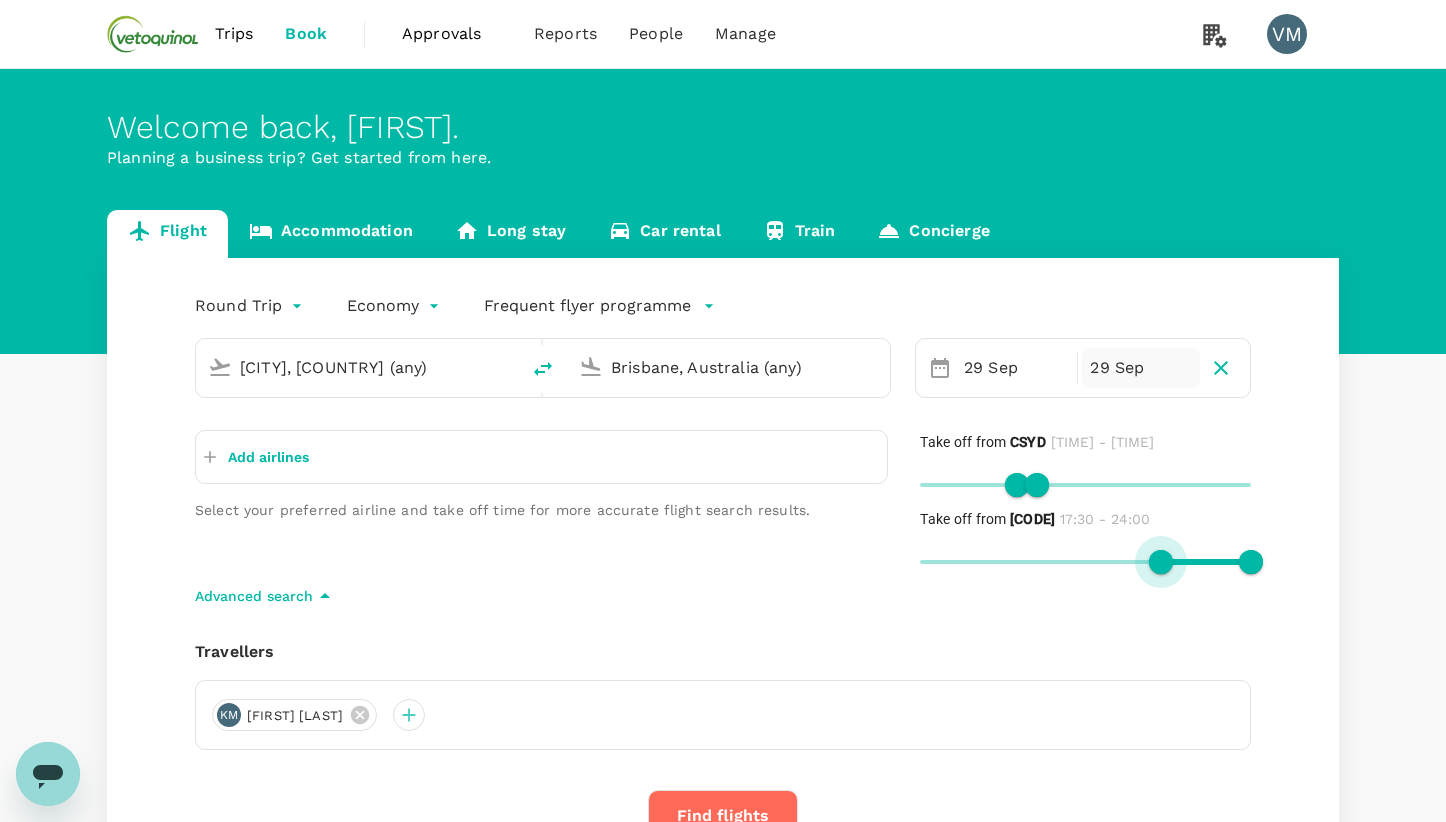 type on "1080" 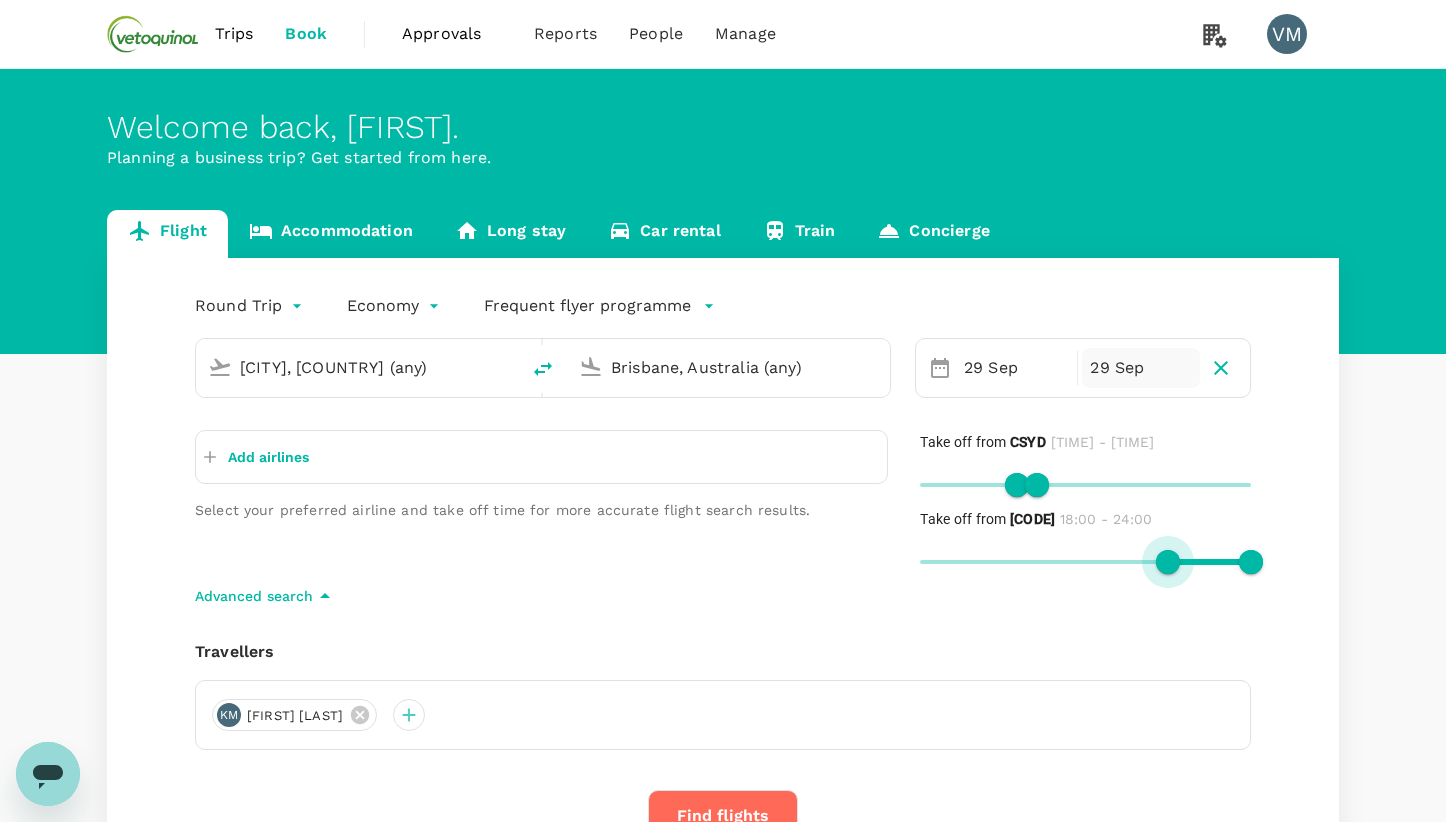 drag, startPoint x: 922, startPoint y: 563, endPoint x: 1166, endPoint y: 565, distance: 244.0082 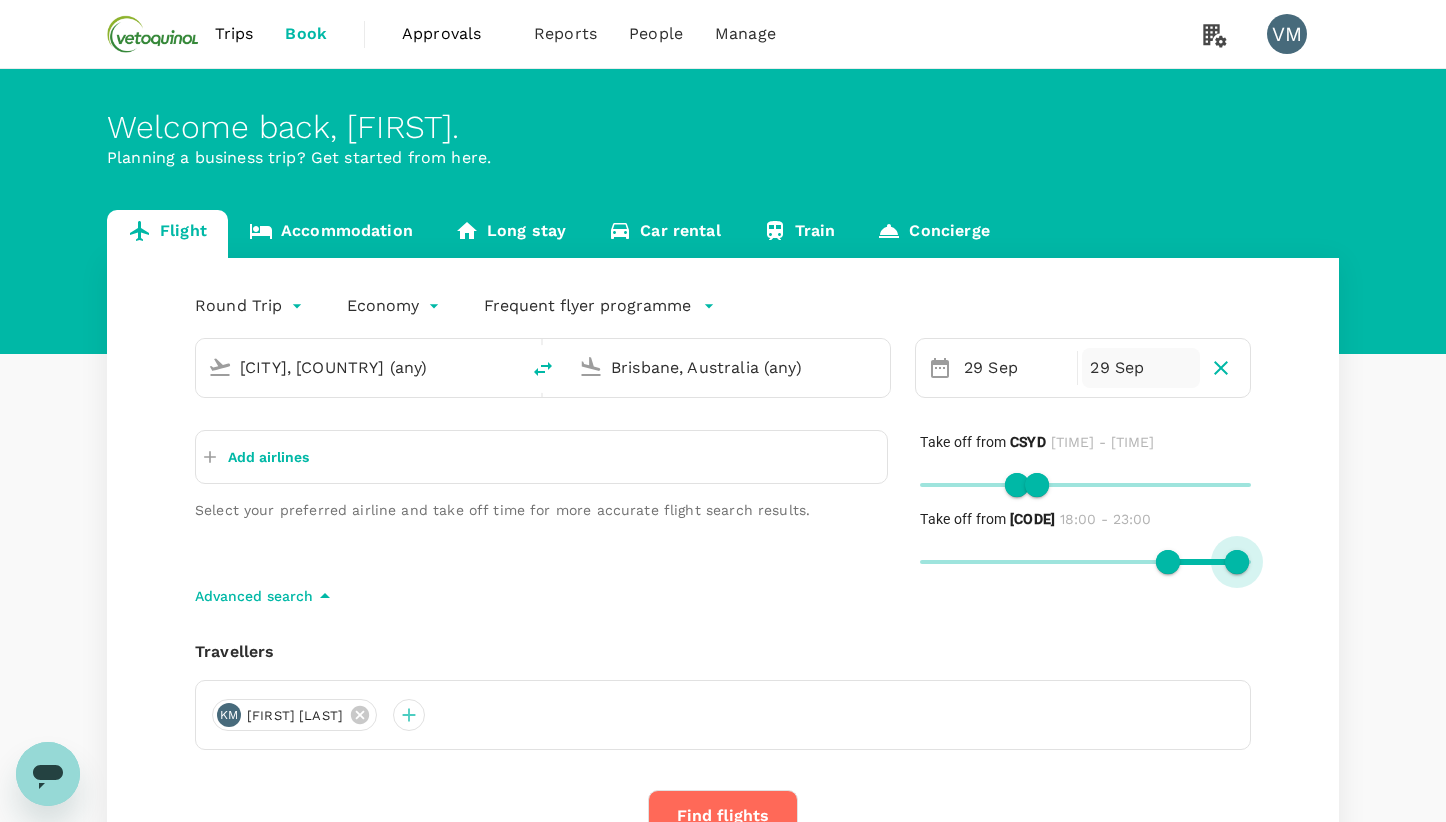 type on "1350" 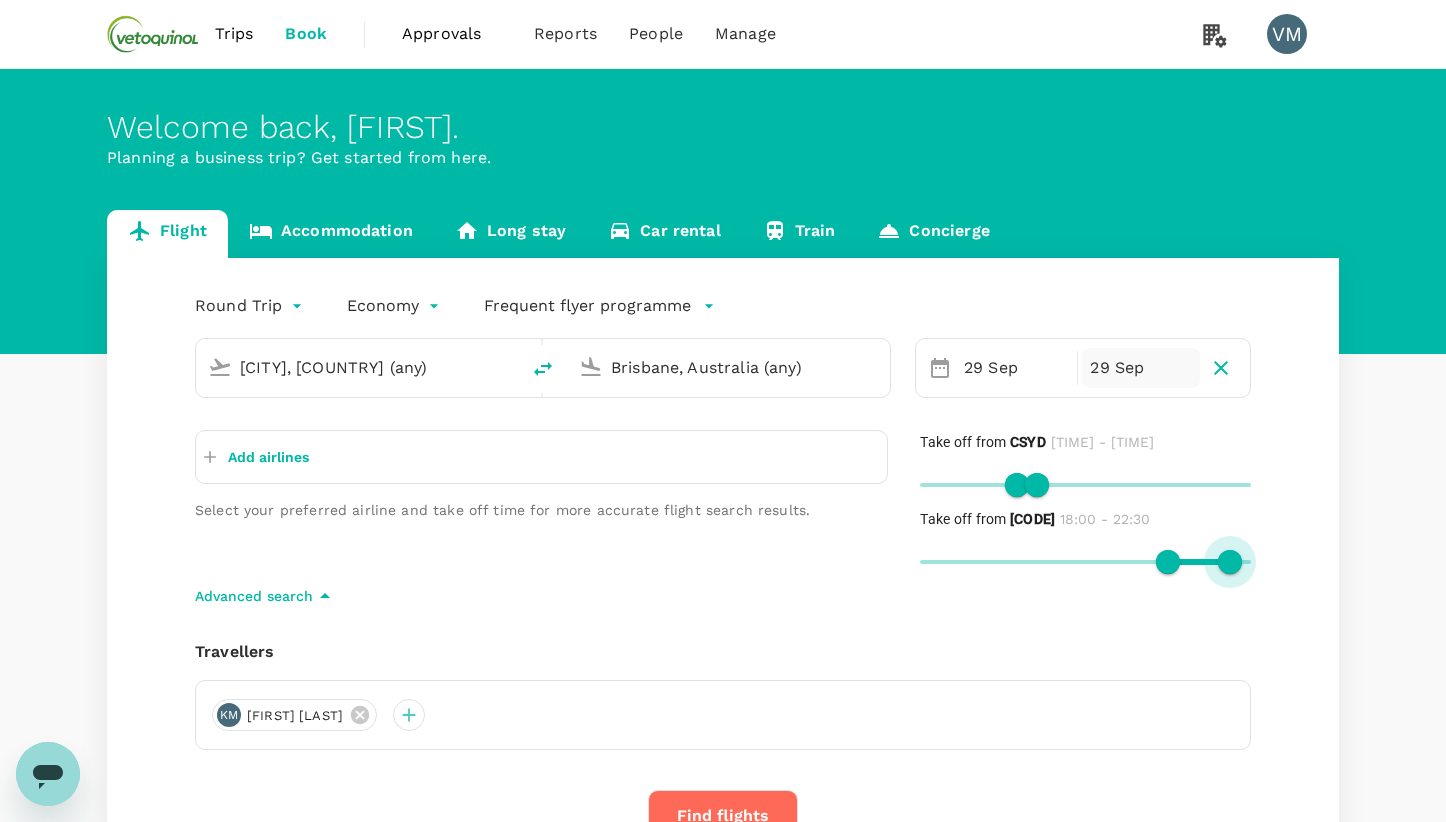 drag, startPoint x: 1255, startPoint y: 565, endPoint x: 1232, endPoint y: 565, distance: 23 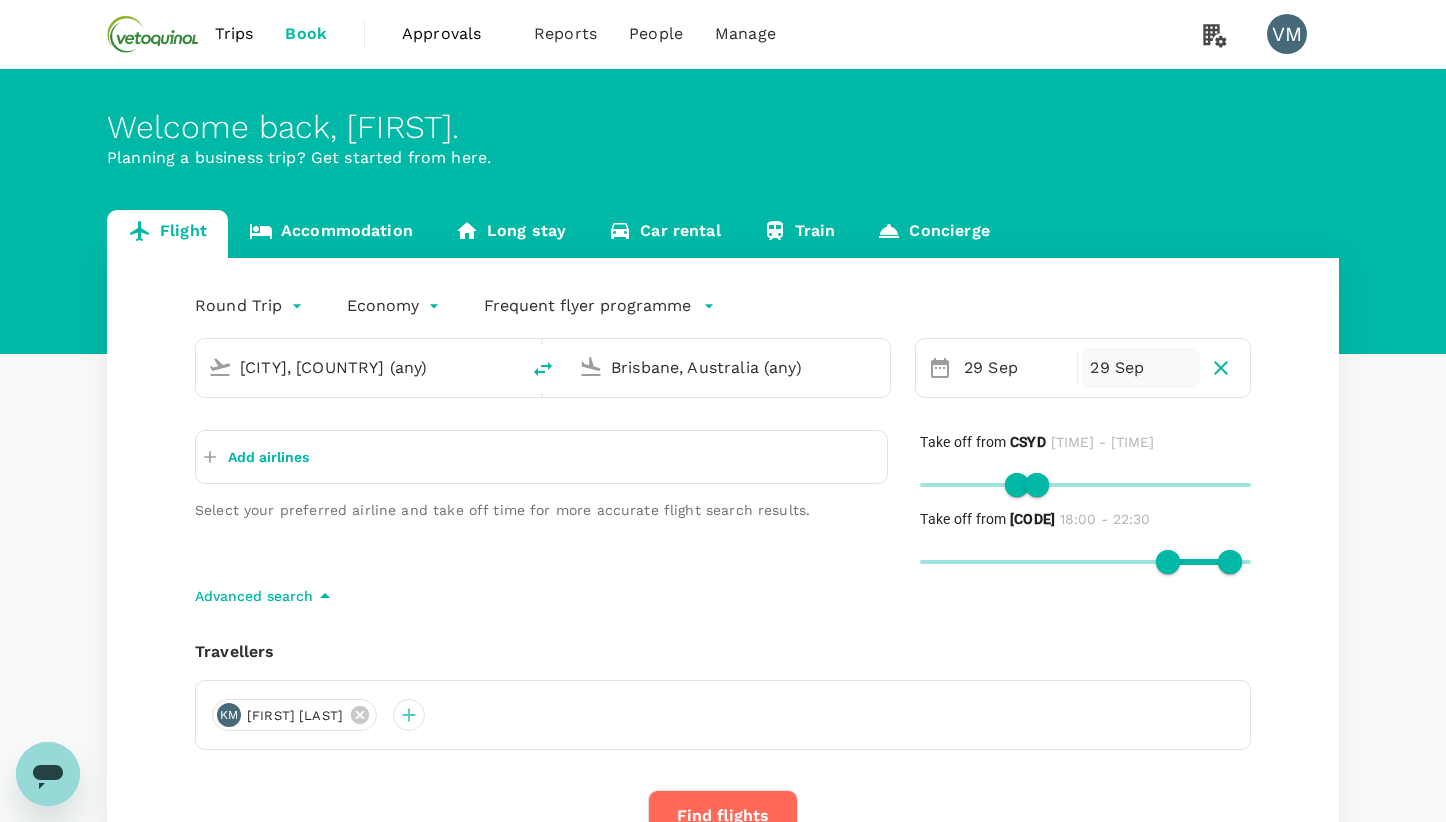 type on "1050" 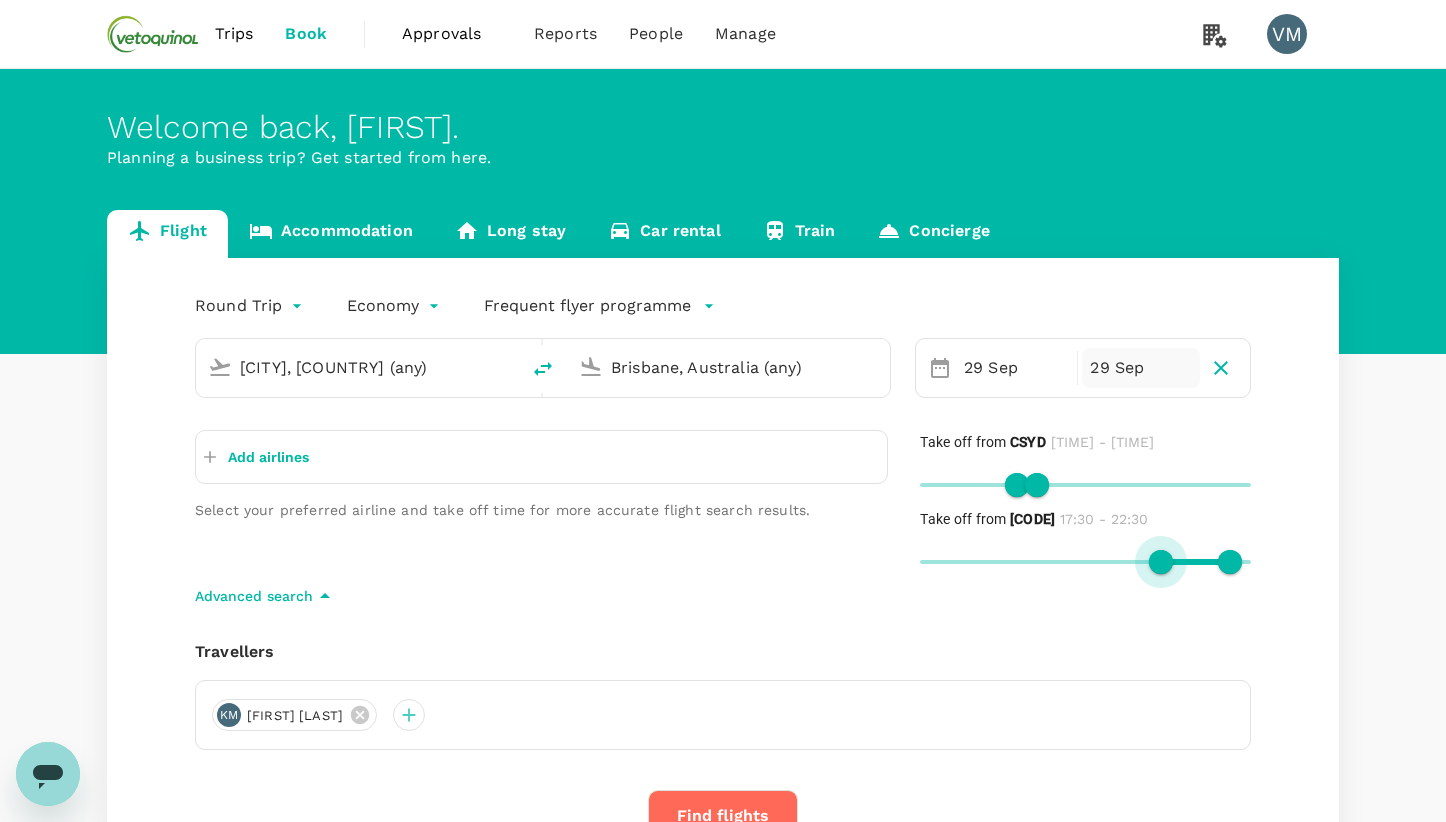 drag, startPoint x: 1169, startPoint y: 565, endPoint x: 1158, endPoint y: 564, distance: 11.045361 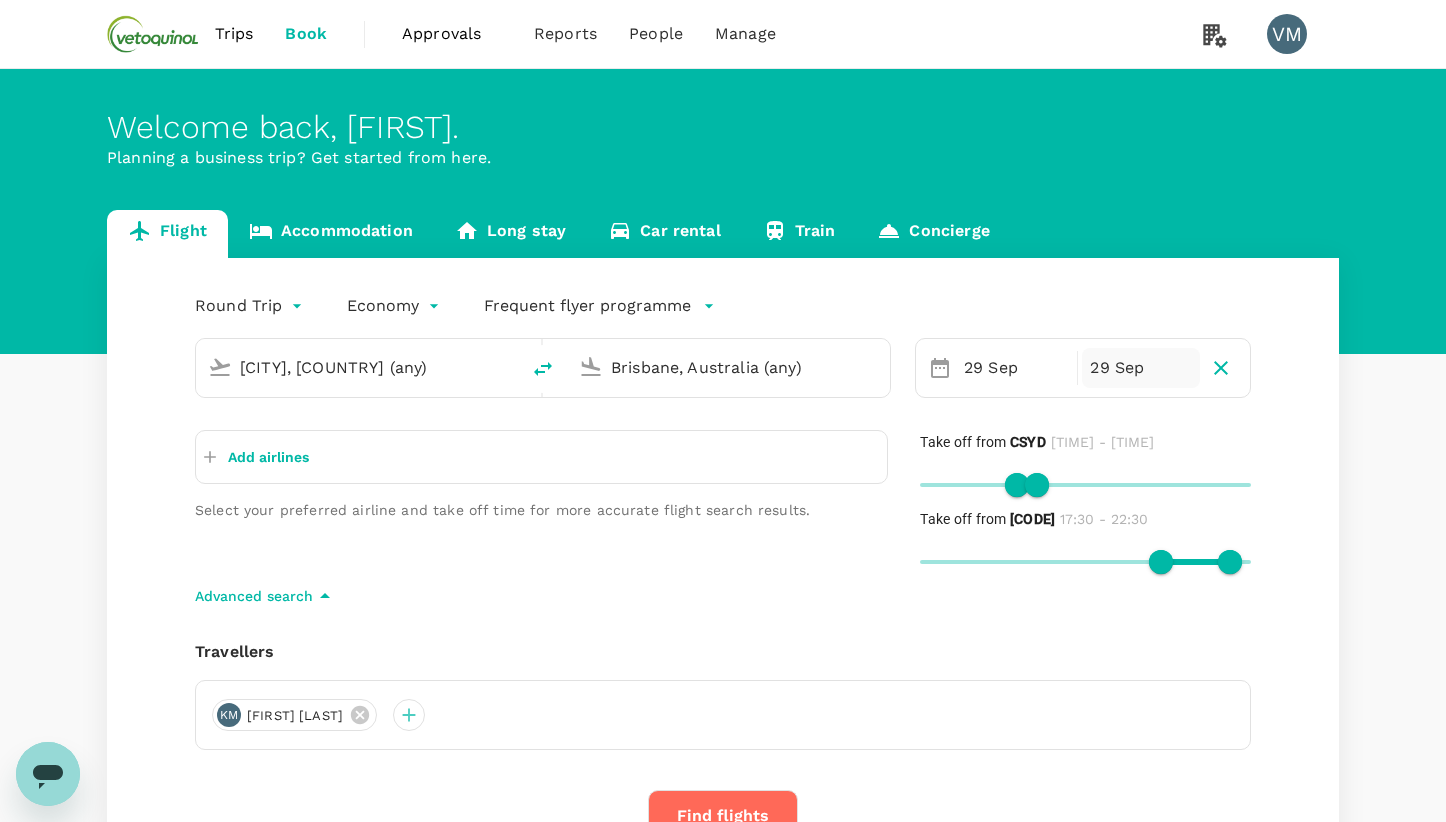 type on "360" 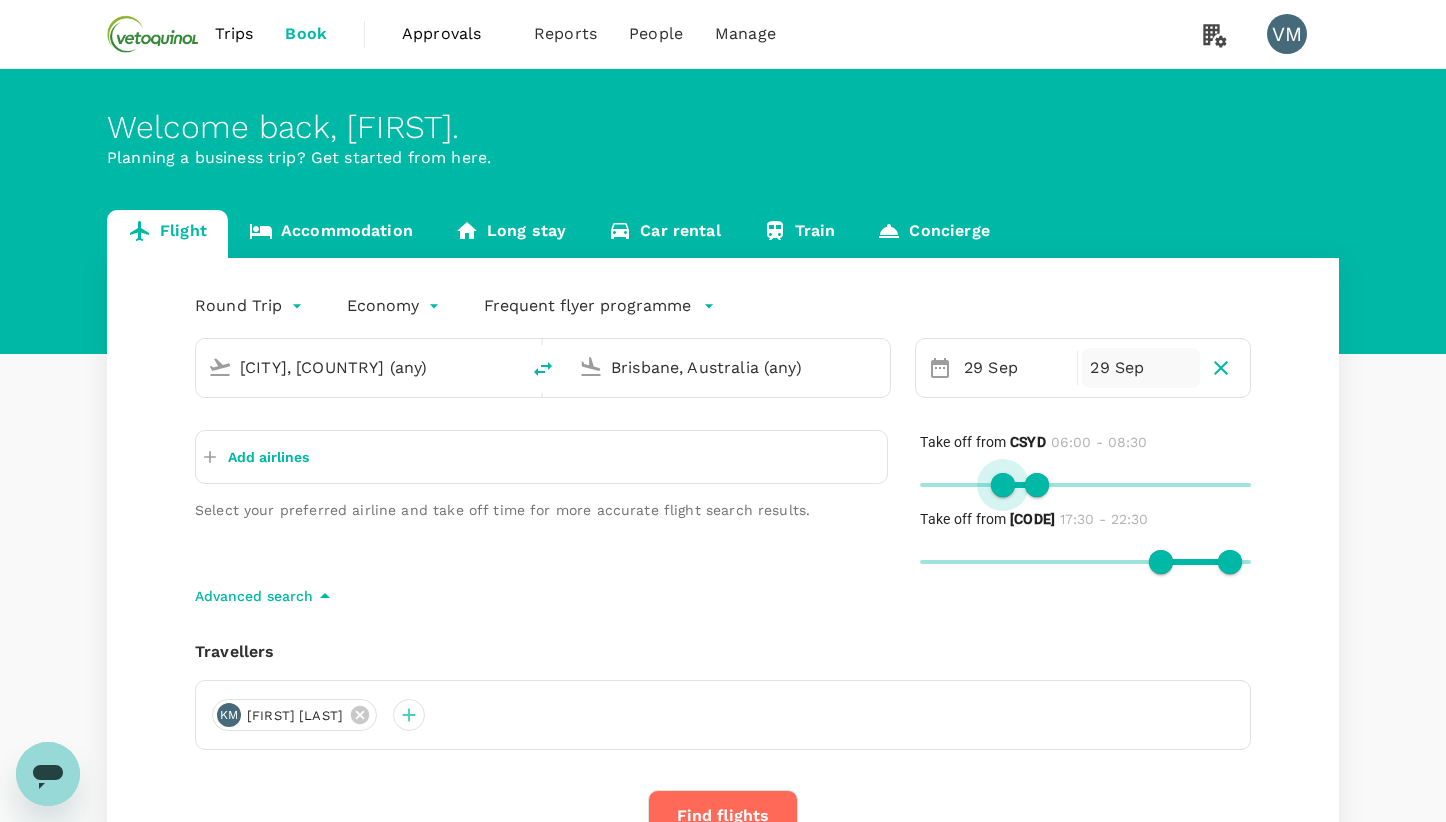 click at bounding box center (1003, 485) 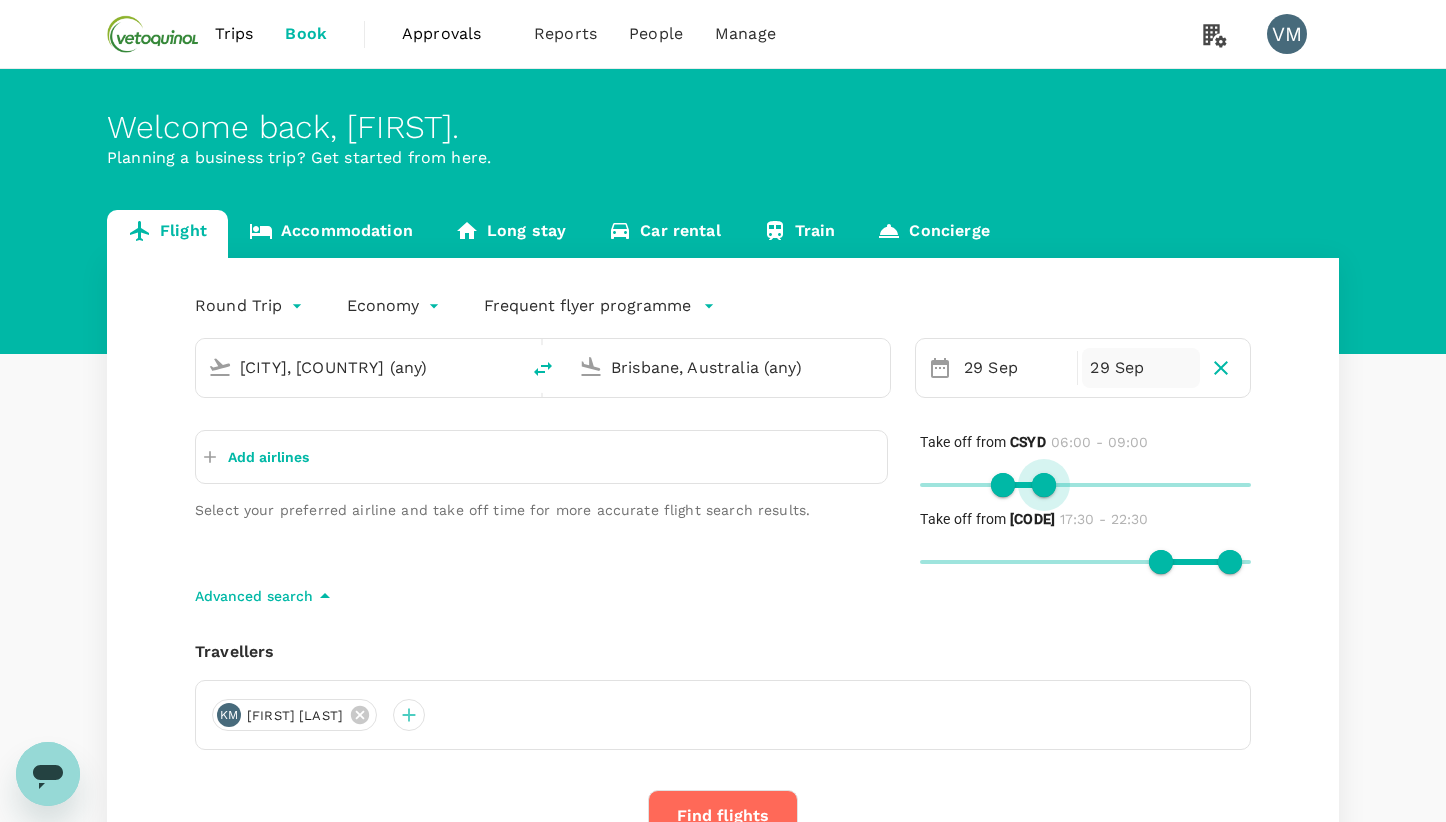 type on "540" 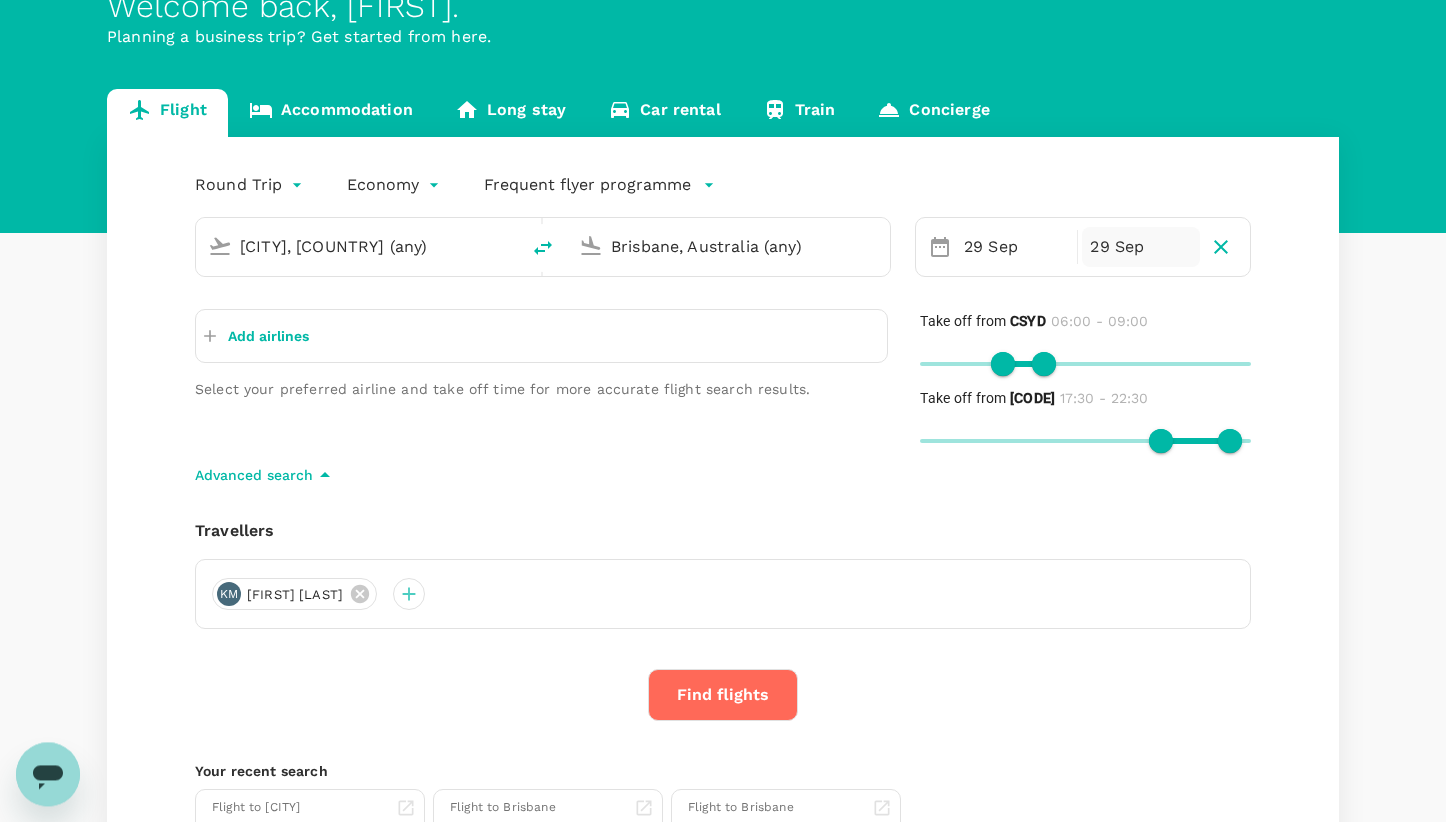 scroll, scrollTop: 136, scrollLeft: 0, axis: vertical 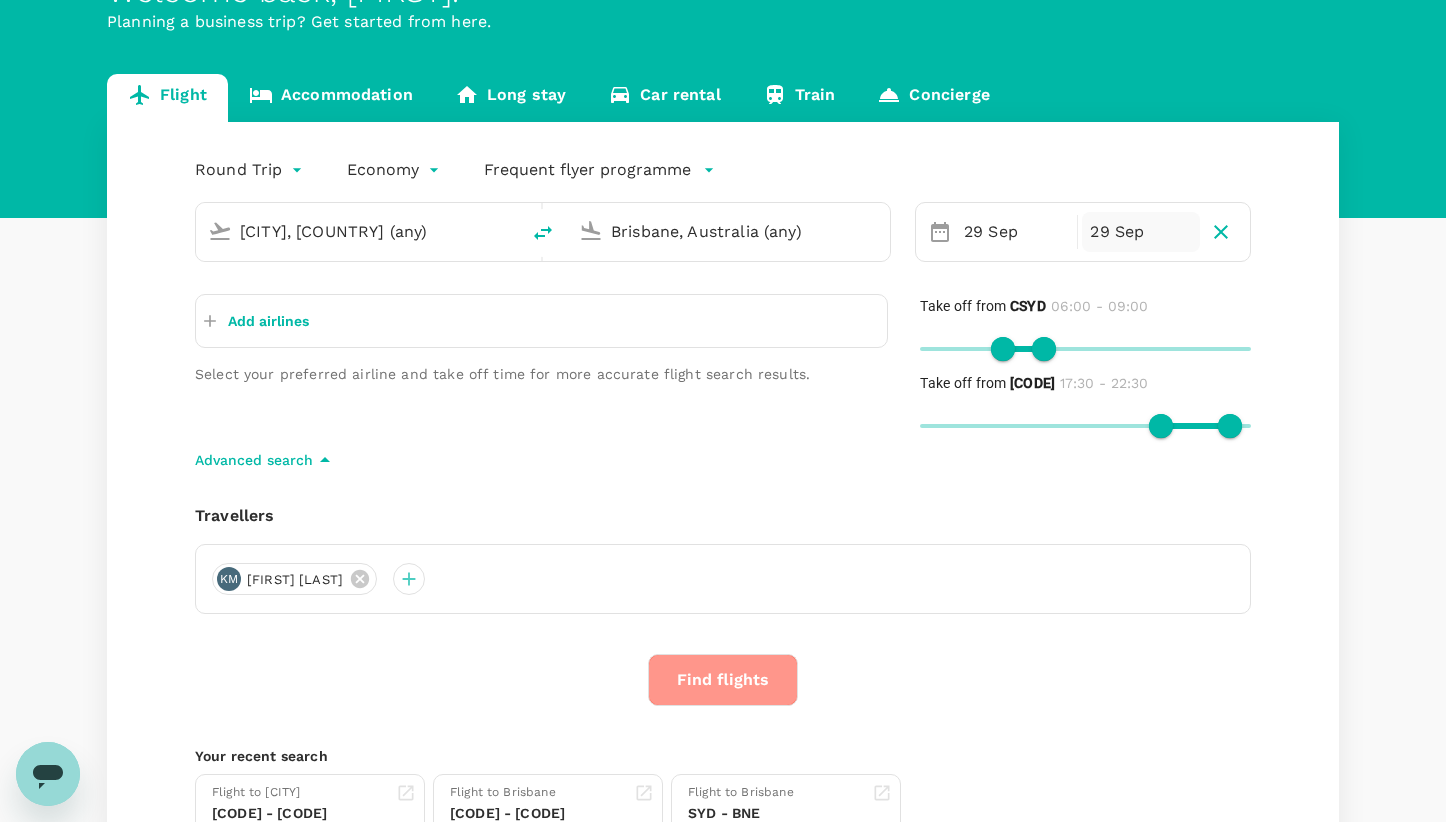 click on "Find flights" at bounding box center (723, 680) 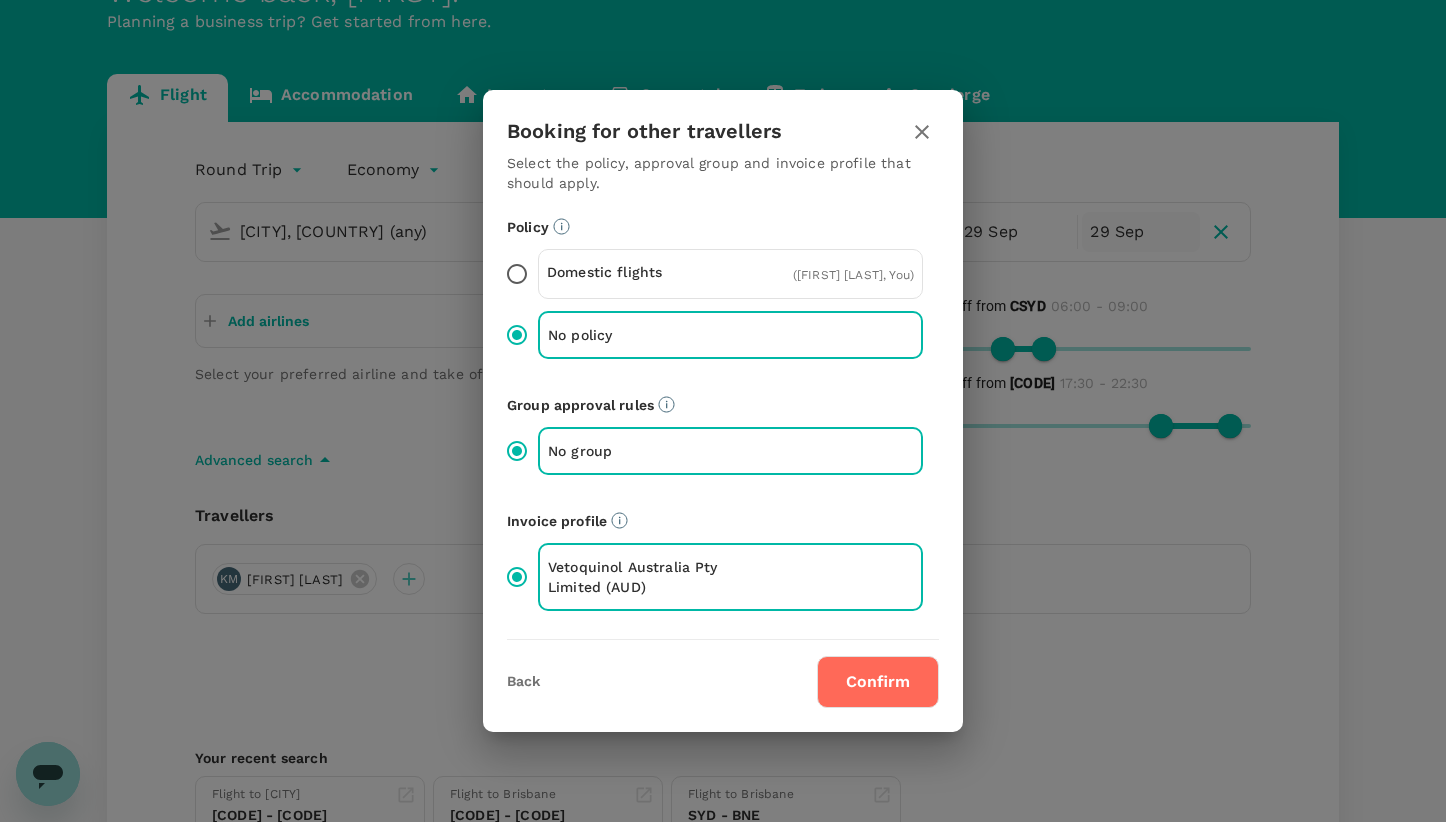 click on "Confirm" at bounding box center (878, 682) 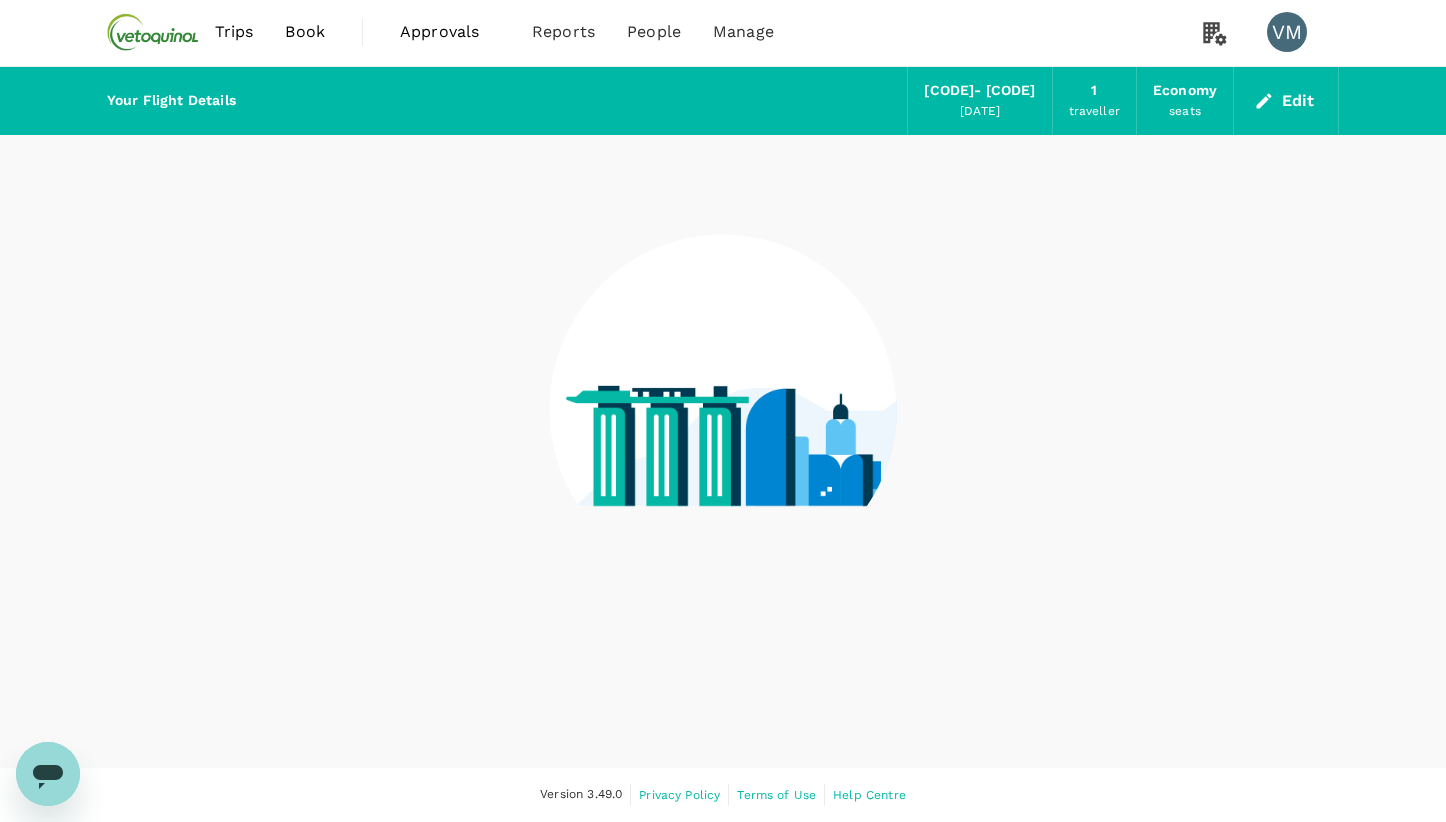 scroll, scrollTop: 1, scrollLeft: 0, axis: vertical 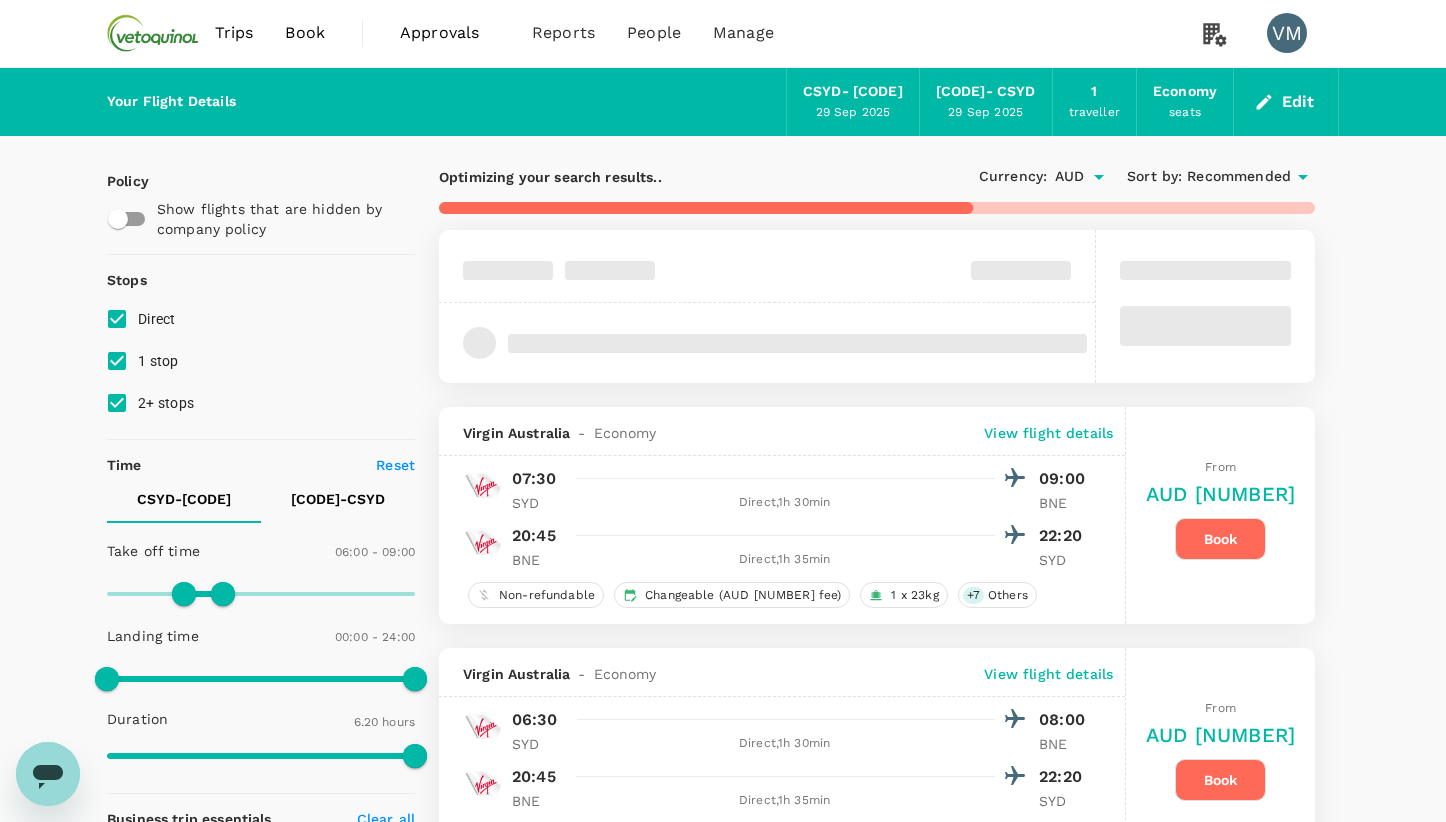 type on "380" 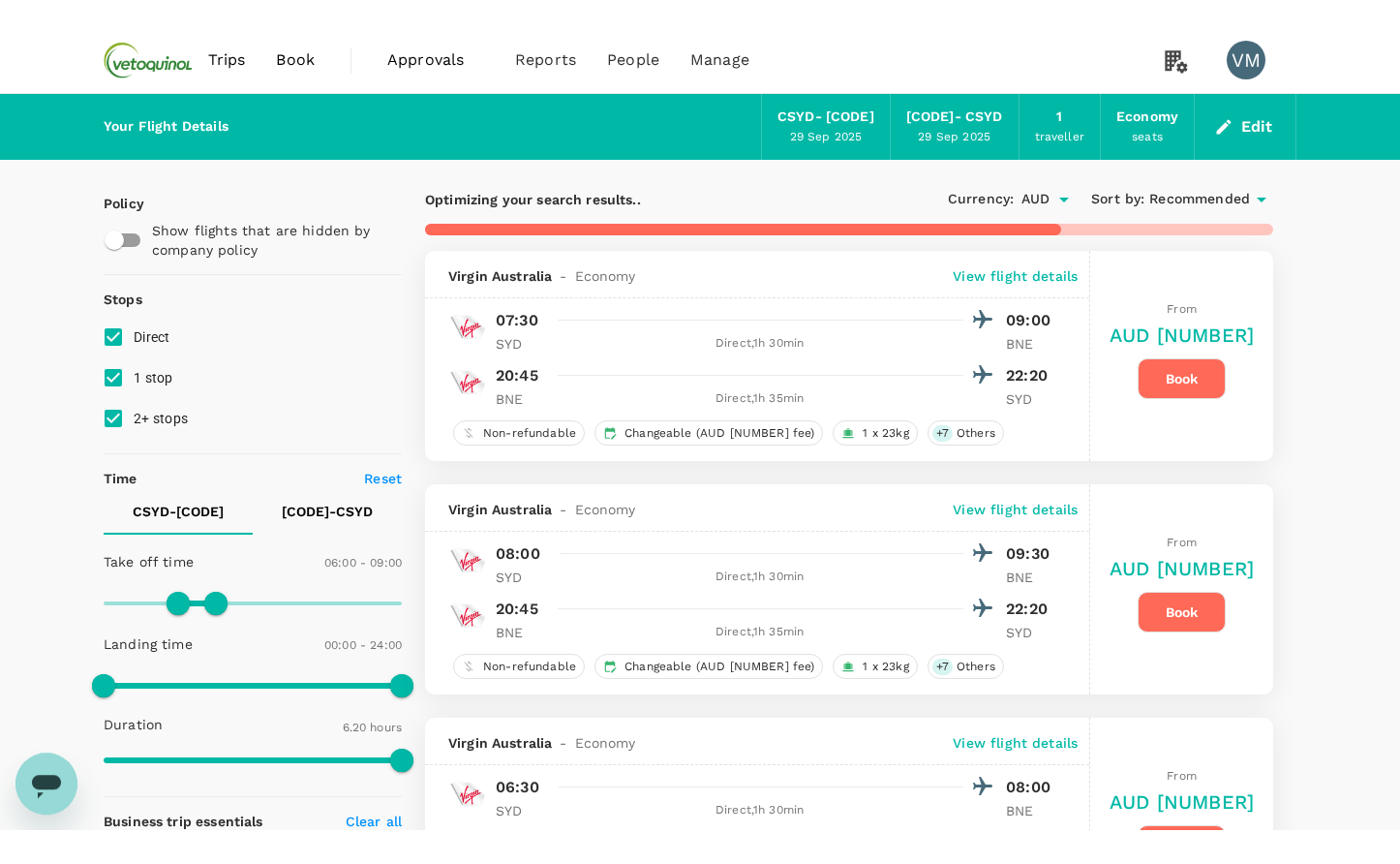 scroll, scrollTop: 0, scrollLeft: 0, axis: both 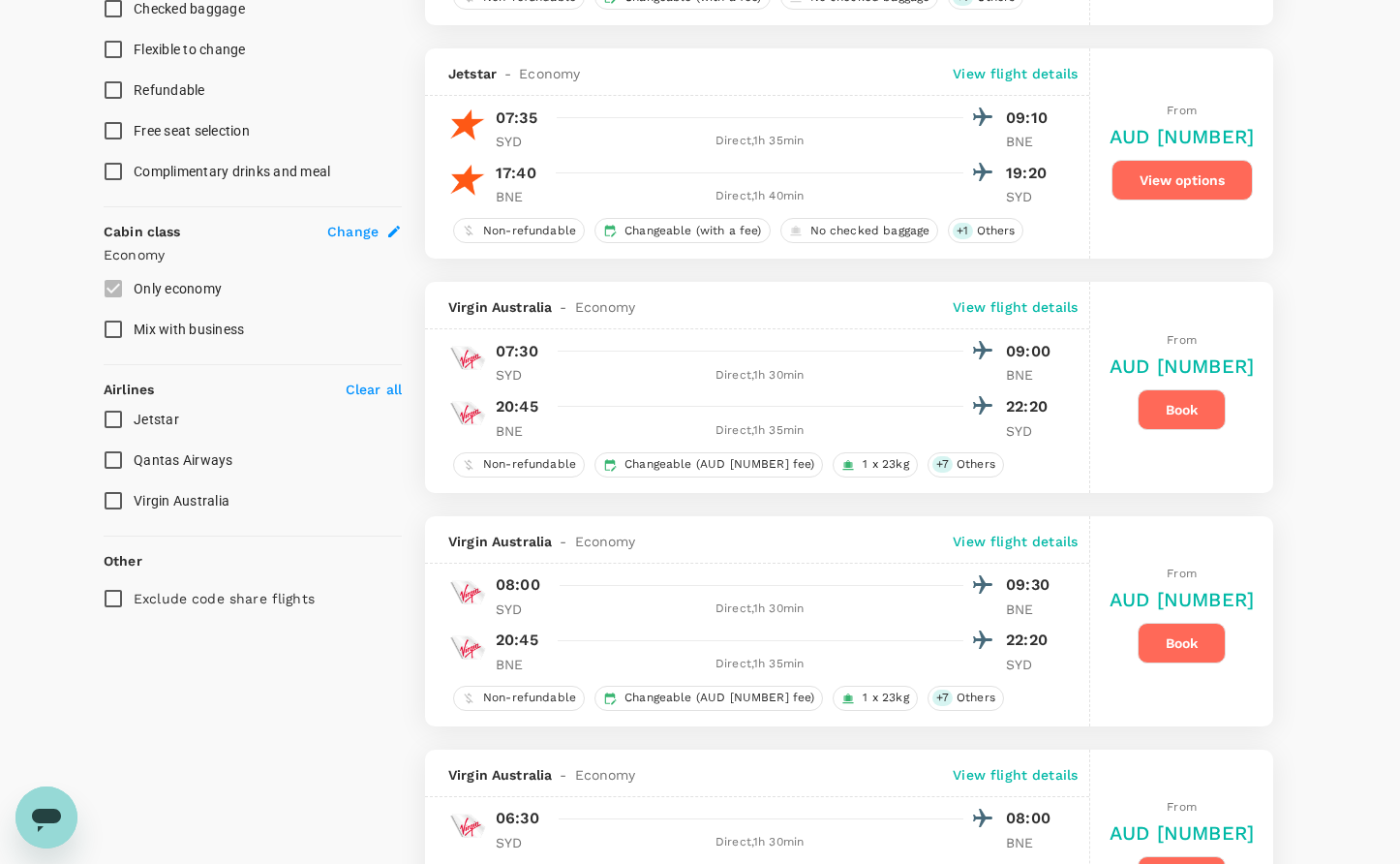 click on "Qantas Airways" at bounding box center [113, 460] 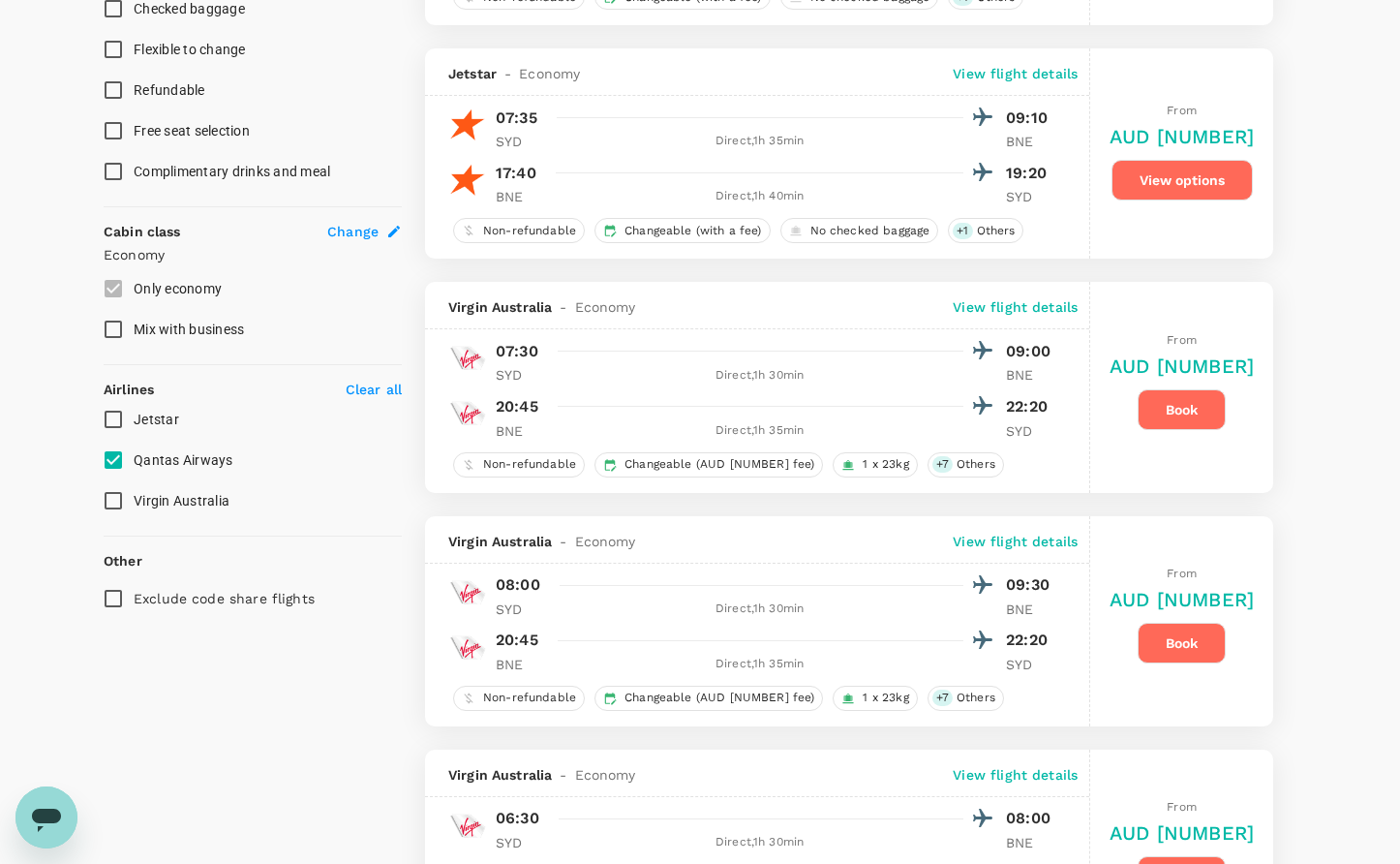 click on "Virgin Australia" at bounding box center [113, 501] 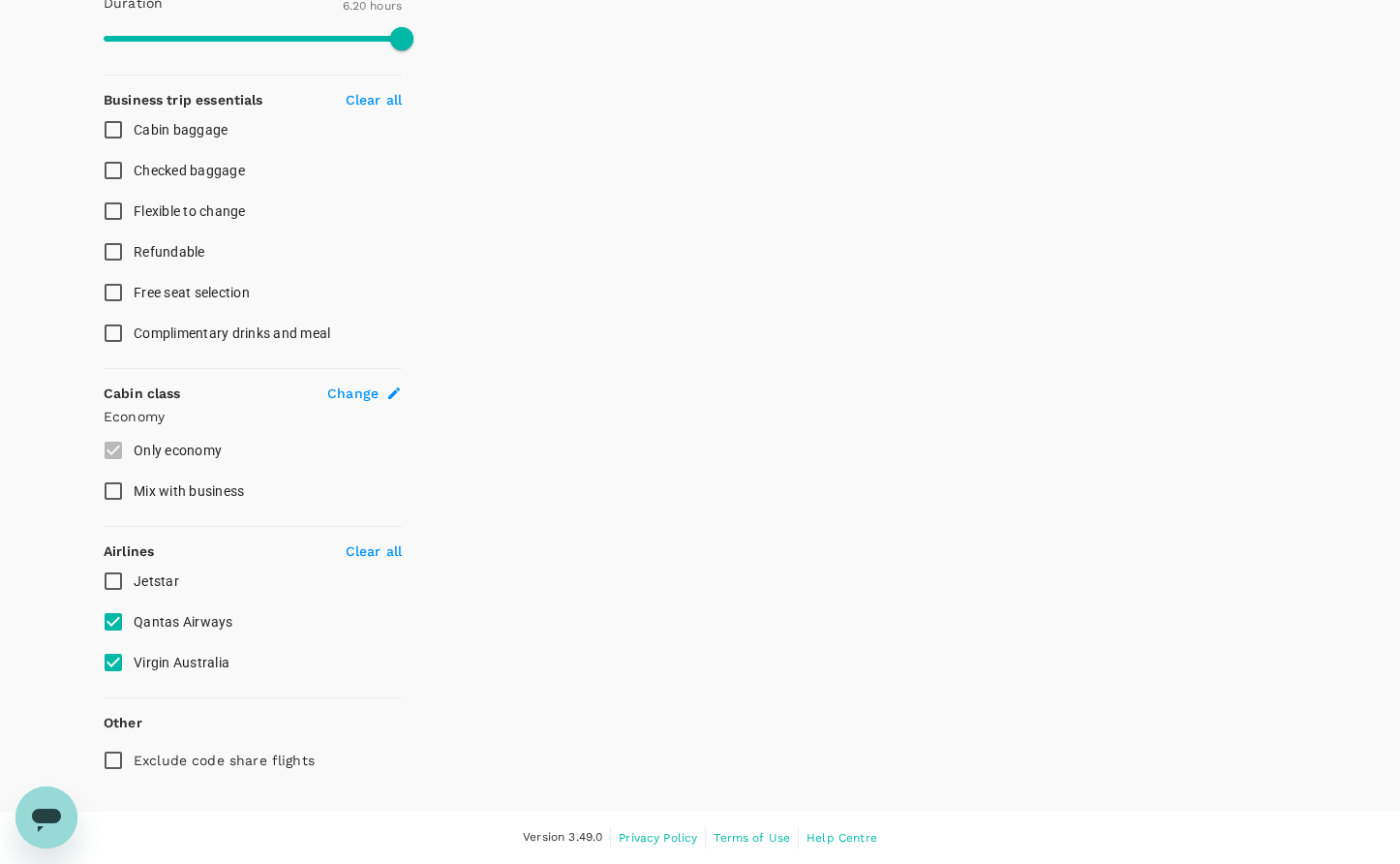 scroll, scrollTop: 693, scrollLeft: 0, axis: vertical 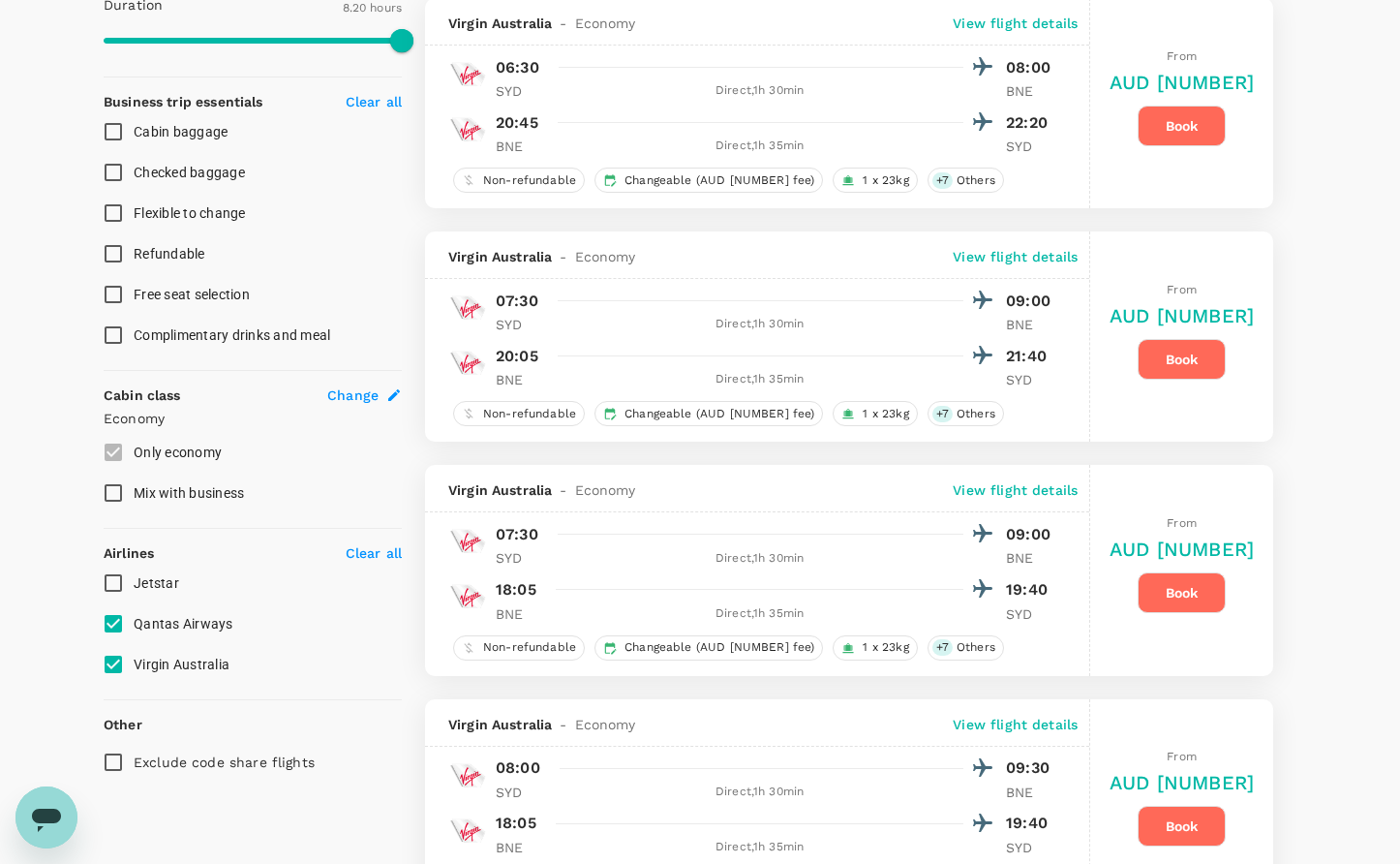 type on "500" 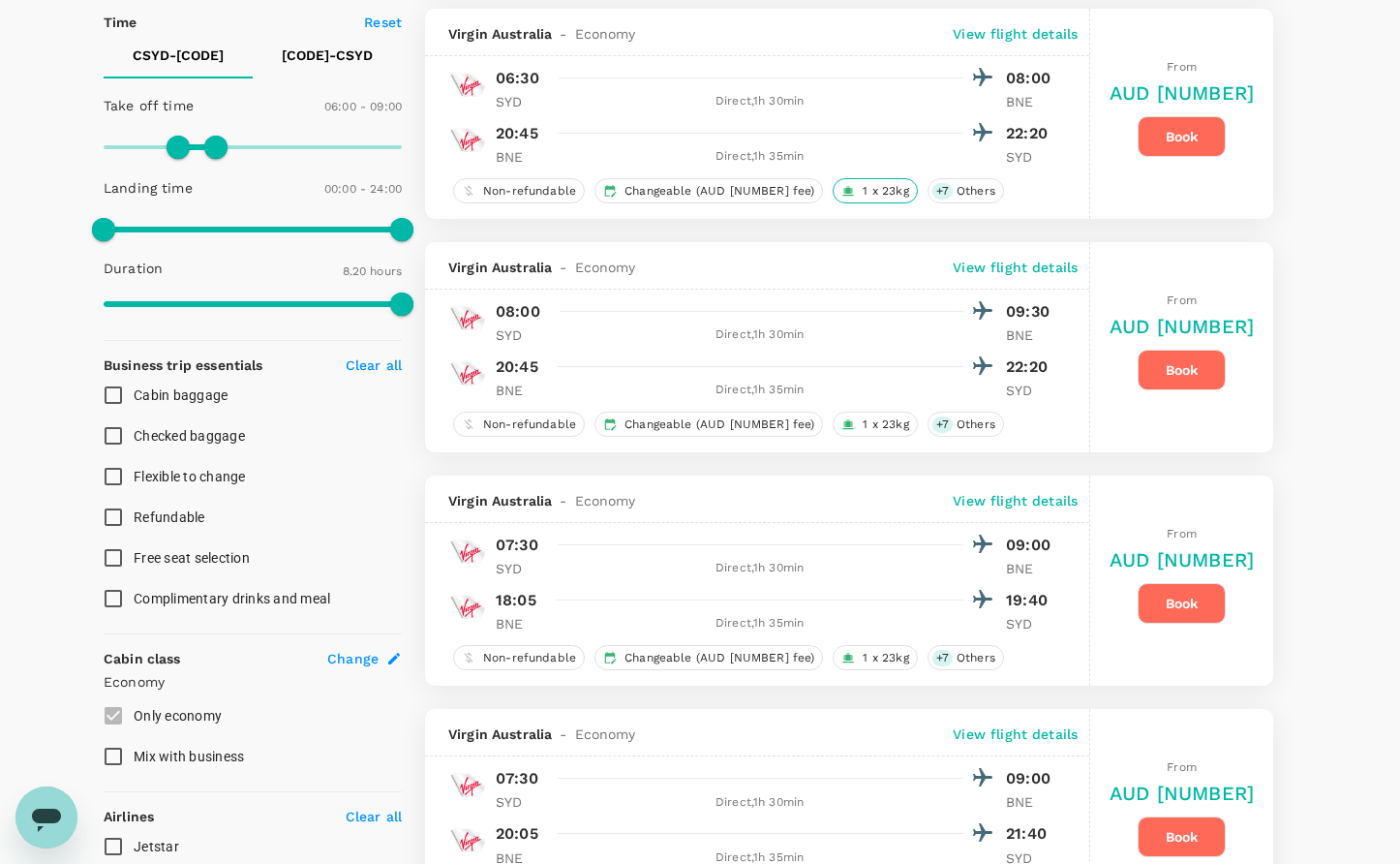 scroll, scrollTop: 166, scrollLeft: 0, axis: vertical 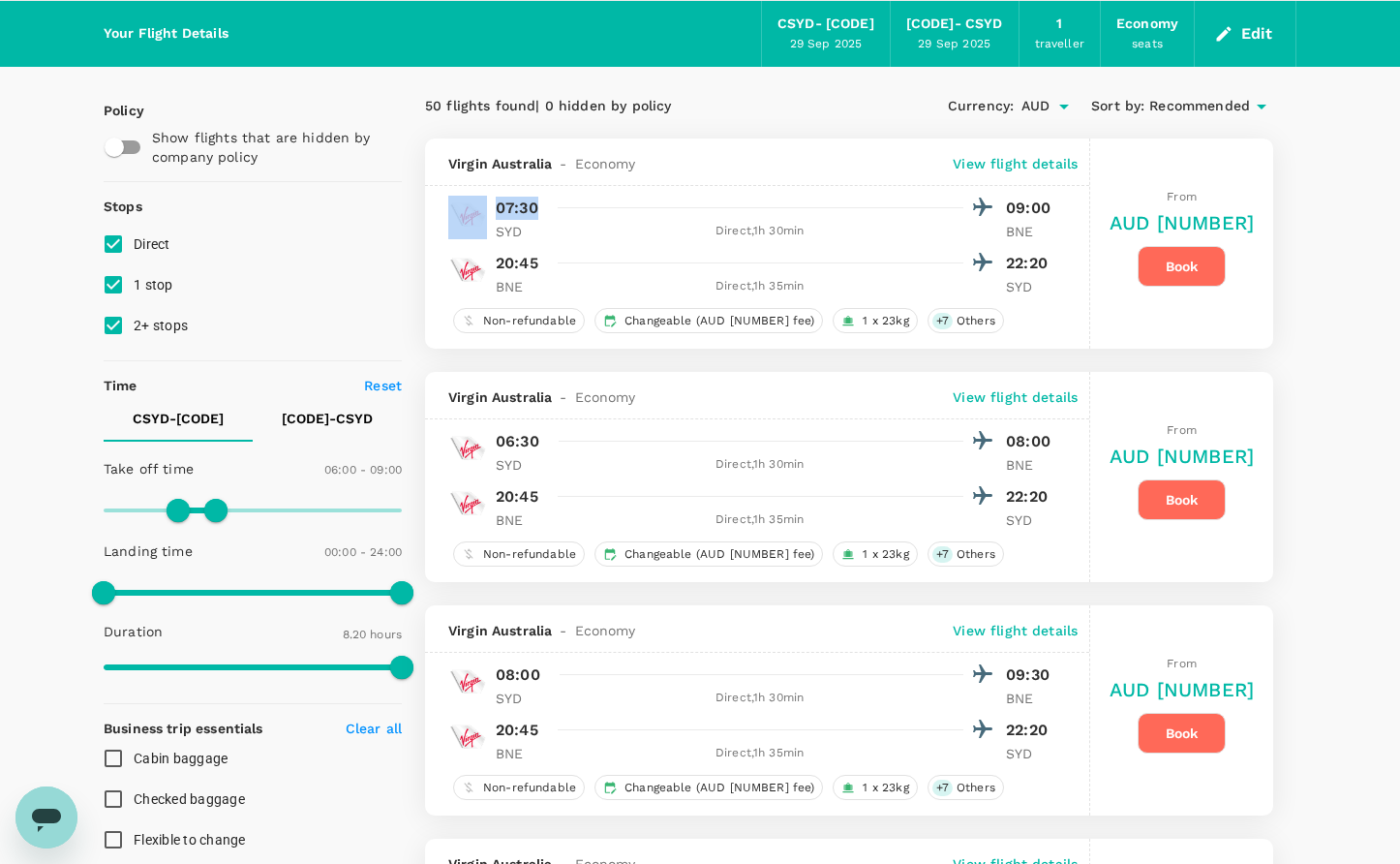 drag, startPoint x: 1024, startPoint y: 270, endPoint x: 481, endPoint y: 206, distance: 546.759 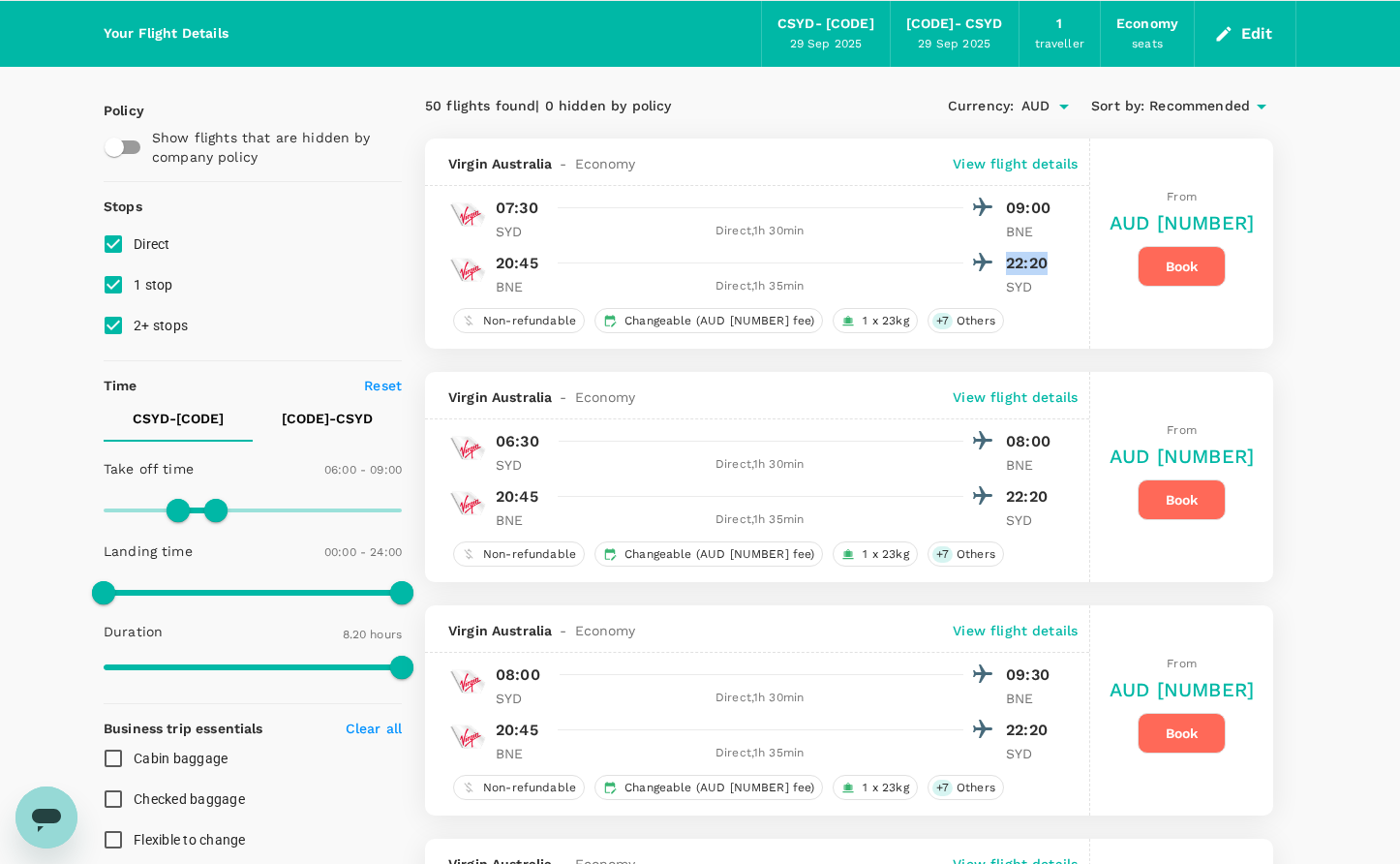 drag, startPoint x: 1071, startPoint y: 262, endPoint x: 1022, endPoint y: 262, distance: 49 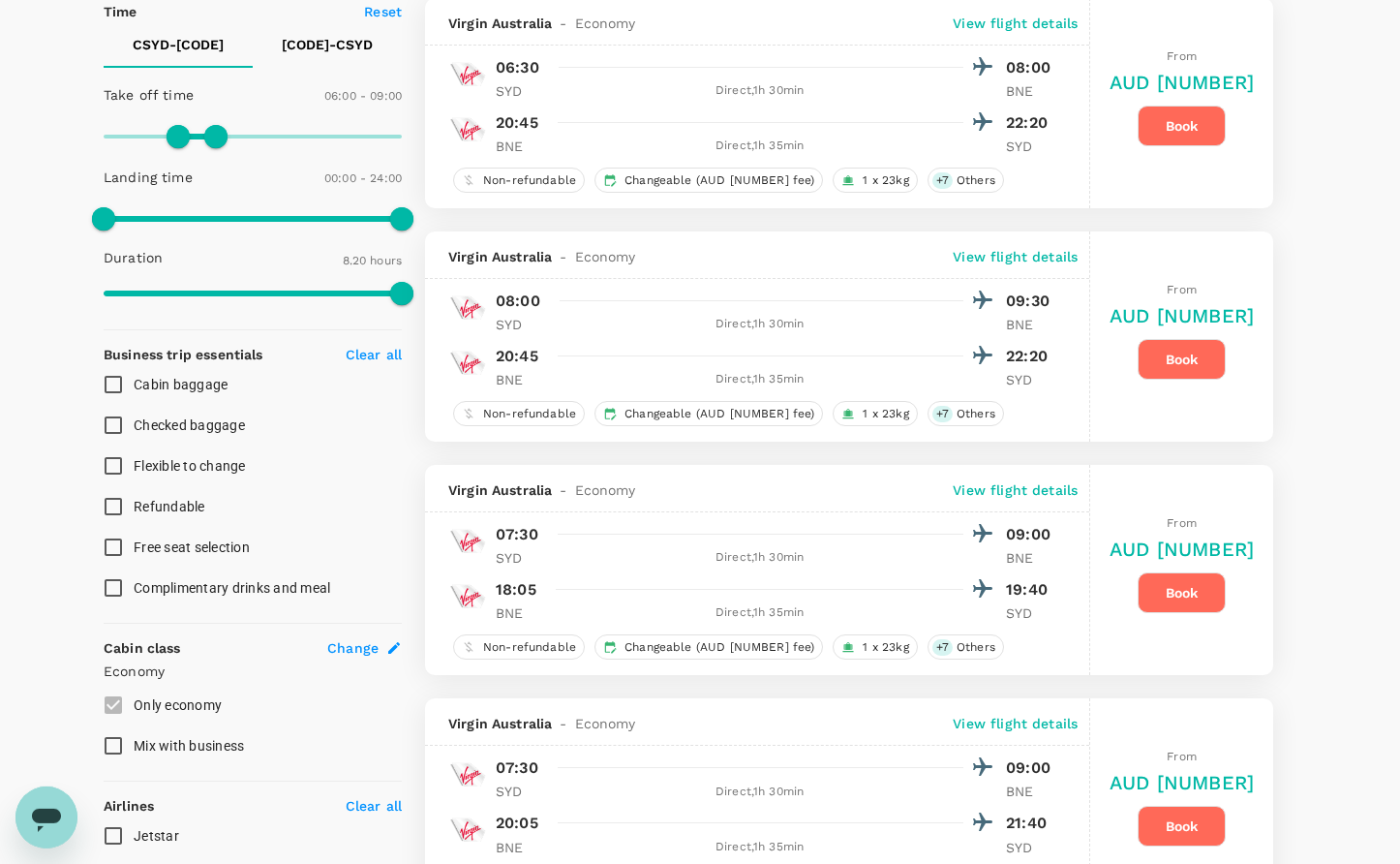 scroll, scrollTop: 132, scrollLeft: 0, axis: vertical 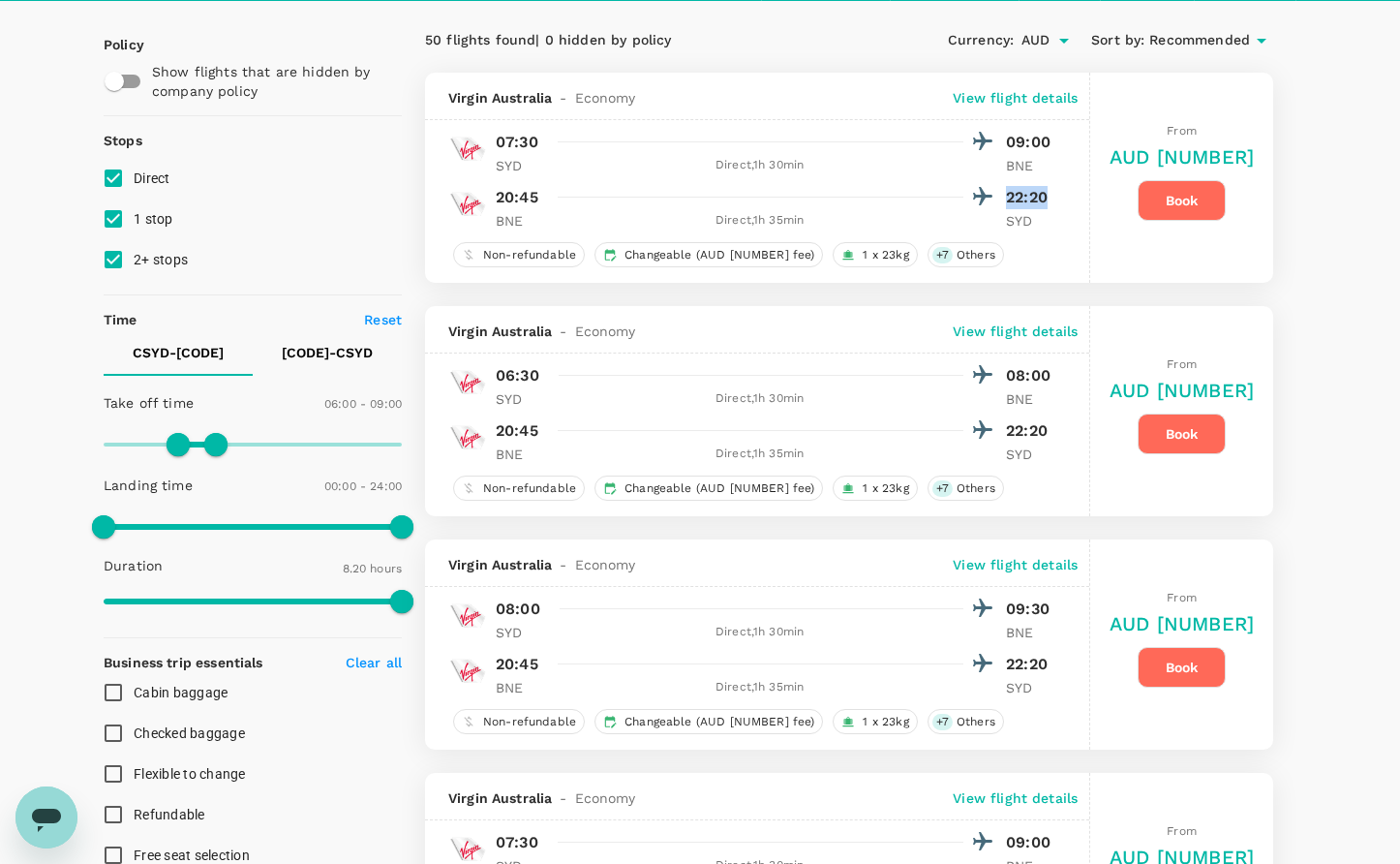 click on "CBNE - CSYD" at bounding box center [327, 353] 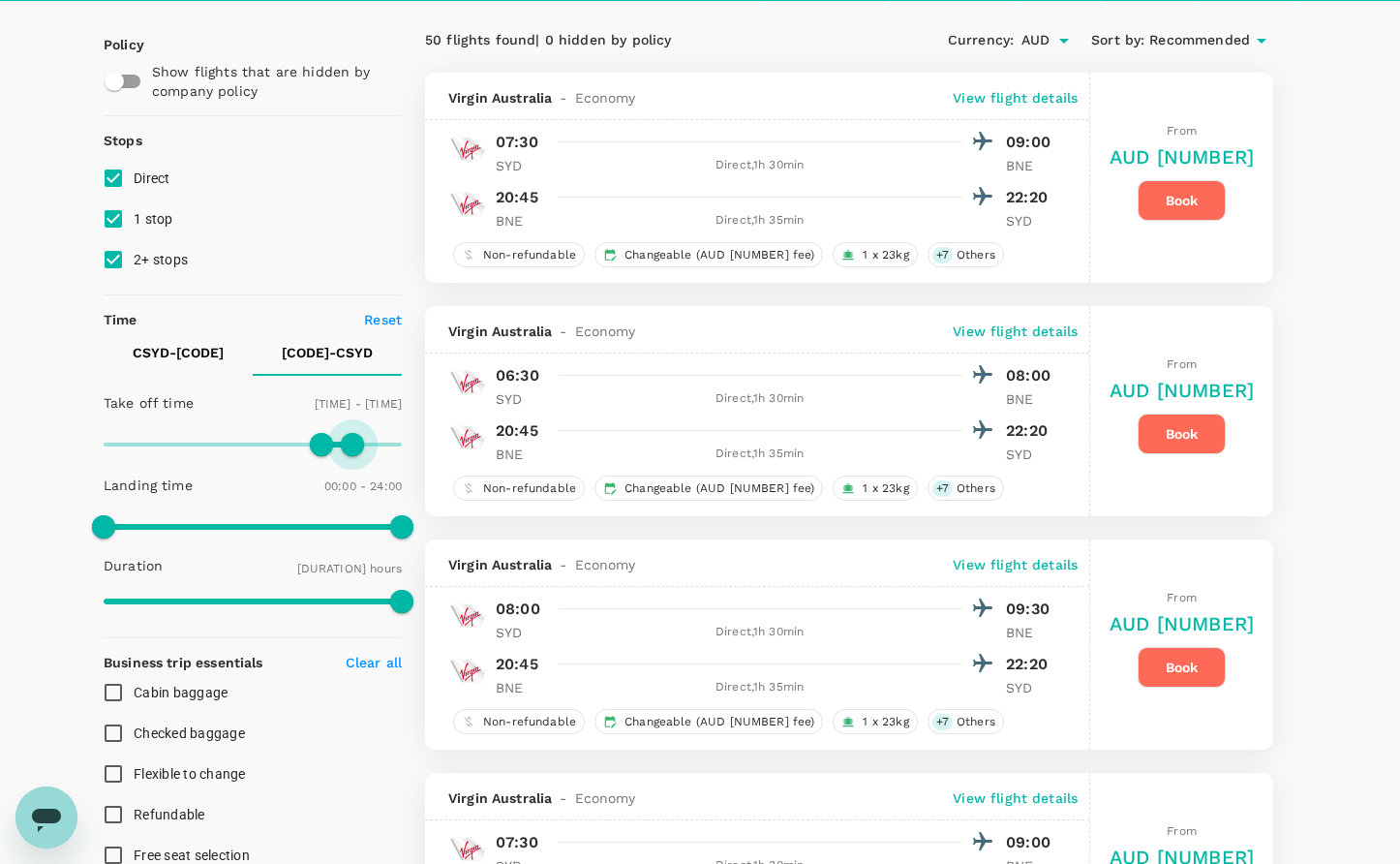 type on "1170" 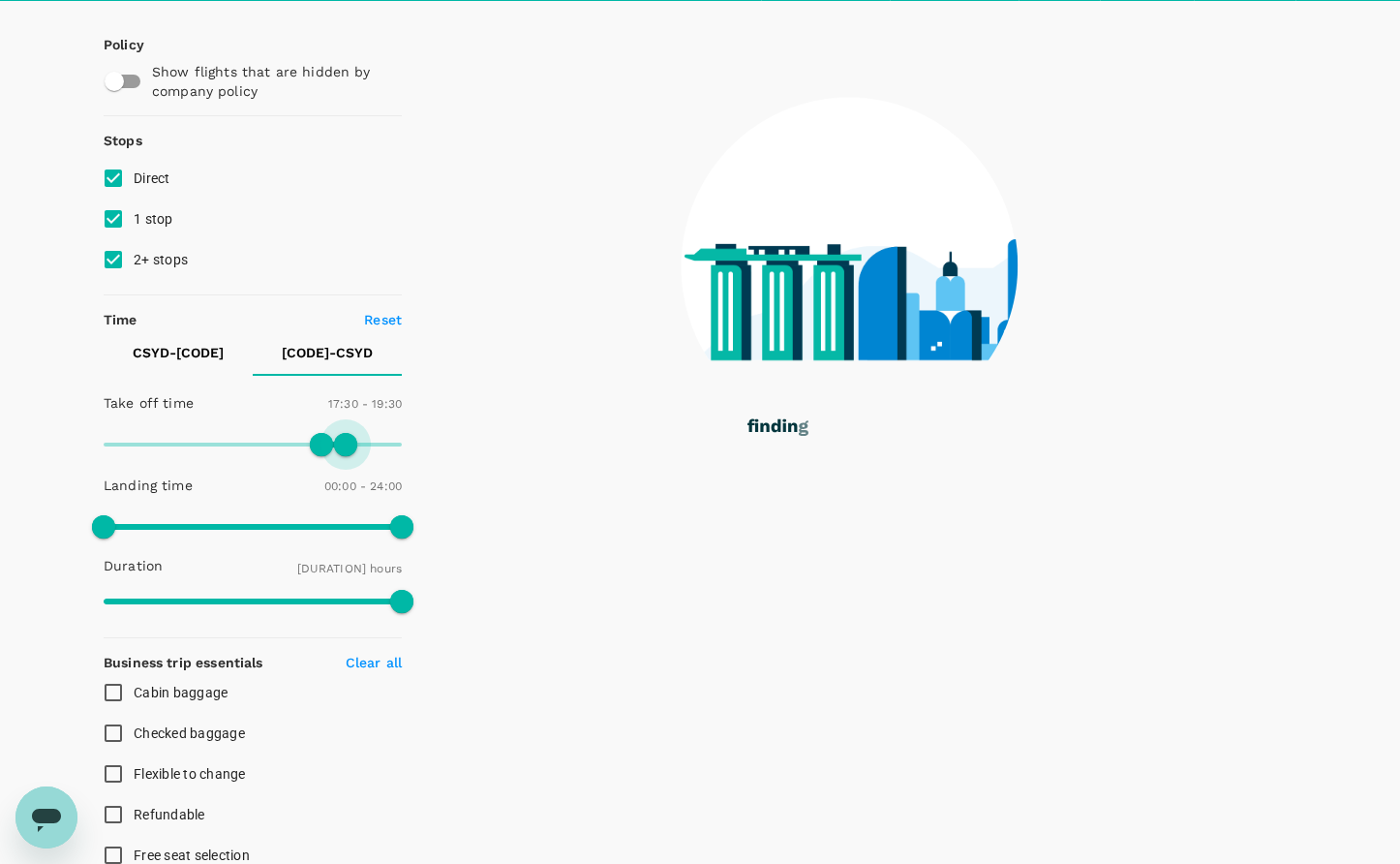 drag, startPoint x: 387, startPoint y: 439, endPoint x: 346, endPoint y: 444, distance: 41.303753 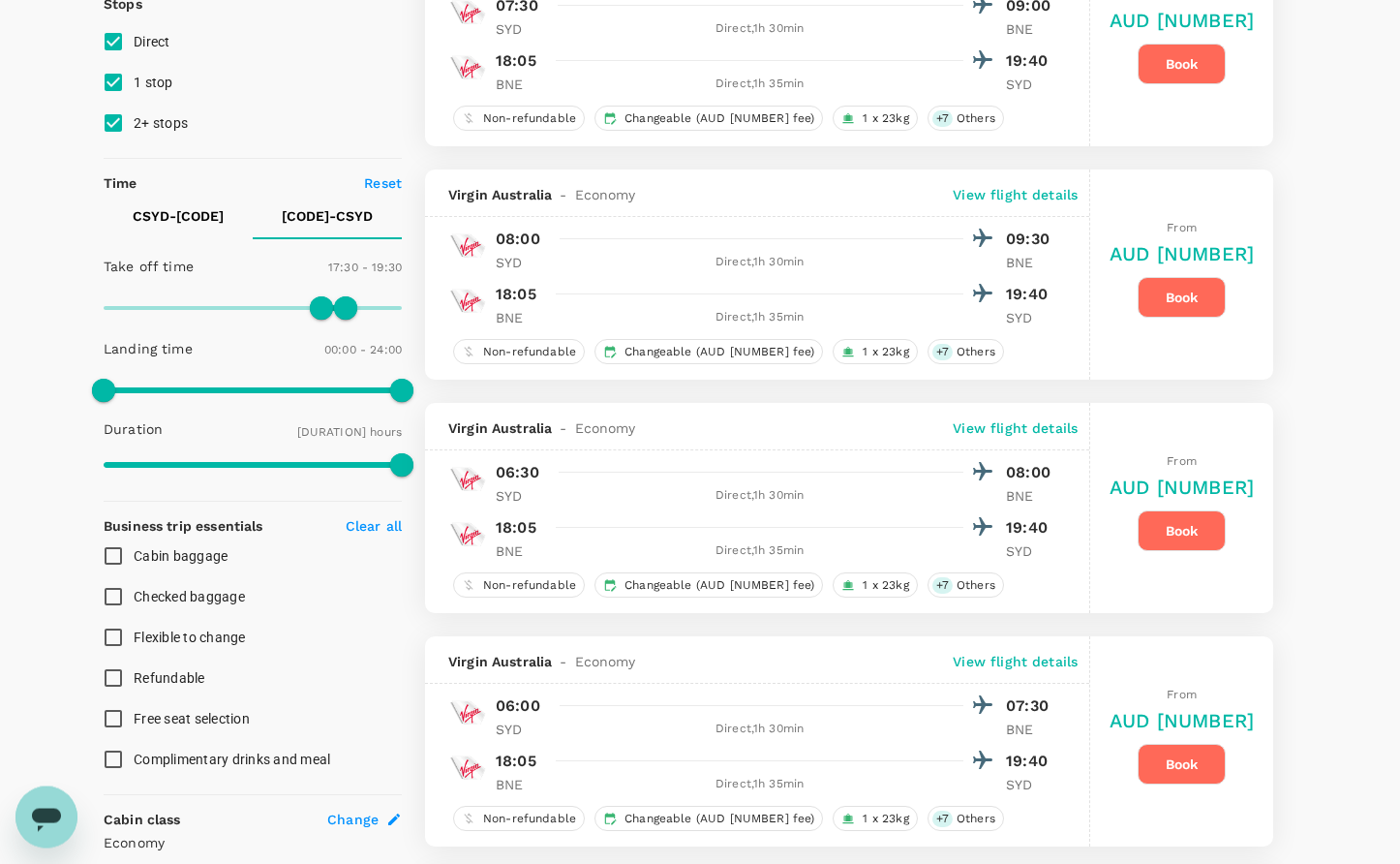 scroll, scrollTop: 263, scrollLeft: 0, axis: vertical 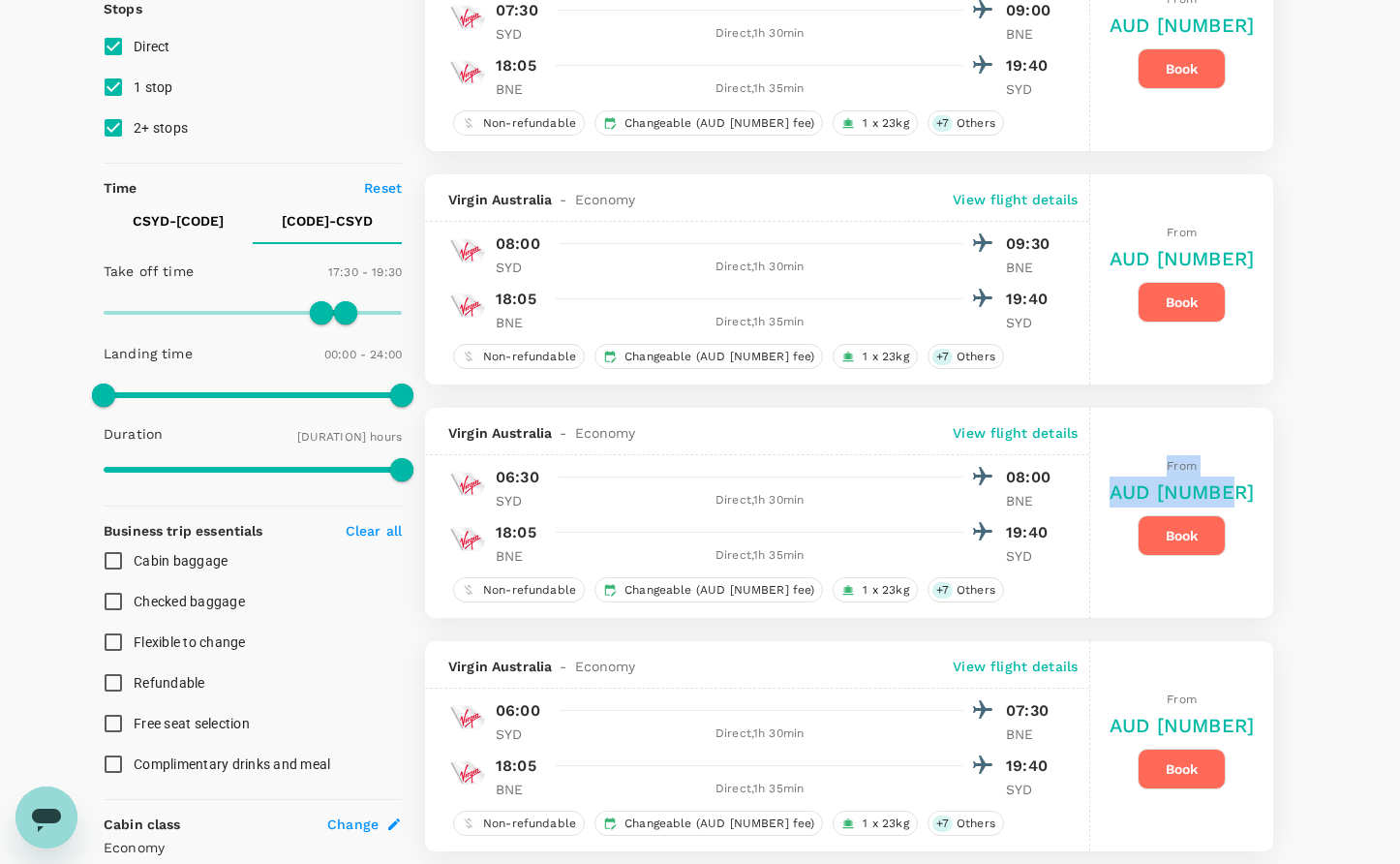 drag, startPoint x: 491, startPoint y: 244, endPoint x: 1282, endPoint y: 555, distance: 849.9424 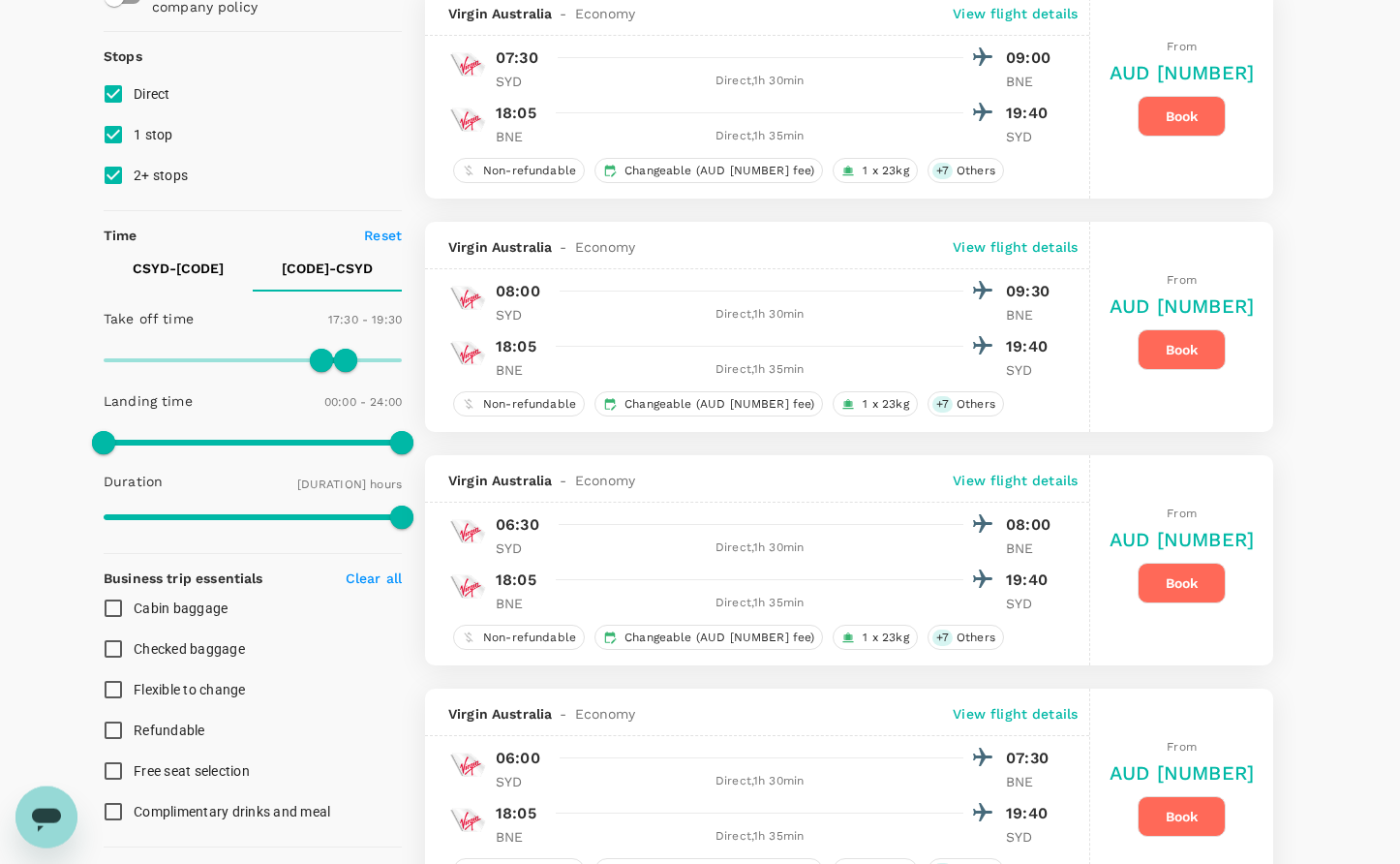 scroll, scrollTop: 198, scrollLeft: 0, axis: vertical 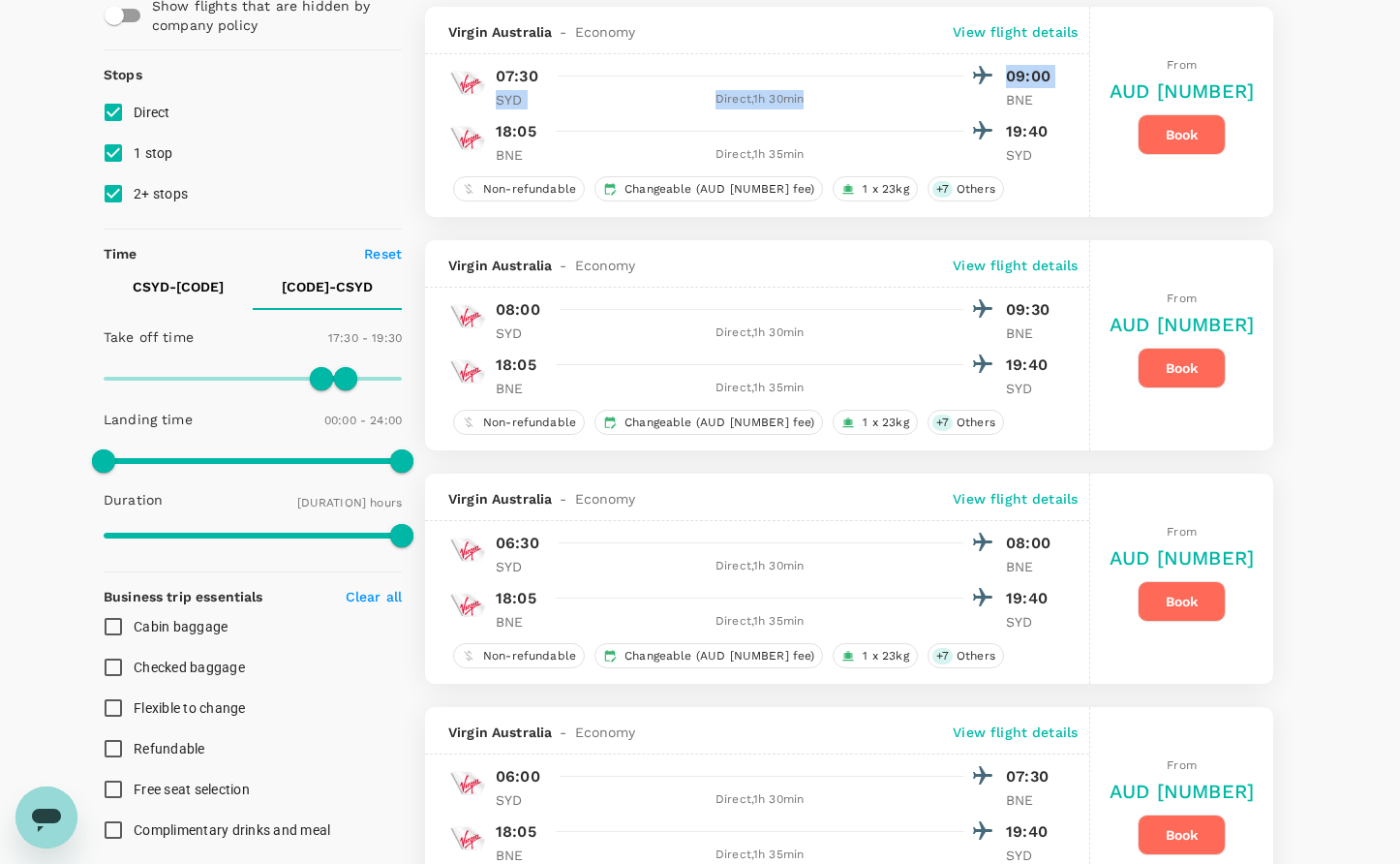 drag, startPoint x: 498, startPoint y: 77, endPoint x: 1009, endPoint y: 107, distance: 511.87987 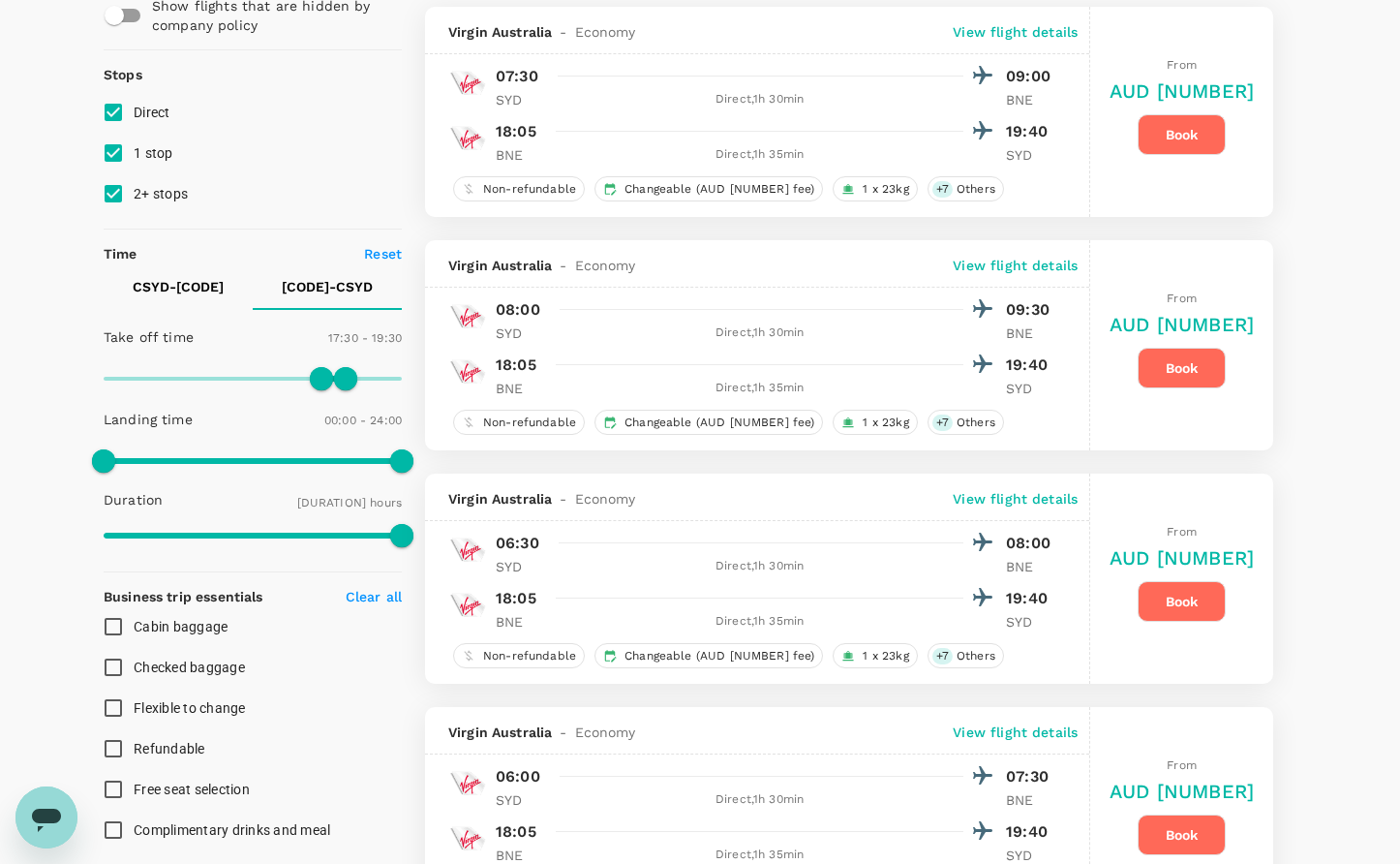 click at bounding box center [771, 131] 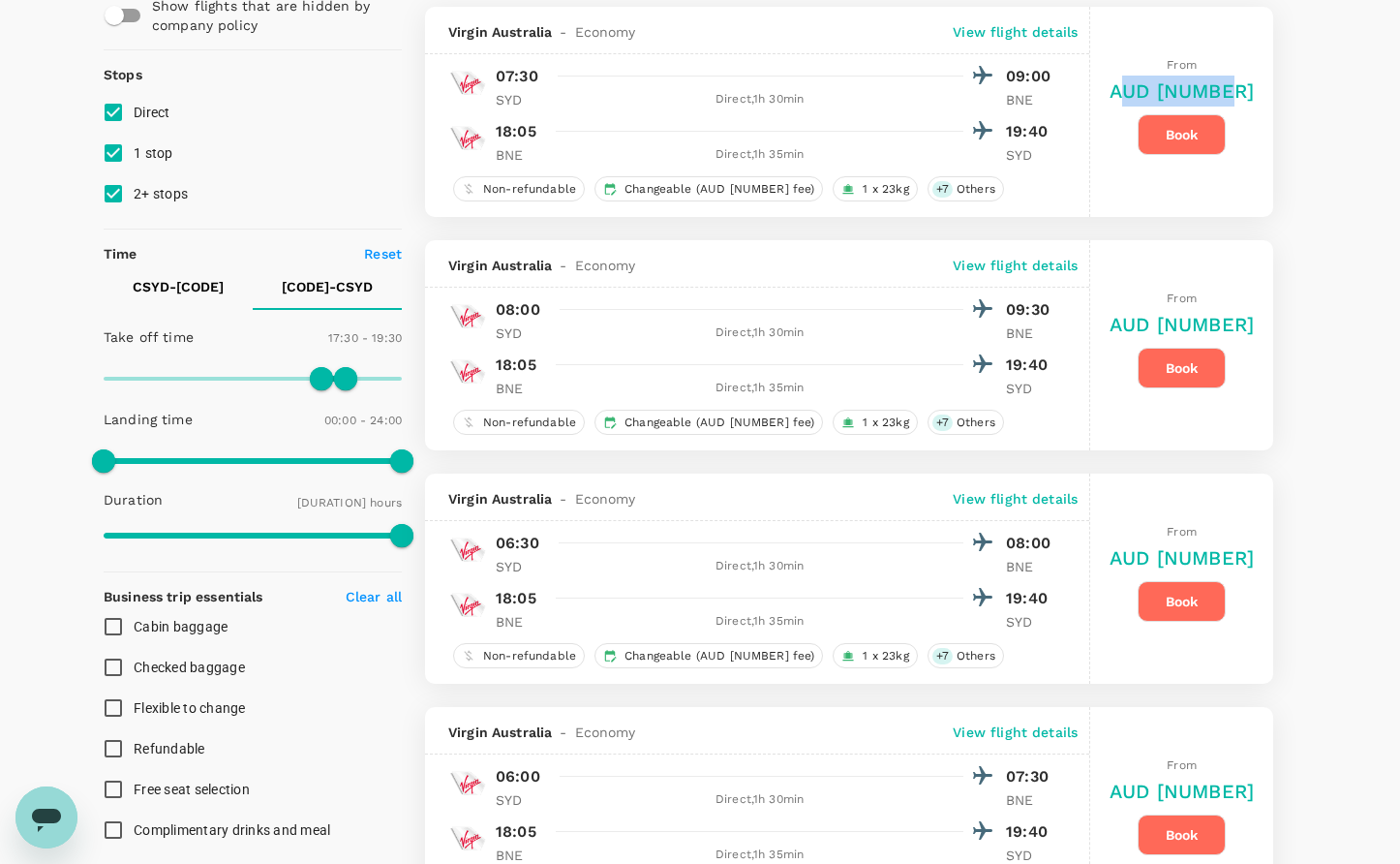 drag, startPoint x: 1265, startPoint y: 94, endPoint x: 1150, endPoint y: 101, distance: 115.2128 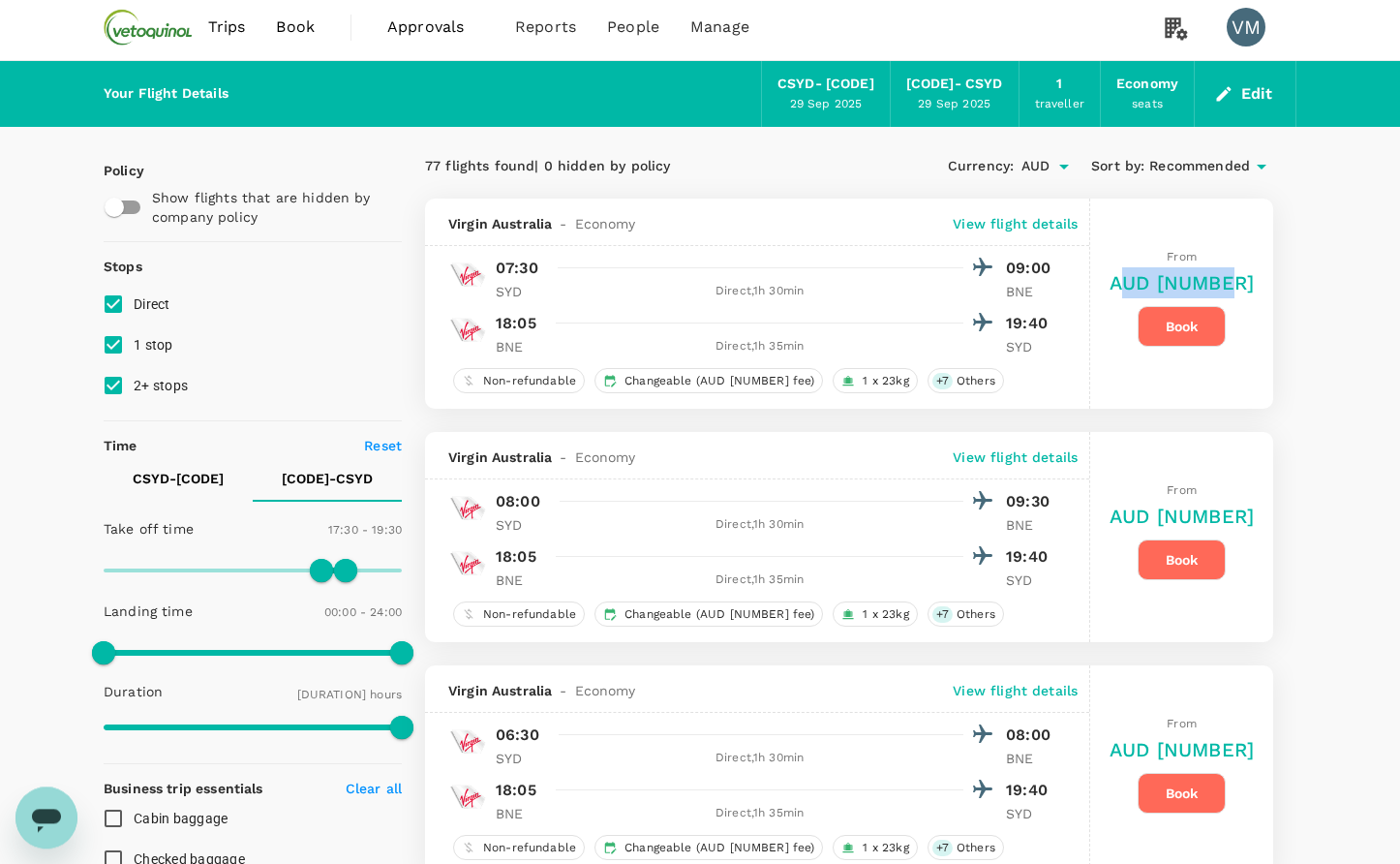 scroll, scrollTop: 0, scrollLeft: 0, axis: both 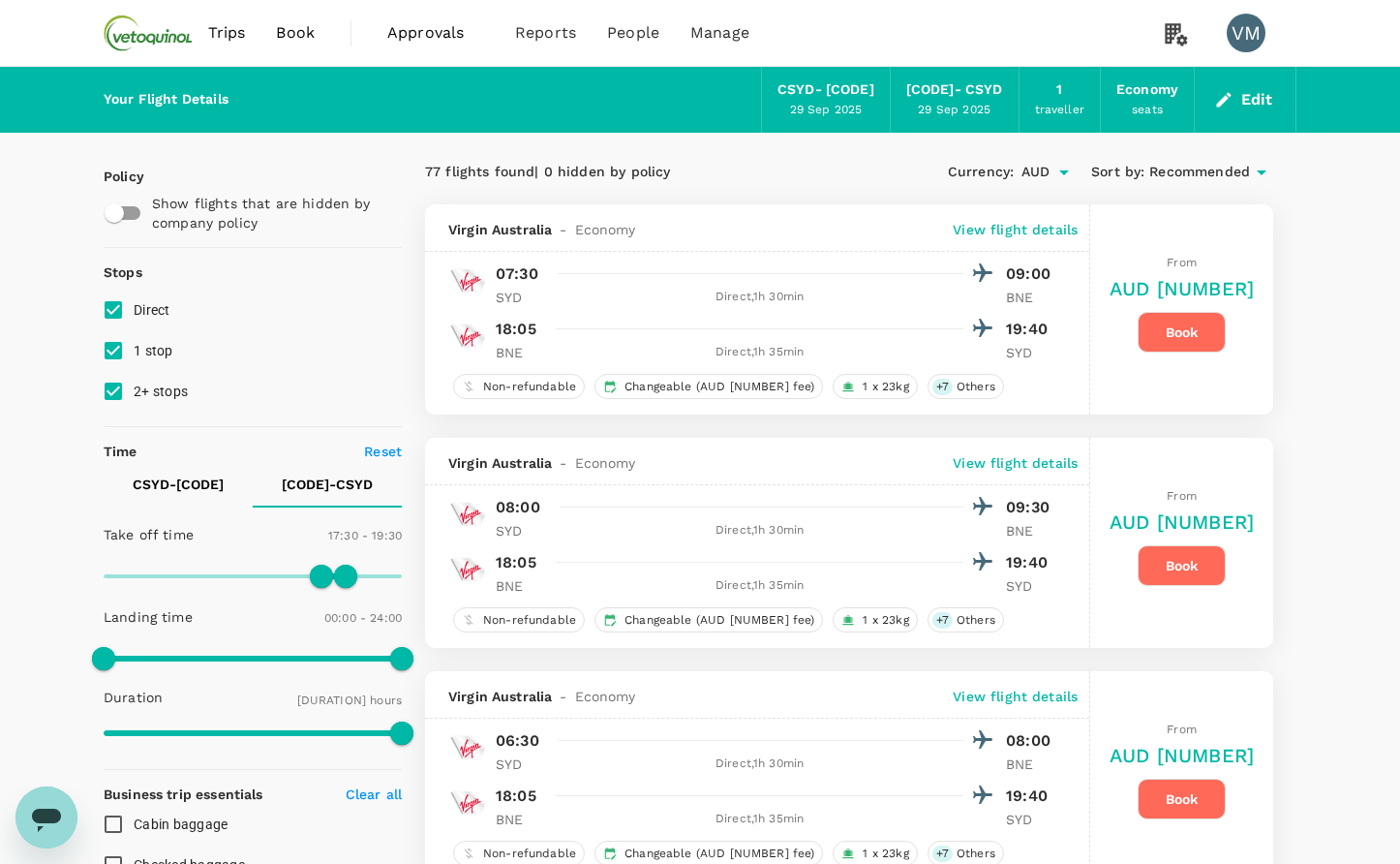click on "From AUD 392.93 Book" at bounding box center (1181, 309) 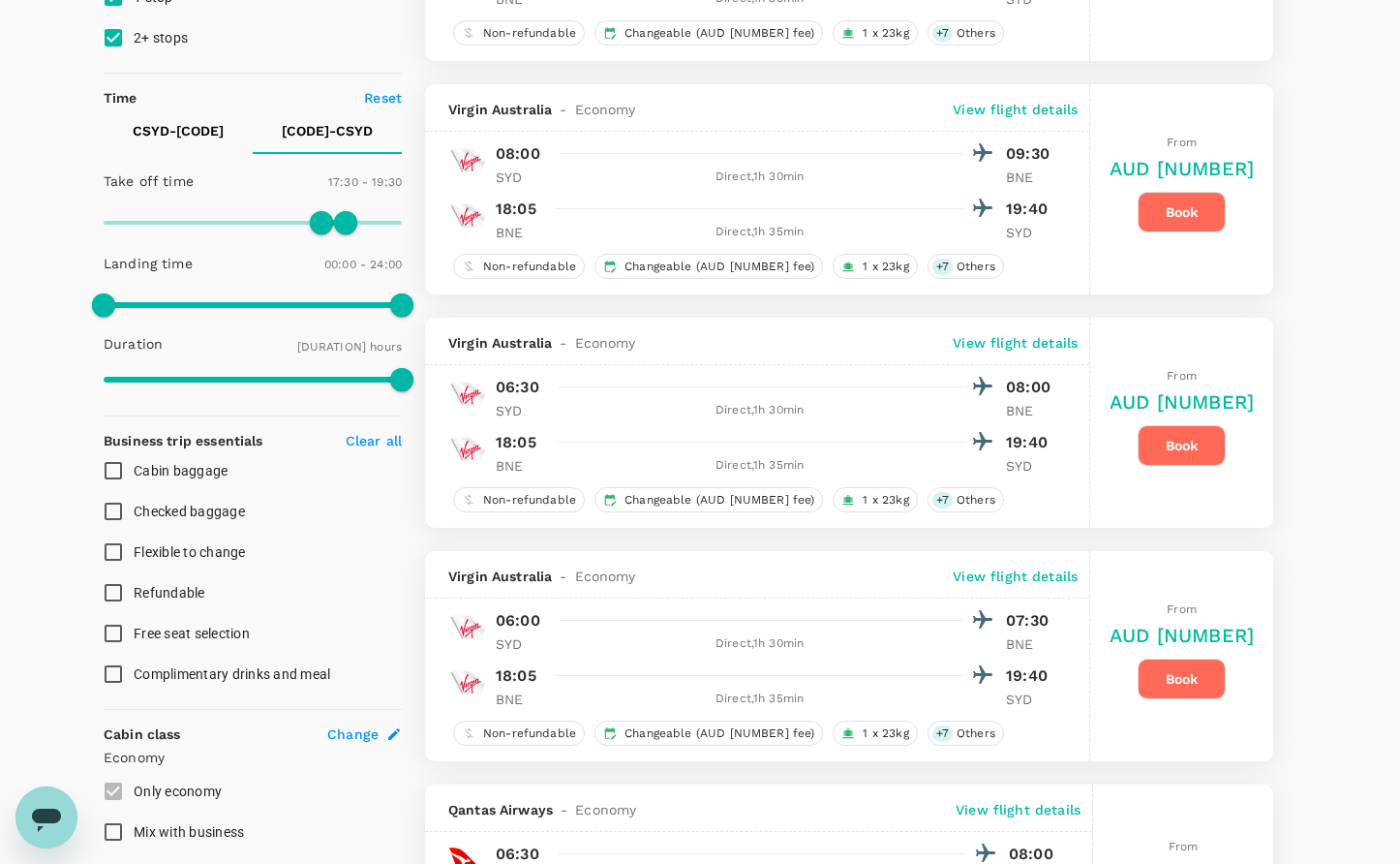 scroll, scrollTop: 329, scrollLeft: 0, axis: vertical 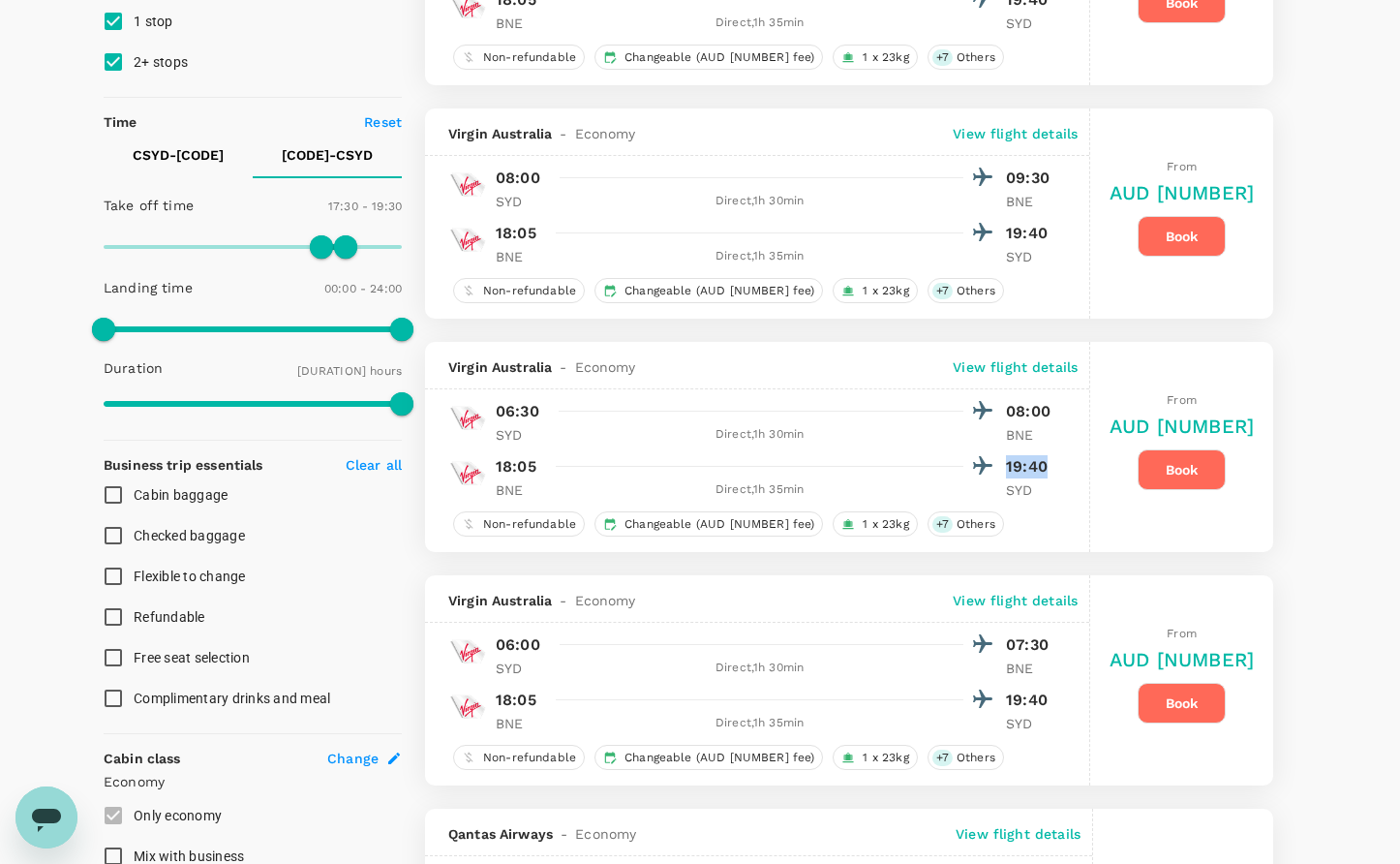 drag, startPoint x: 498, startPoint y: 412, endPoint x: 1094, endPoint y: 475, distance: 599.32045 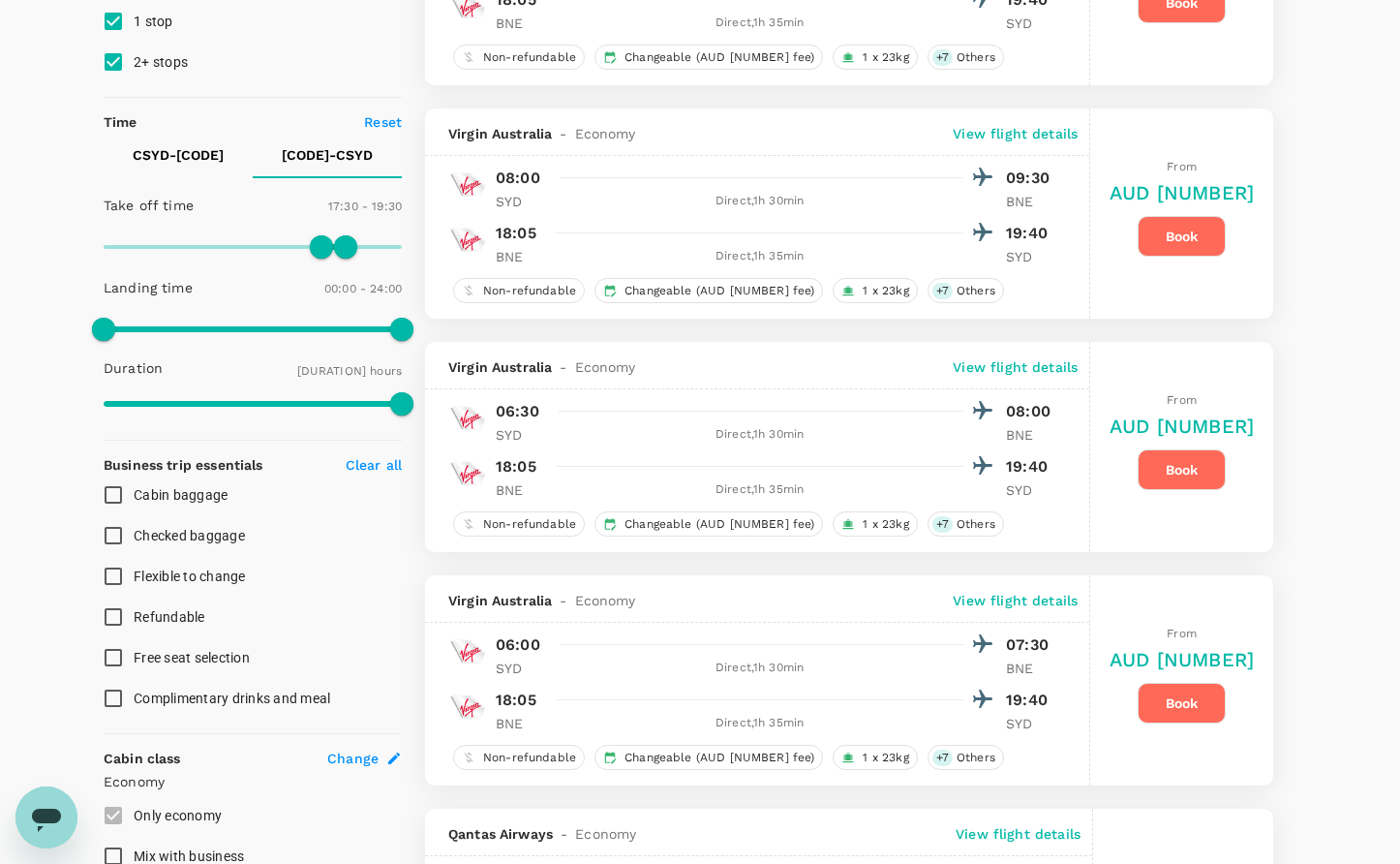 click on "06:30 08:00 SYD Direct ,  1h 30min BNE 18:05 19:40 BNE Direct ,  1h 35min SYD" at bounding box center (757, 448) 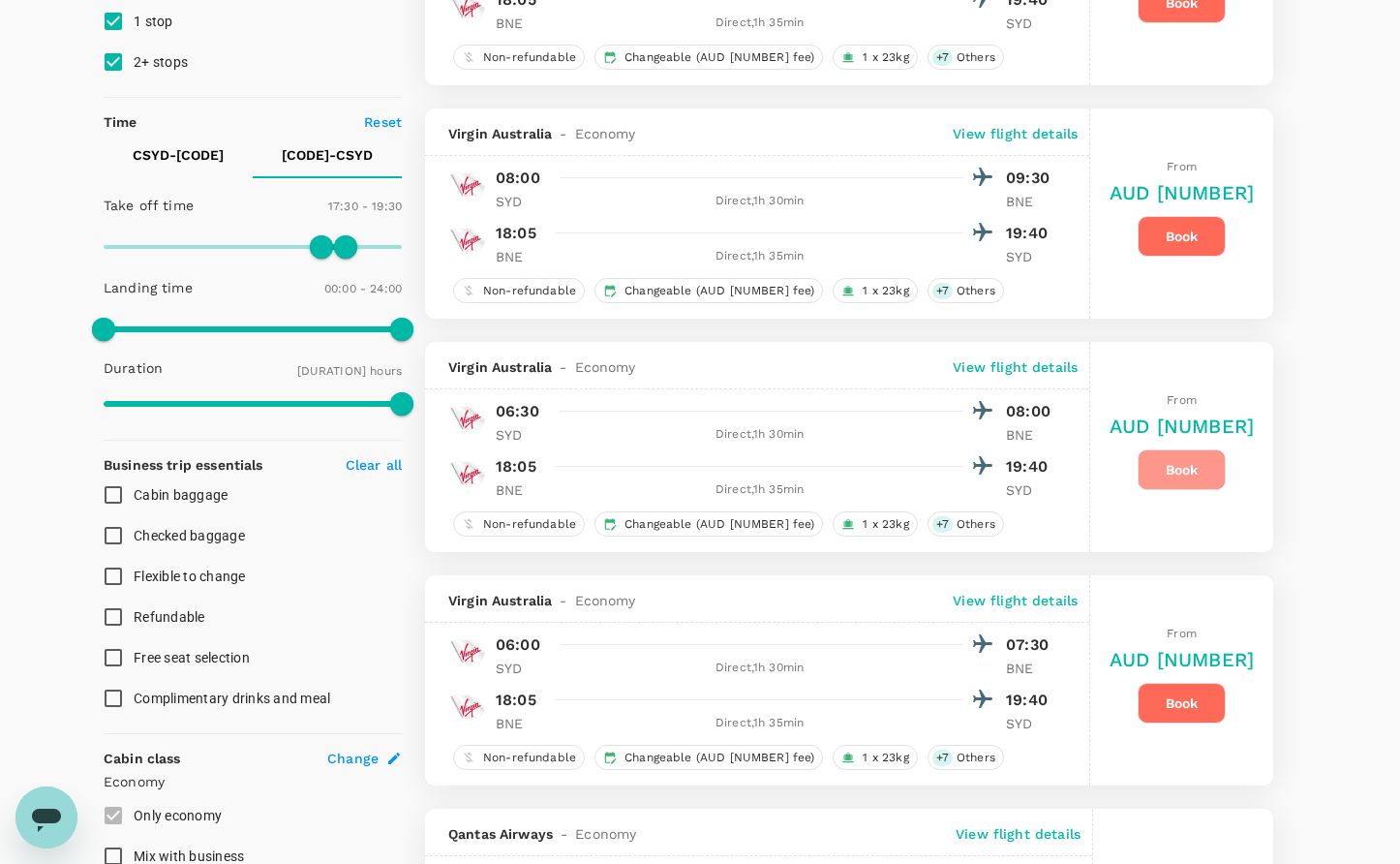 click on "Book" at bounding box center [1181, 470] 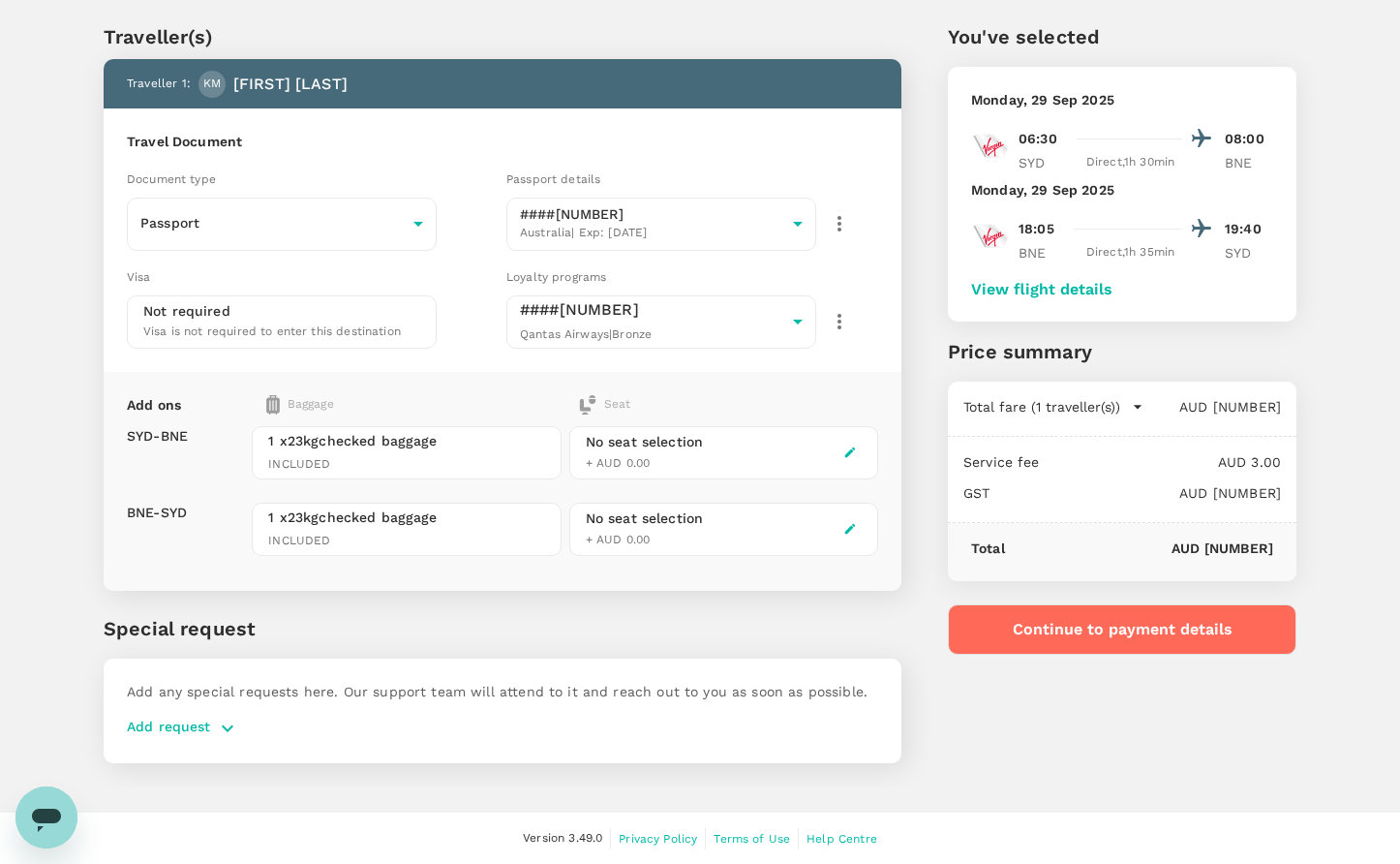 scroll, scrollTop: 0, scrollLeft: 0, axis: both 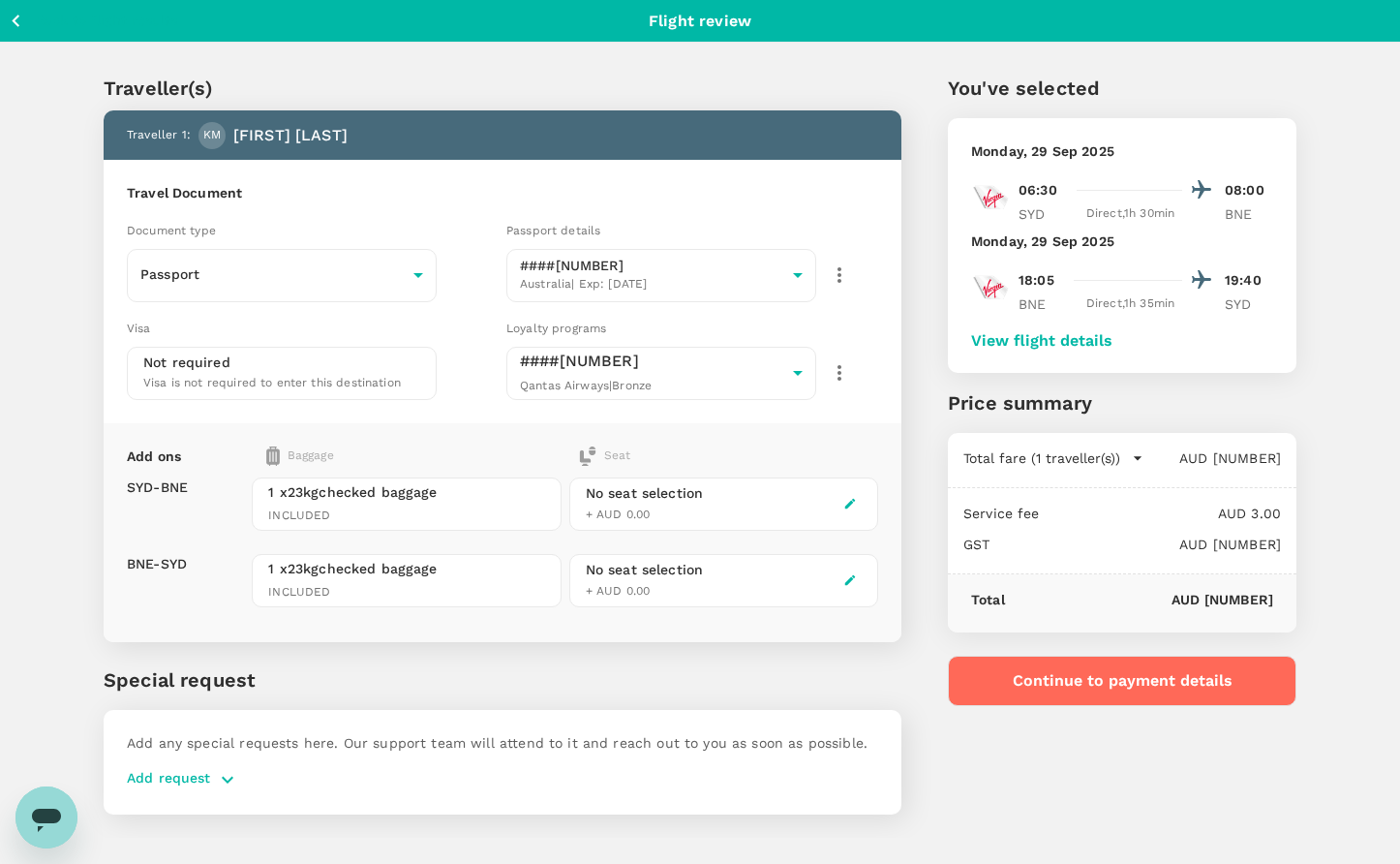 click on "Continue to payment details" at bounding box center [1122, 681] 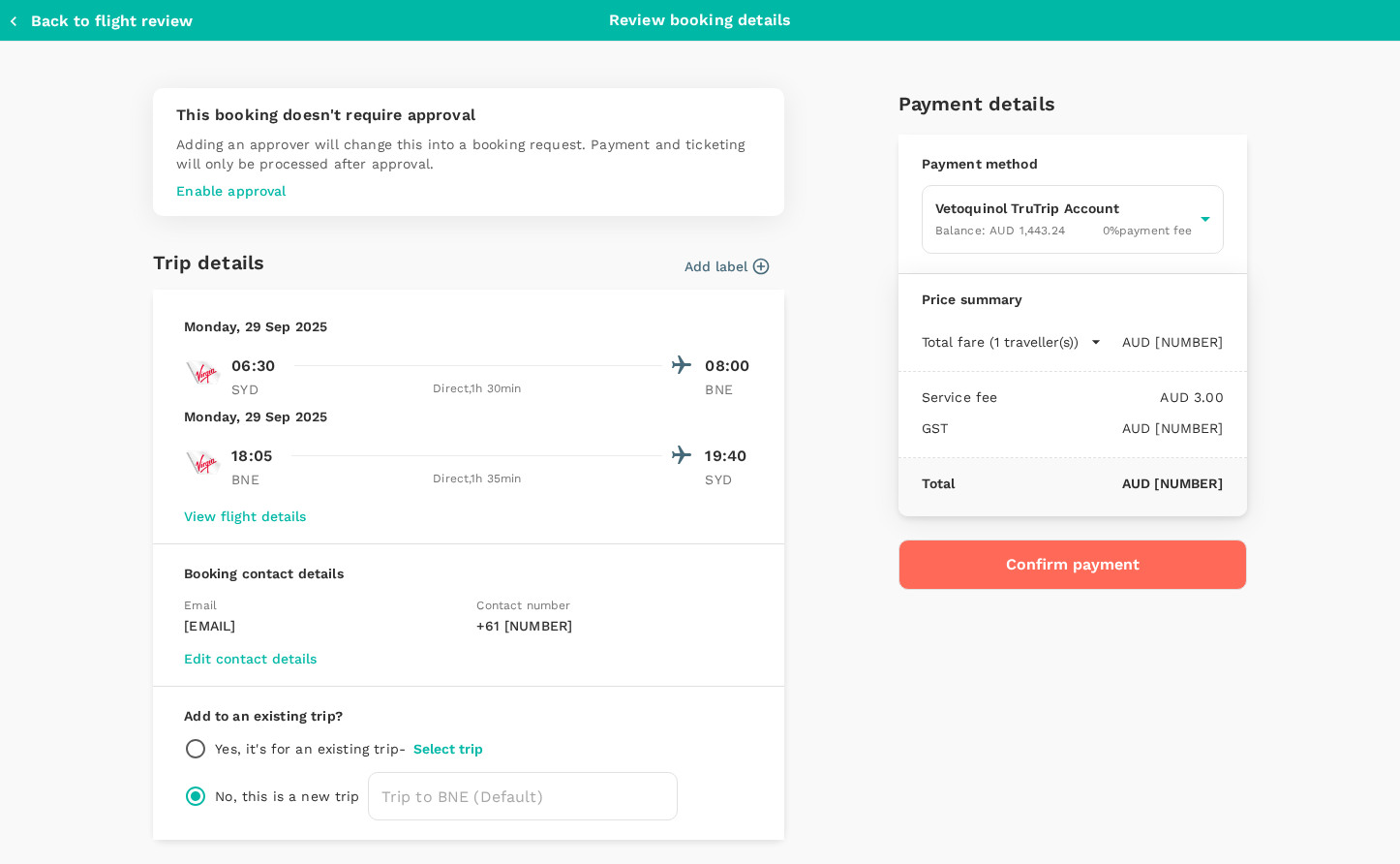 type on "9f80d78f-fe66-49a2-88cd-fab6e087b275" 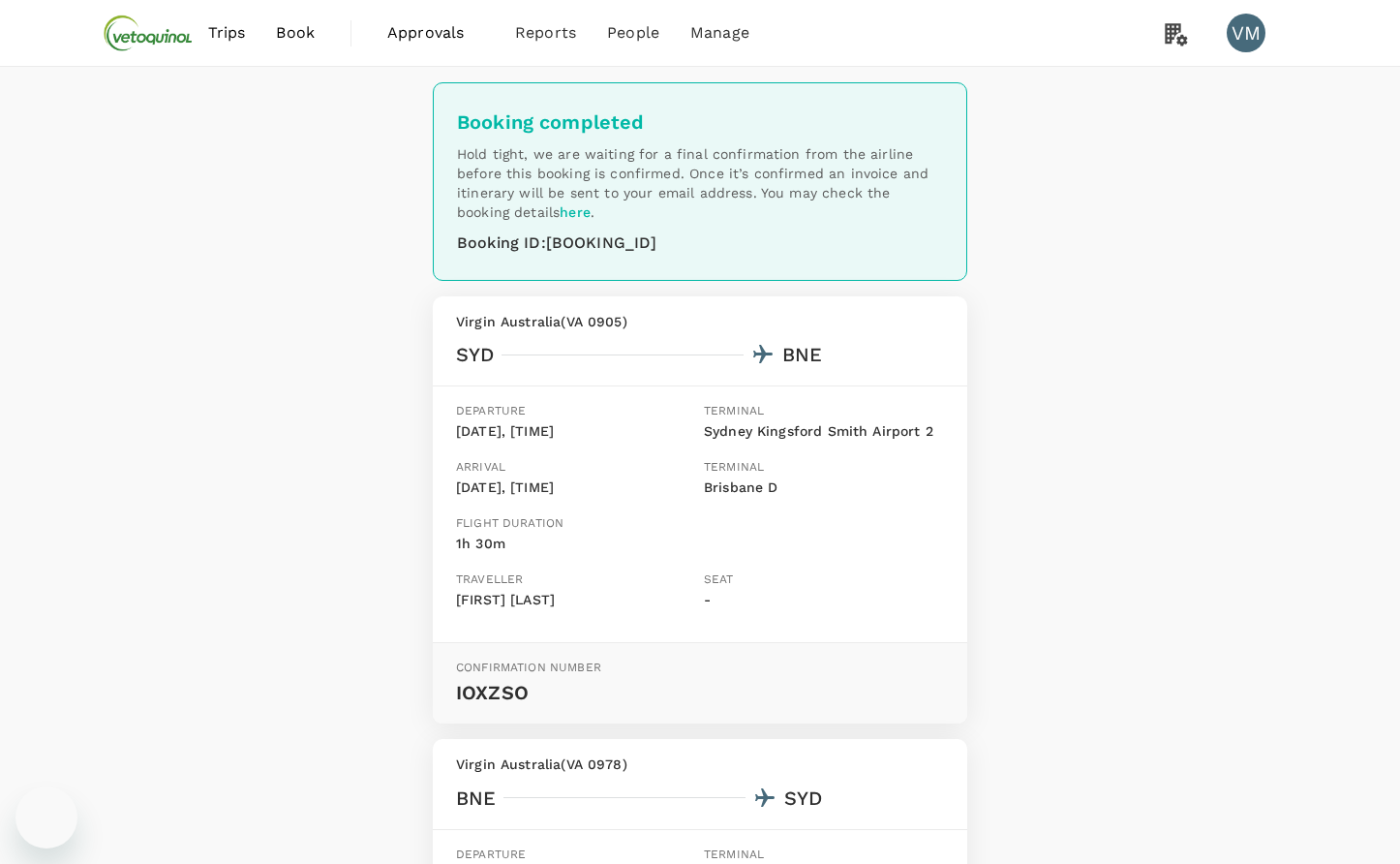 scroll, scrollTop: 0, scrollLeft: 0, axis: both 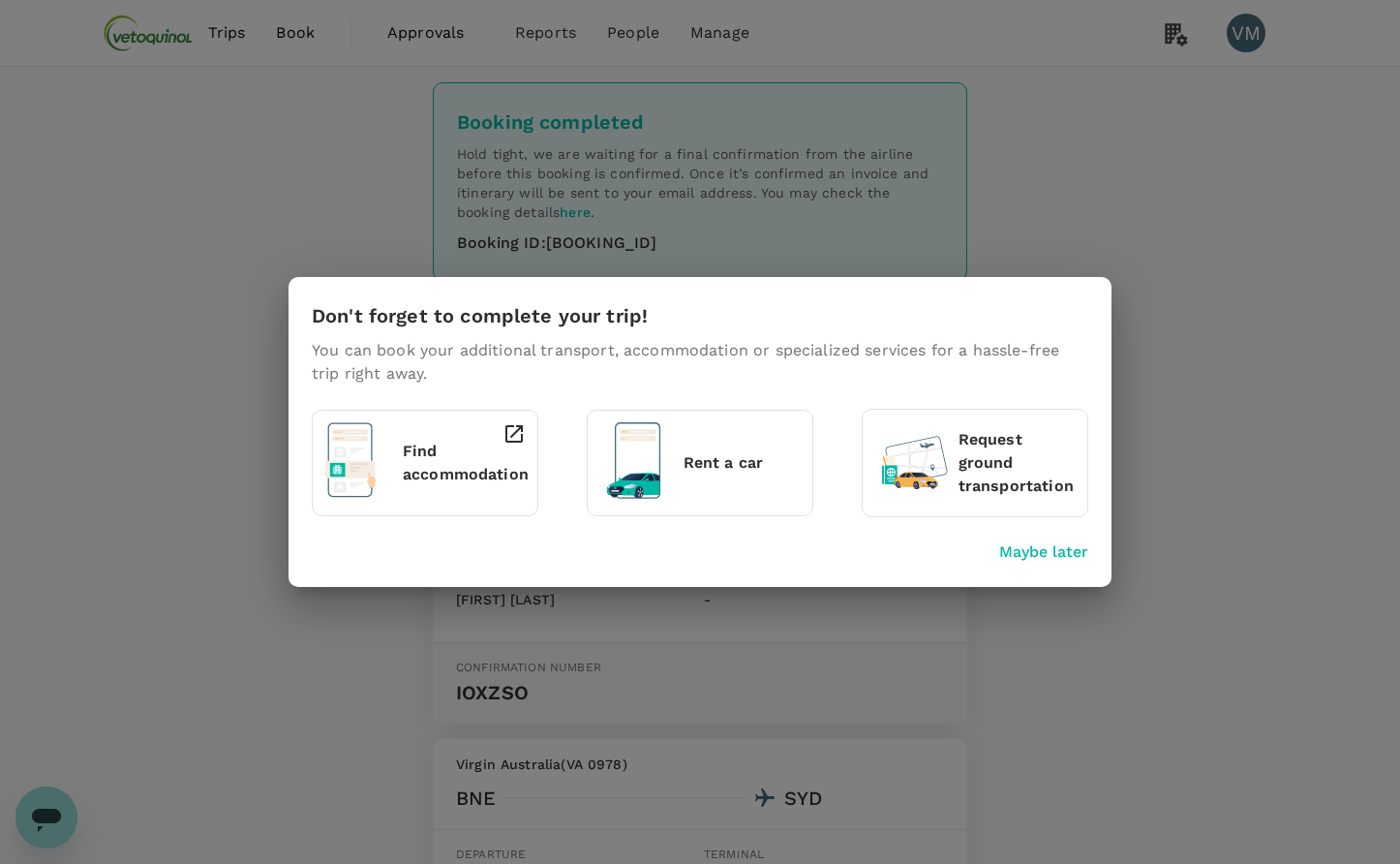 click on "Maybe later" at bounding box center [1044, 552] 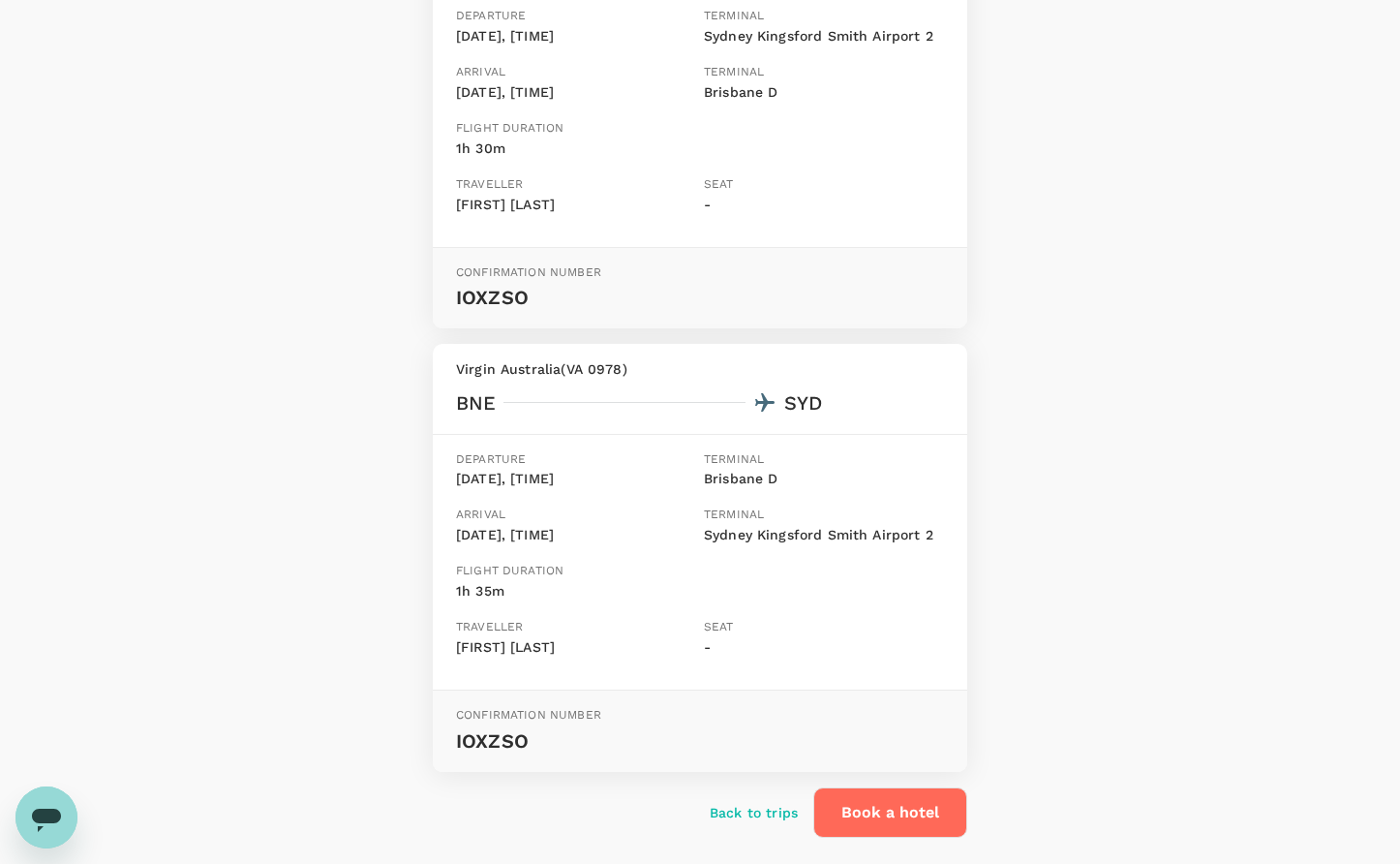 scroll, scrollTop: 482, scrollLeft: 0, axis: vertical 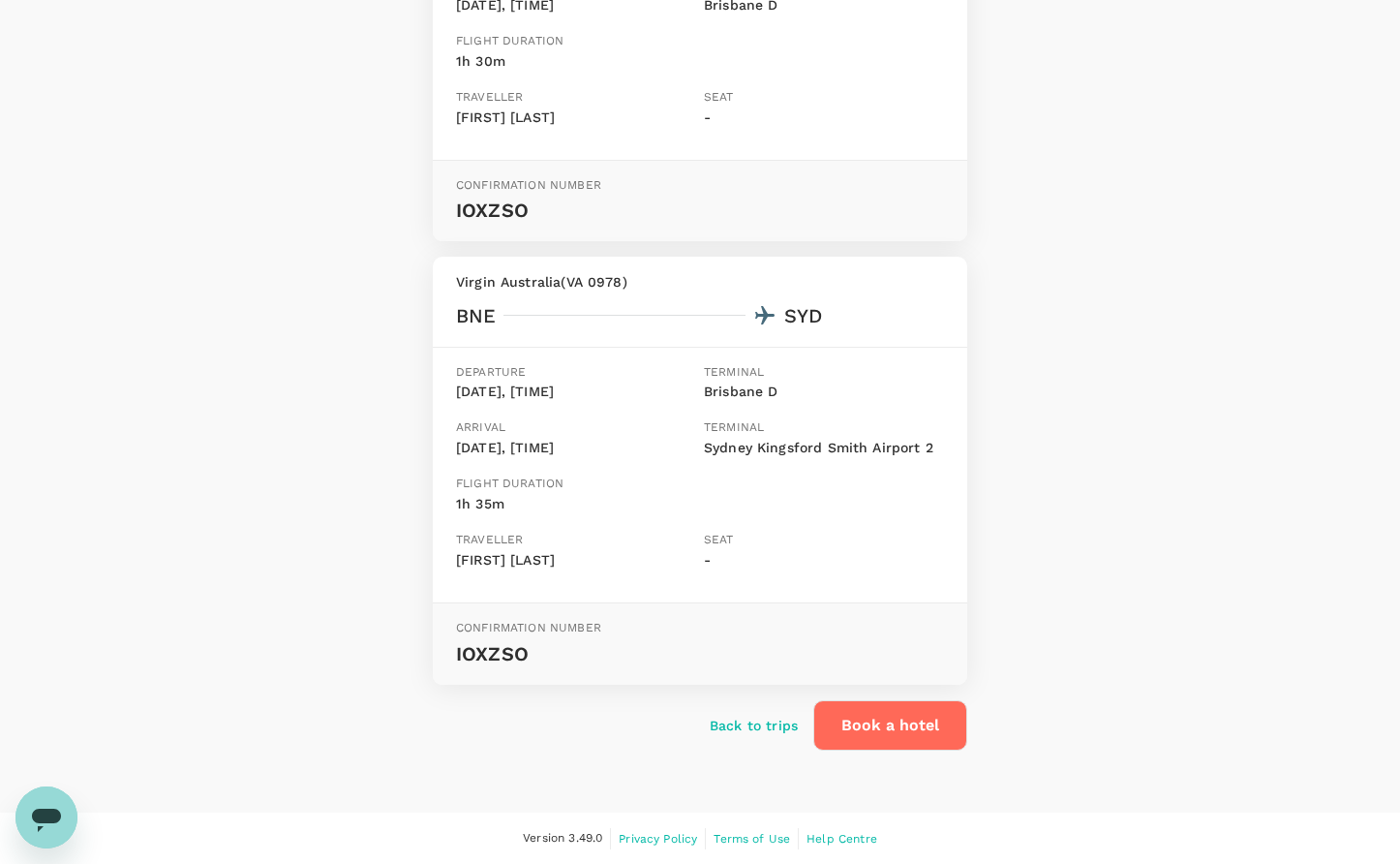 click on "Back to trips" at bounding box center [753, 725] 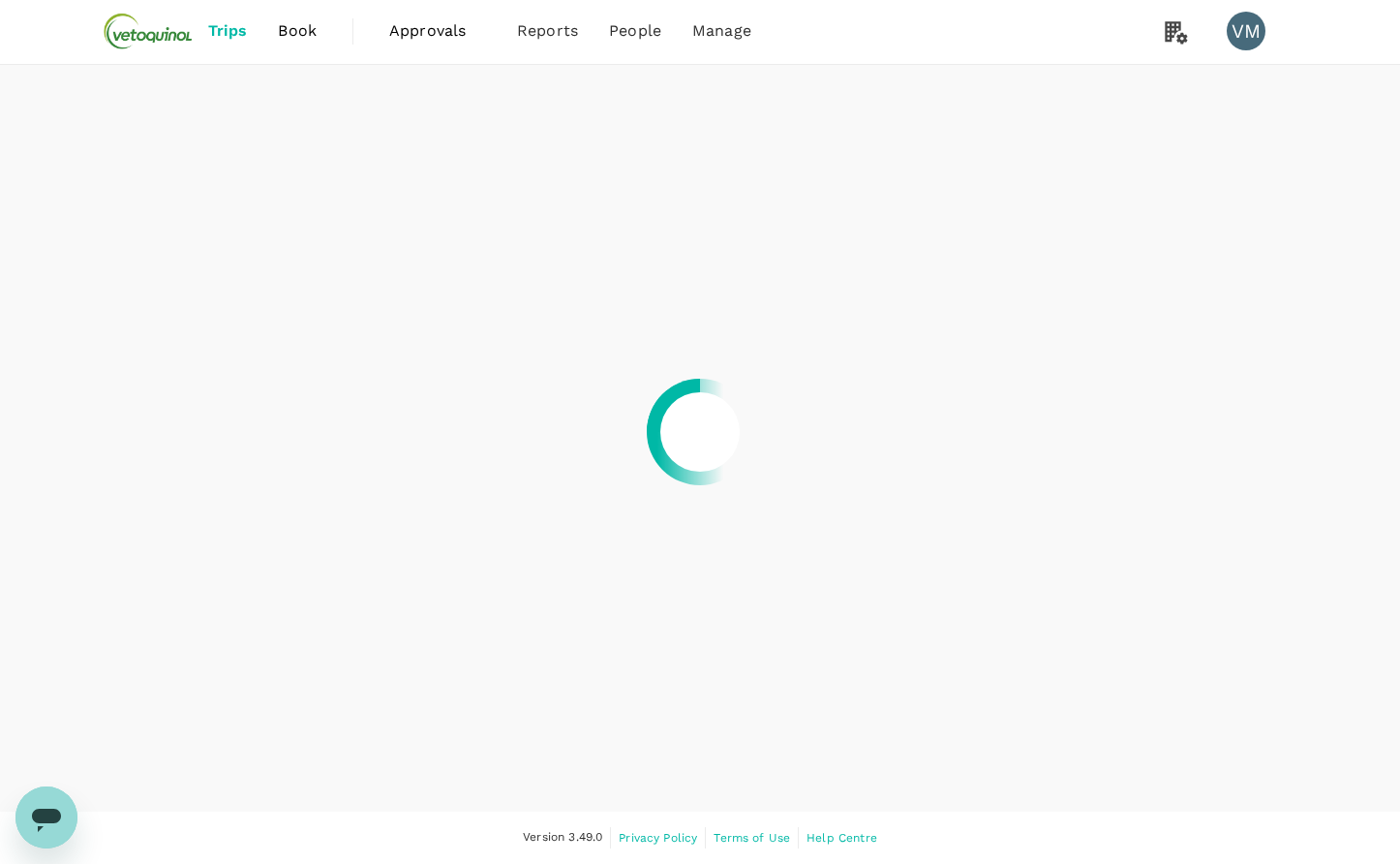 scroll, scrollTop: 1, scrollLeft: 0, axis: vertical 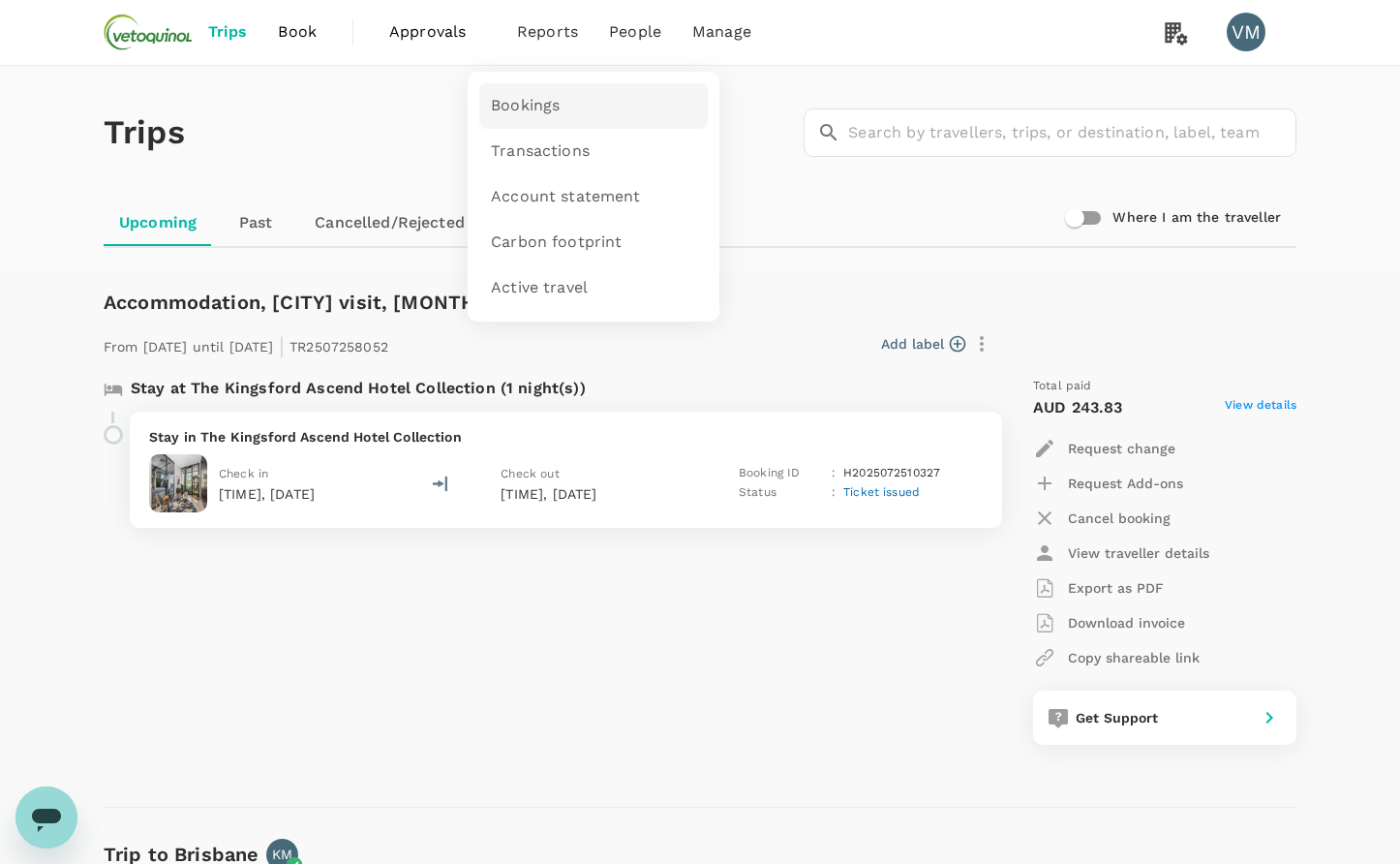 click on "Bookings" at bounding box center (525, 106) 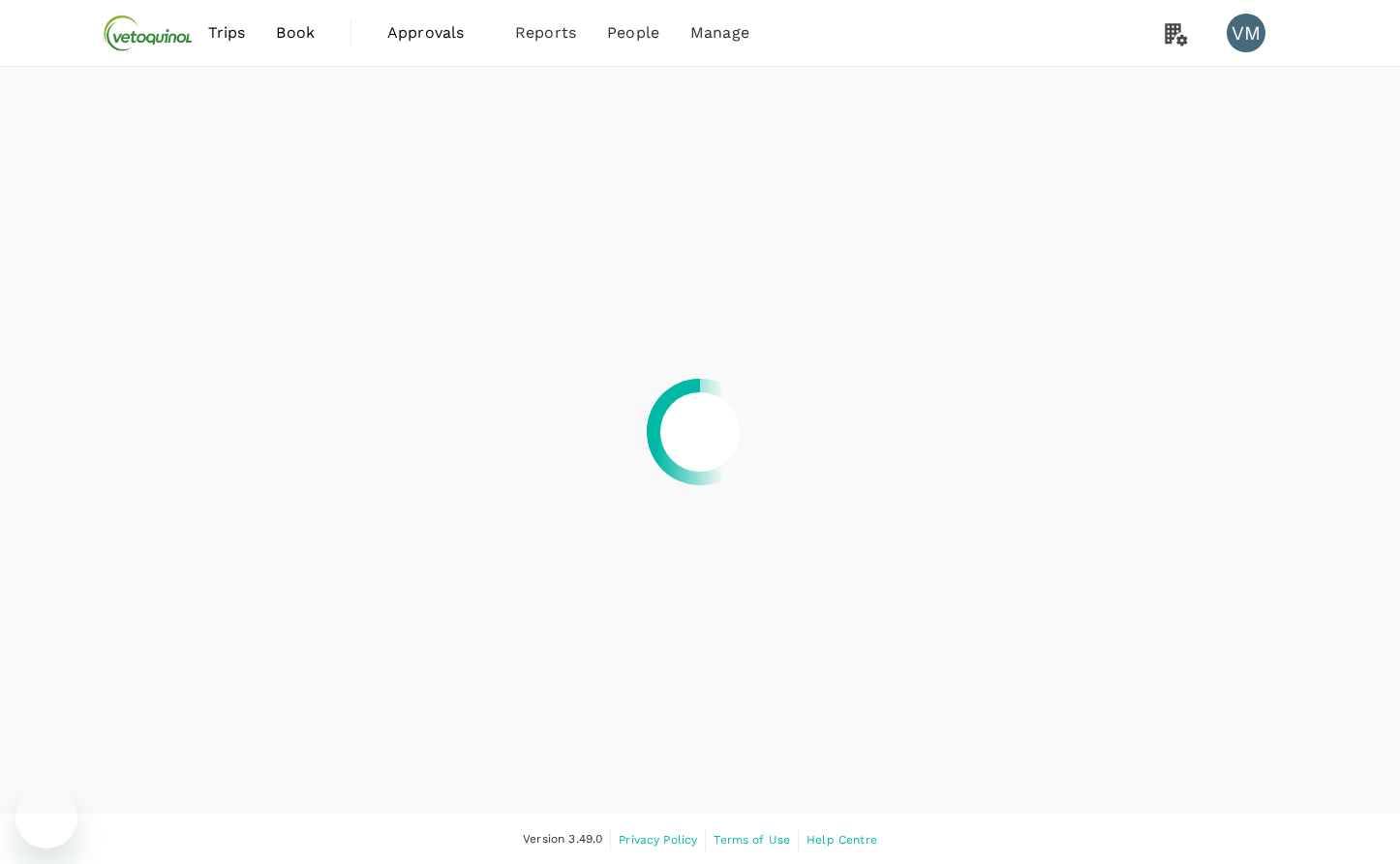 scroll, scrollTop: 0, scrollLeft: 0, axis: both 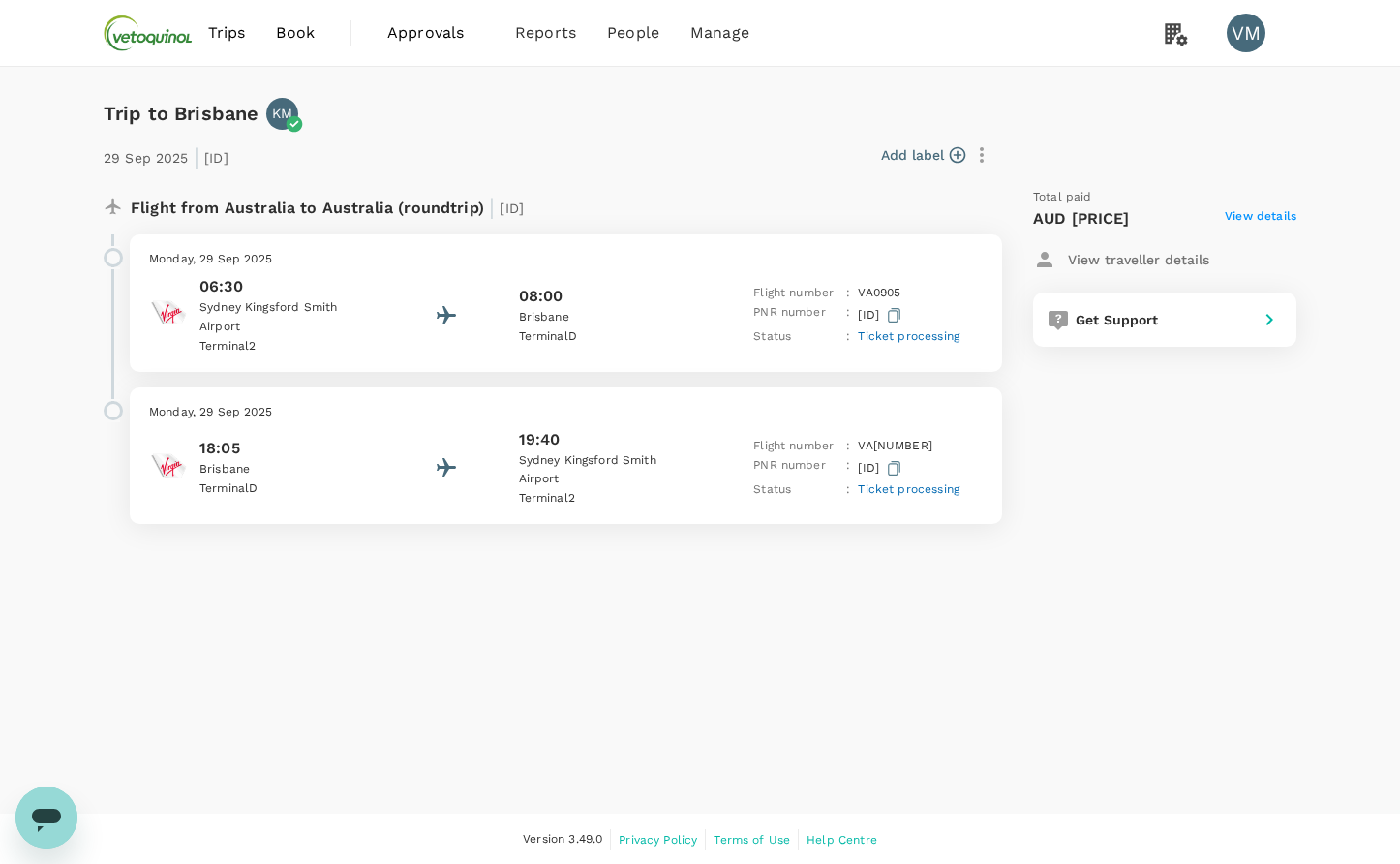click on "Monday, 29 Sep 2025   06:30 Sydney Kingsford Smith Airport Terminal  2 08:00 Brisbane Terminal  D Flight number : VA 0905 PNR number : IOXZSO   Status : Ticket processing" at bounding box center (565, 303) 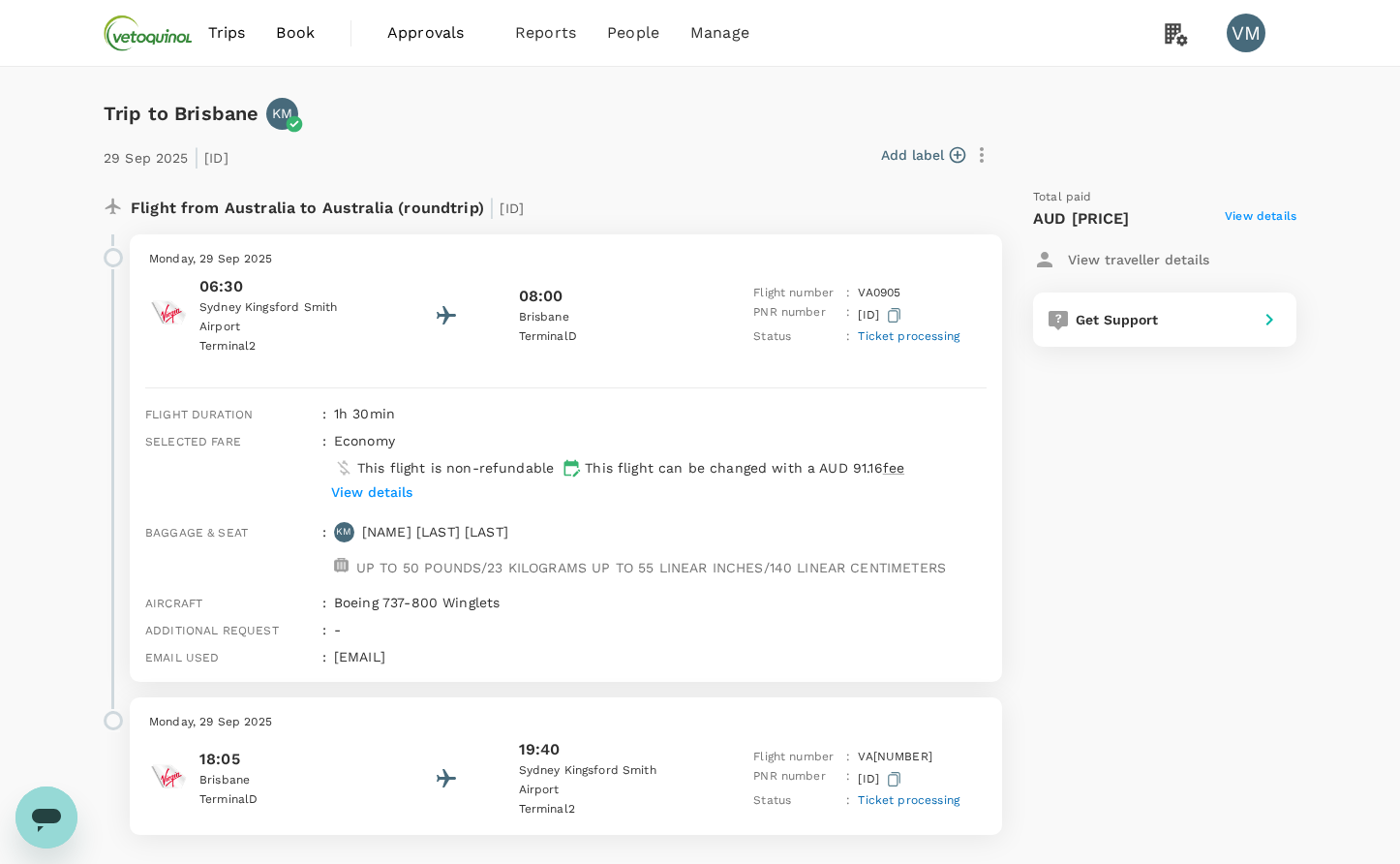 click 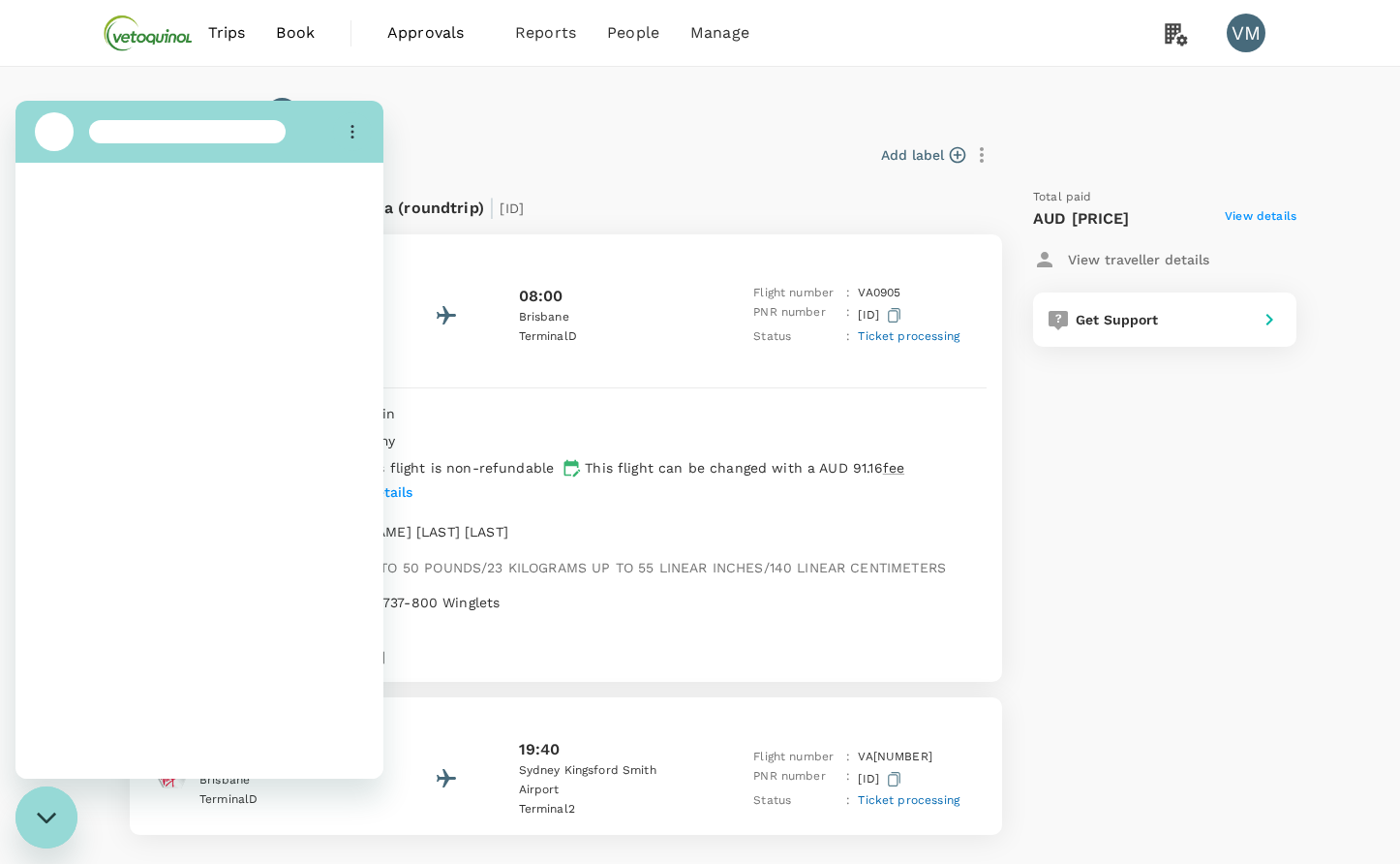 scroll, scrollTop: 0, scrollLeft: 0, axis: both 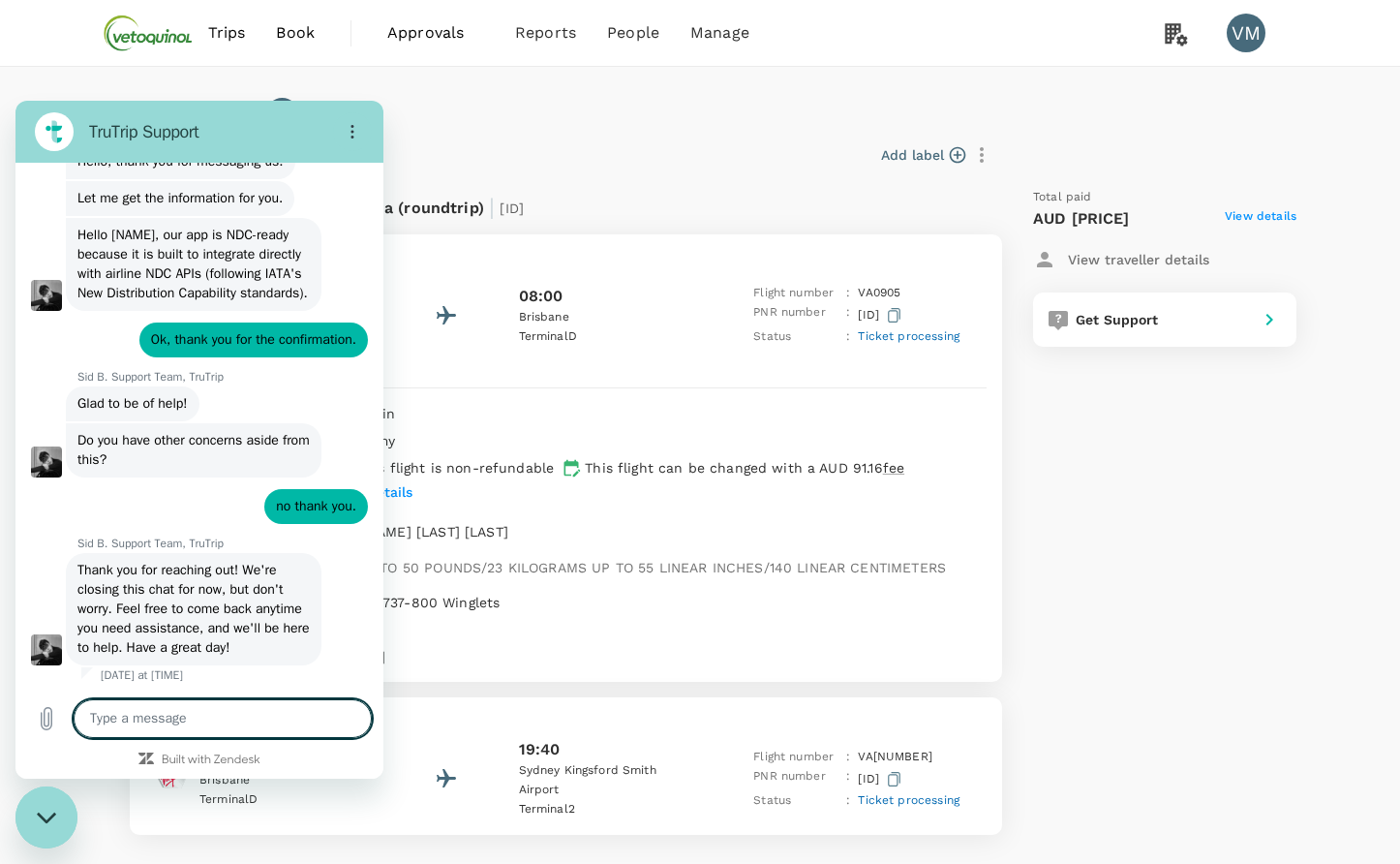 type on "x" 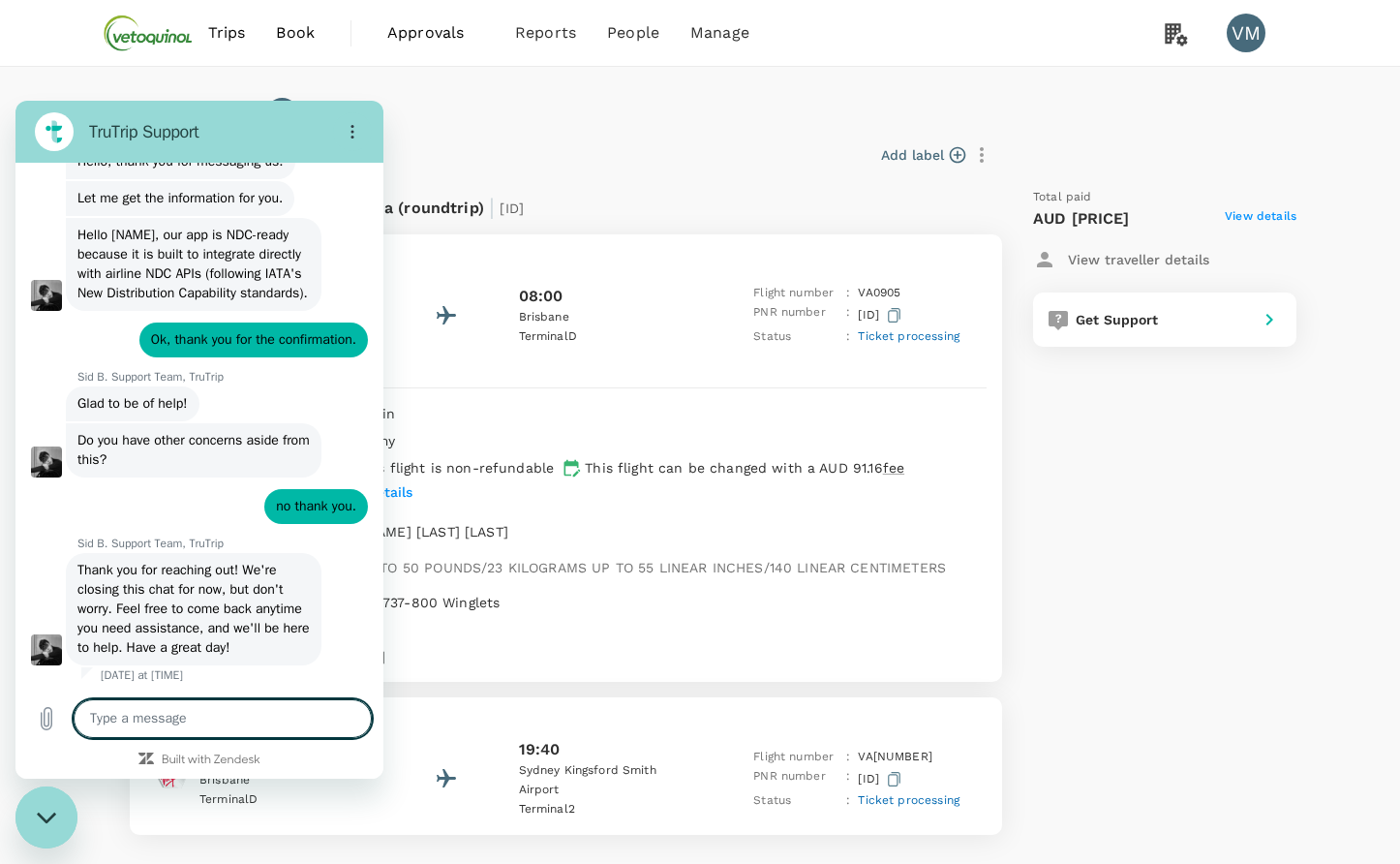 type on "H" 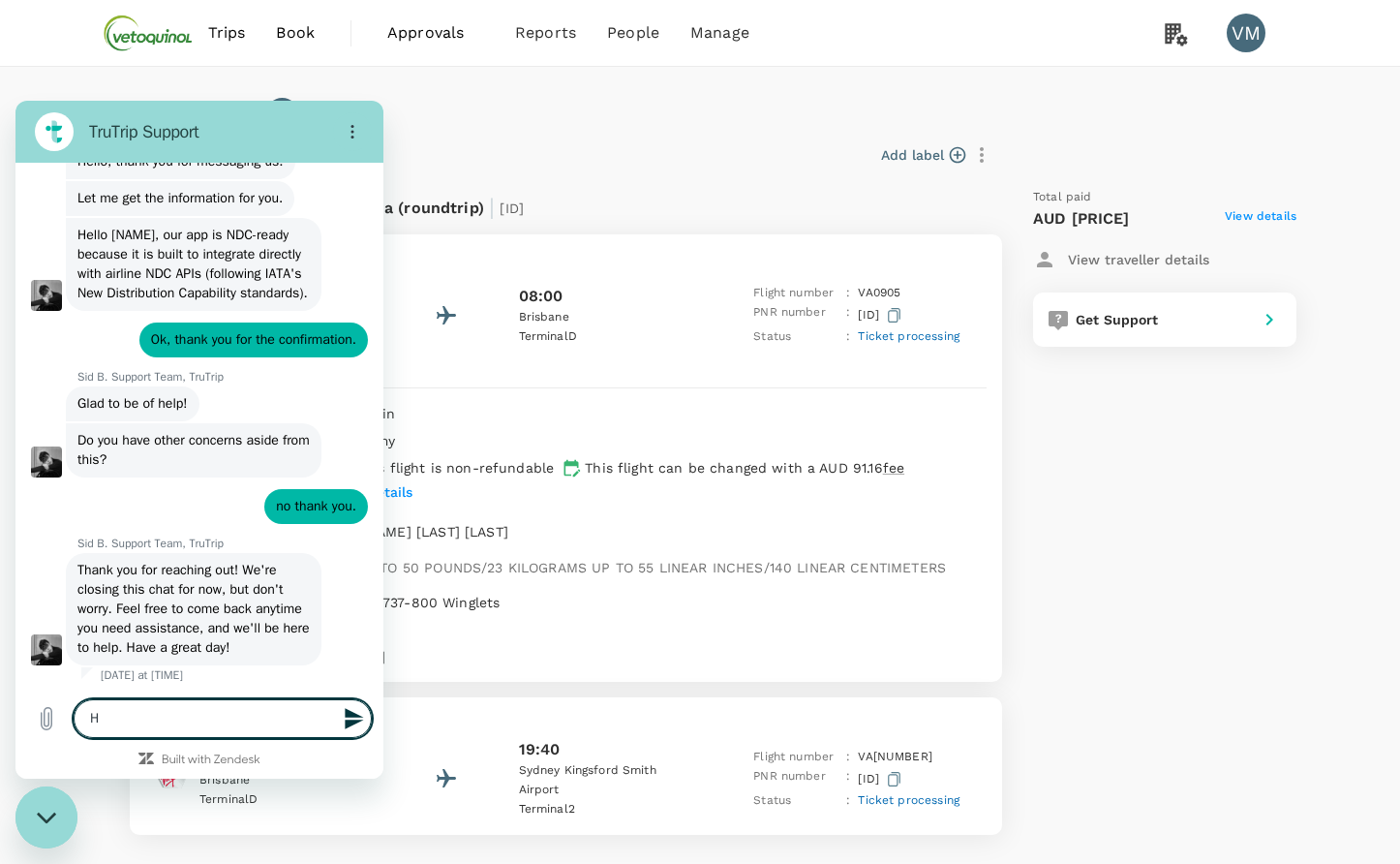 type on "Hi" 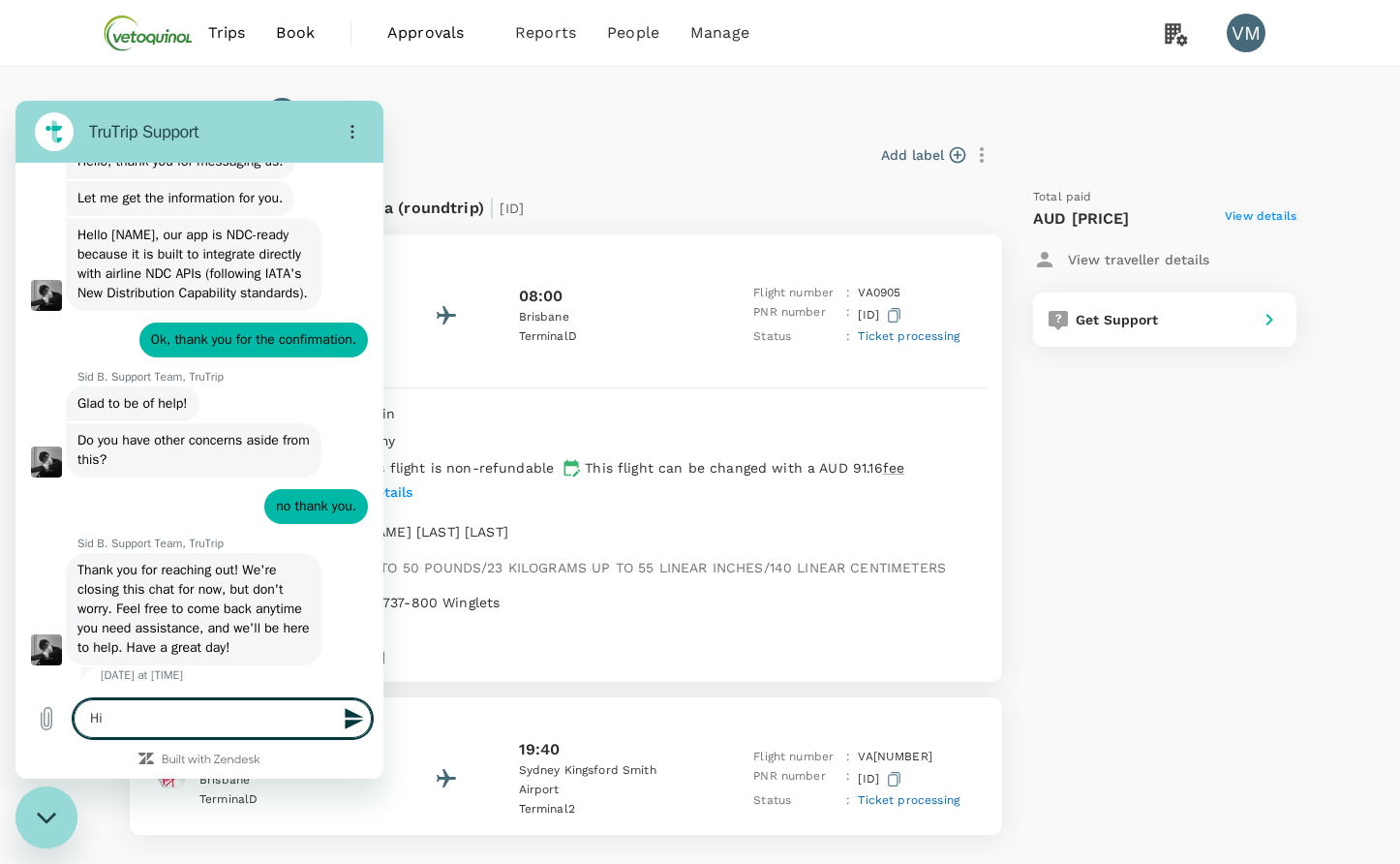 type on "x" 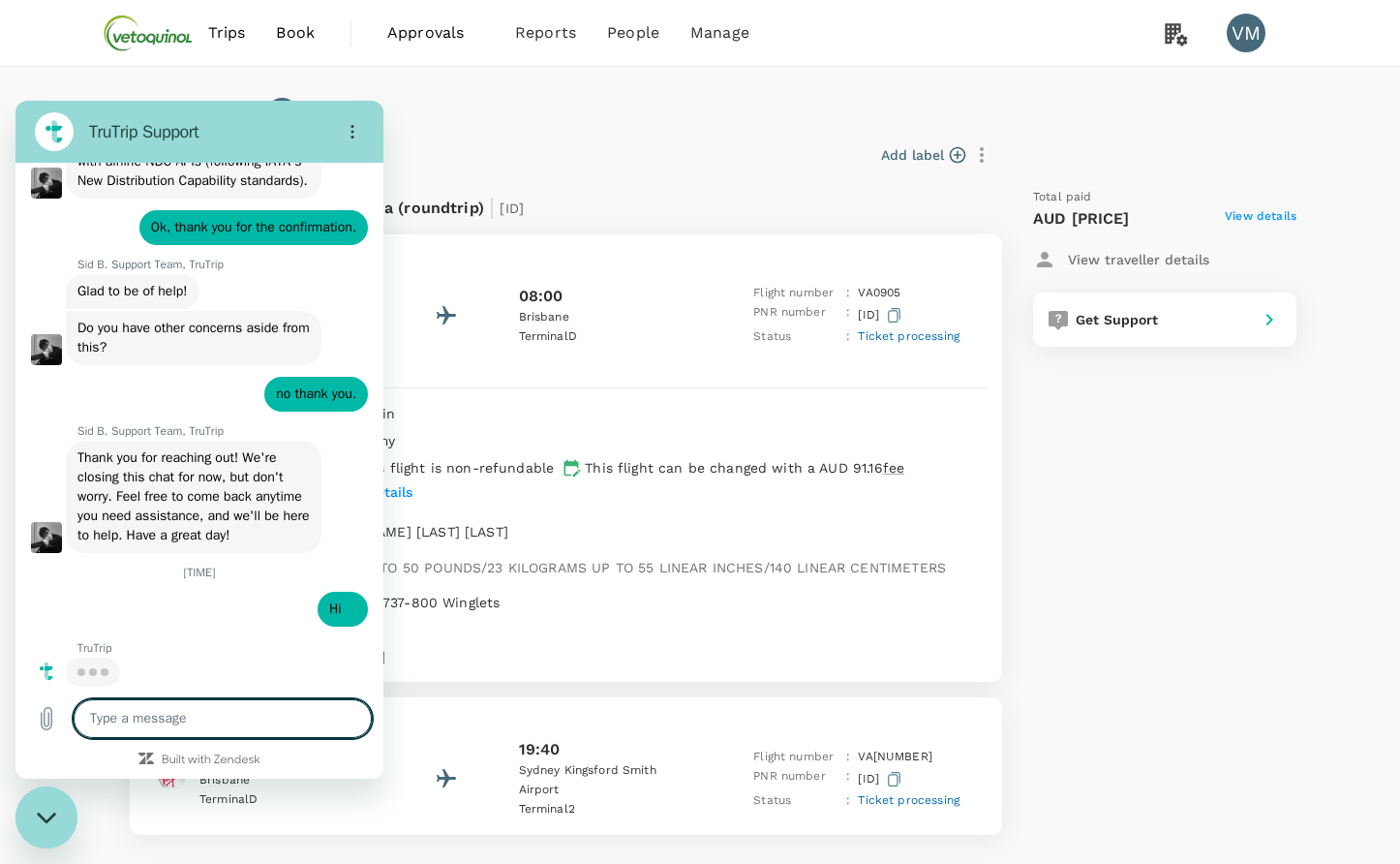 scroll, scrollTop: 9623, scrollLeft: 0, axis: vertical 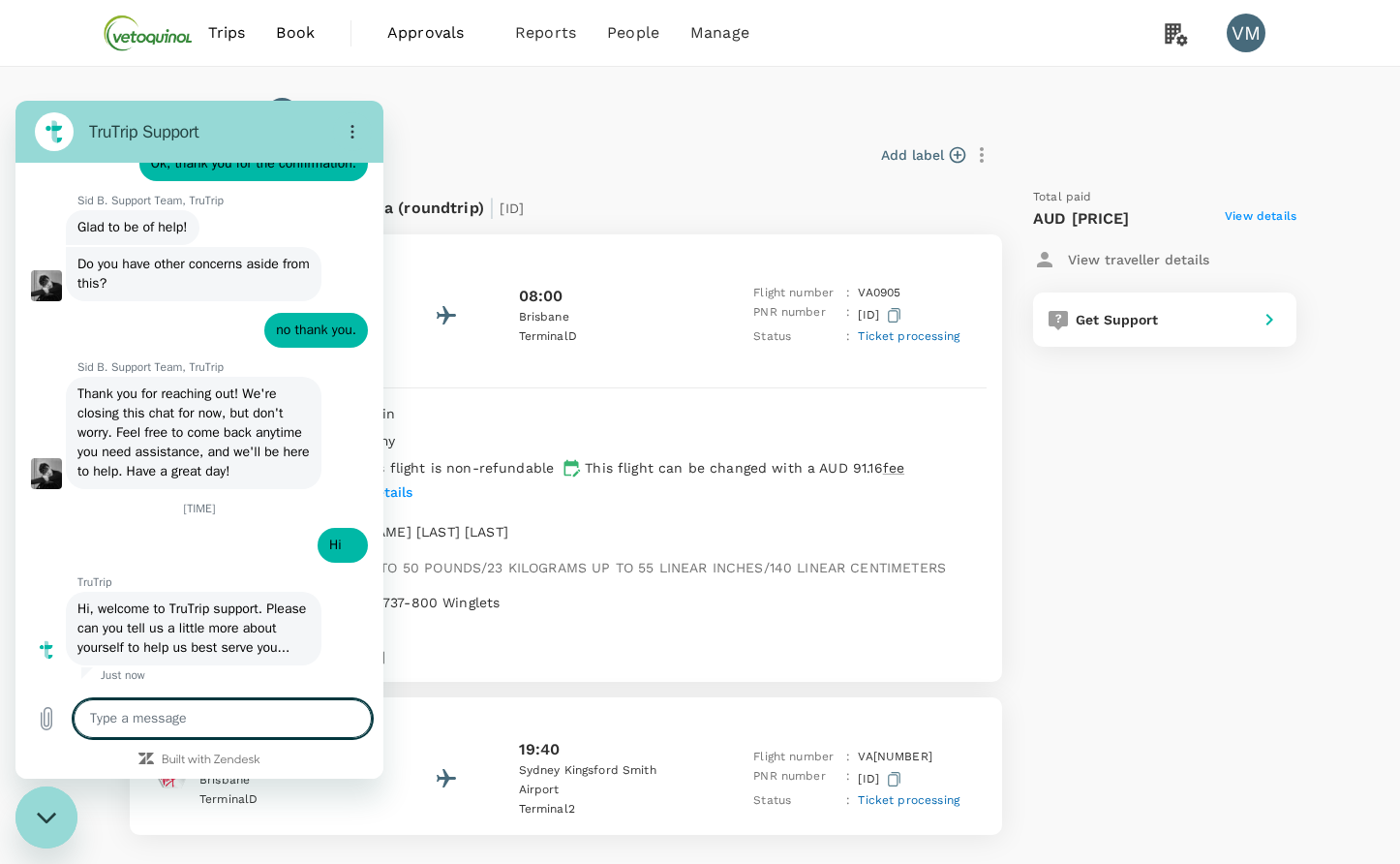 type on "x" 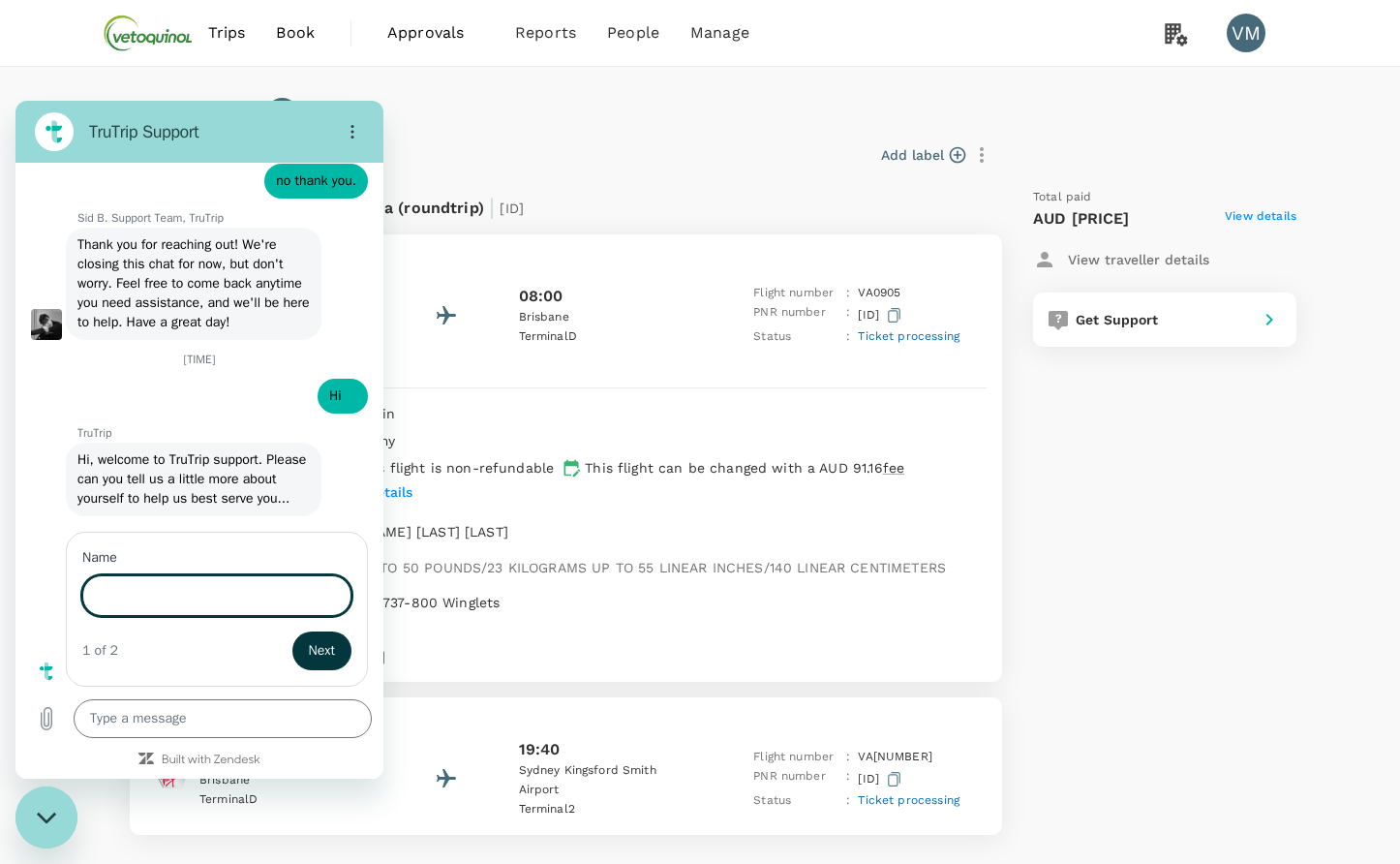 scroll, scrollTop: 9838, scrollLeft: 0, axis: vertical 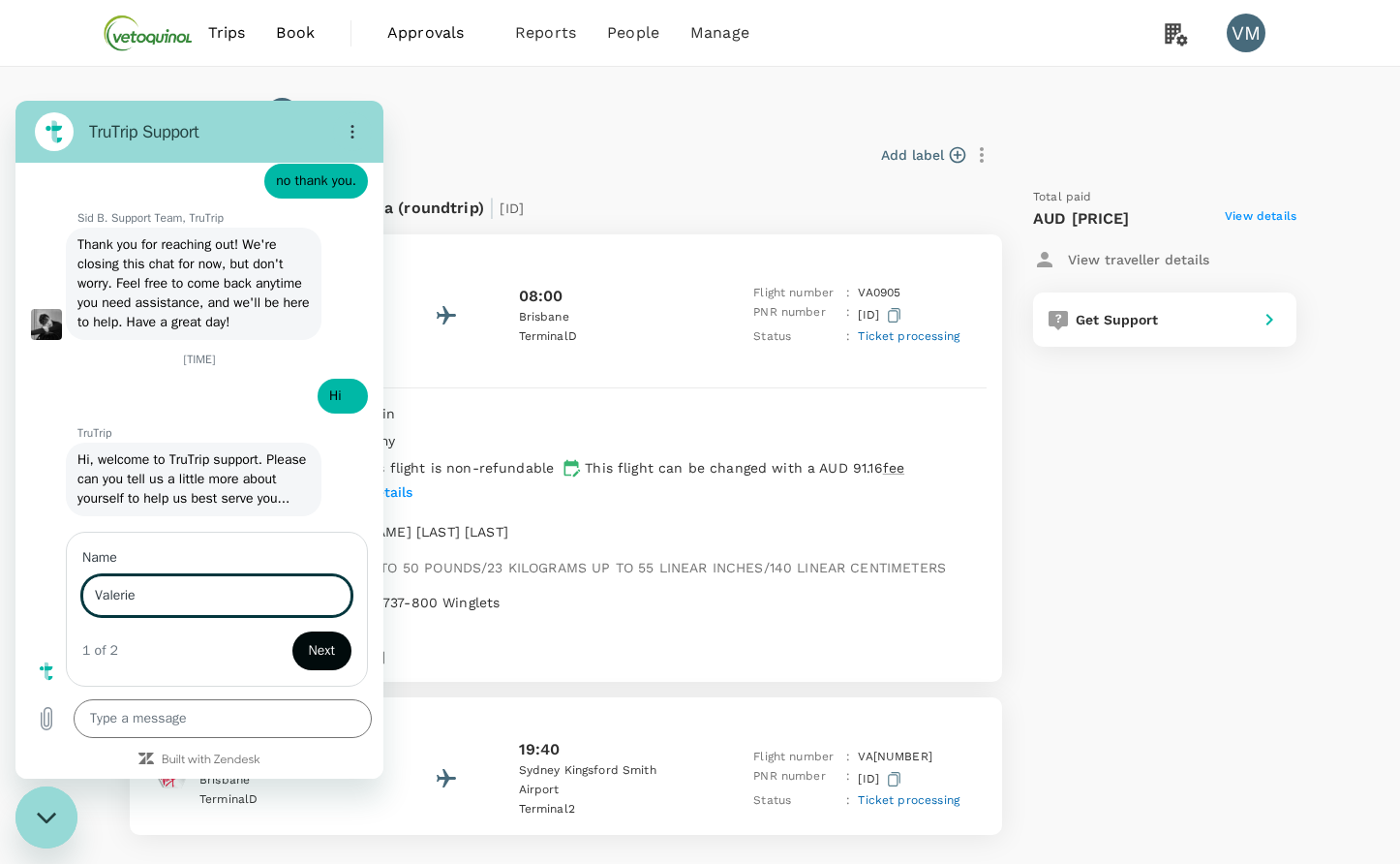 type on "Valerie" 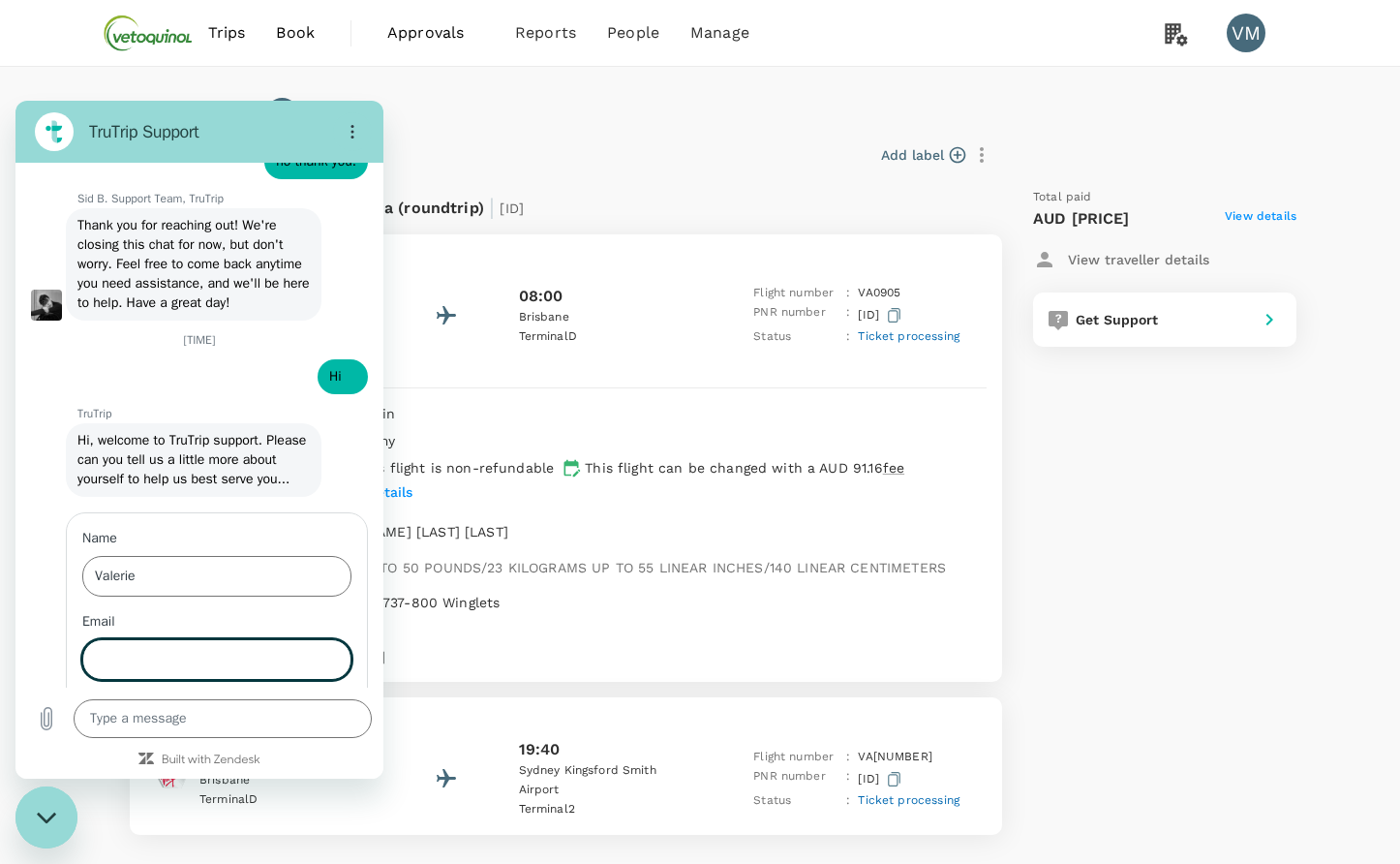 type on "x" 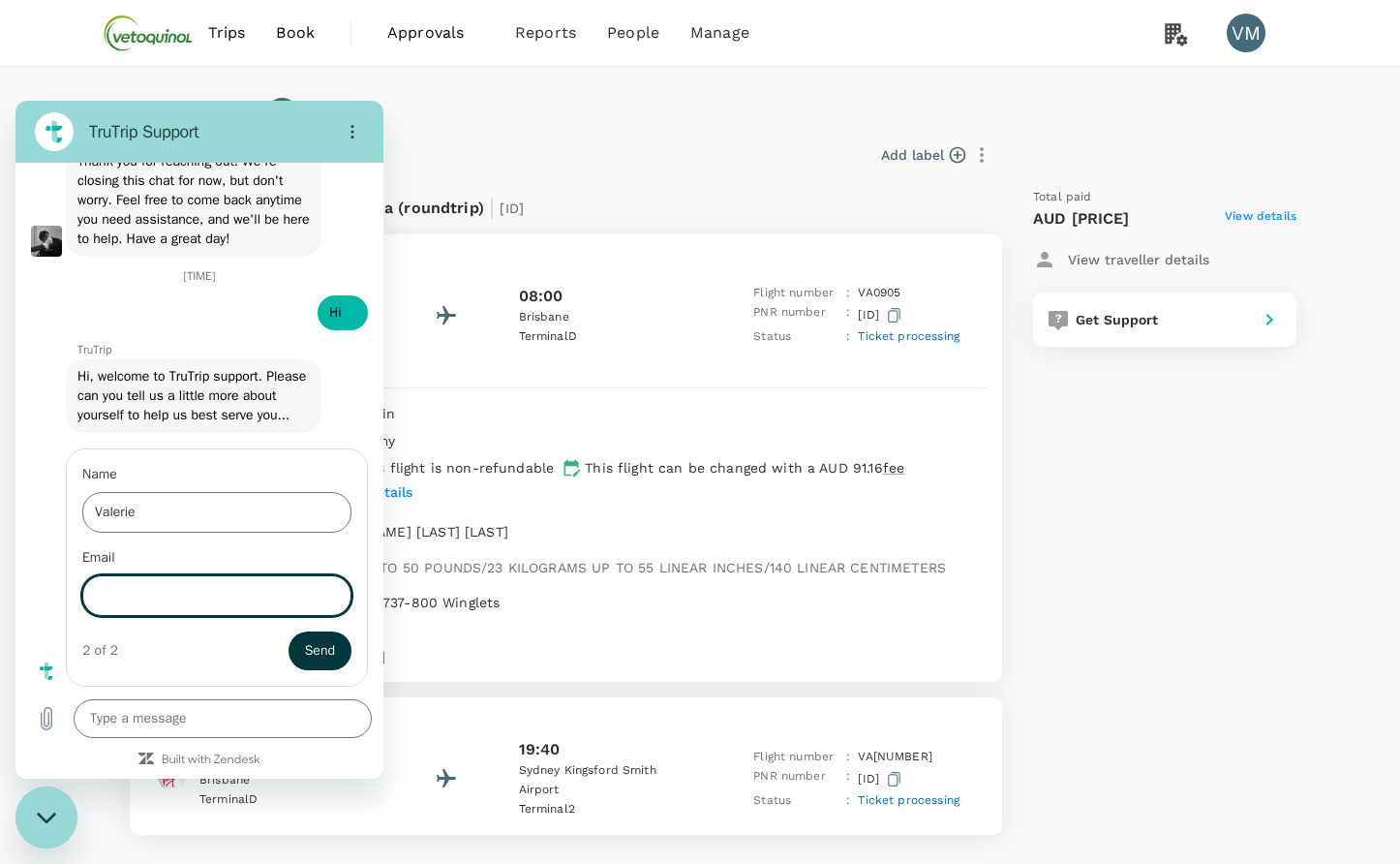 scroll, scrollTop: 9921, scrollLeft: 0, axis: vertical 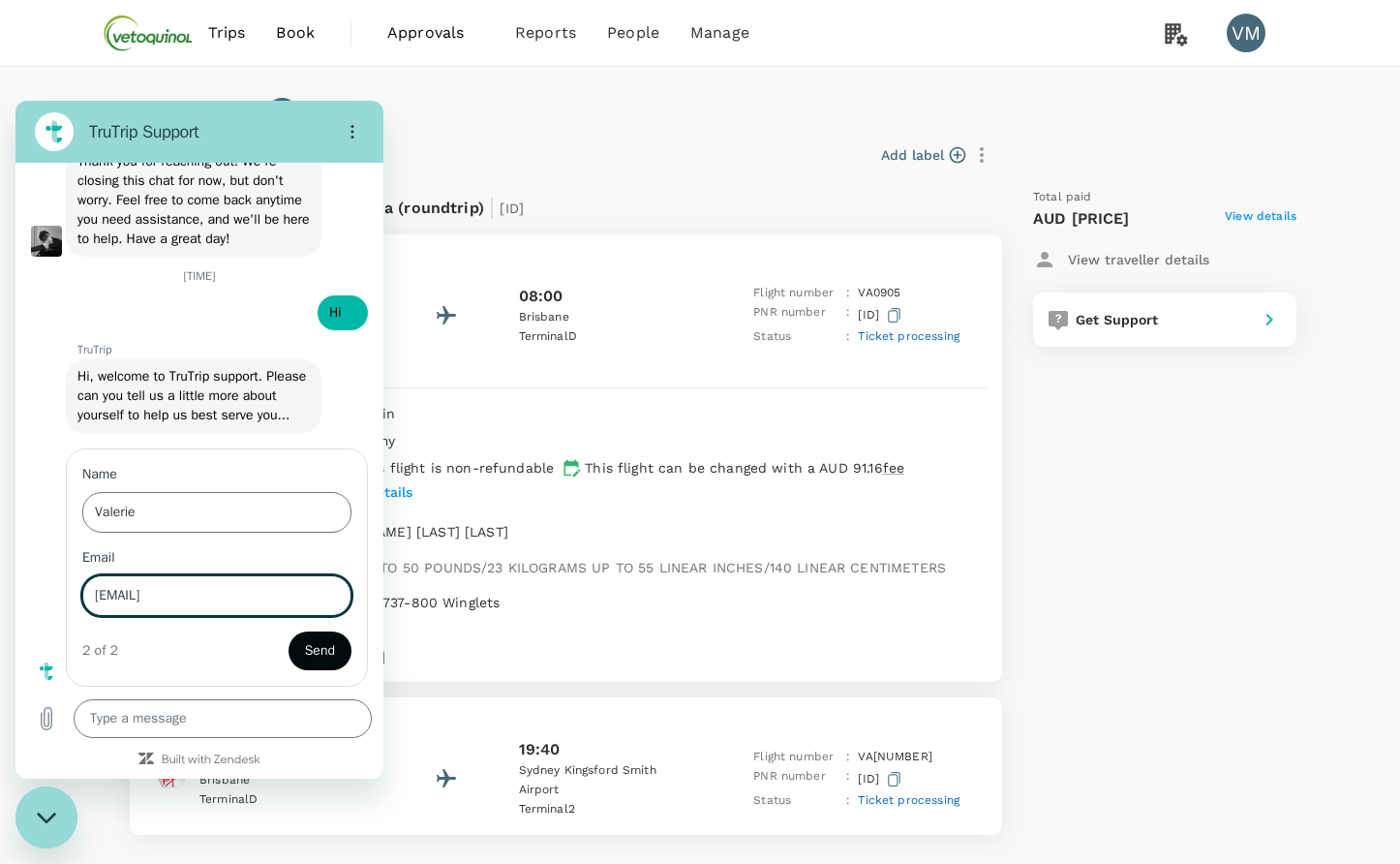 type on "[EMAIL]" 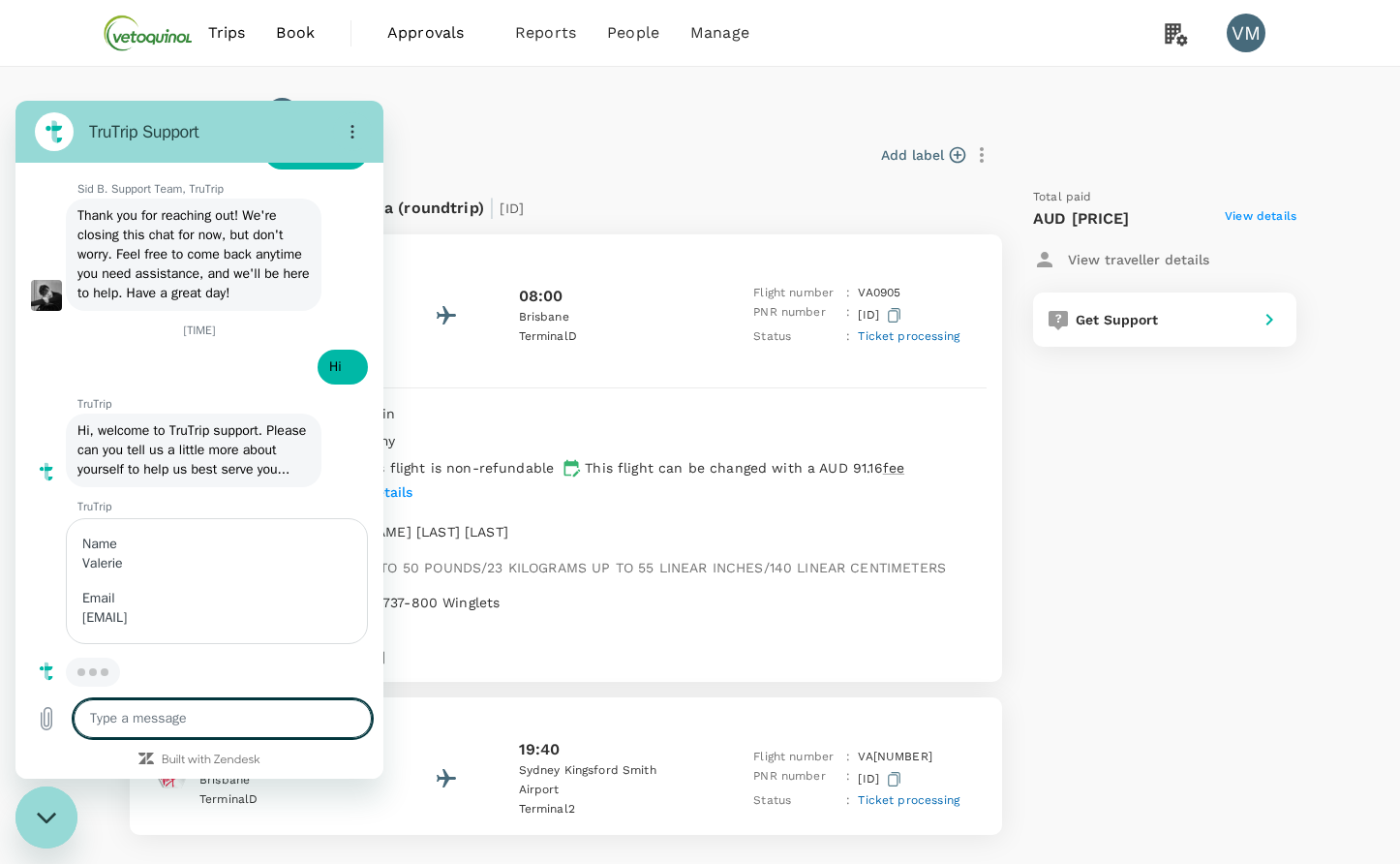 scroll, scrollTop: 9867, scrollLeft: 0, axis: vertical 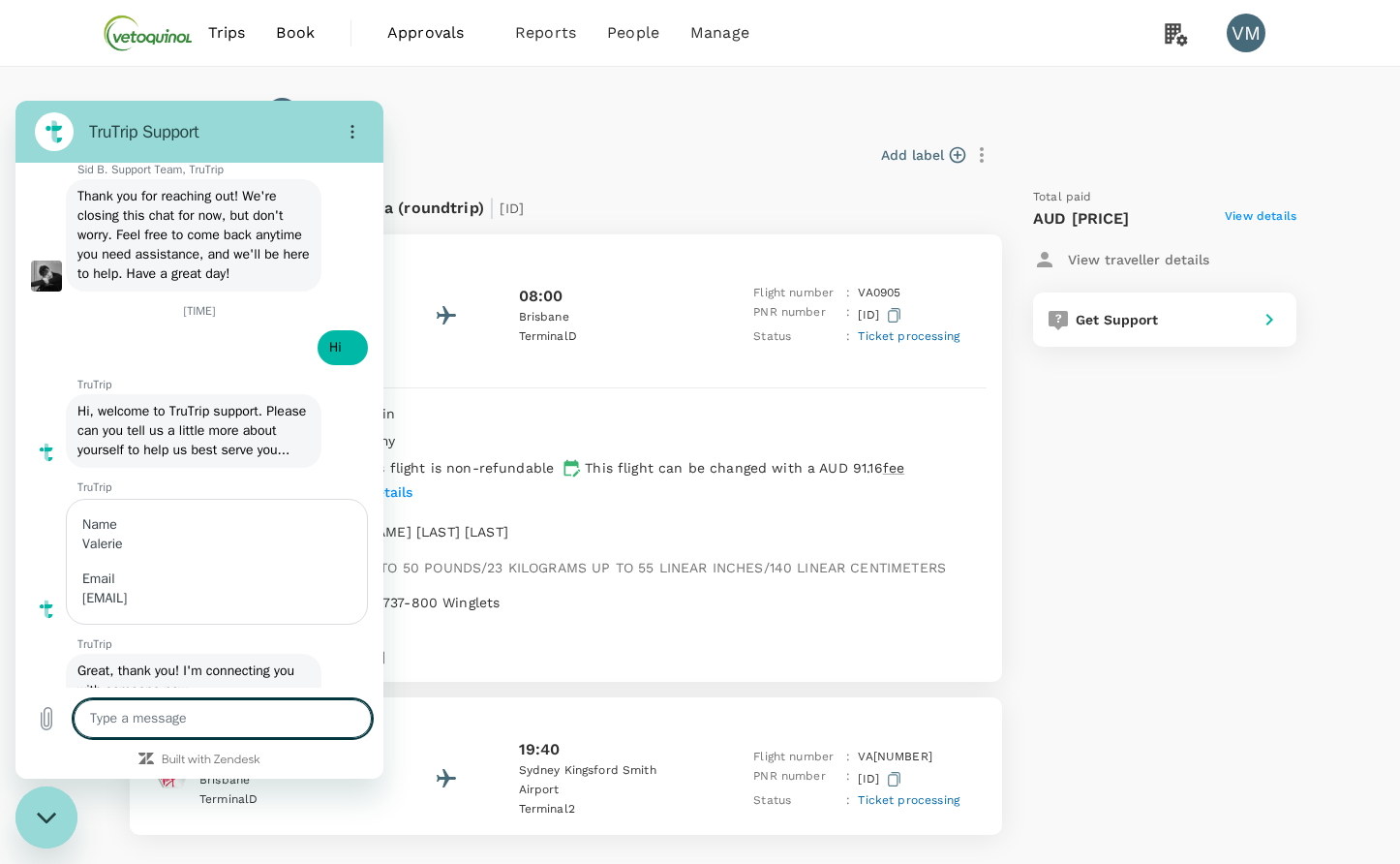 type on "x" 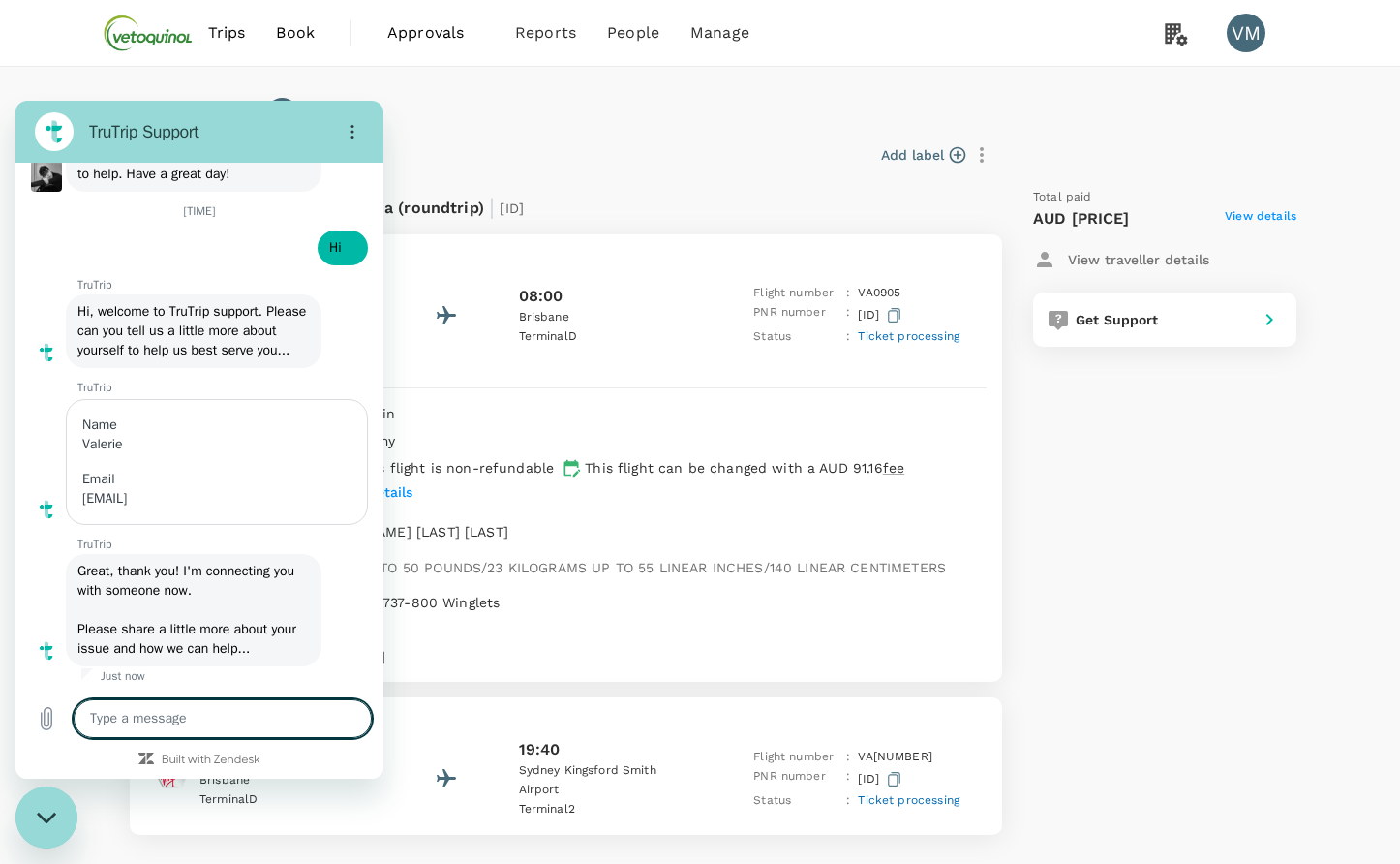 click at bounding box center (223, 719) 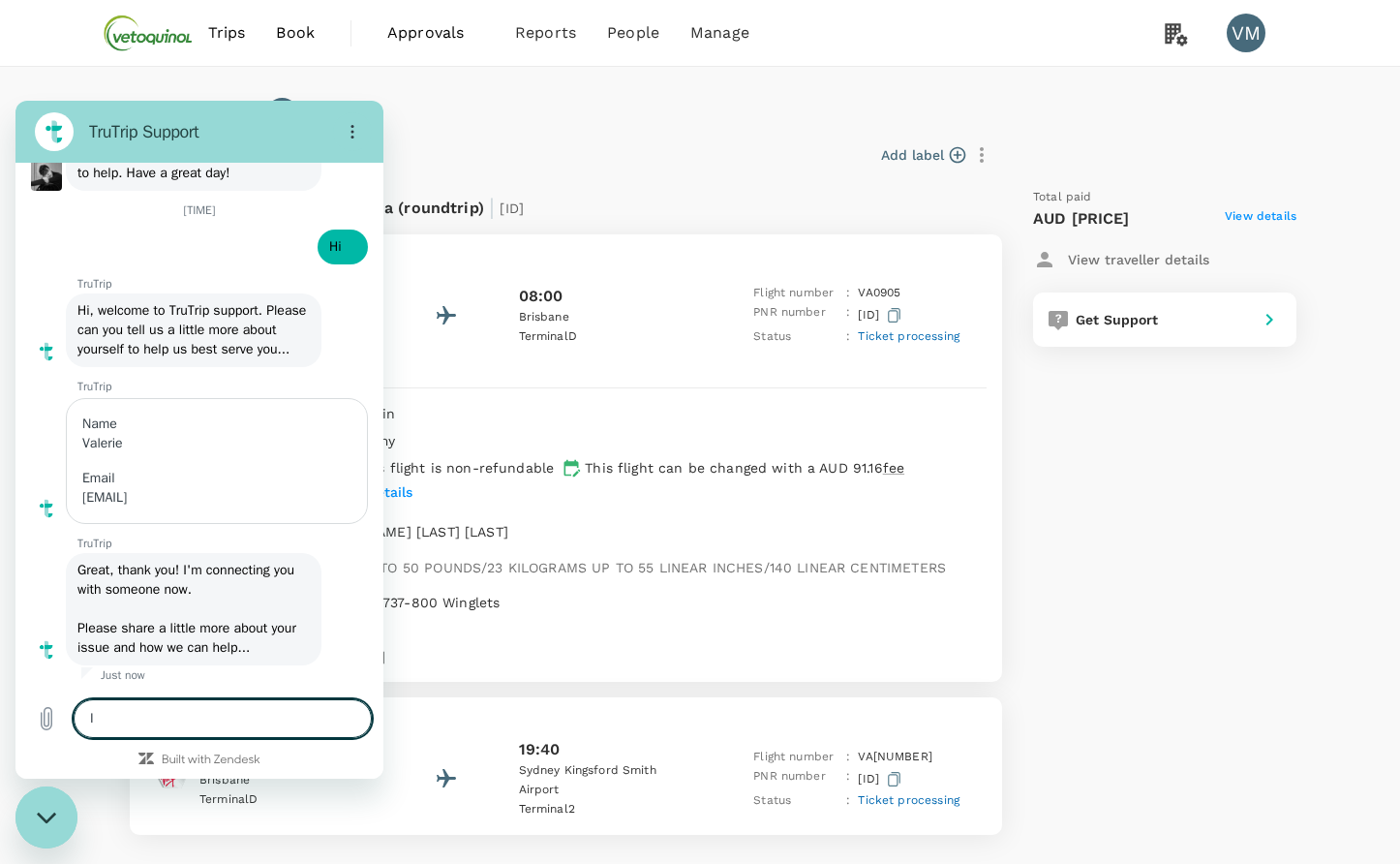 type on "IO" 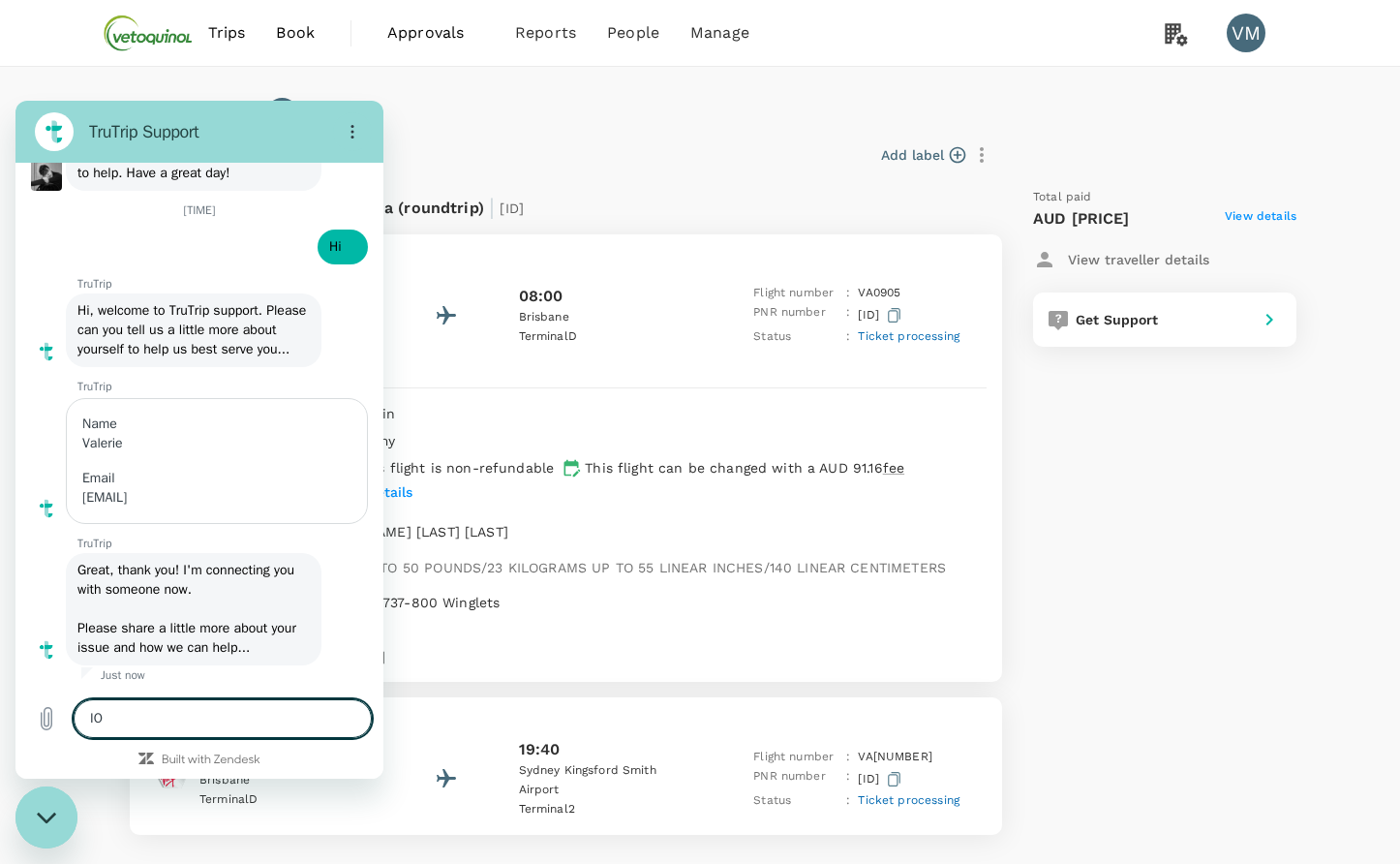type on "IO" 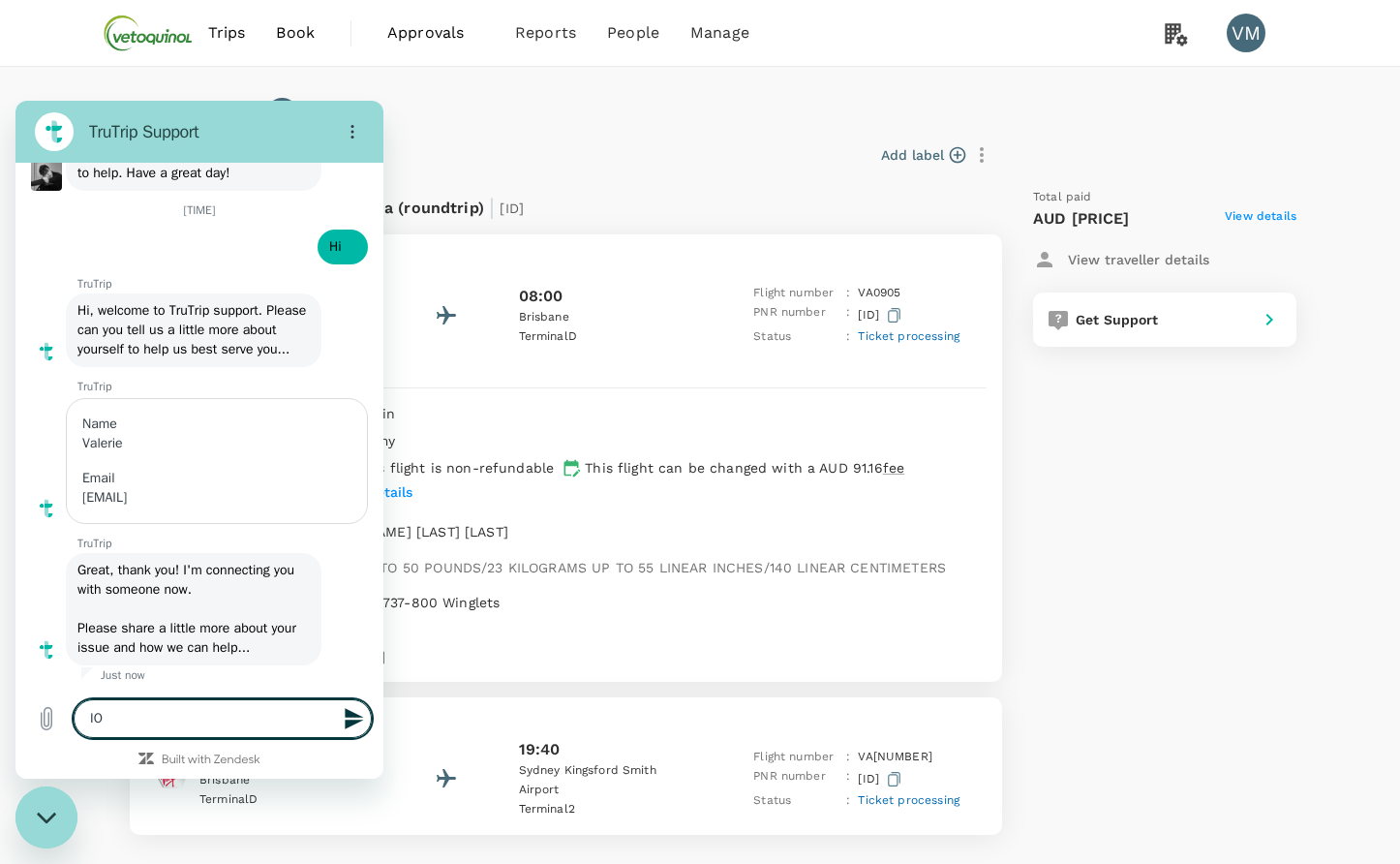 type on "IO b" 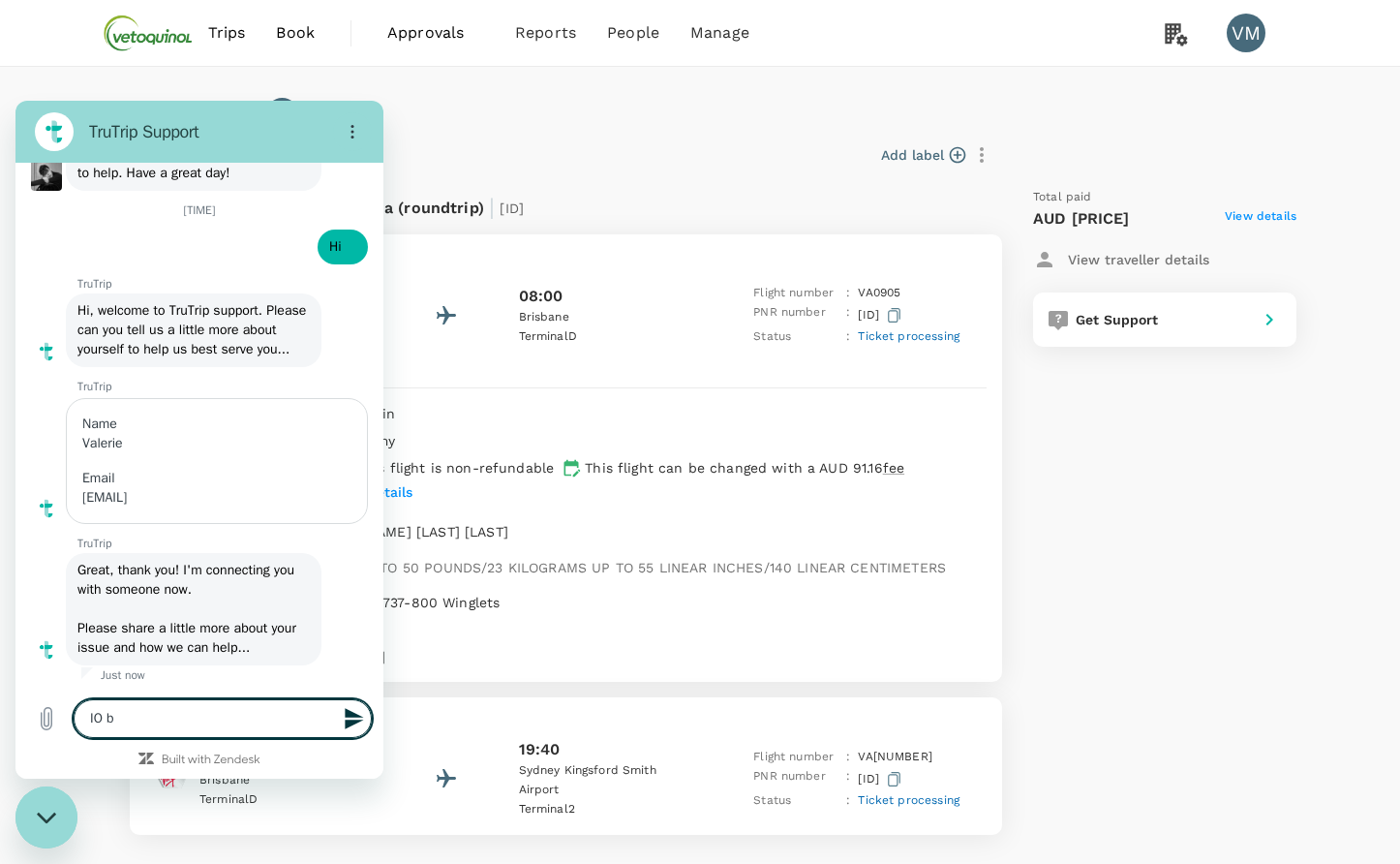 type on "IO" 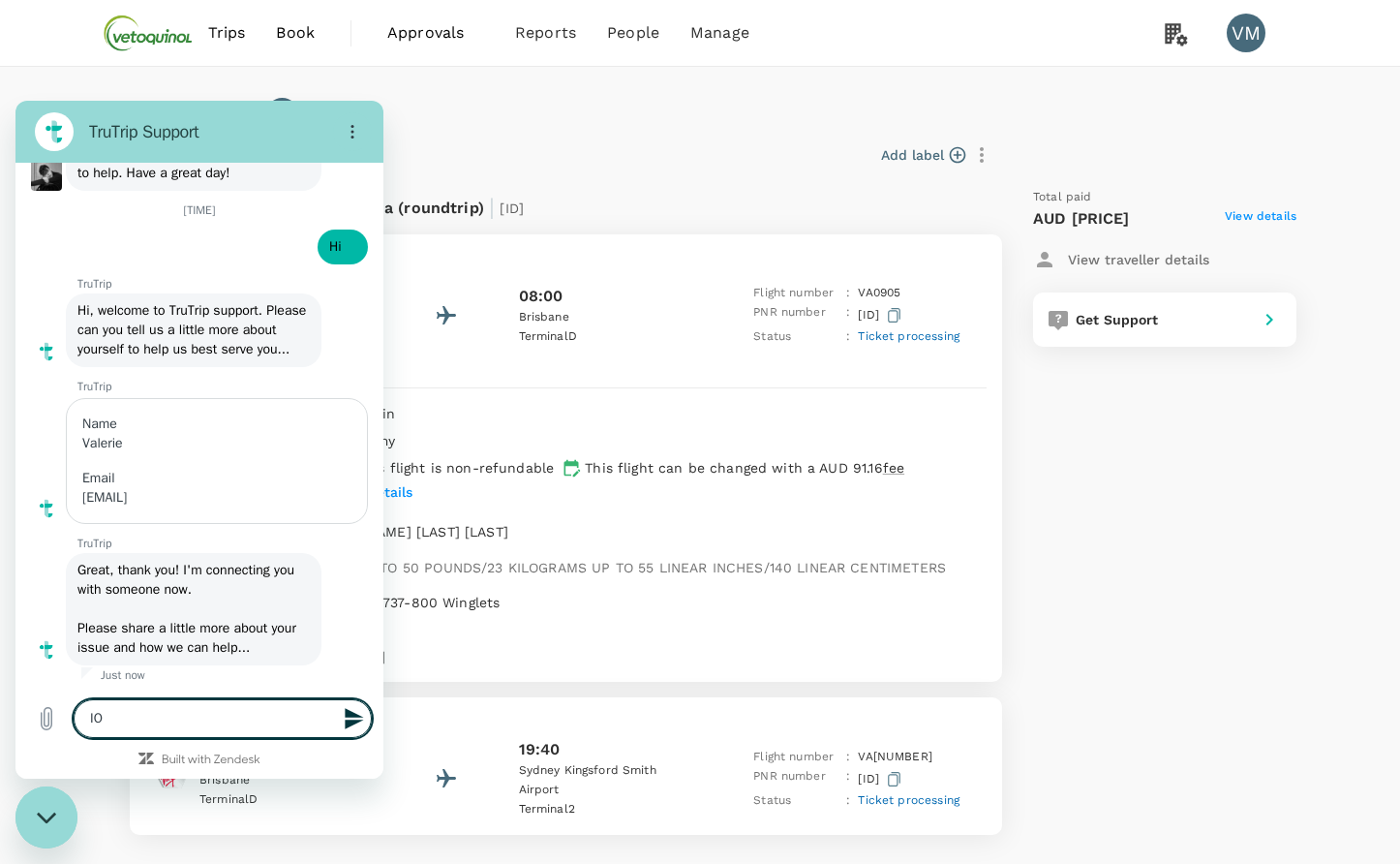 type on "IO" 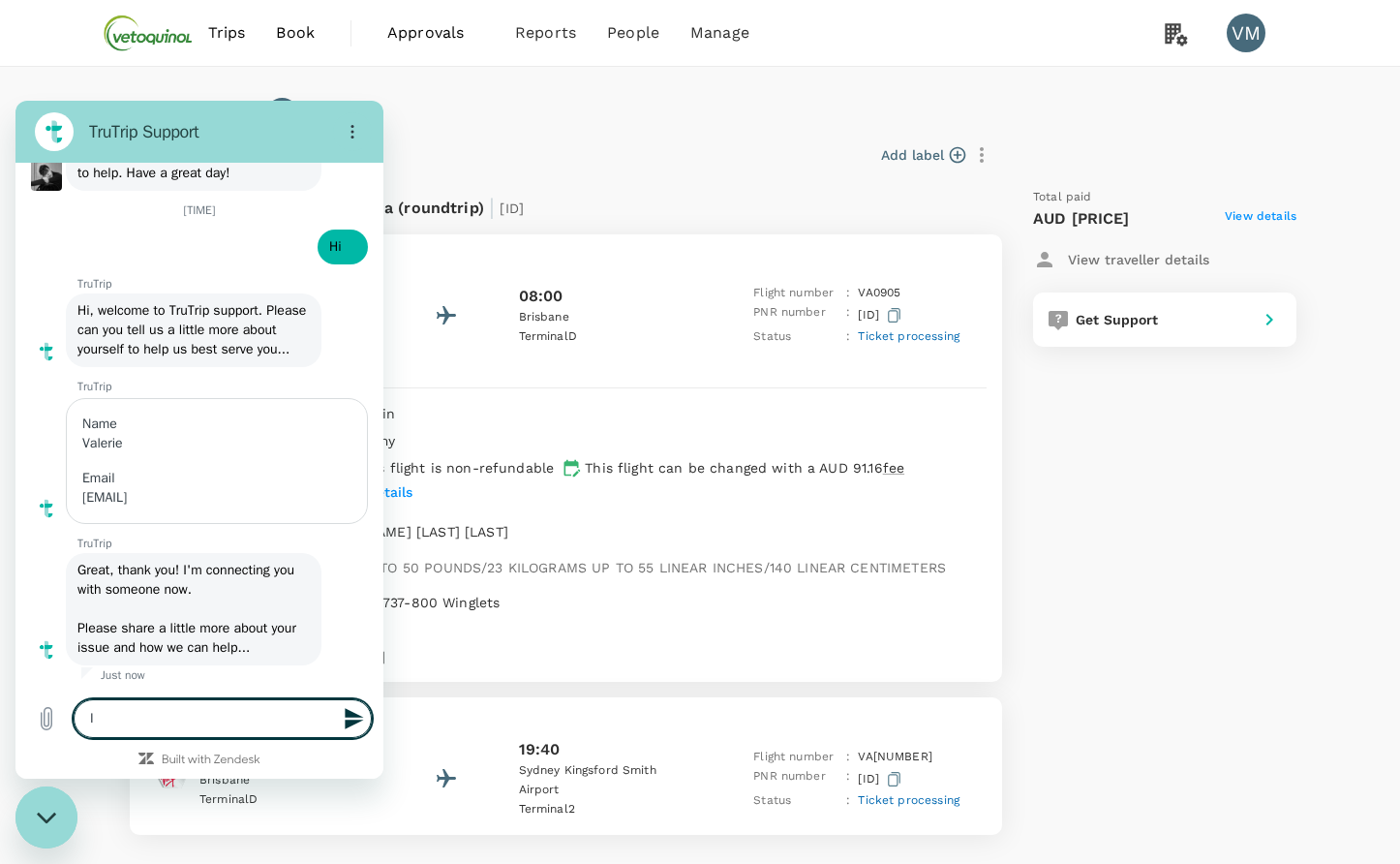 type on "I" 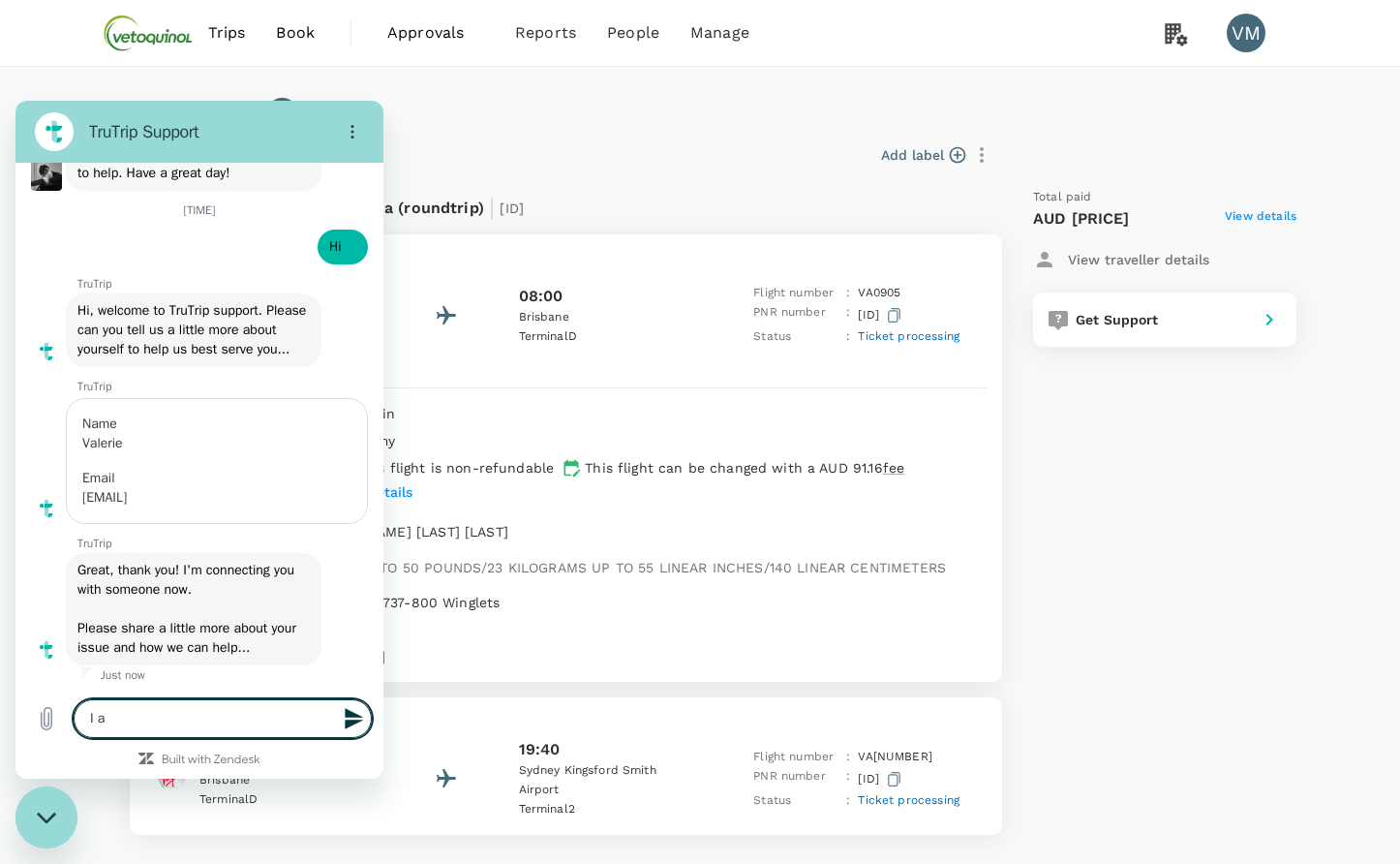 type on "I" 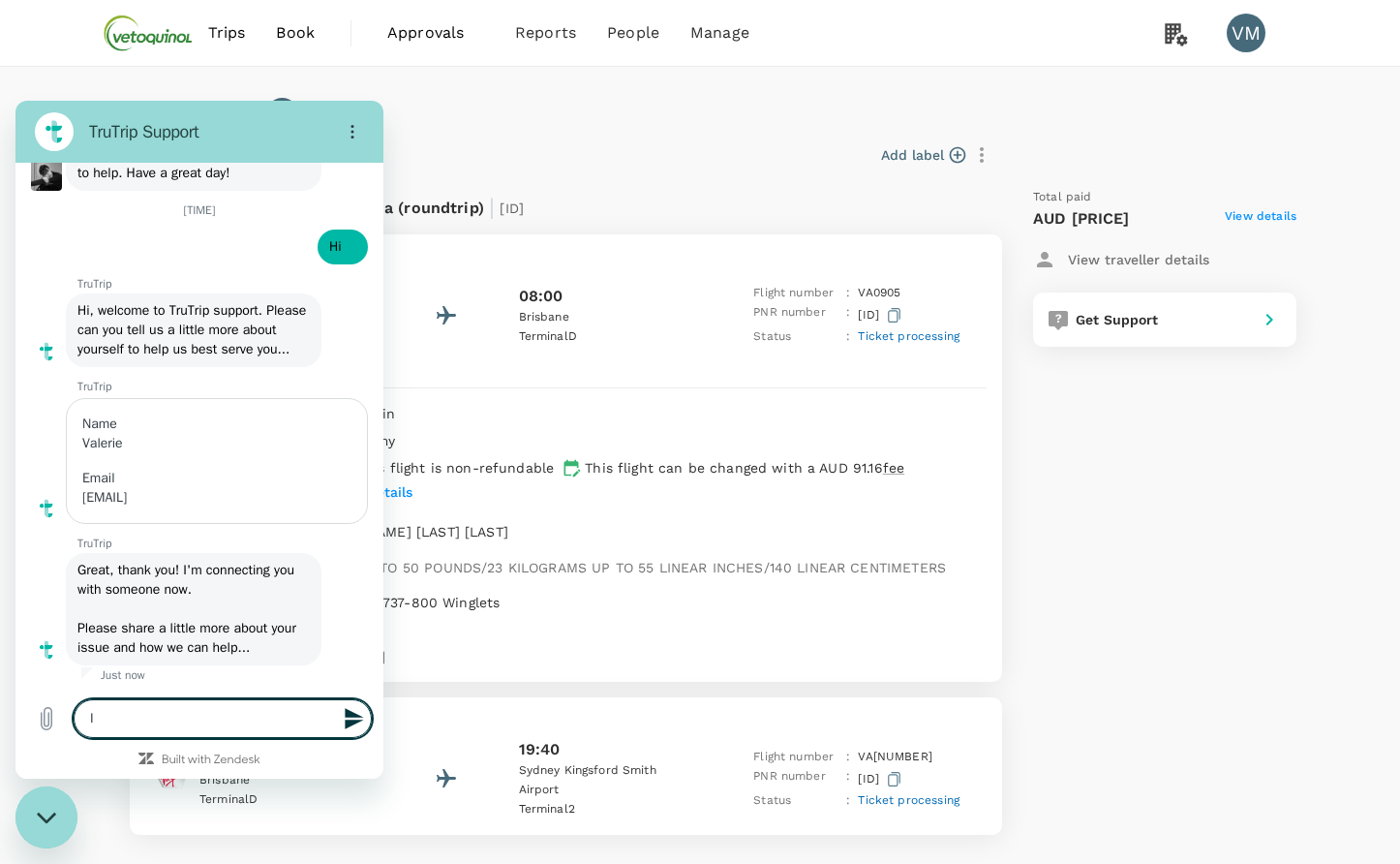 type on "I h" 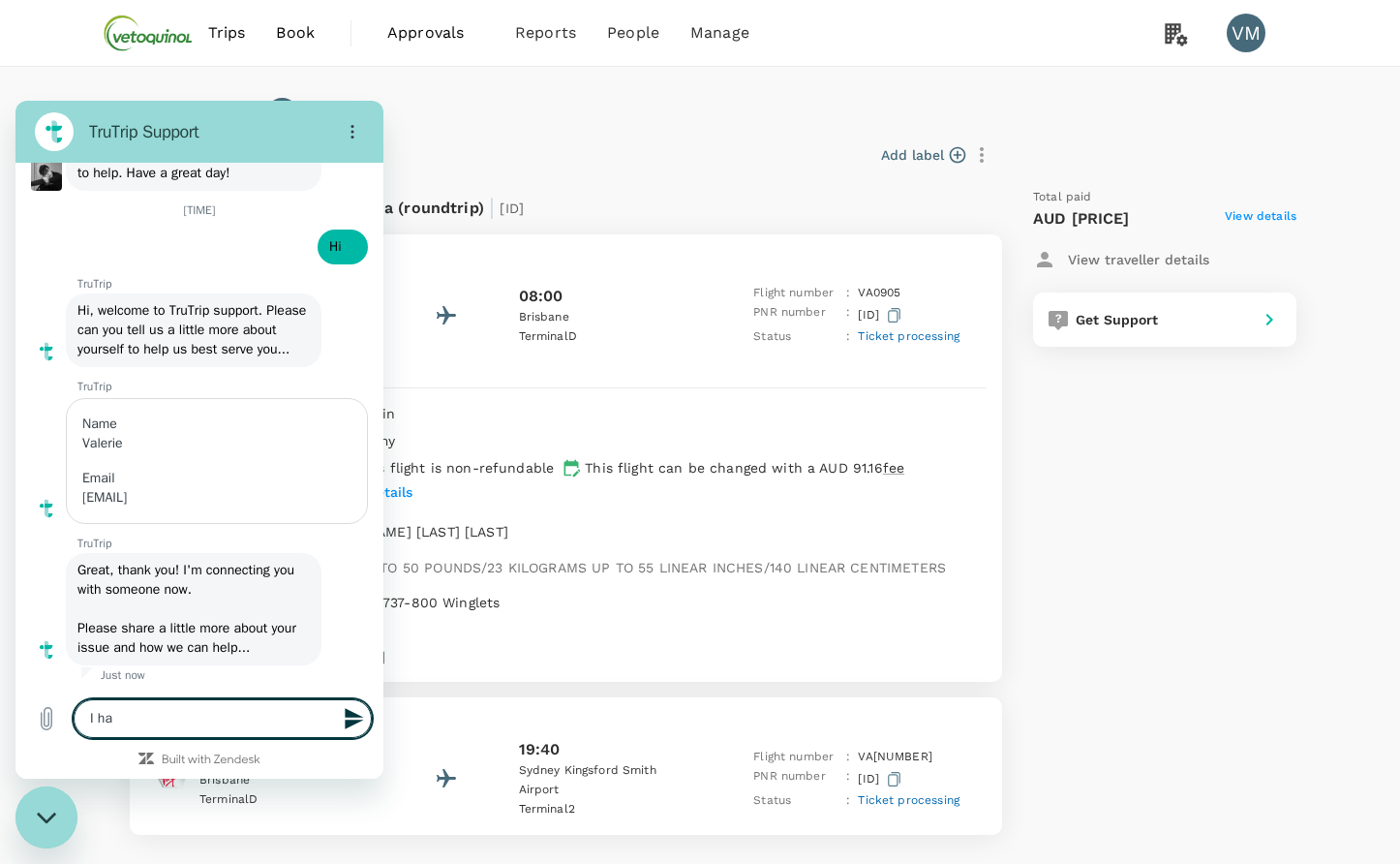type on "I hav" 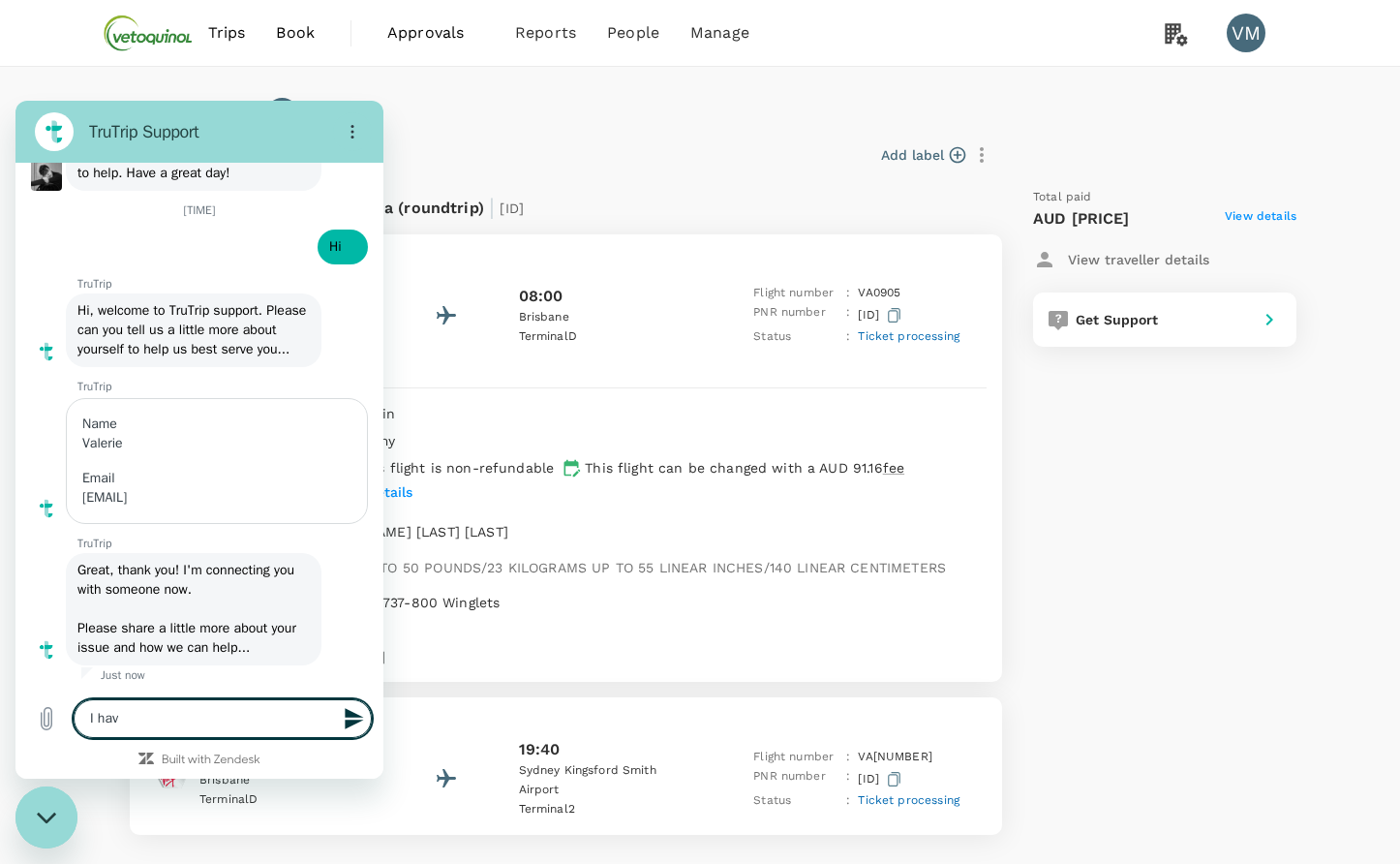 type on "I have" 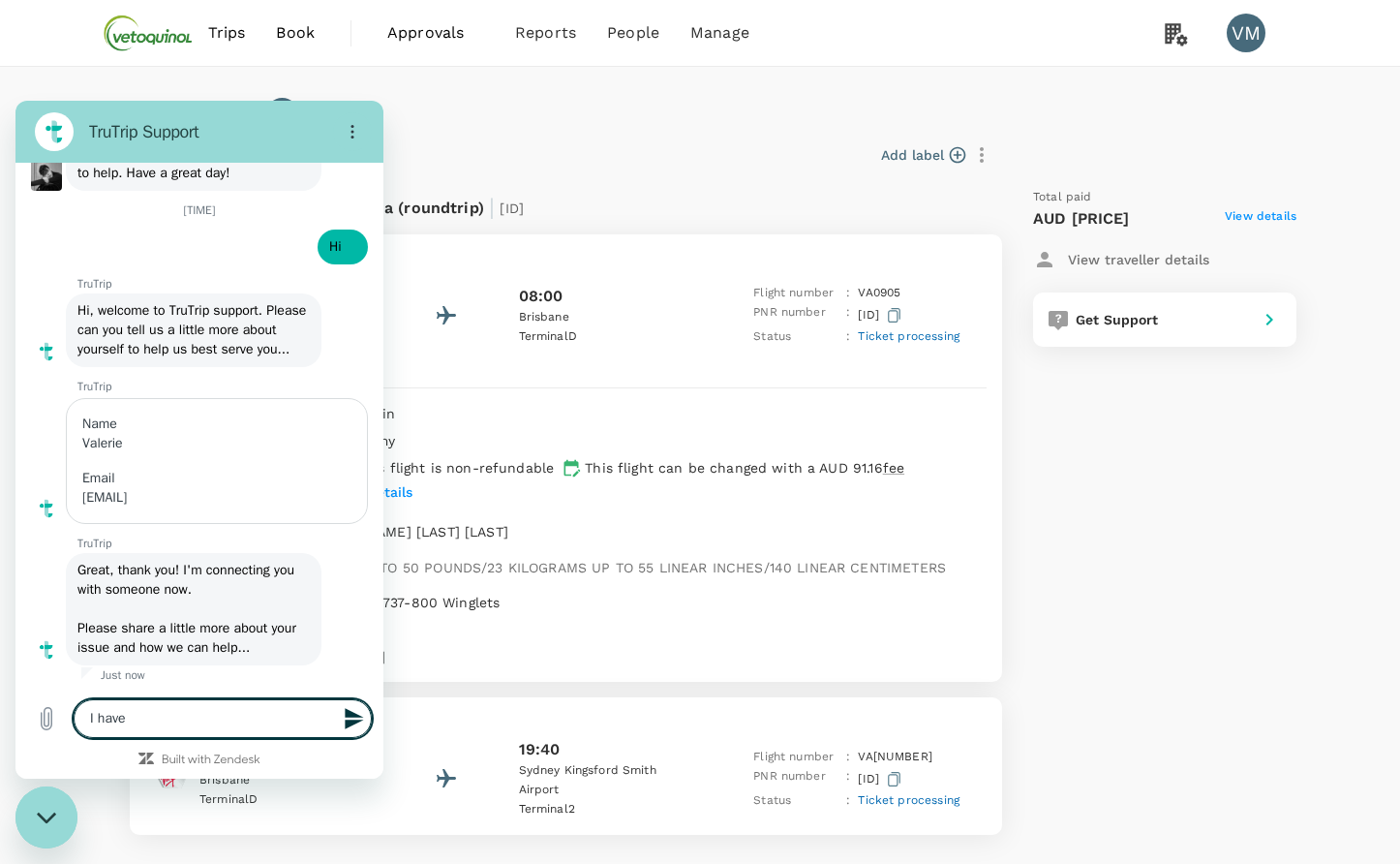 type on "x" 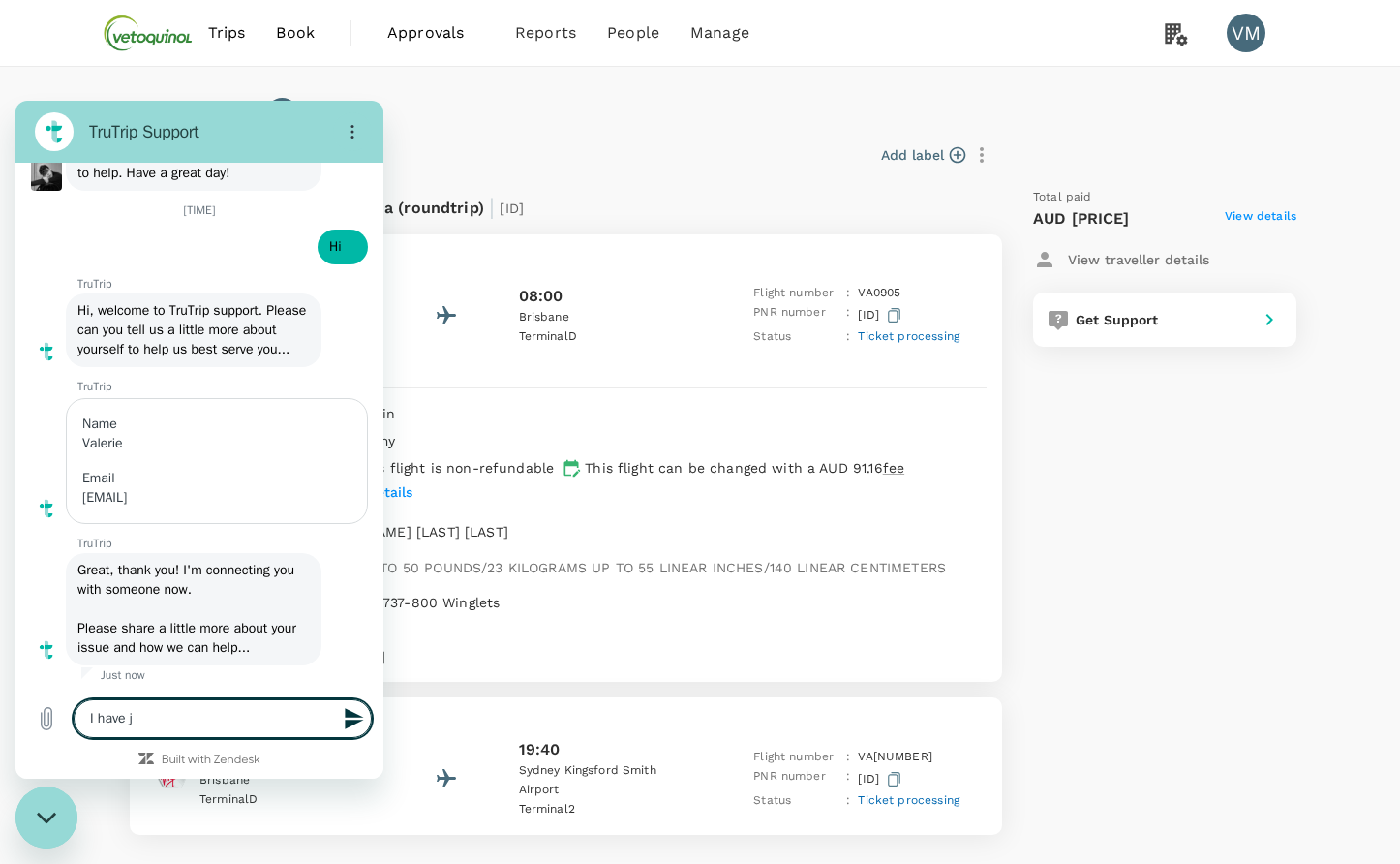 type on "I have ju" 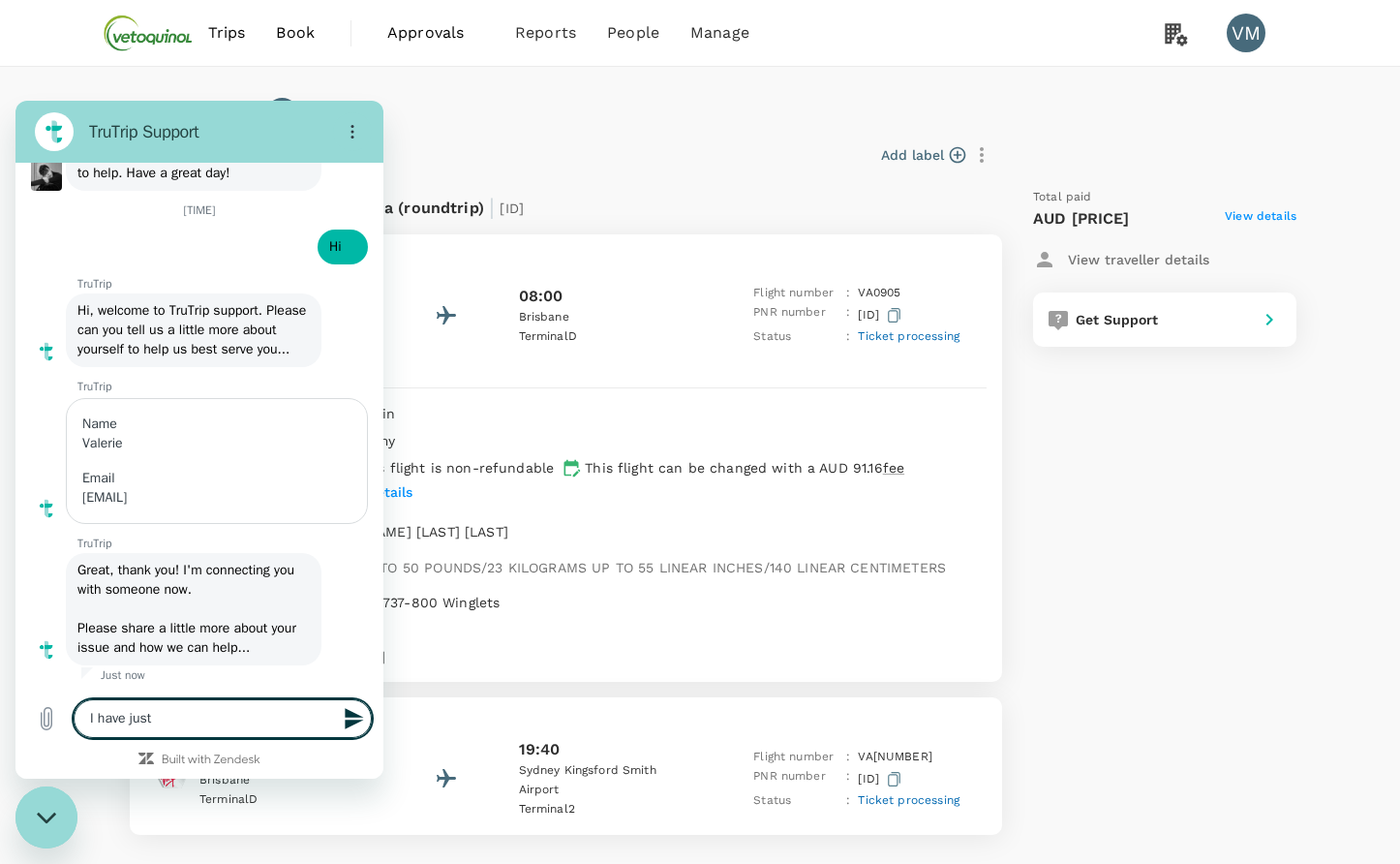 type on "I have jus" 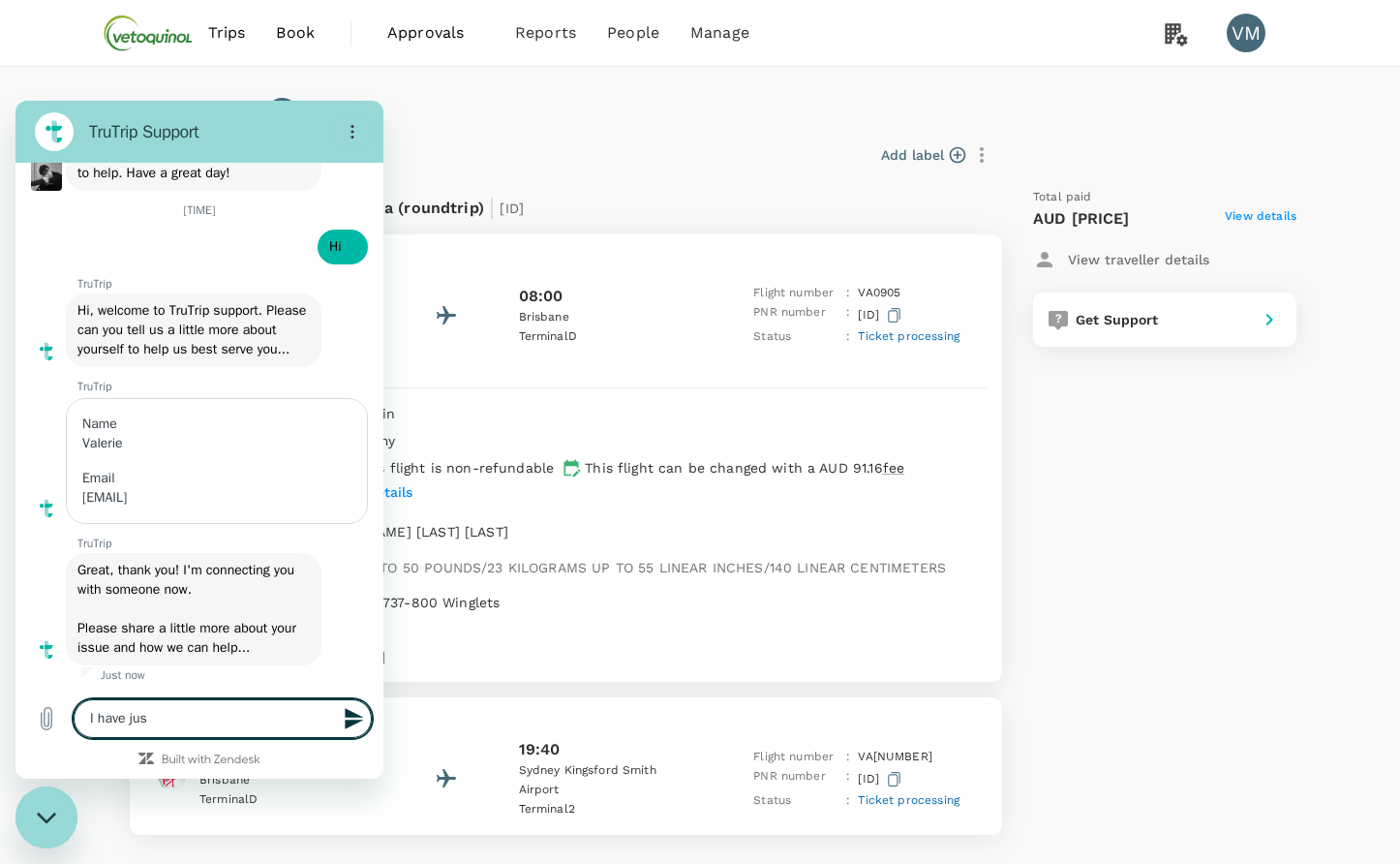 type on "I have just" 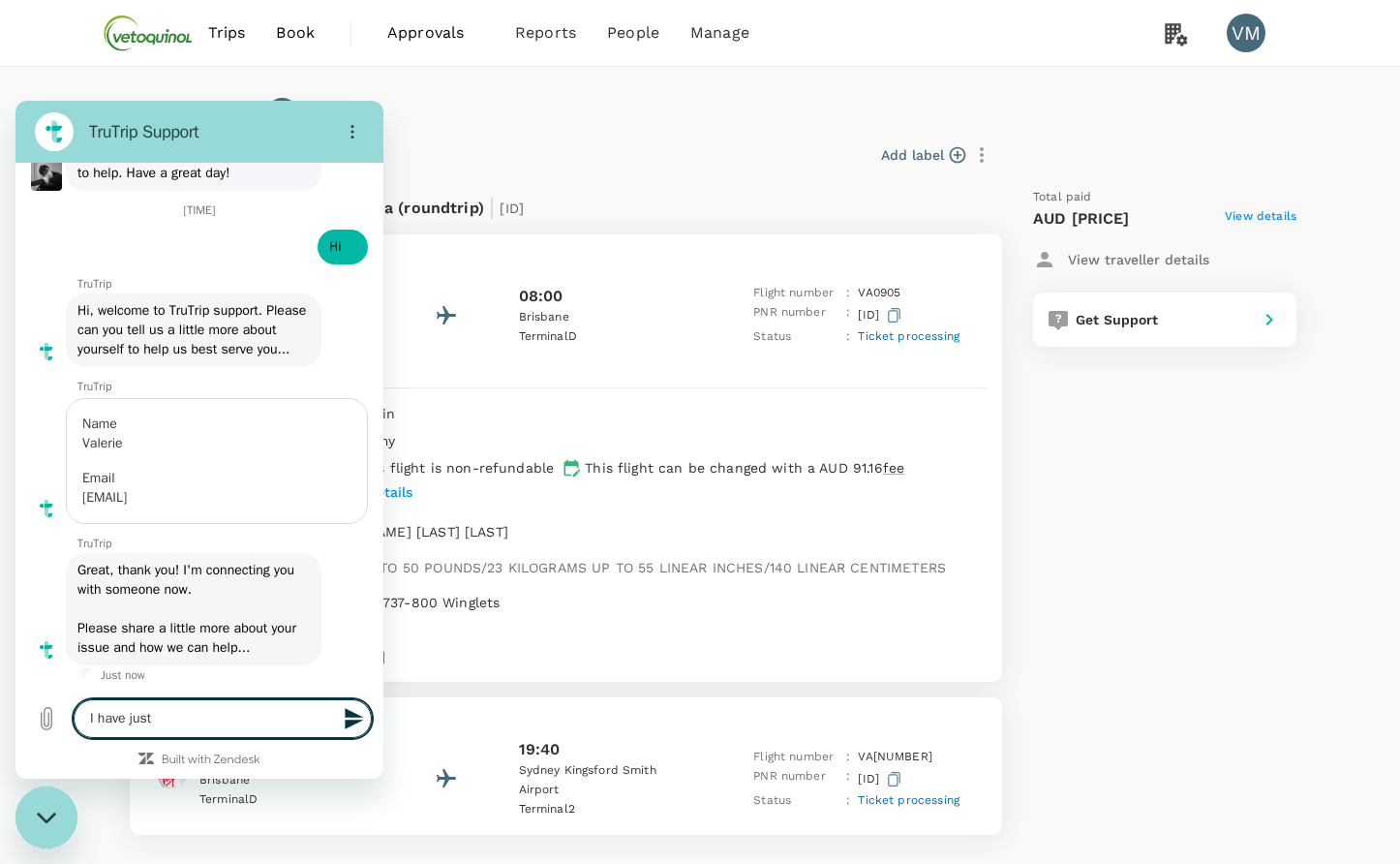 type on "I have just" 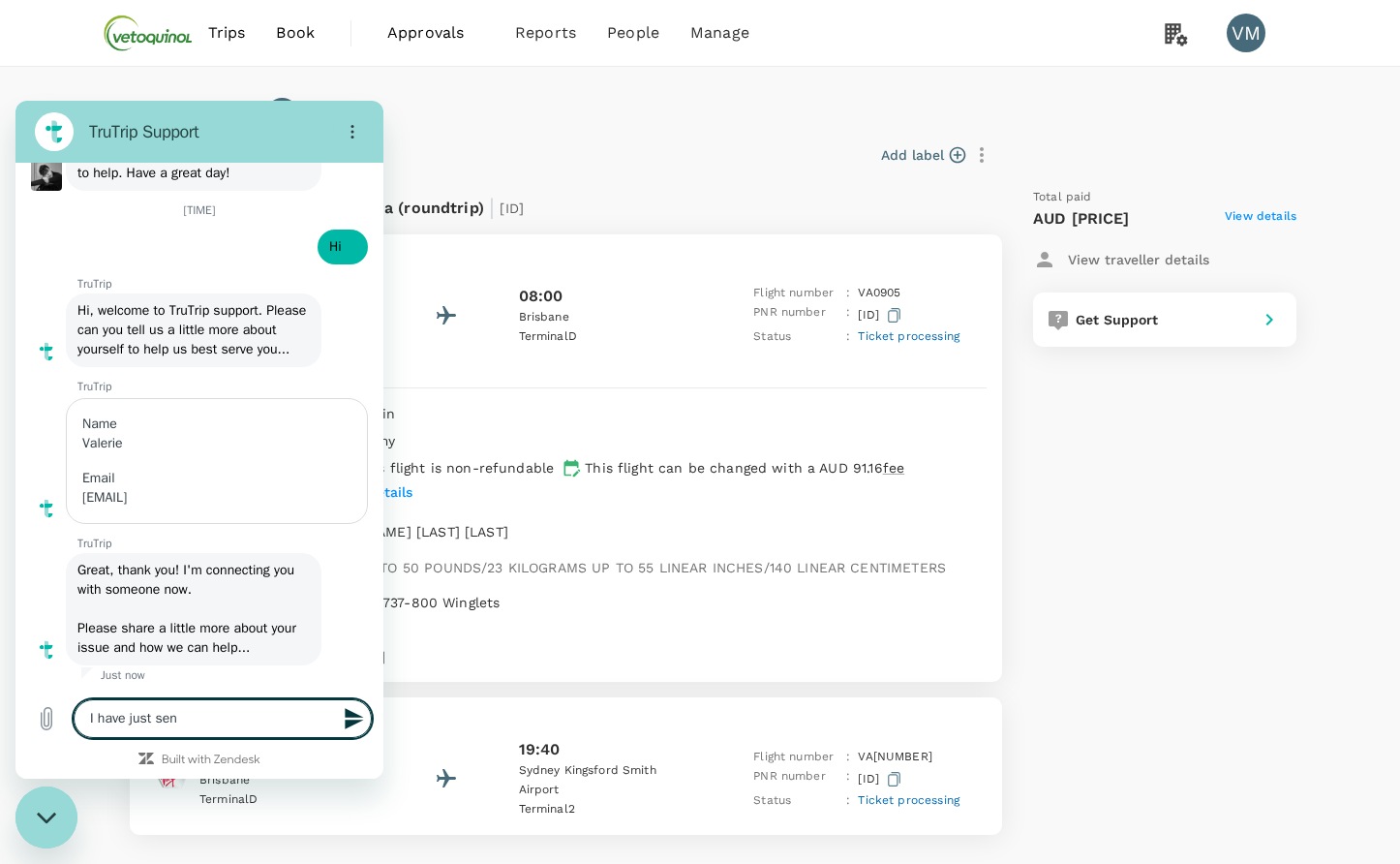 type on "x" 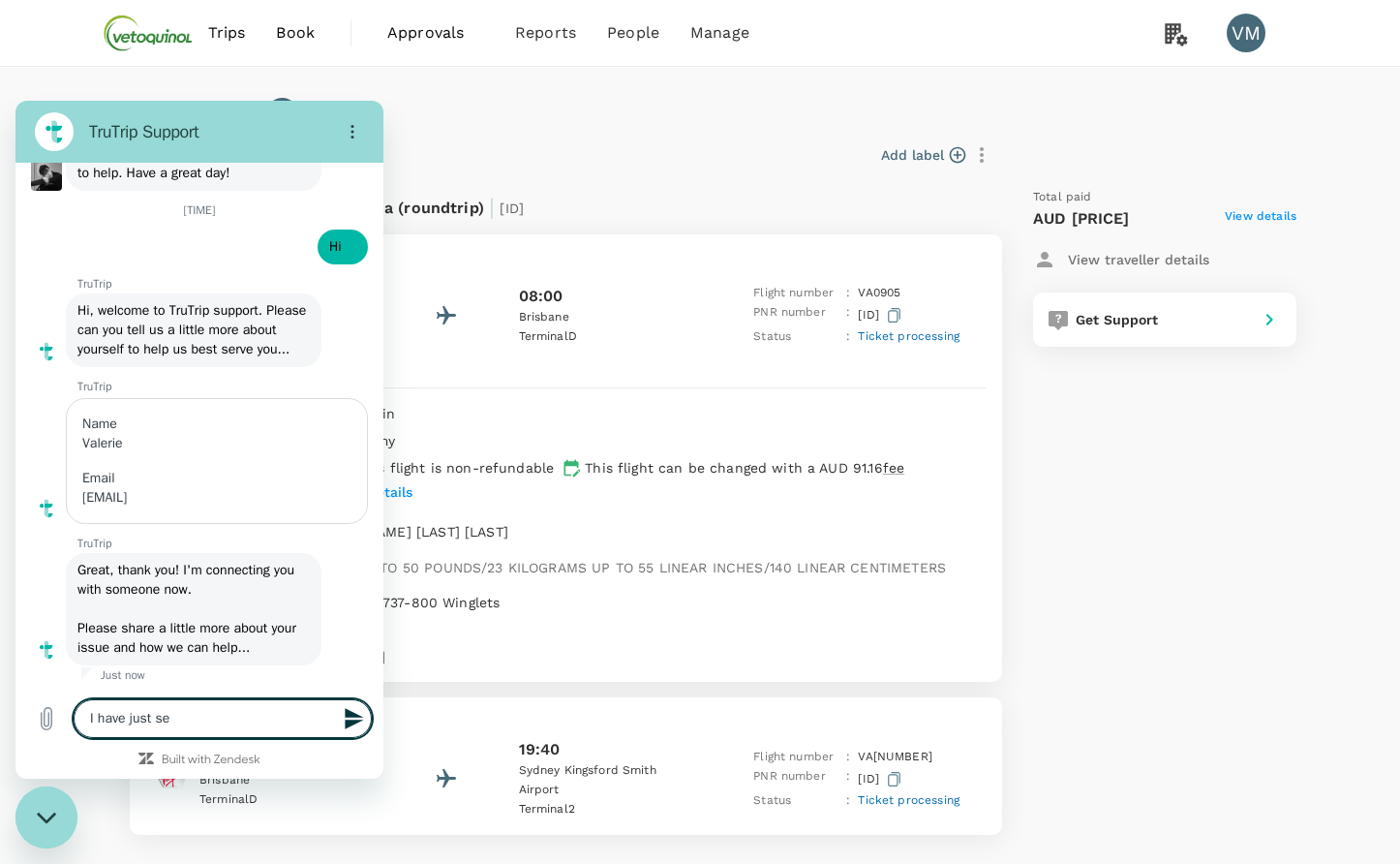 type on "I have just sen" 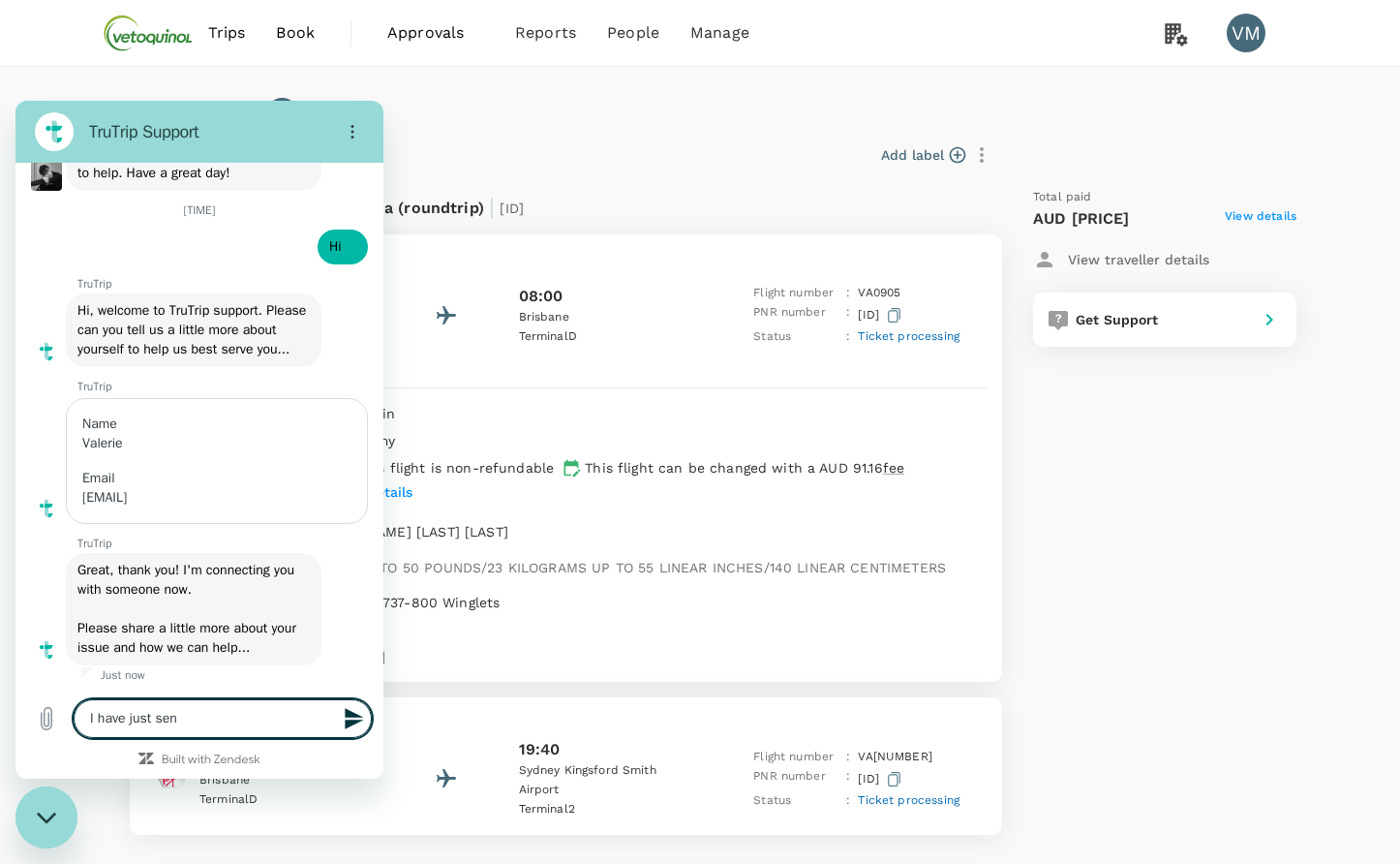 type on "x" 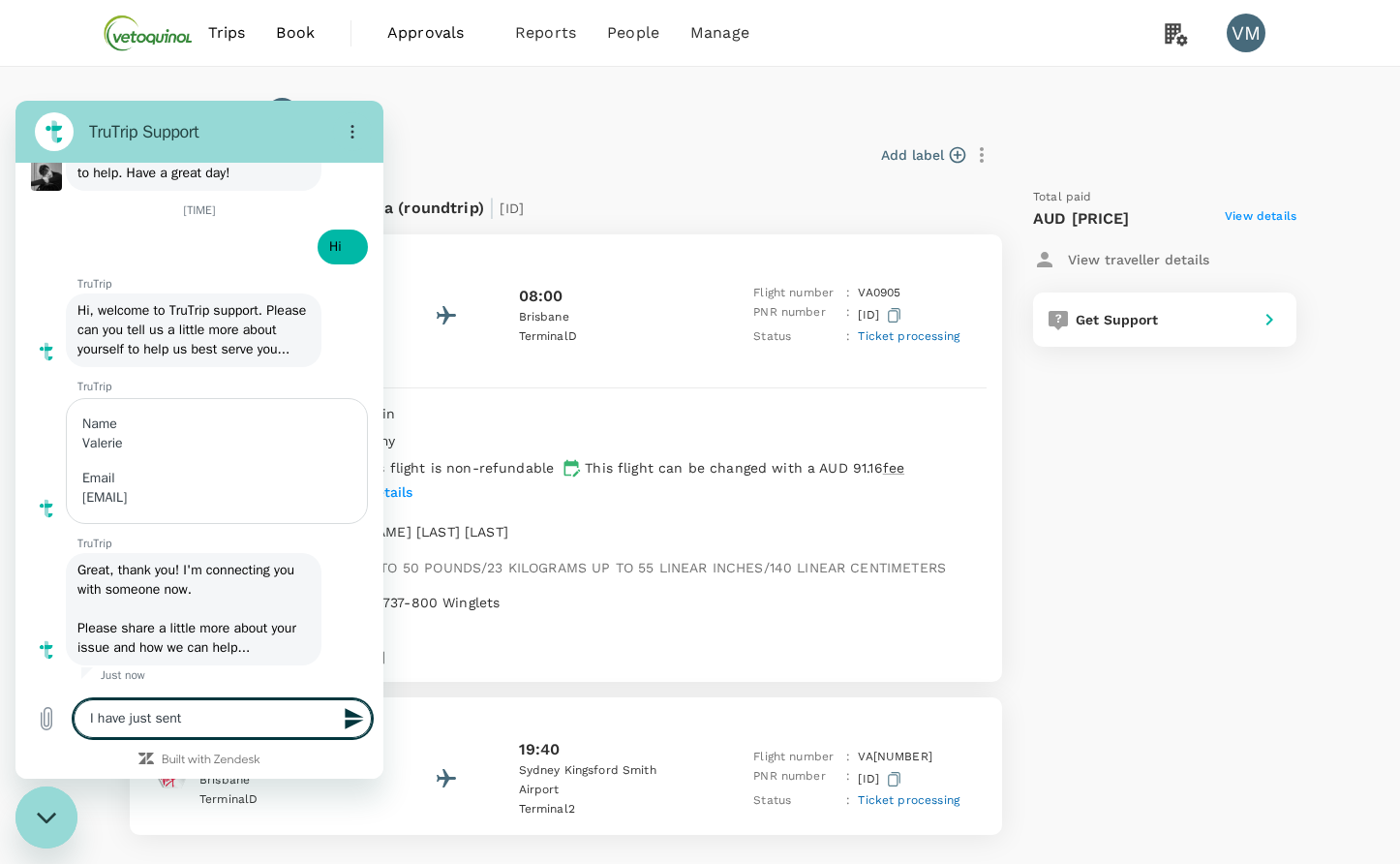 type on "I have just sent" 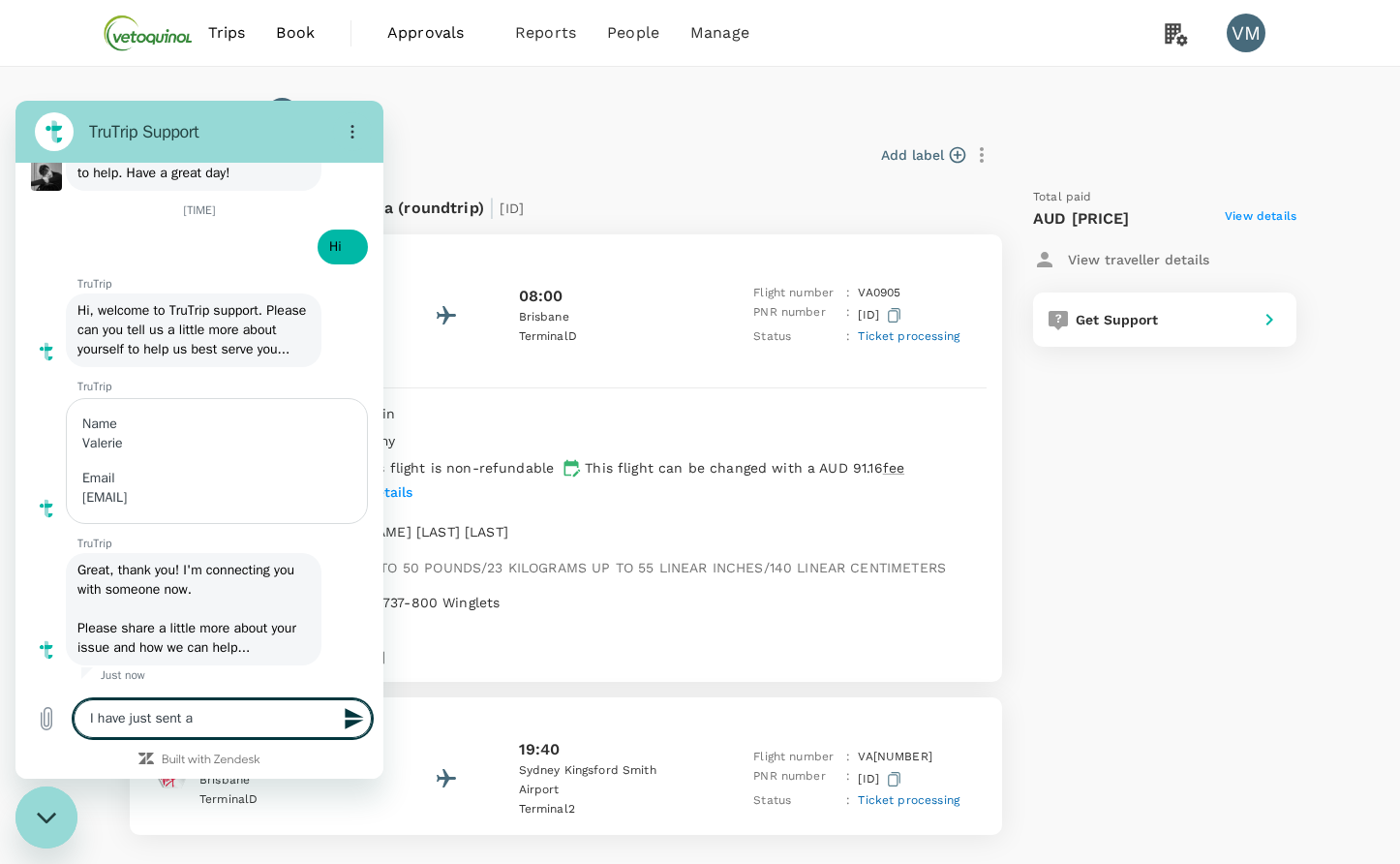 type on "I have just sent a" 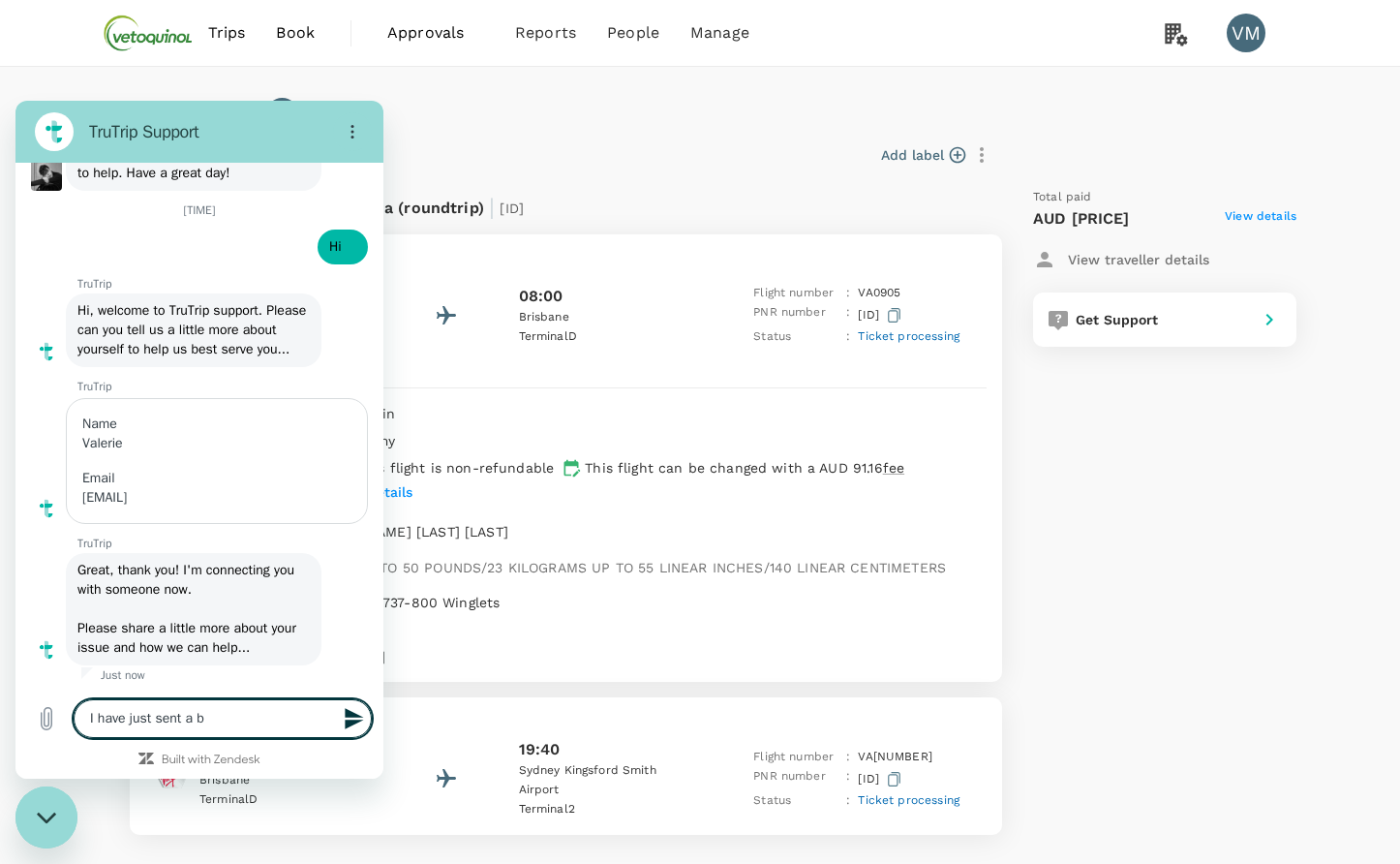 type on "I have just sent a bo" 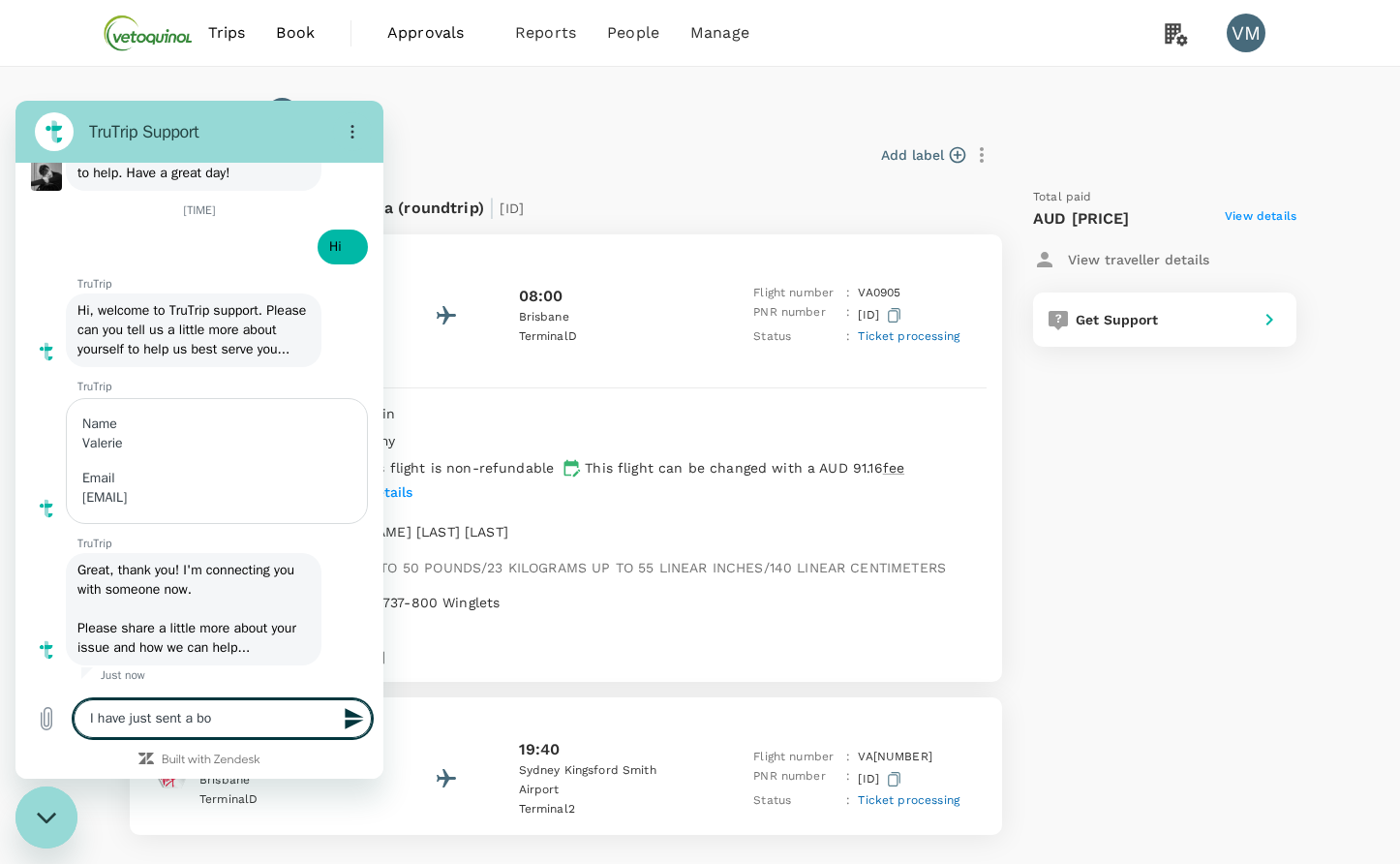 type on "I have just sent a boo" 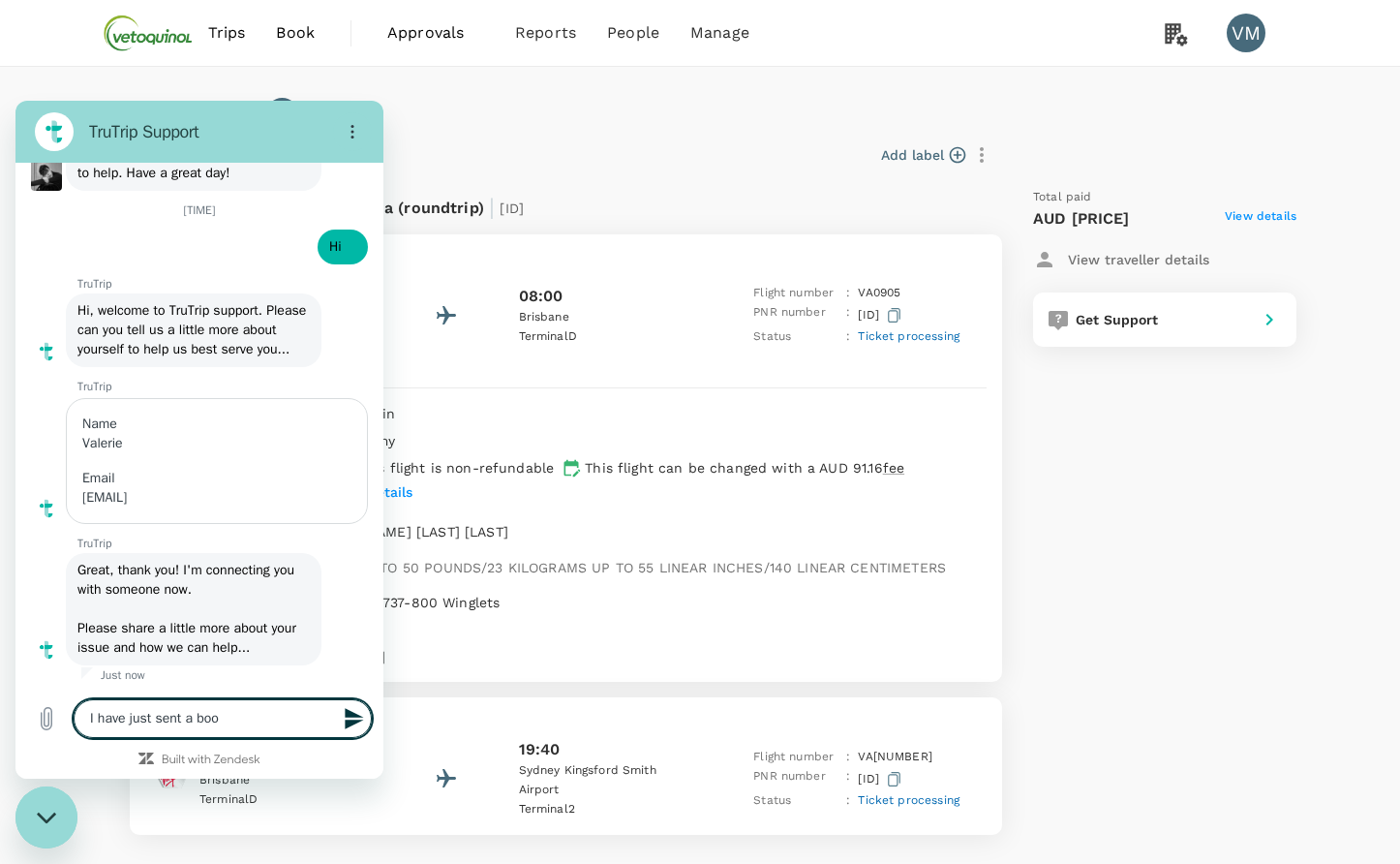 type on "I have just sent a book" 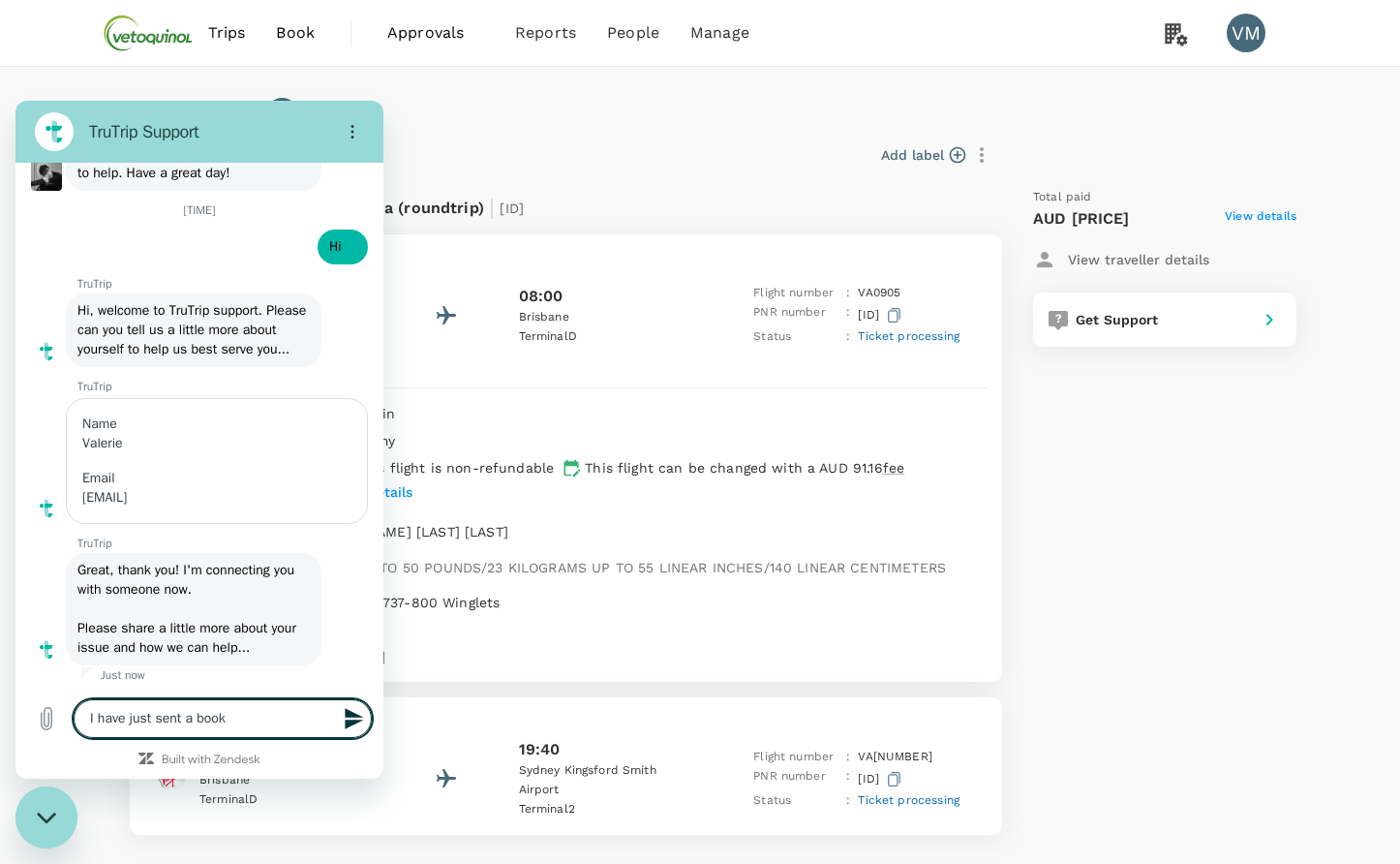 type on "I have just sent a booki" 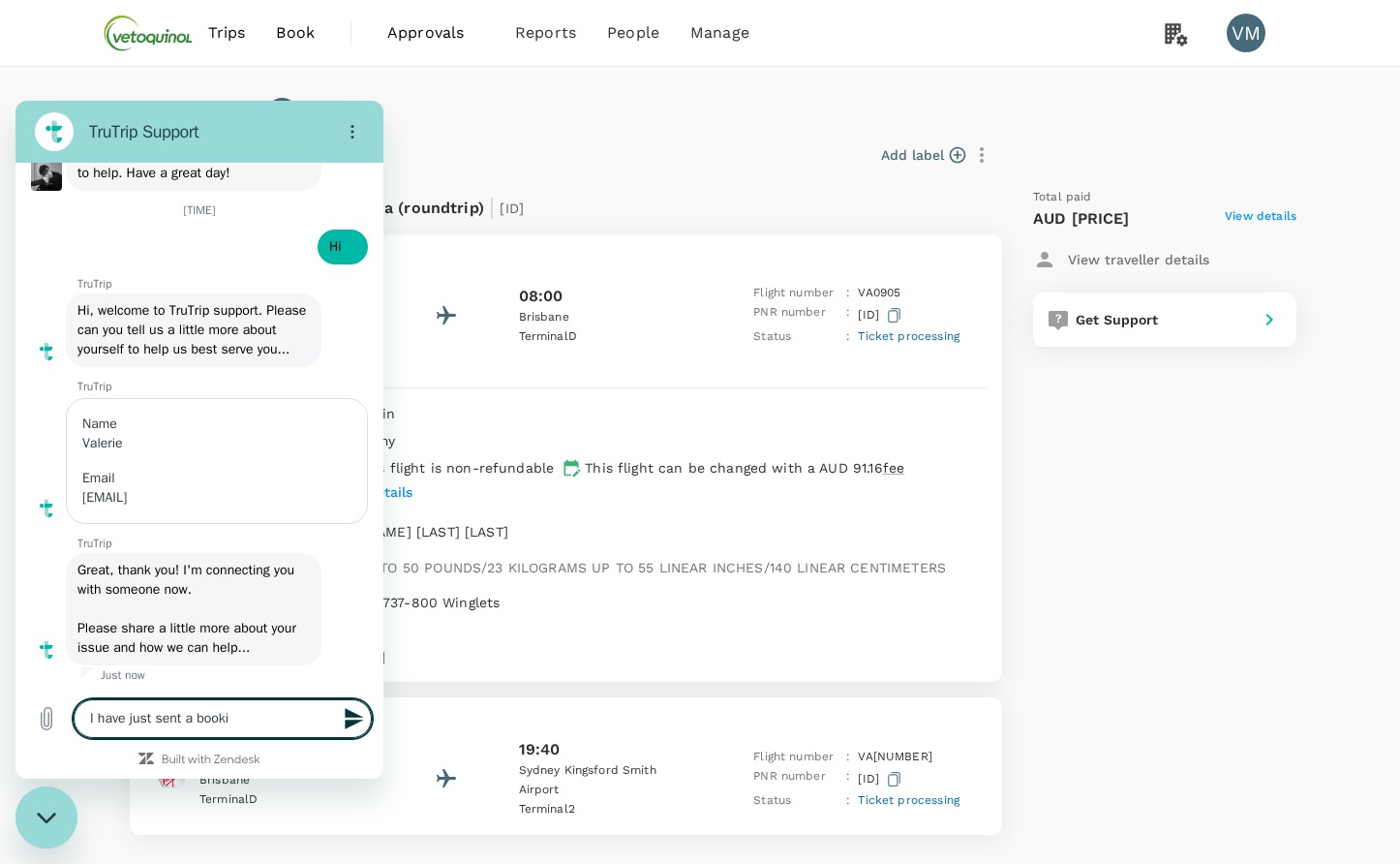 type on "I have just sent a bookin" 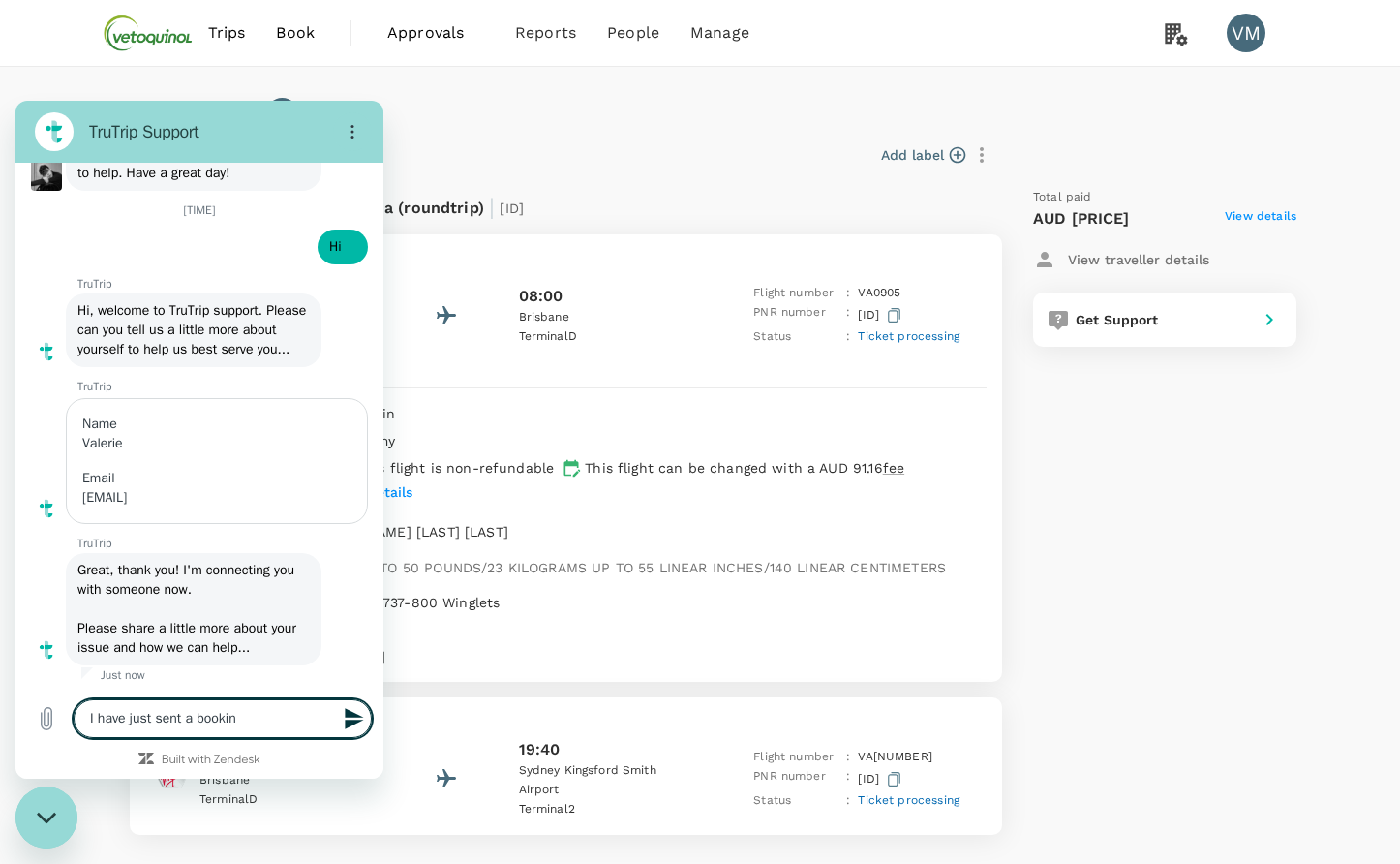 type on "I have just sent a booking" 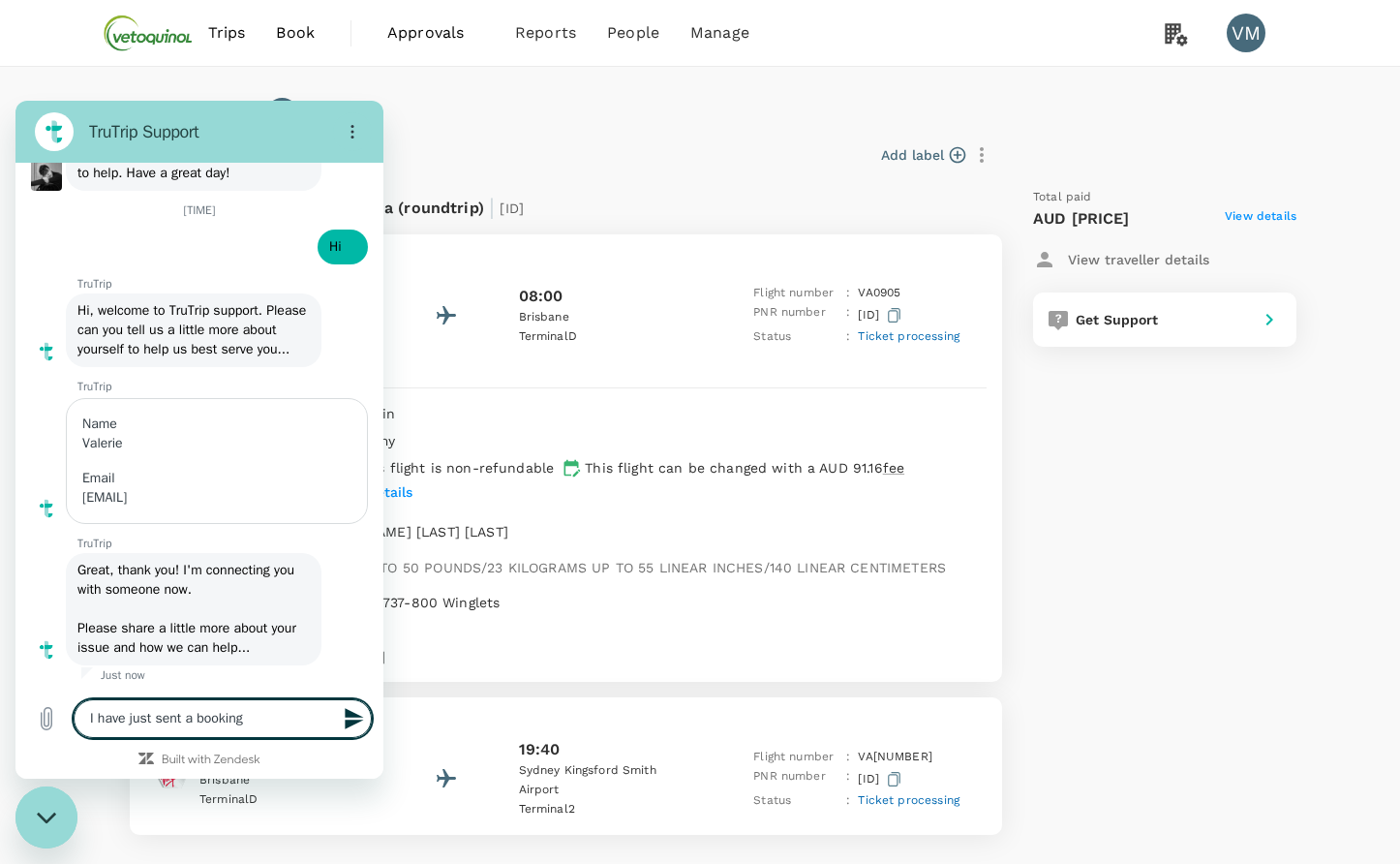 type on "I have just sent a booking" 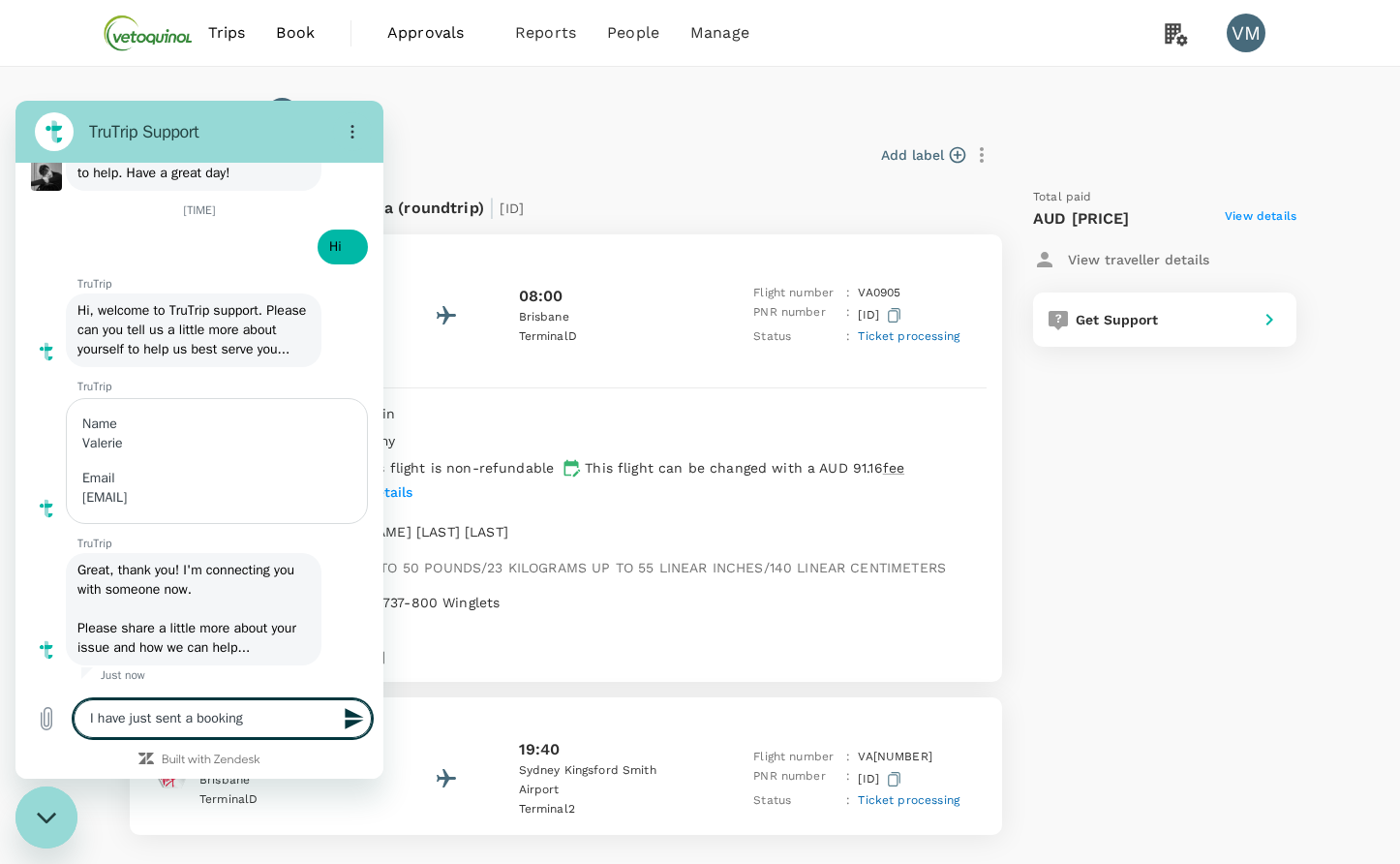 type on "I have just sent a booking B" 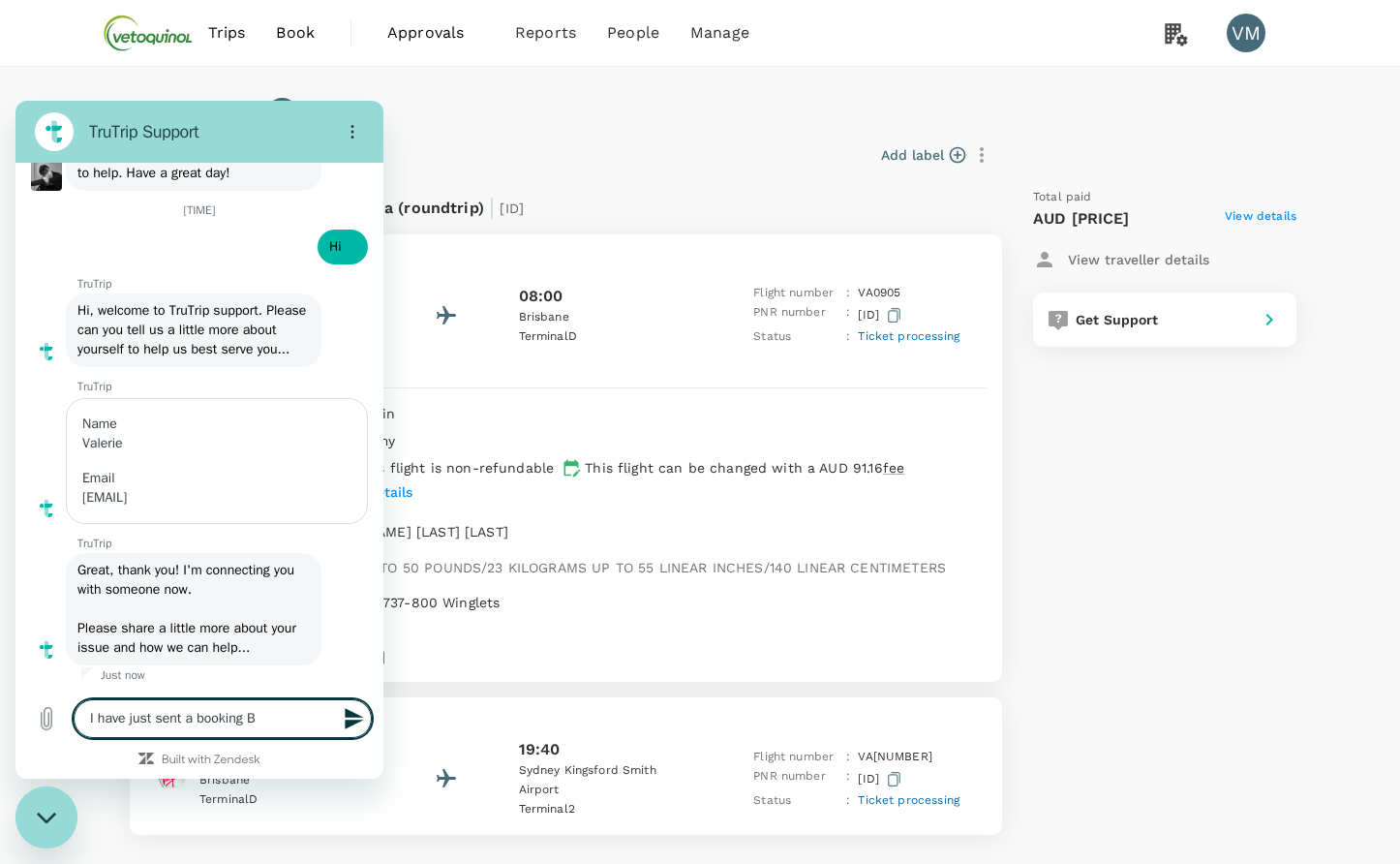 type on "I have just sent a booking" 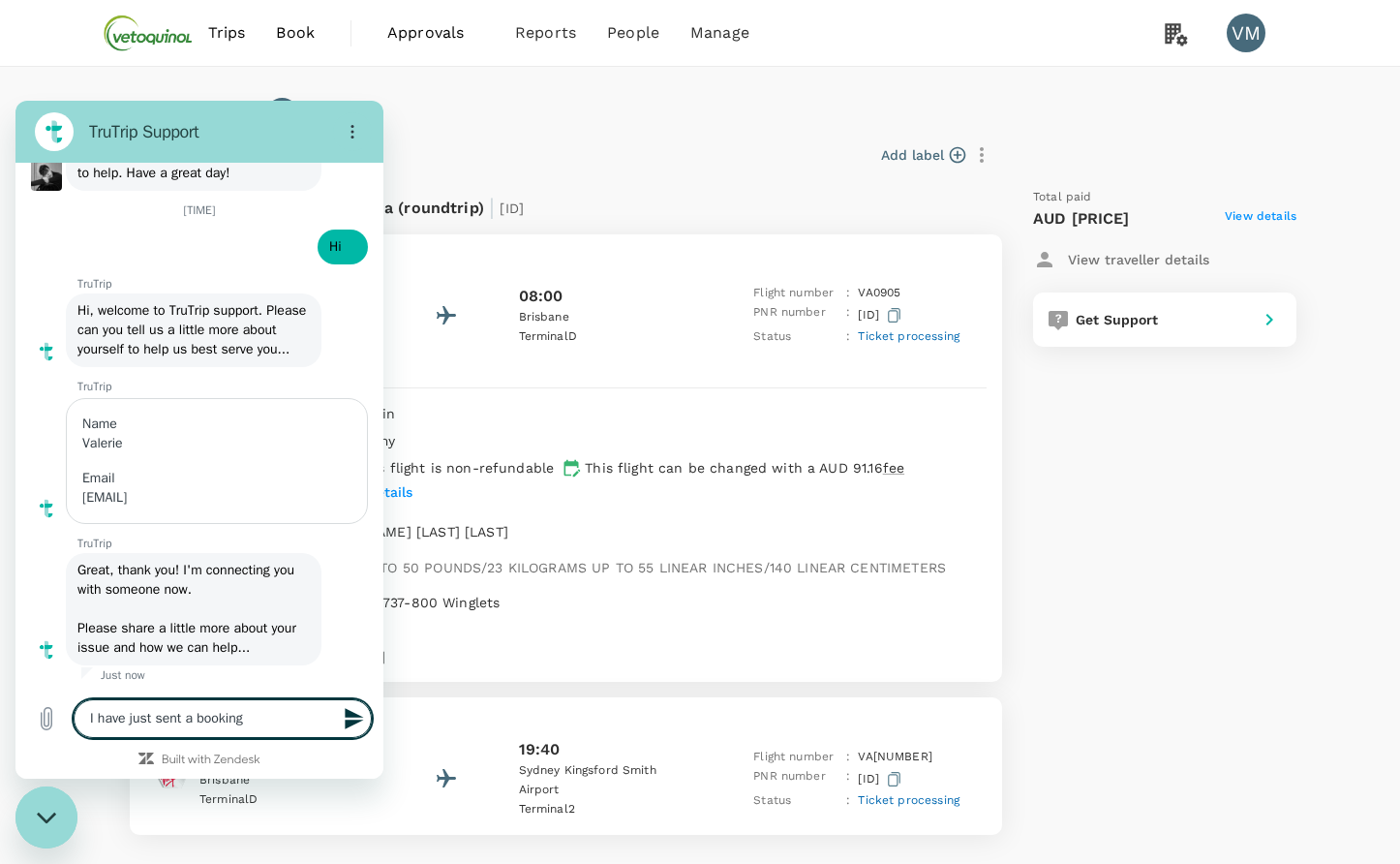 type on "I have just sent a booking f" 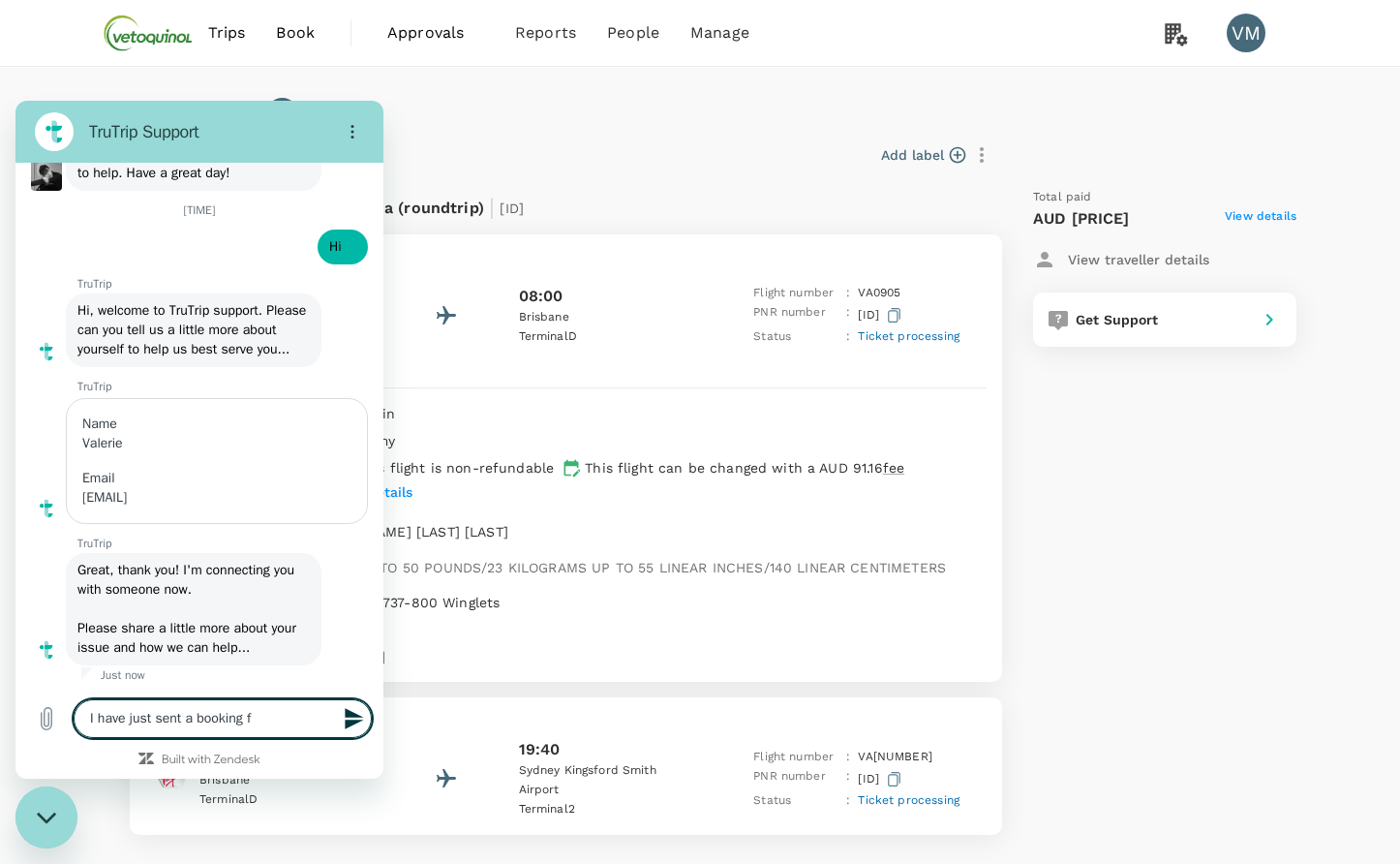 type on "x" 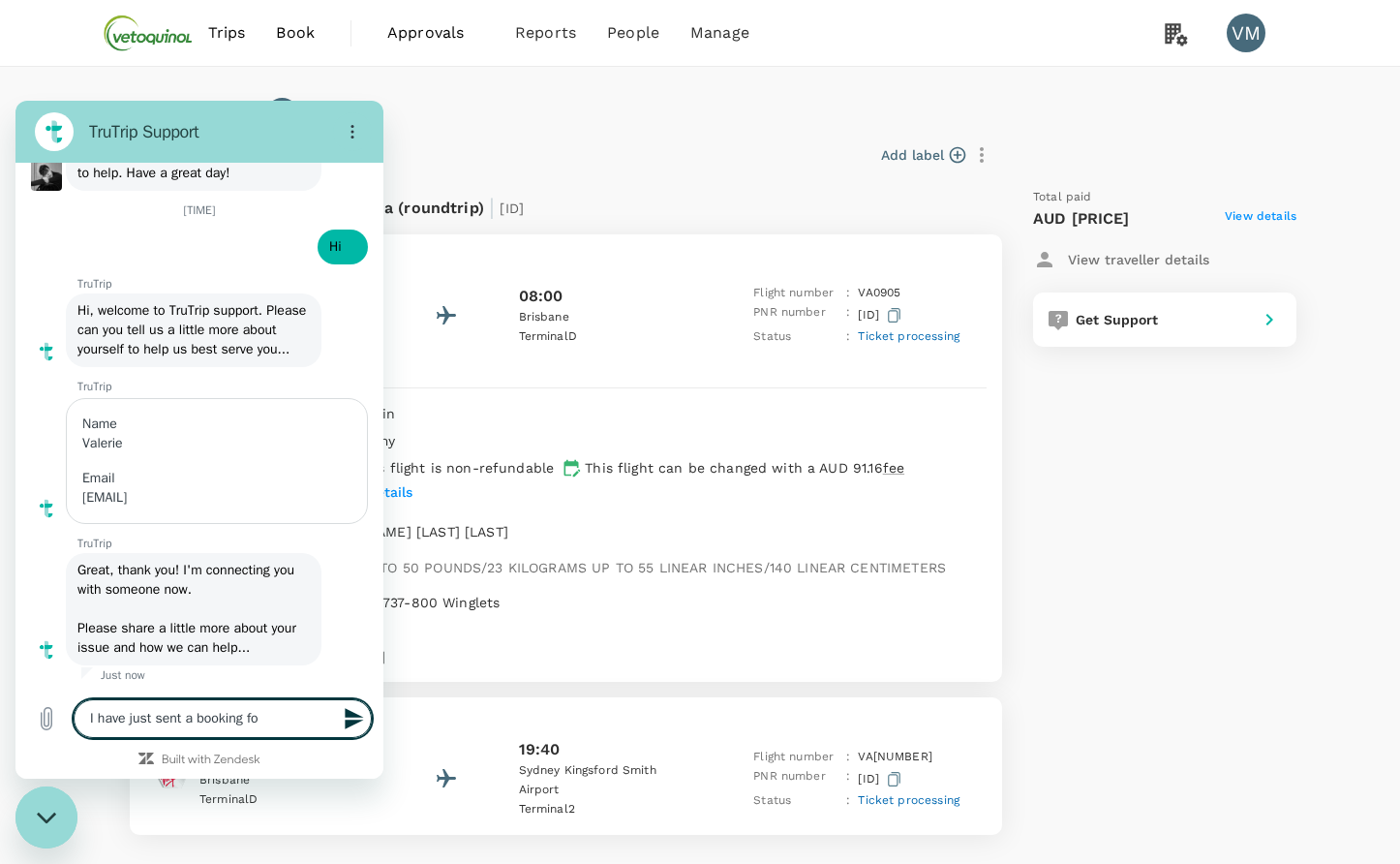 type on "I have just sent a booking for" 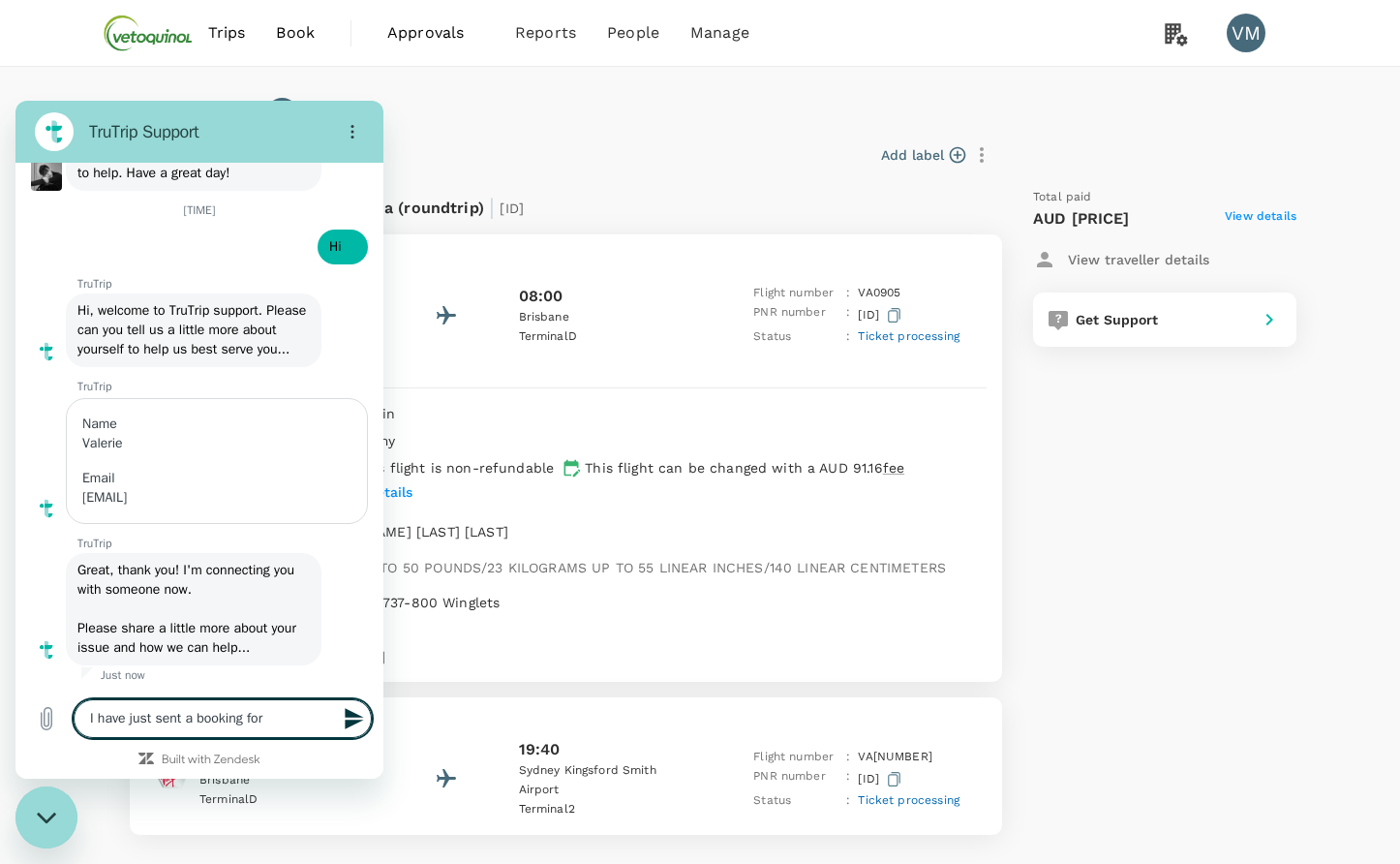 type on "I have just sent a booking for" 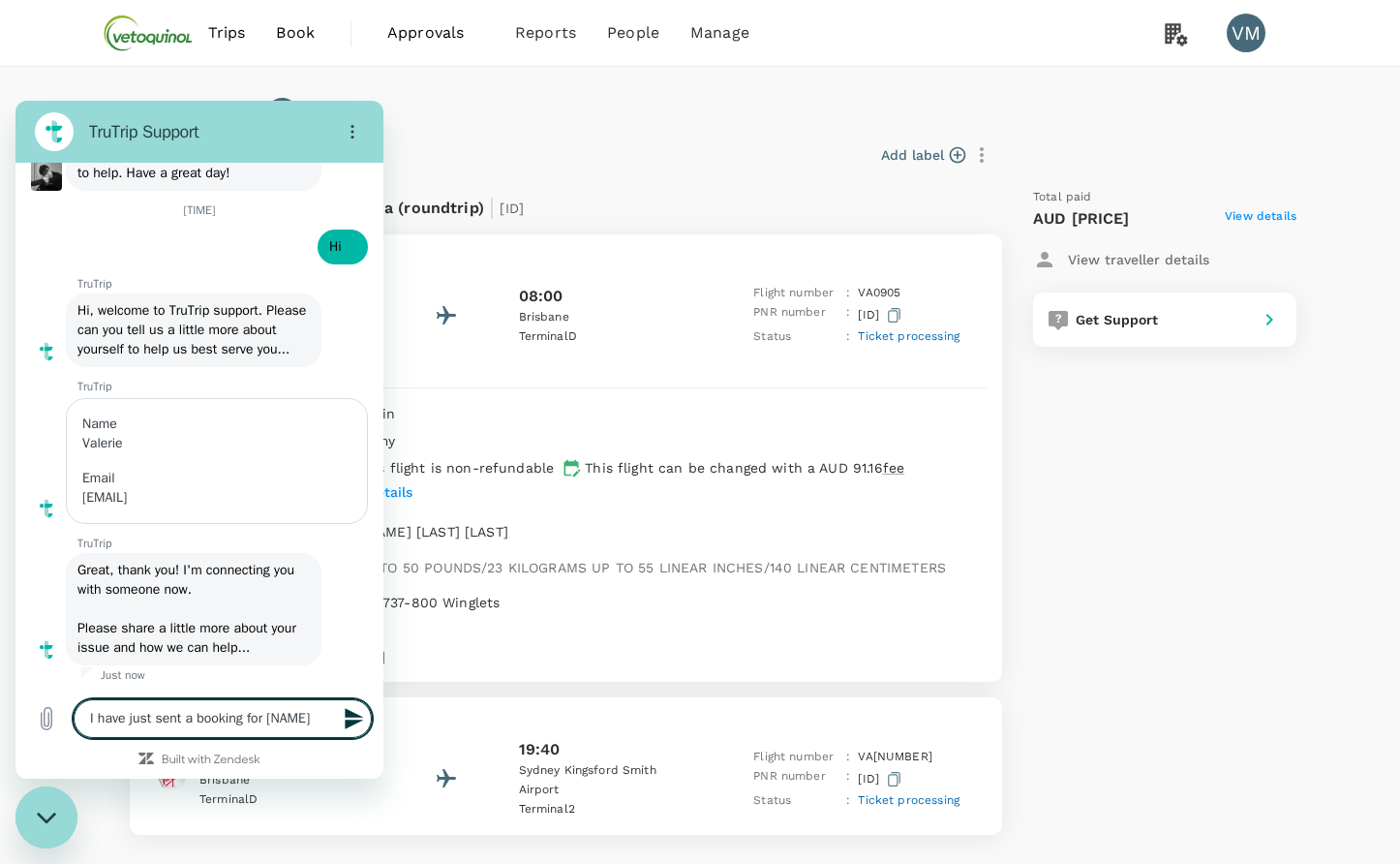 type on "I have just sent a booking for Ki" 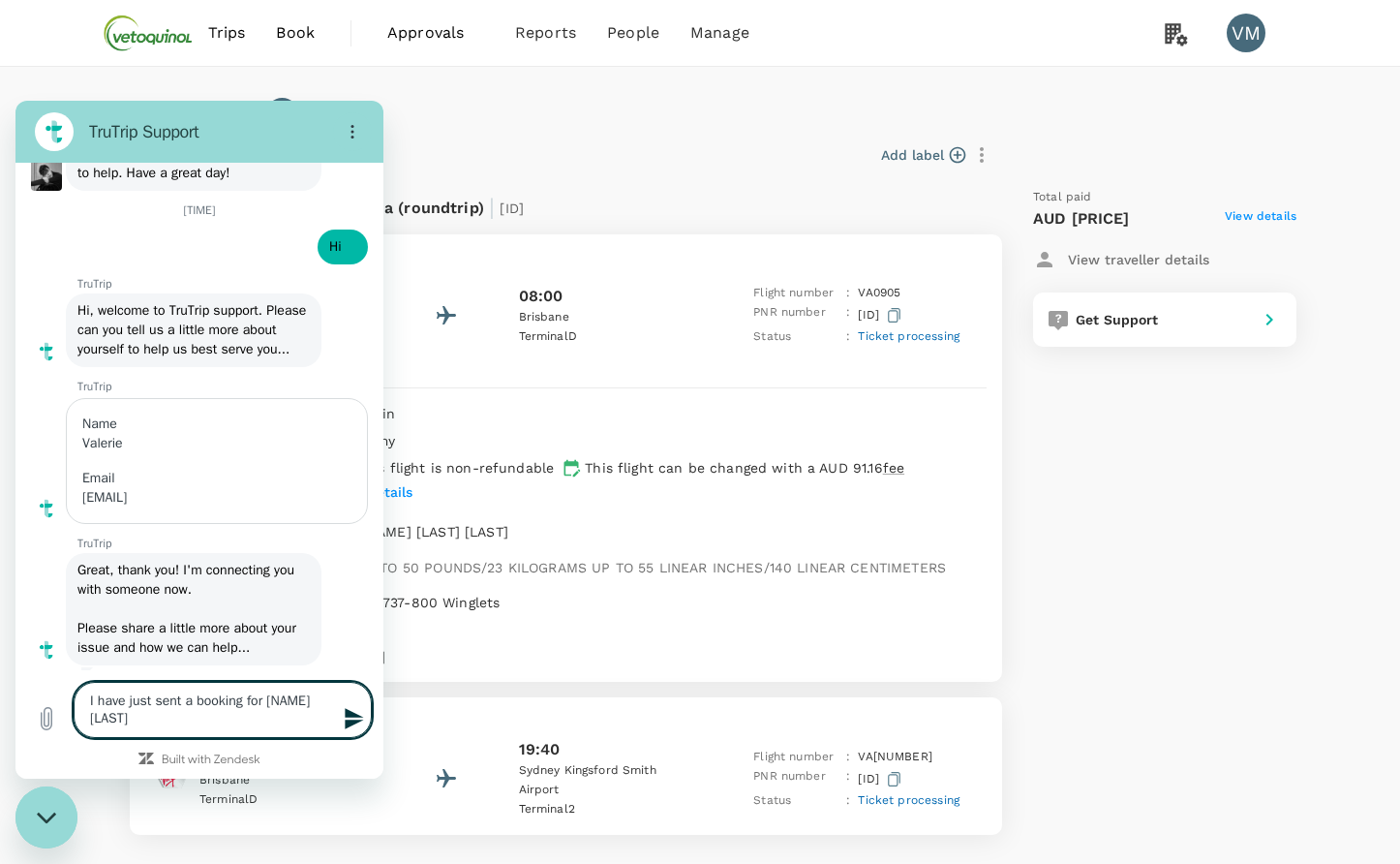 type on "I have just sent a booking for Kim Moure," 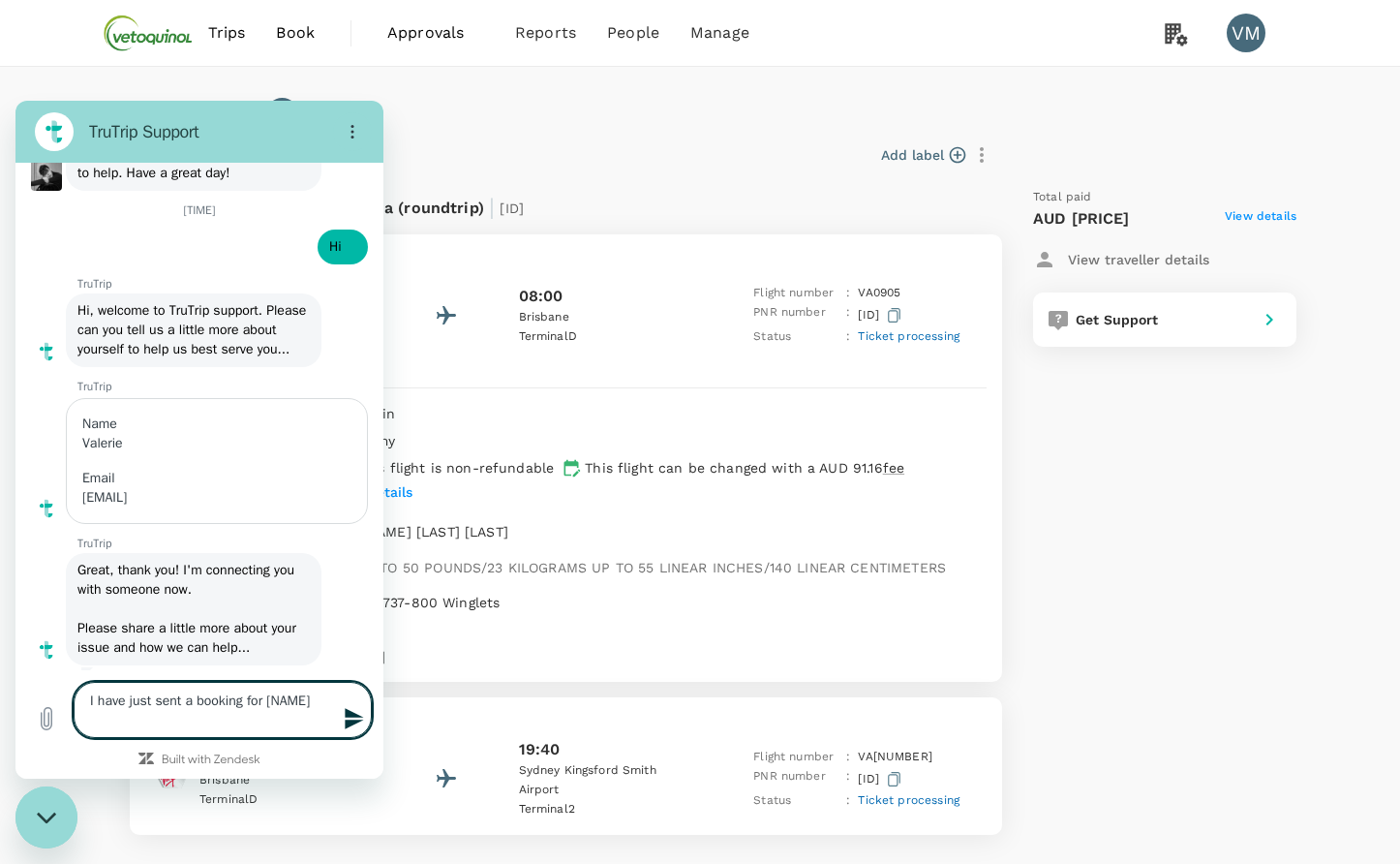 type on "I have just sent a booking for Kim Moure,t" 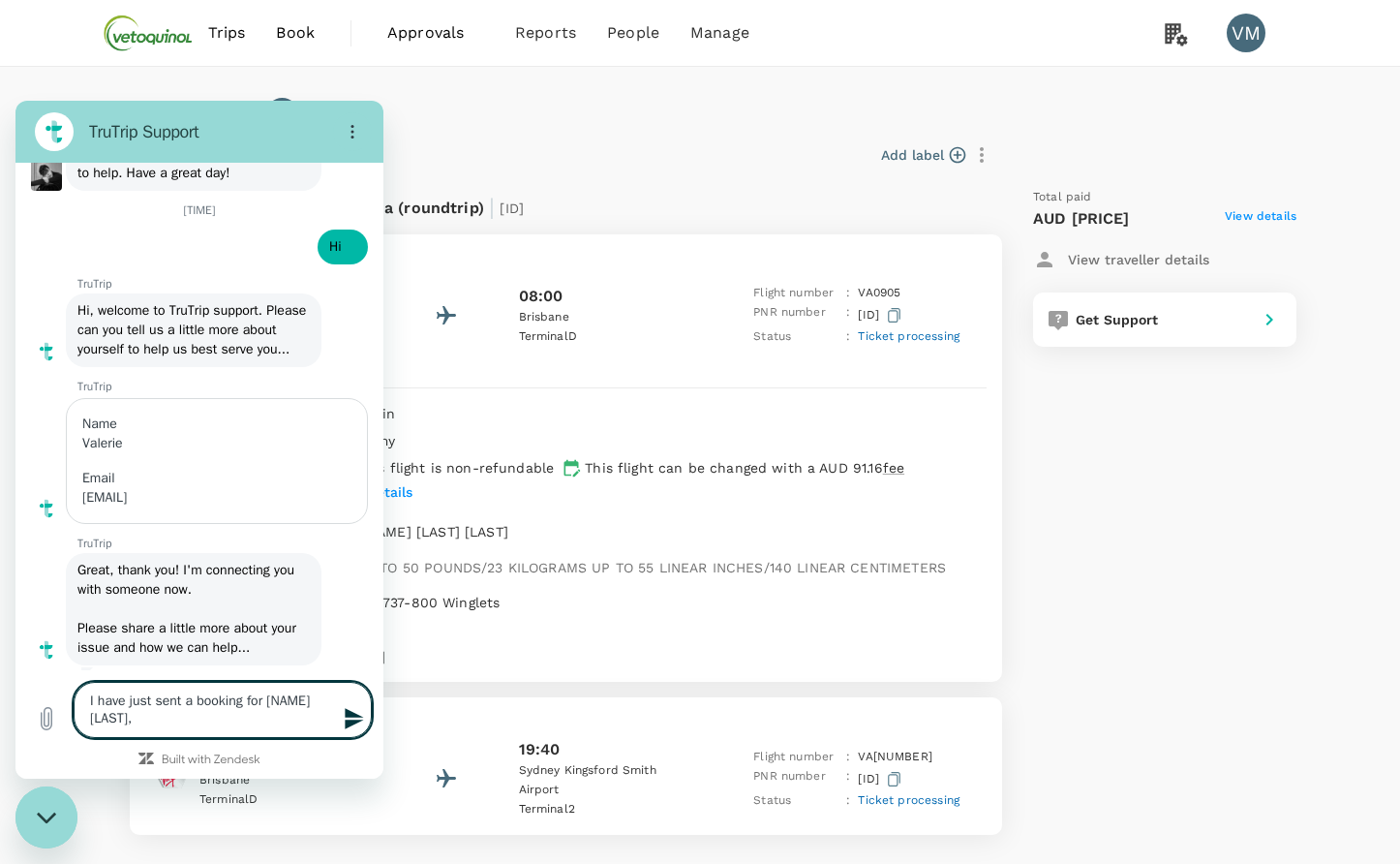 type on "I have just sent a booking for Kim Moure,t" 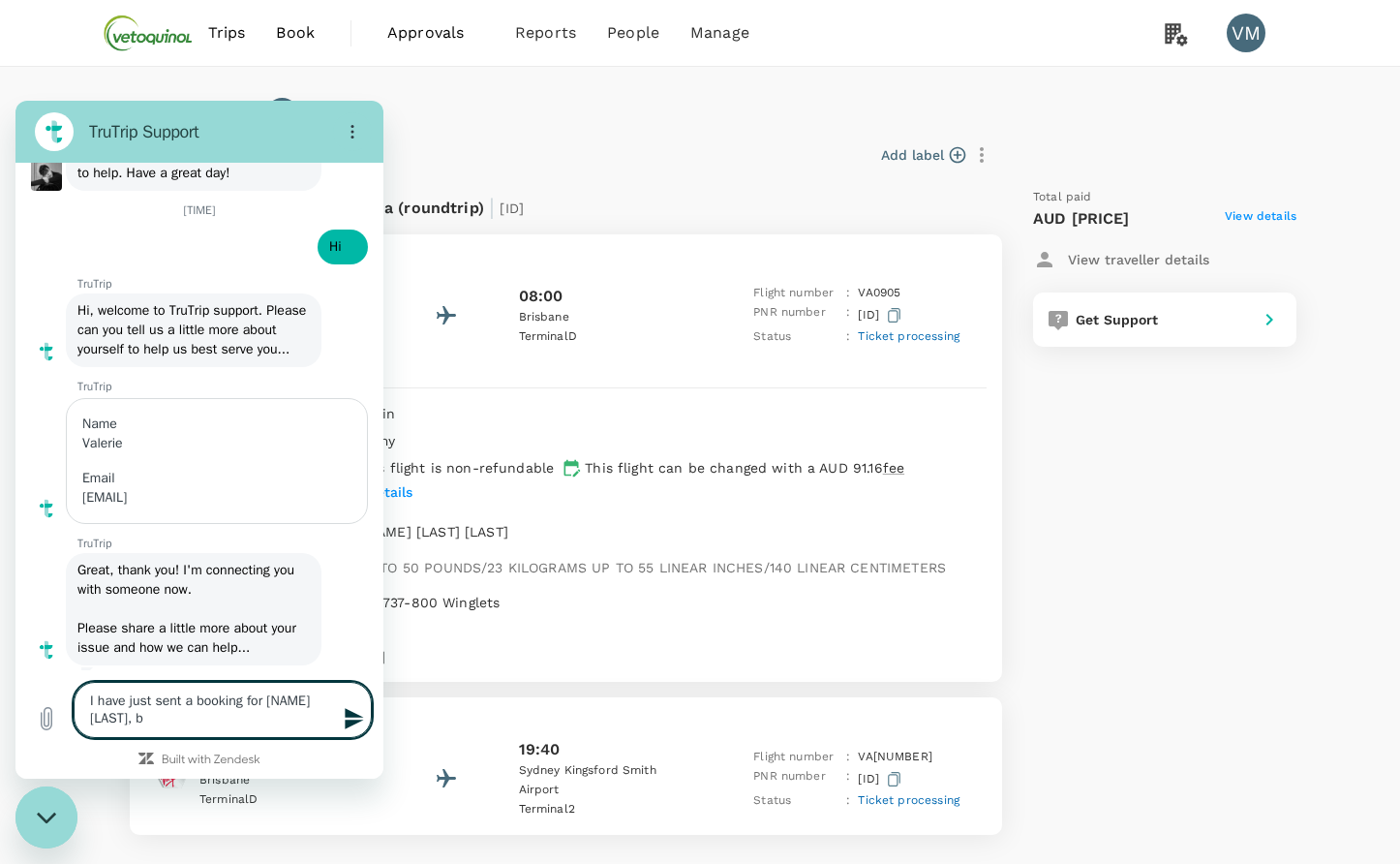 type on "I have just sent a booking for Kim Moure,t bu" 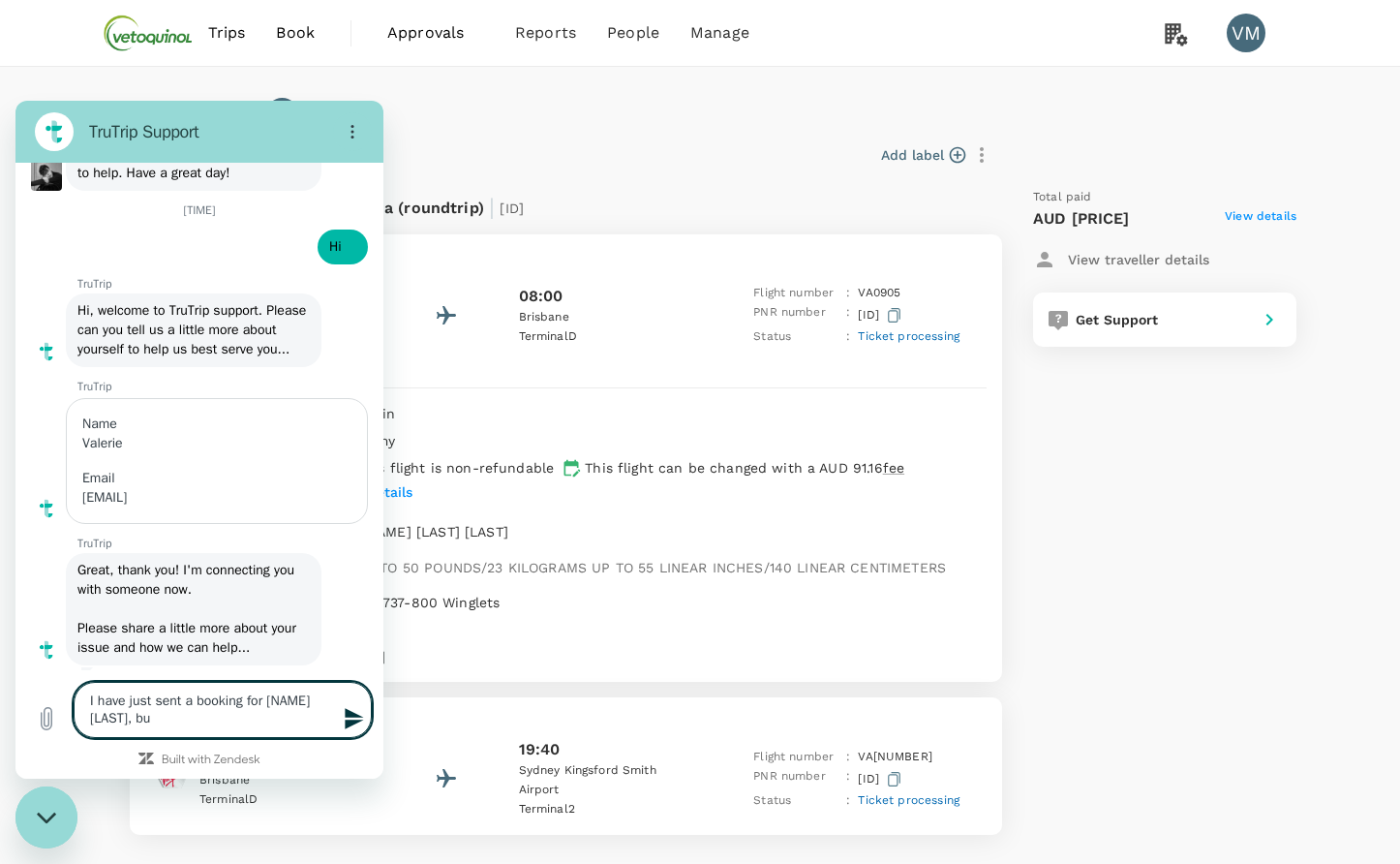 type on "I have just sent a booking for Kim Moure,t but" 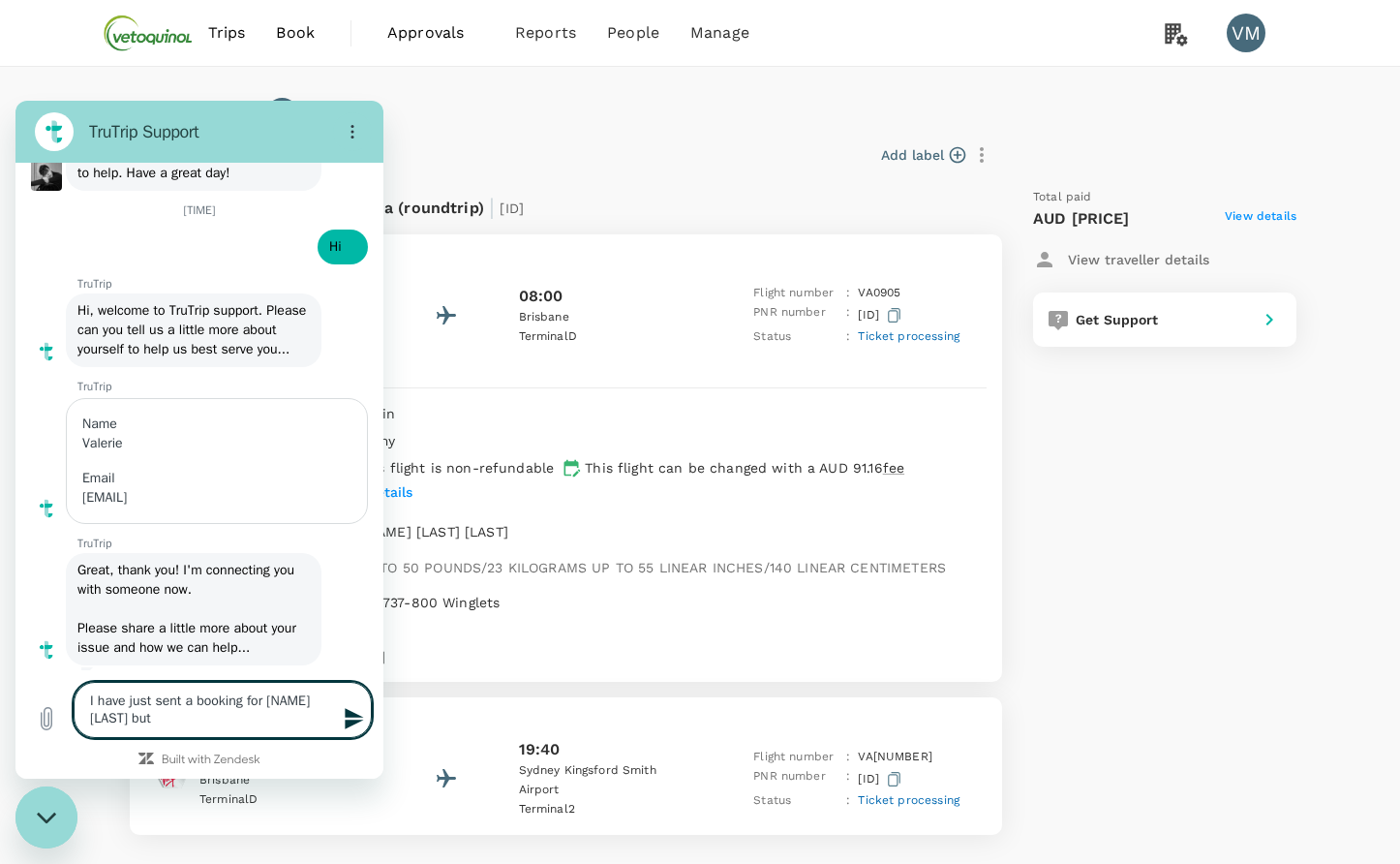 type on "x" 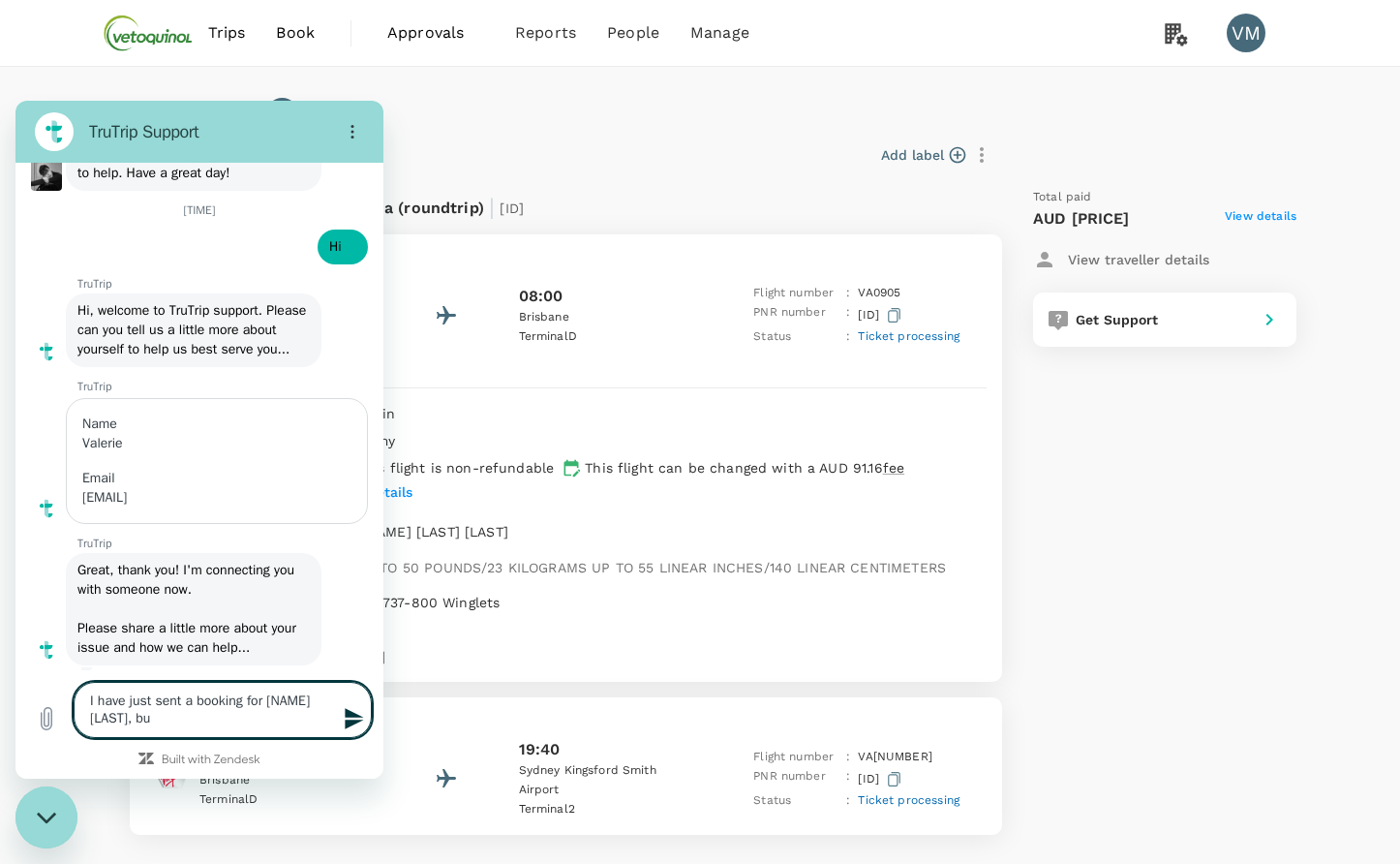 type on "I have just sent a booking for Kim Moure,t b" 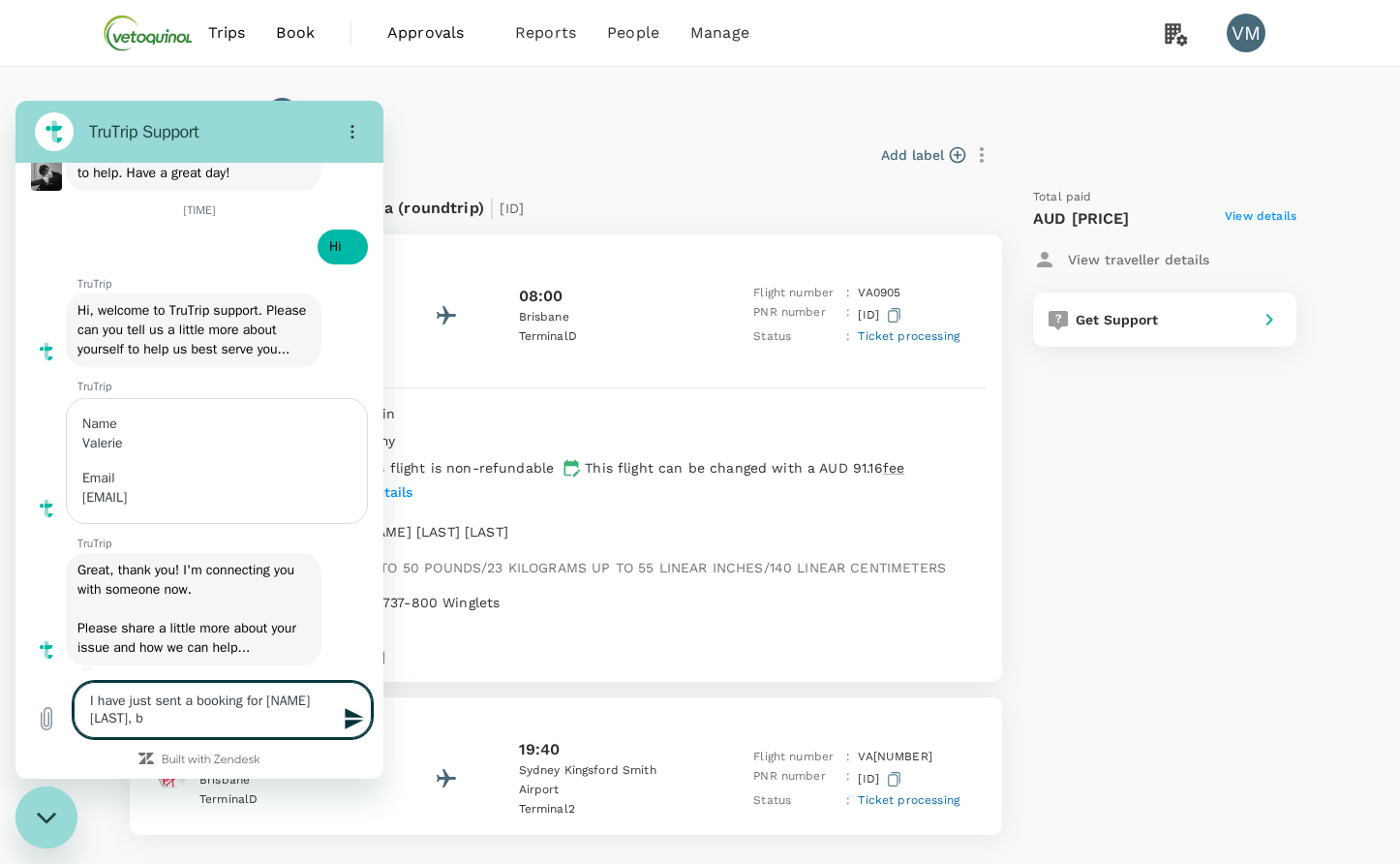 type on "I have just sent a booking for Kim Moure,t" 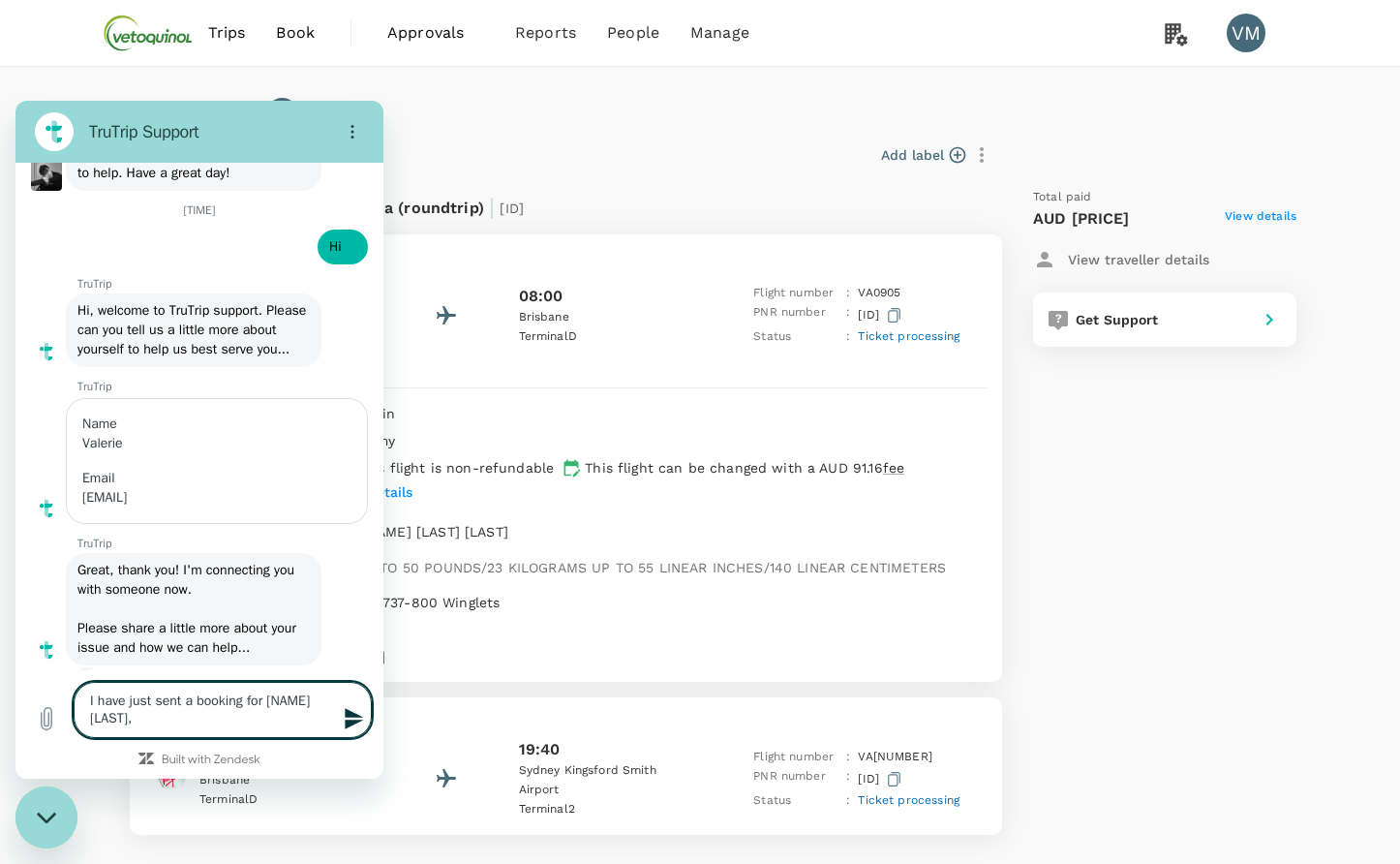type on "I have just sent a booking for Kim Moure,t" 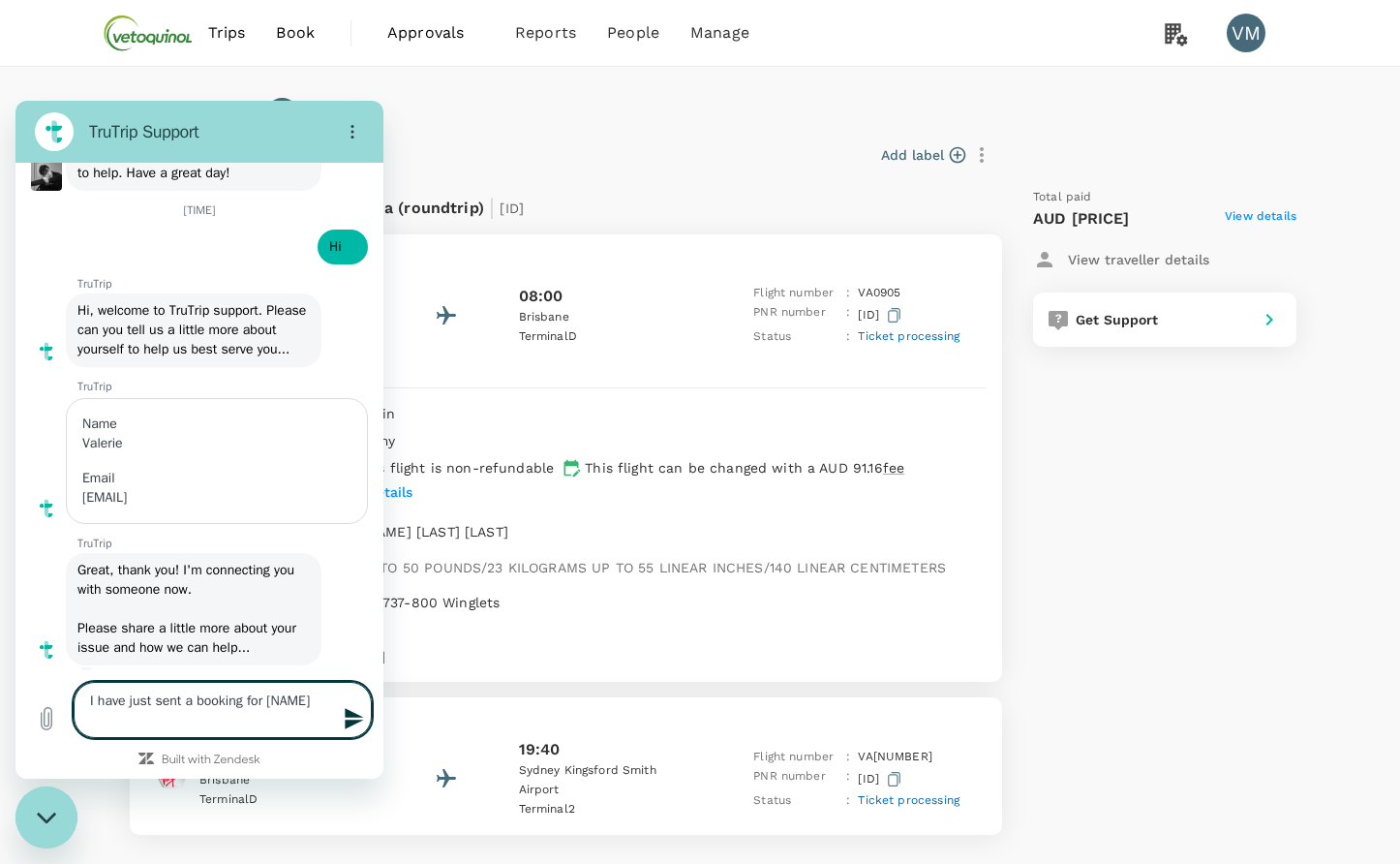 type on "I have just sent a booking for Kim Moure" 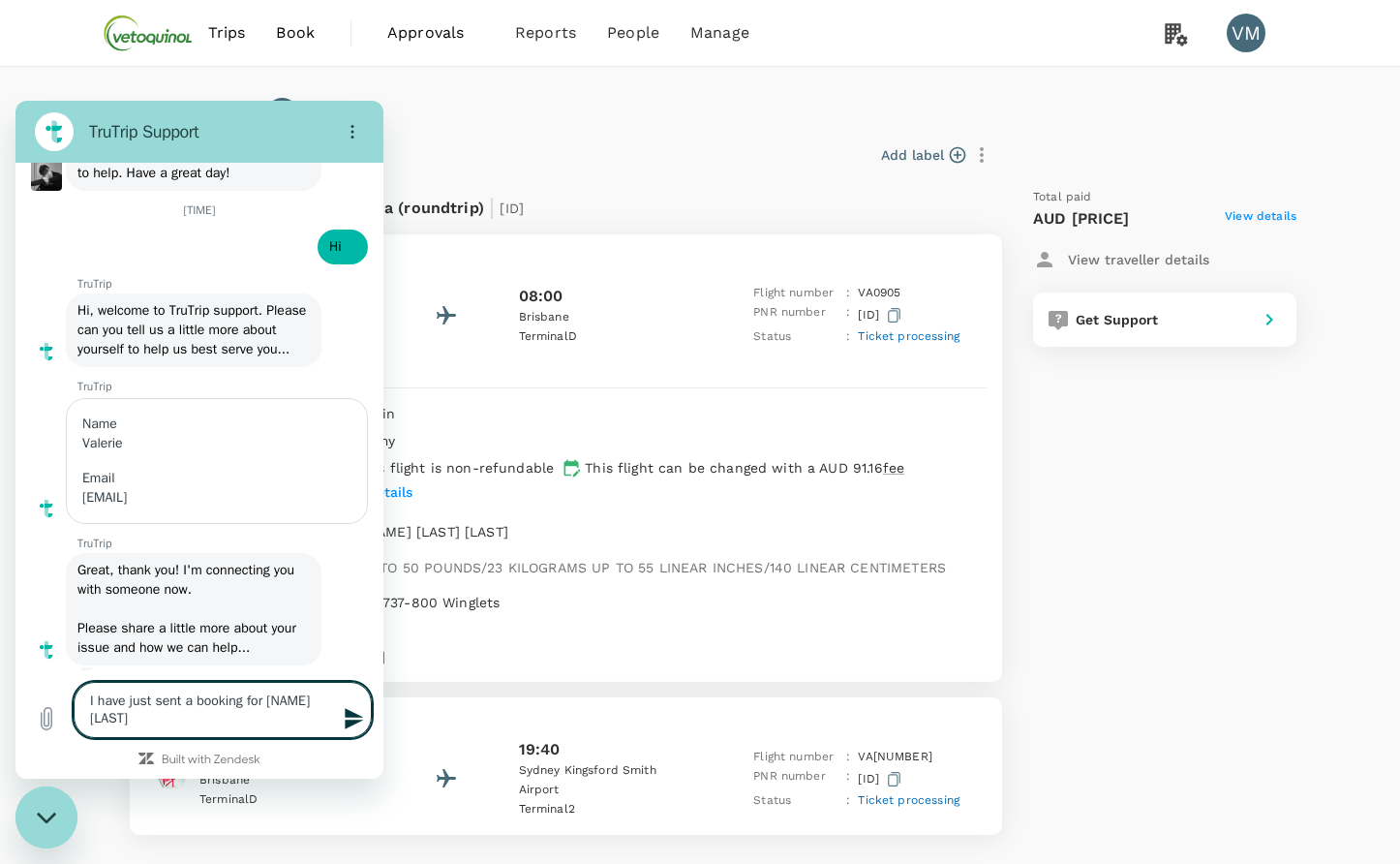 type on "I have just sent a booking for Kim Mouret" 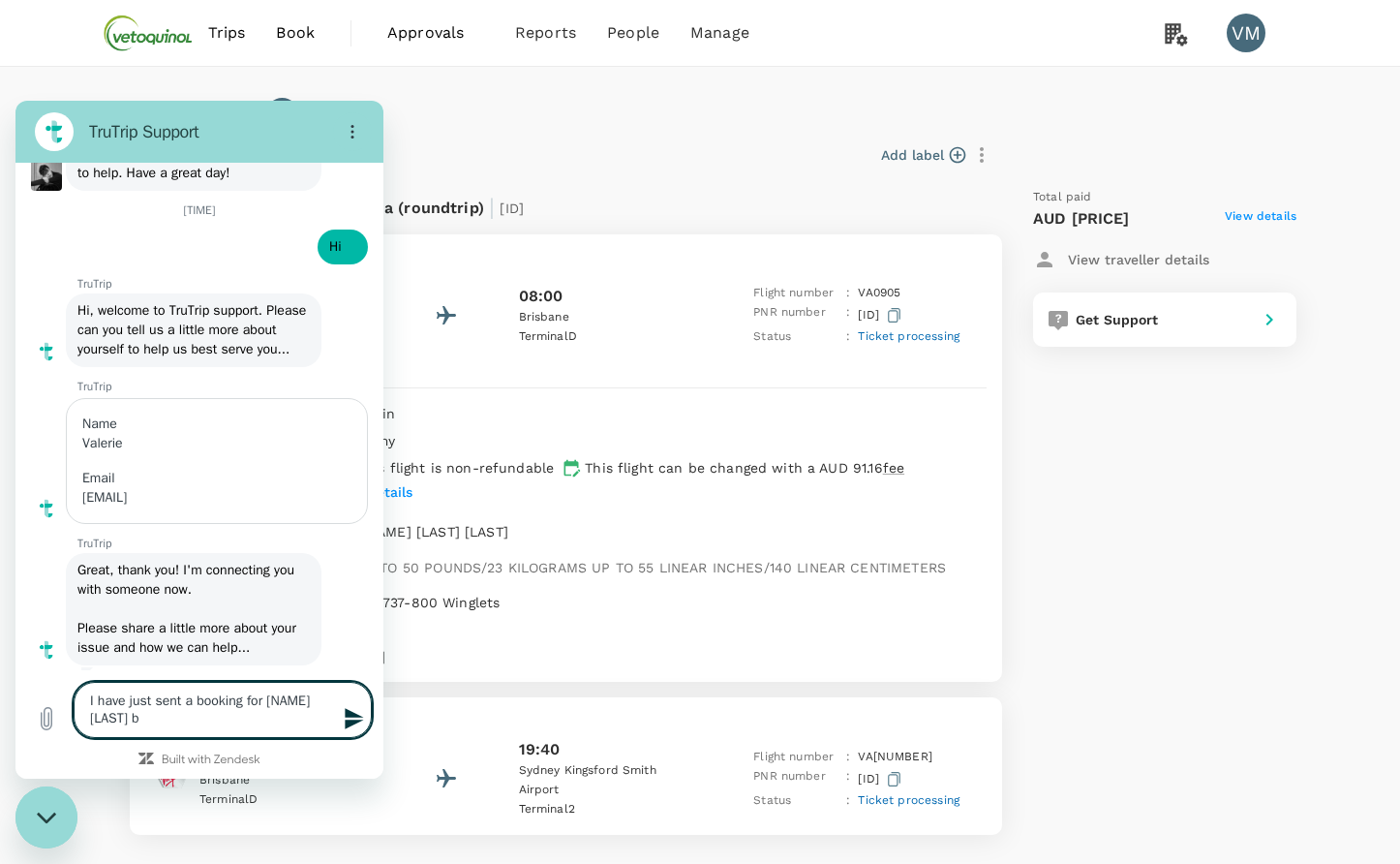 type on "I have just sent a booking for Kim Mouret bu" 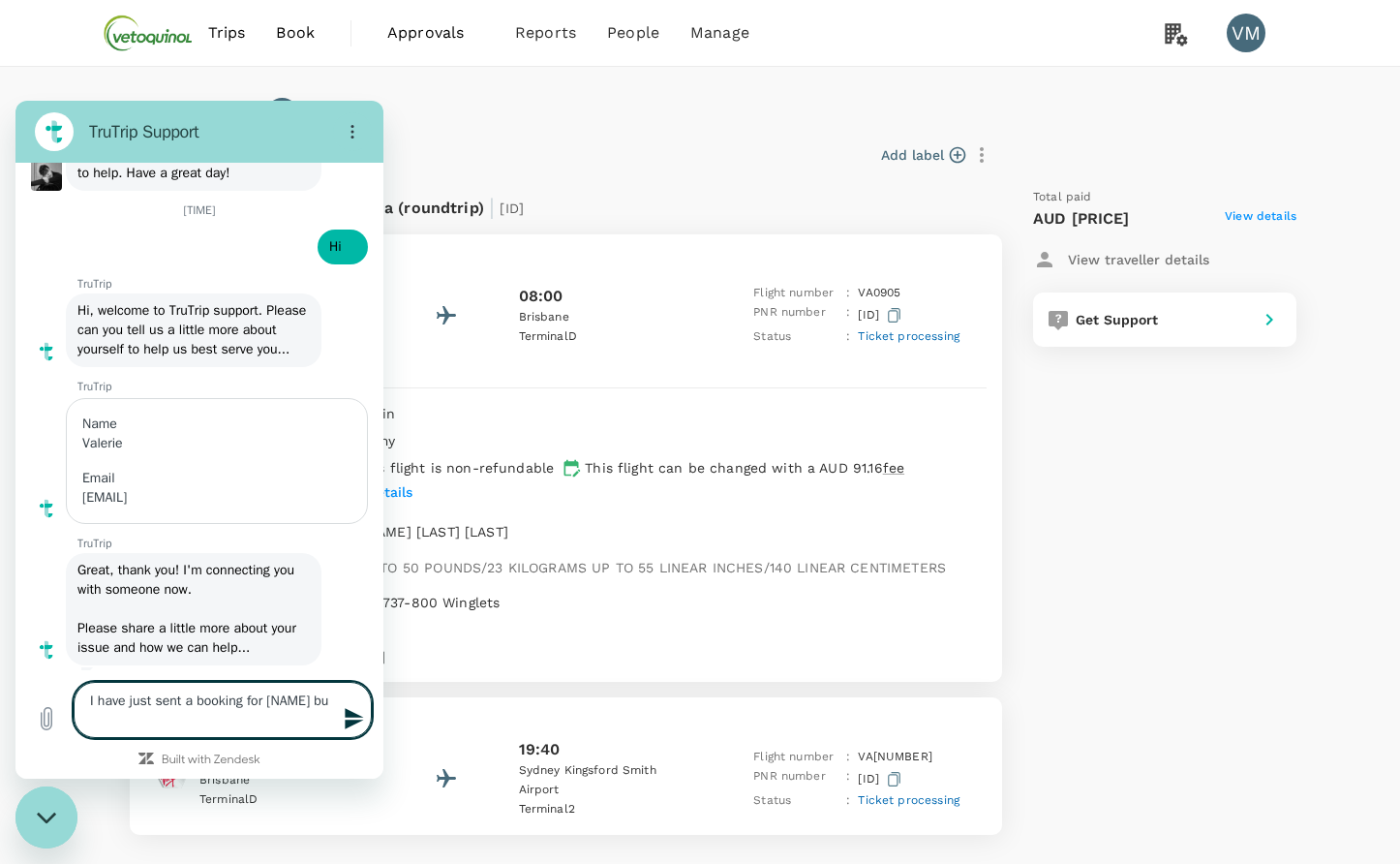 type on "I have just sent a booking for Kim Mouret but" 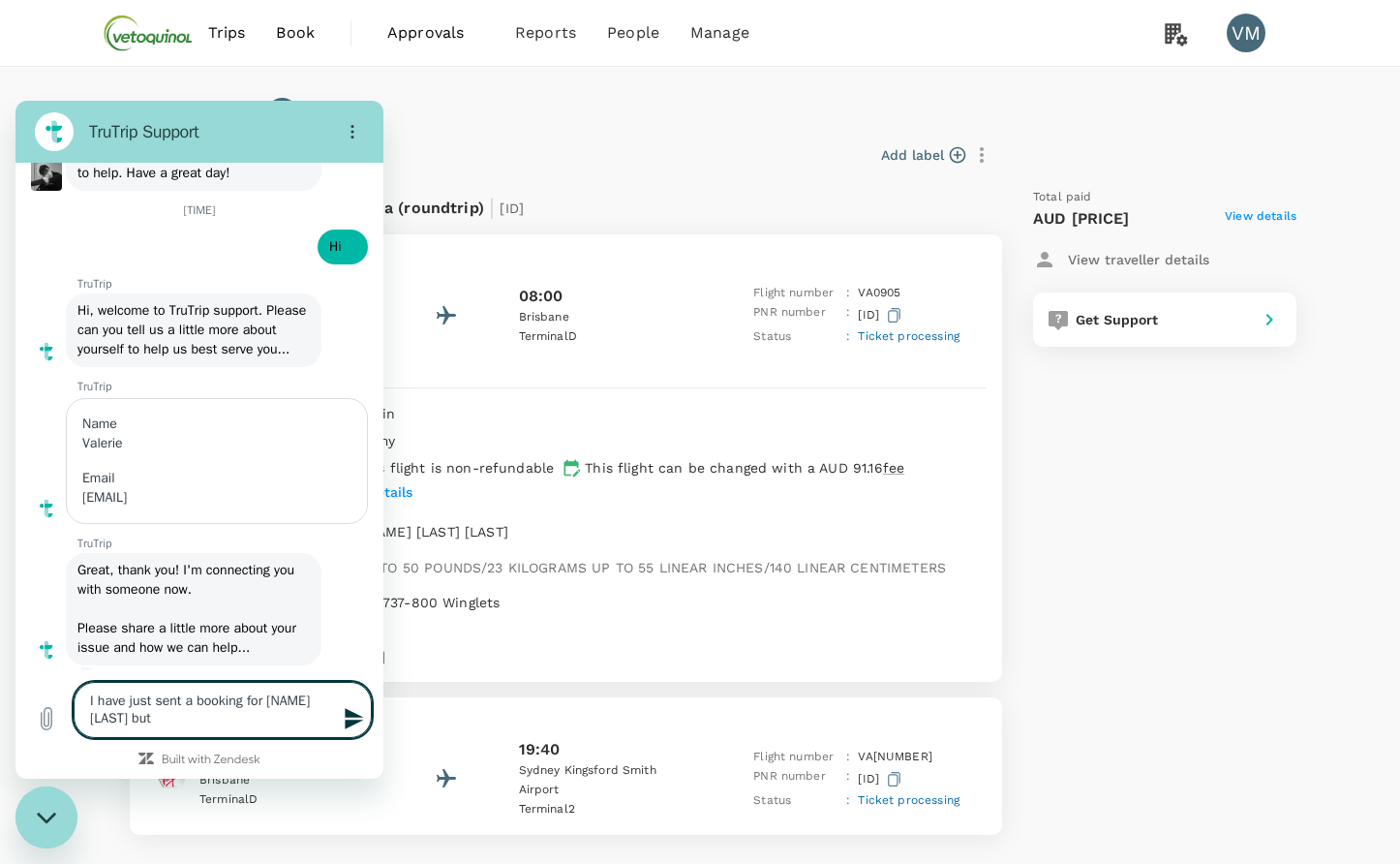 type on "I have just sent a booking for Kim Mouret but" 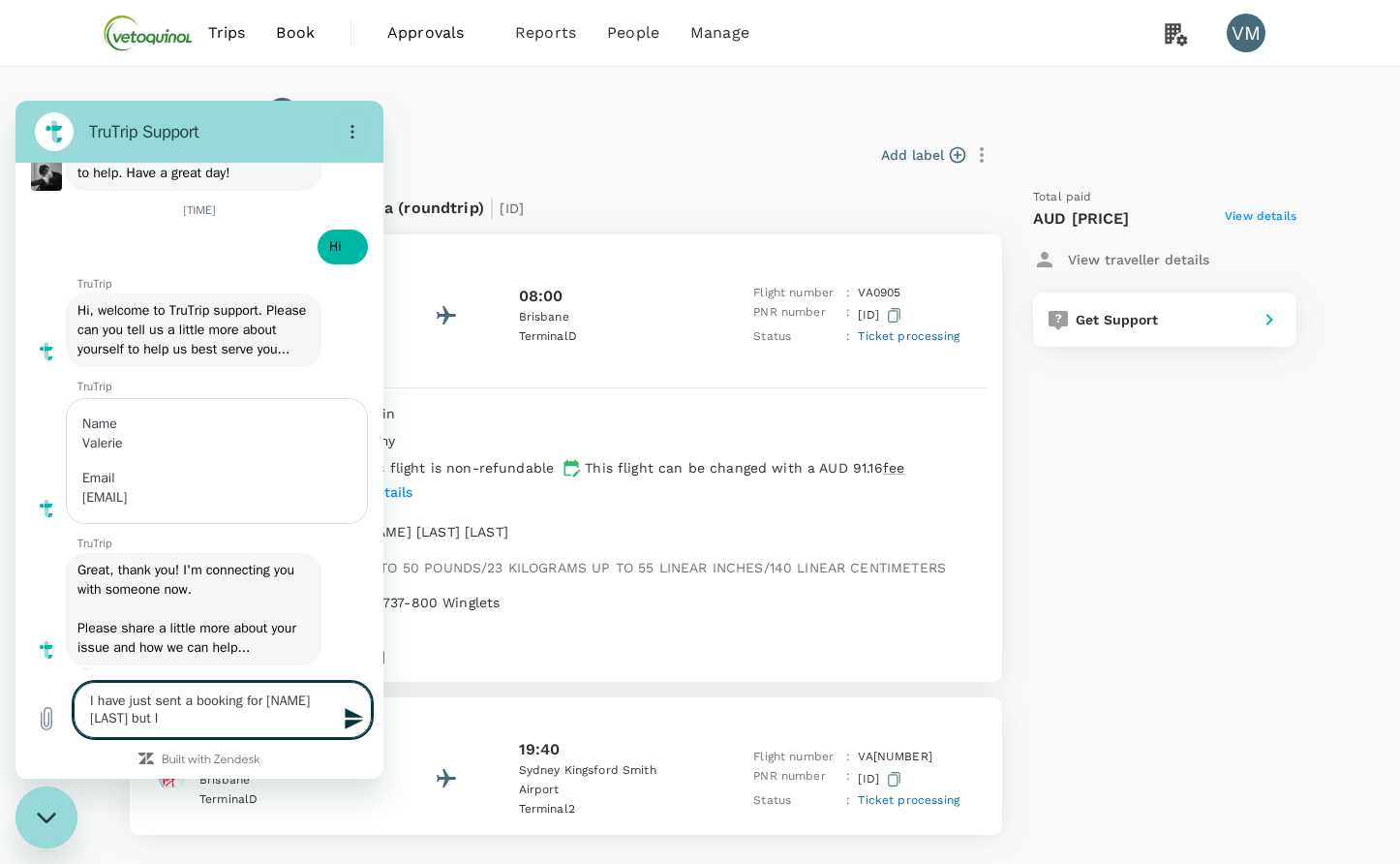 type on "I have just sent a booking for Kim Mouret but I" 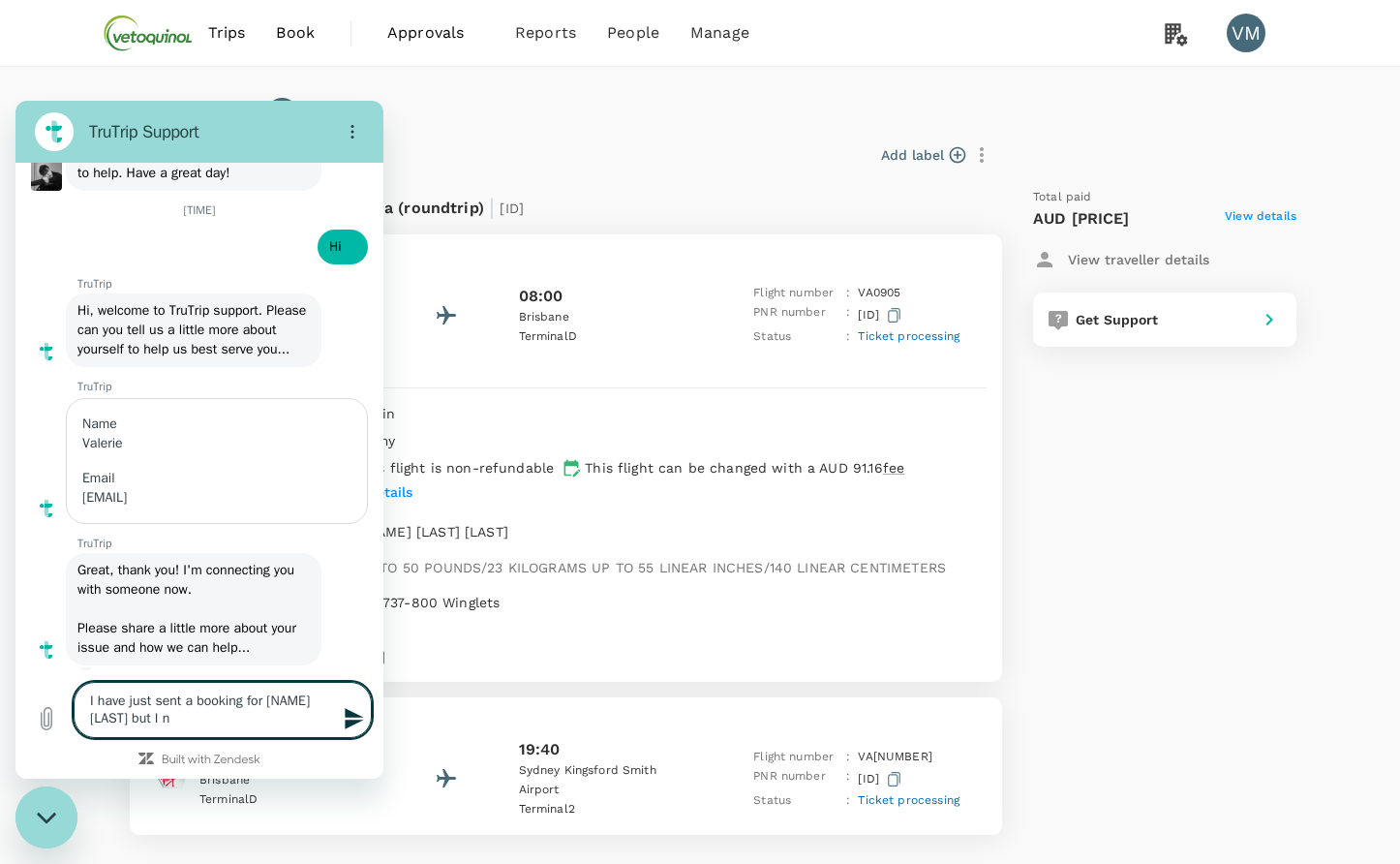 type on "I have just sent a booking for Kim Mouret but I ne" 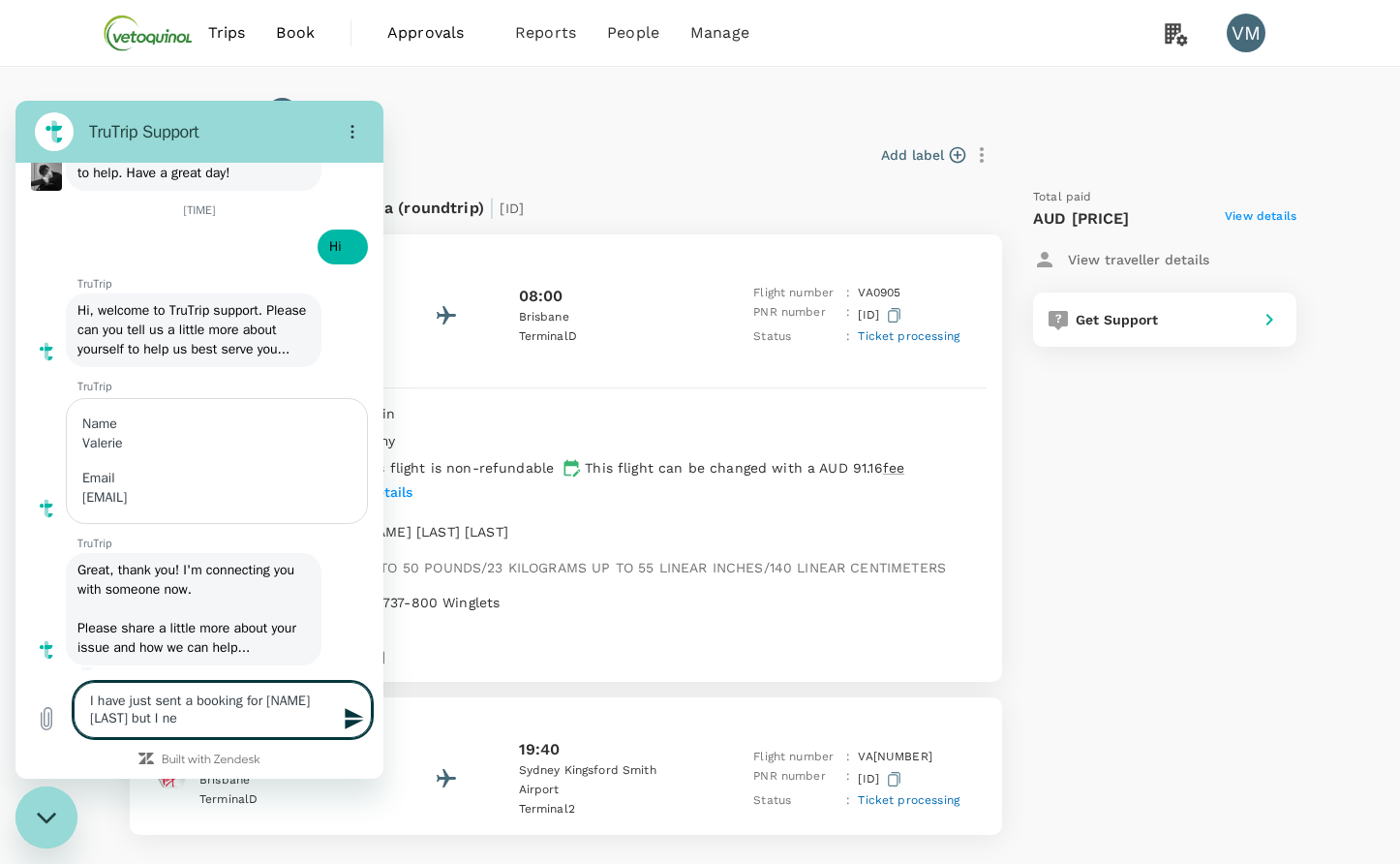 type on "x" 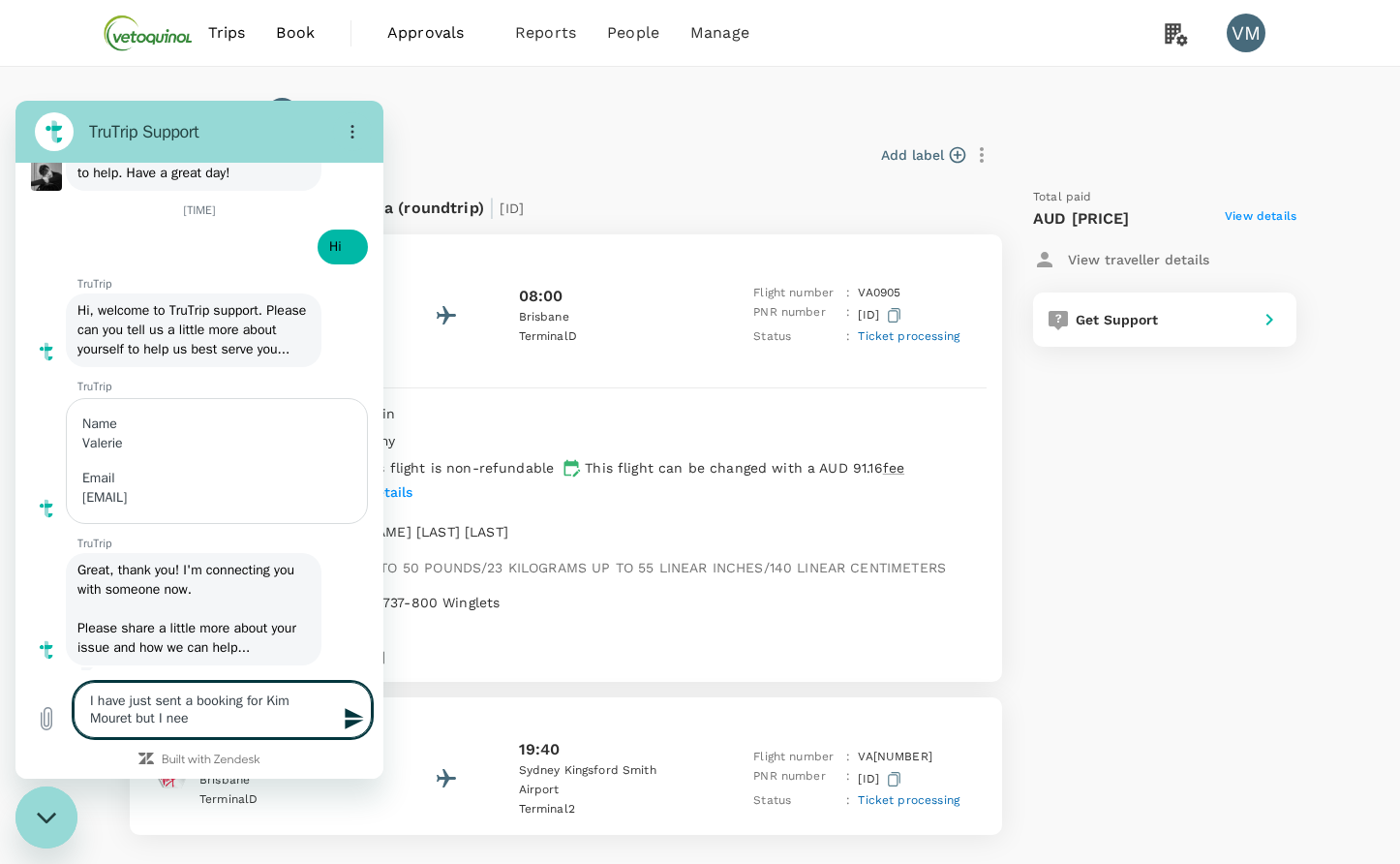 type on "I have just sent a booking for Kim Mouret but I need" 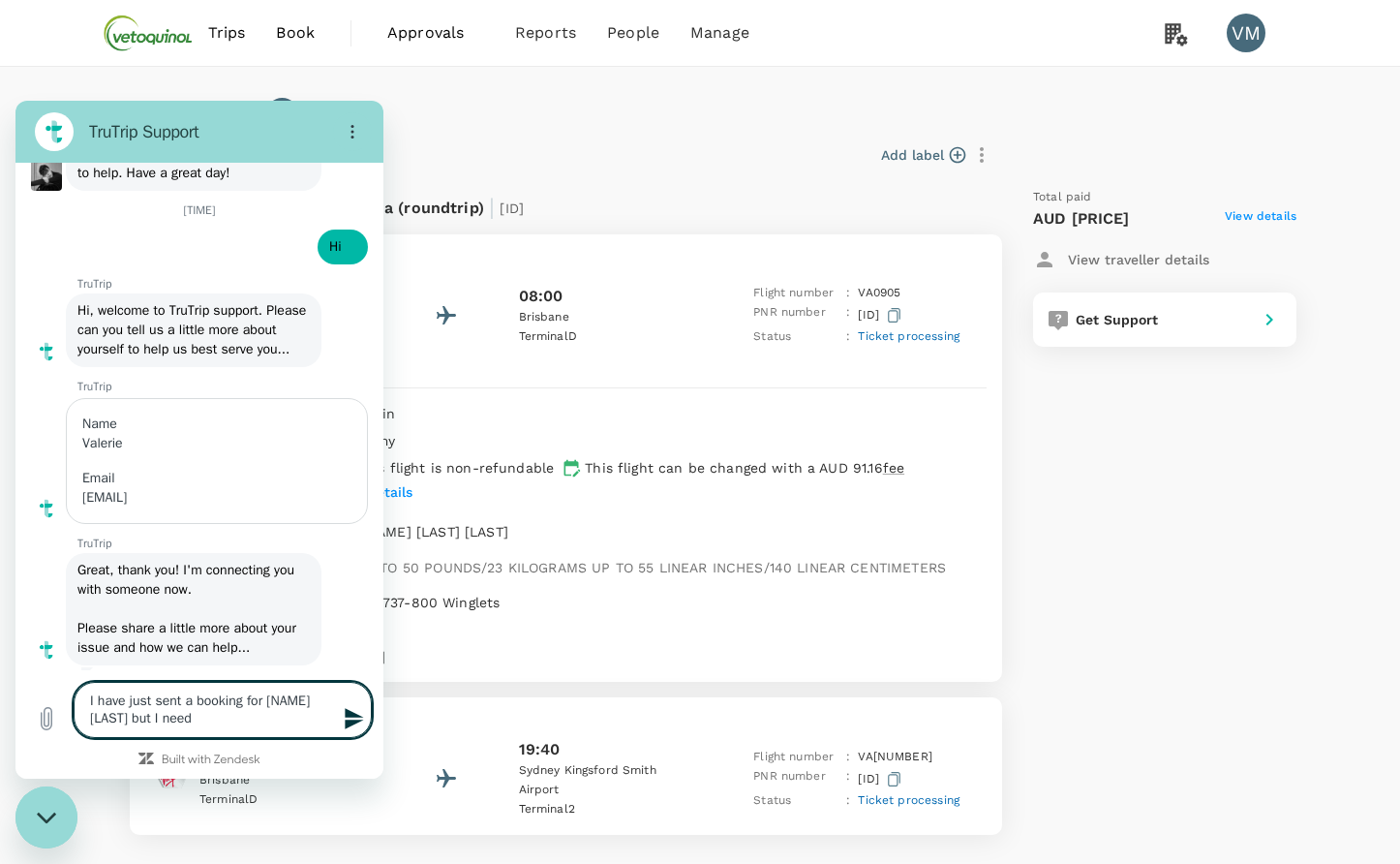 type on "I have just sent a booking for Kim Mouret but I need" 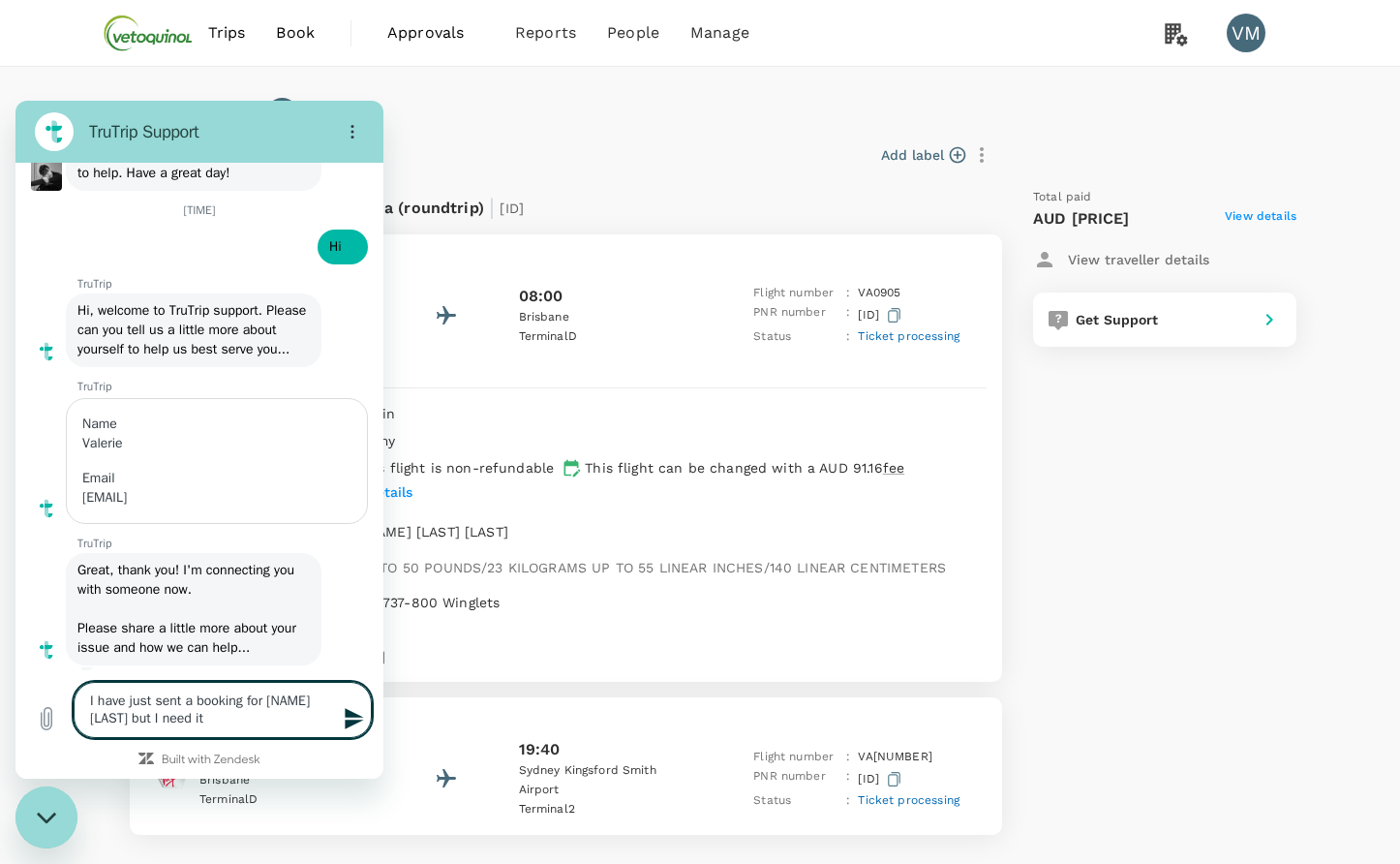 type on "I have just sent a booking for Kim Mouret but I need it" 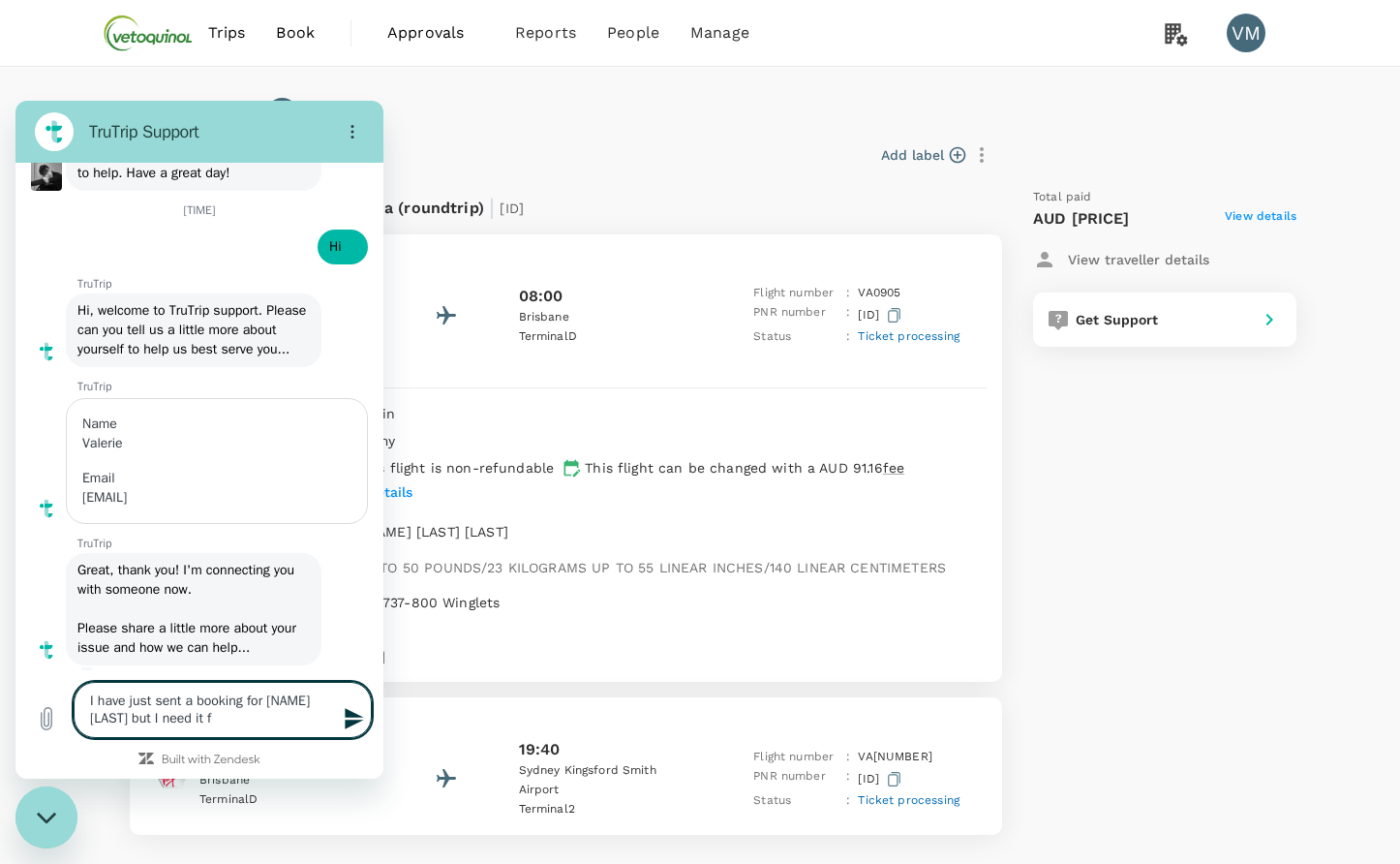 type on "I have just sent a booking for Kim Mouret but I need it fo" 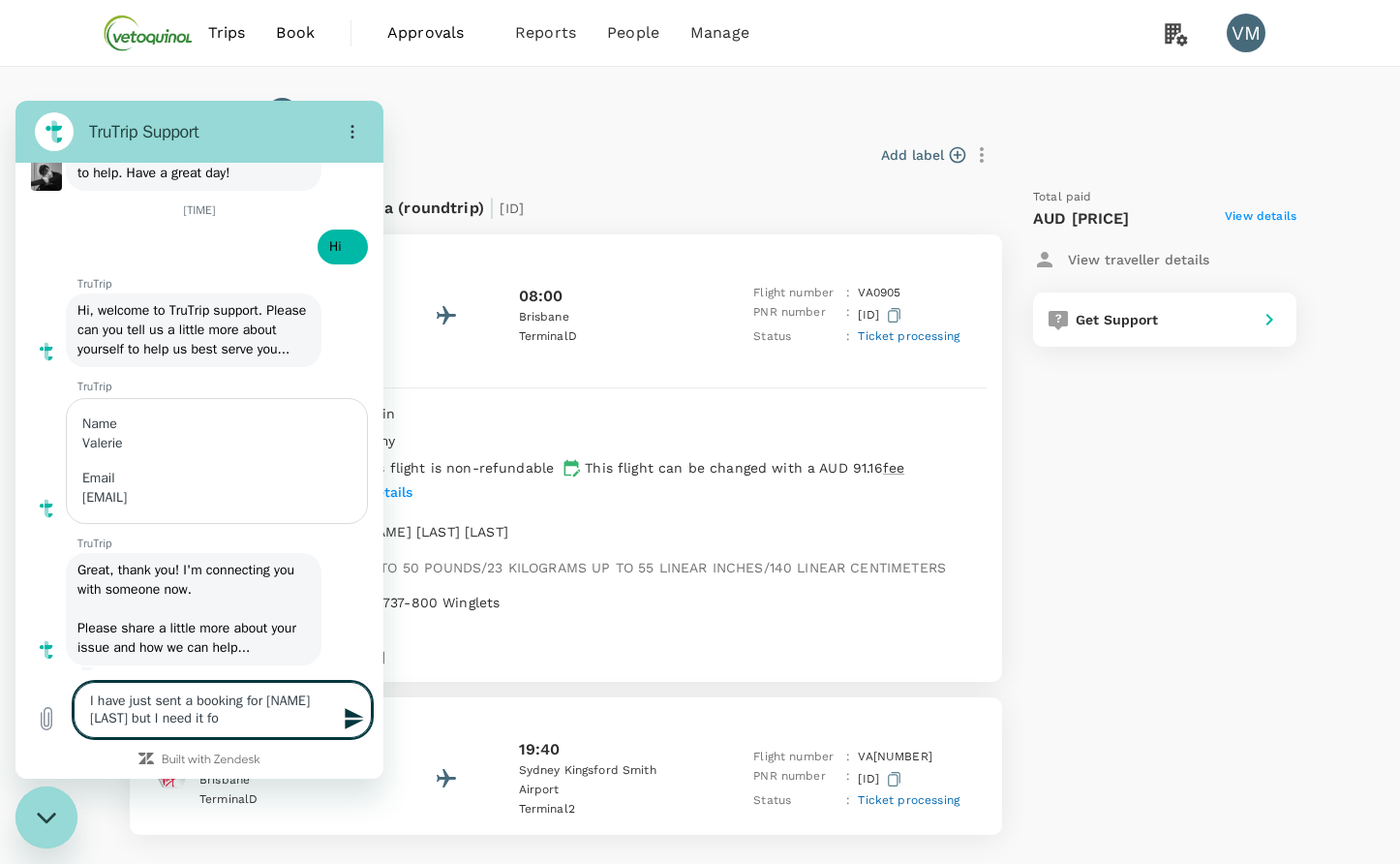 type on "x" 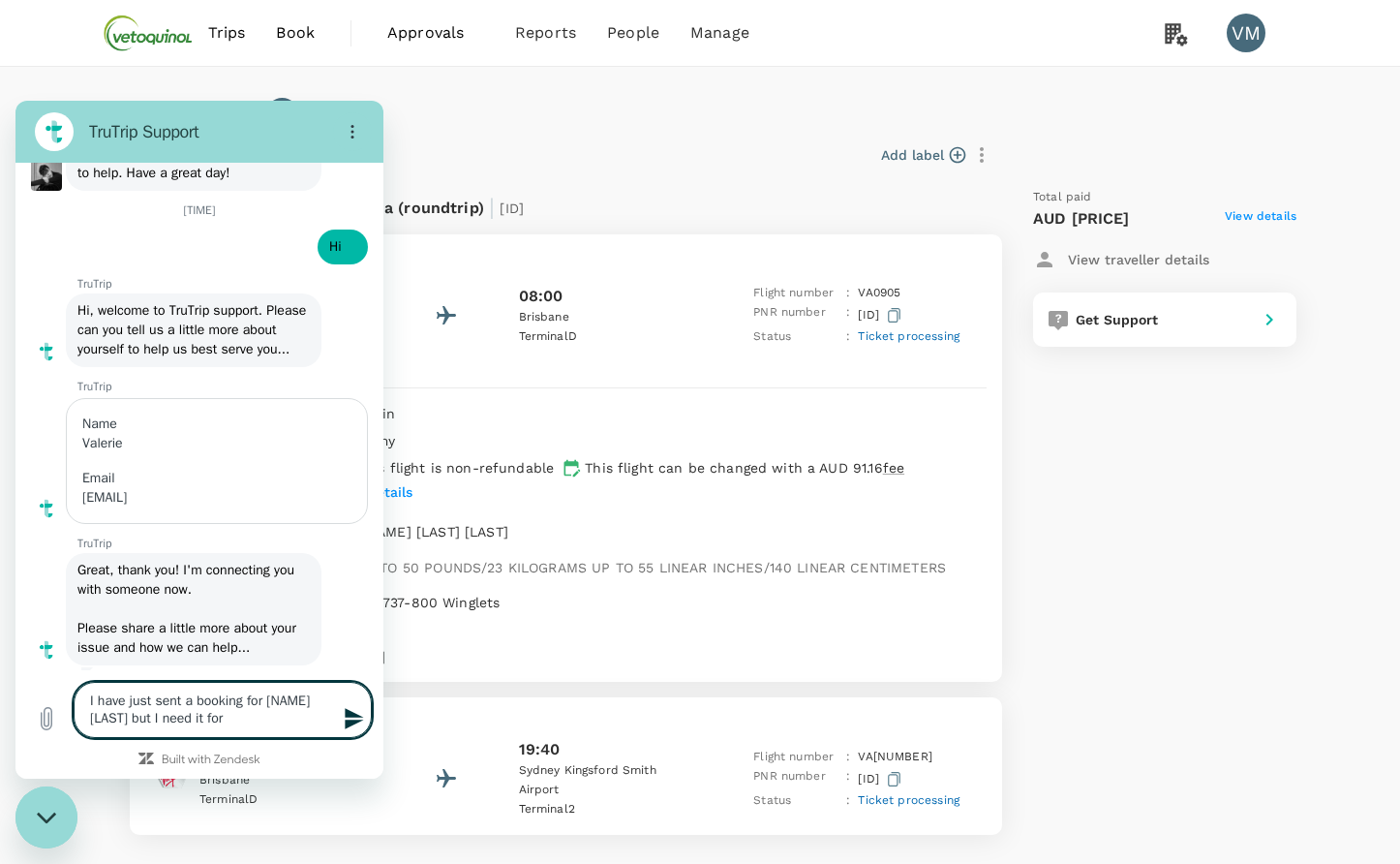 type on "I have just sent a booking for Kim Mouret but I need it for" 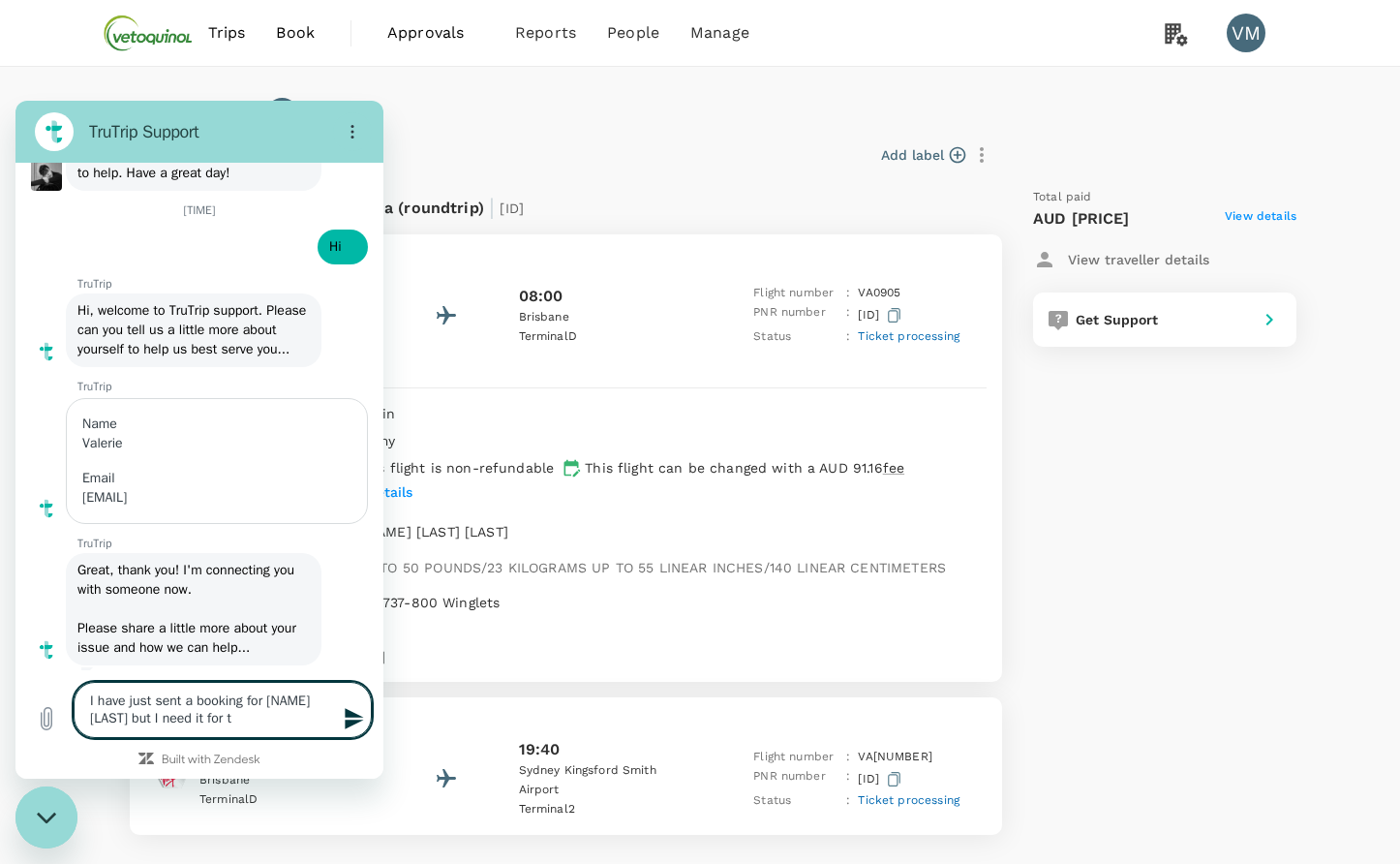 type on "I have just sent a booking for Kim Mouret but I need it for th" 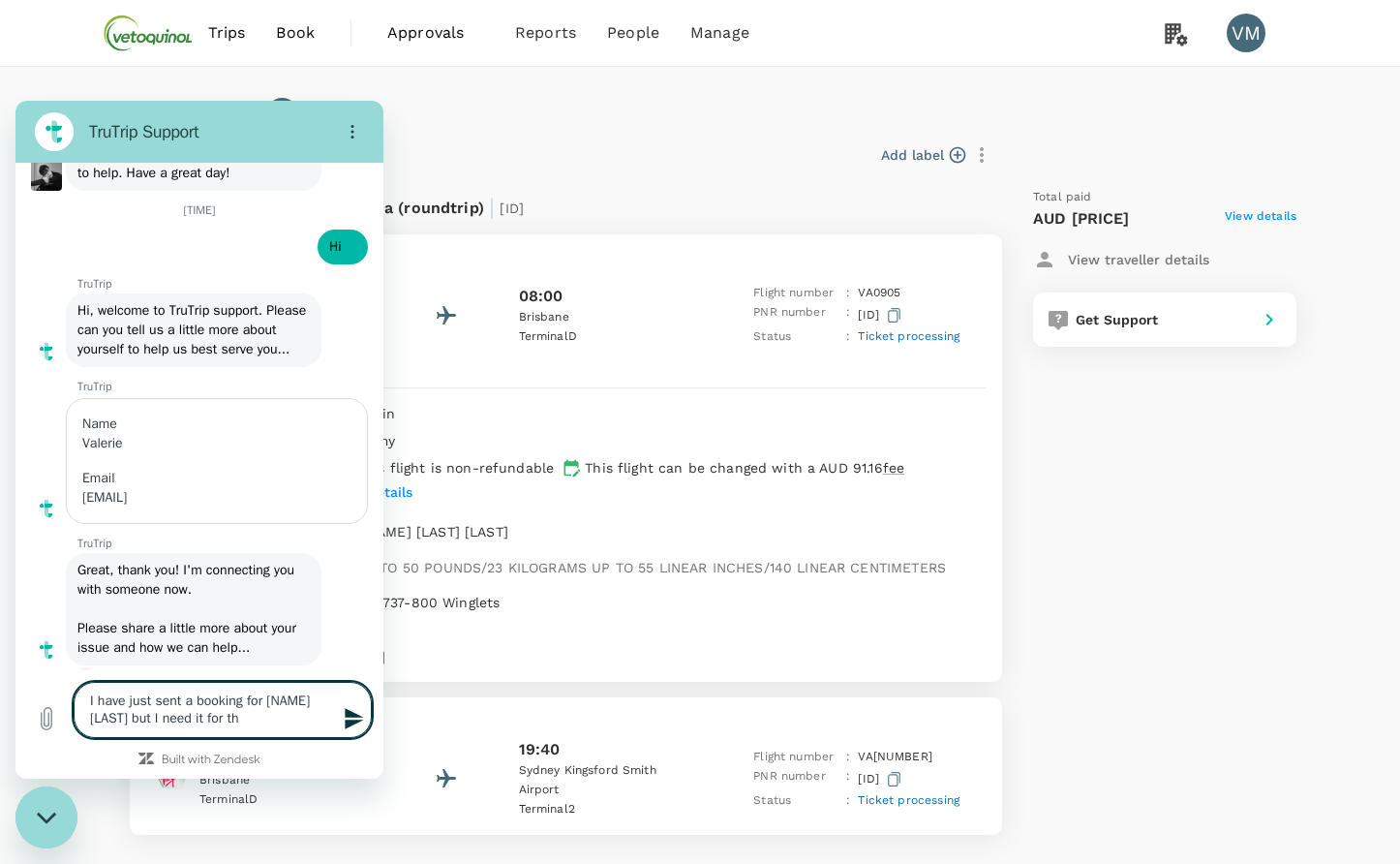 type on "I have just sent a booking for Kim Mouret but I need it for thi" 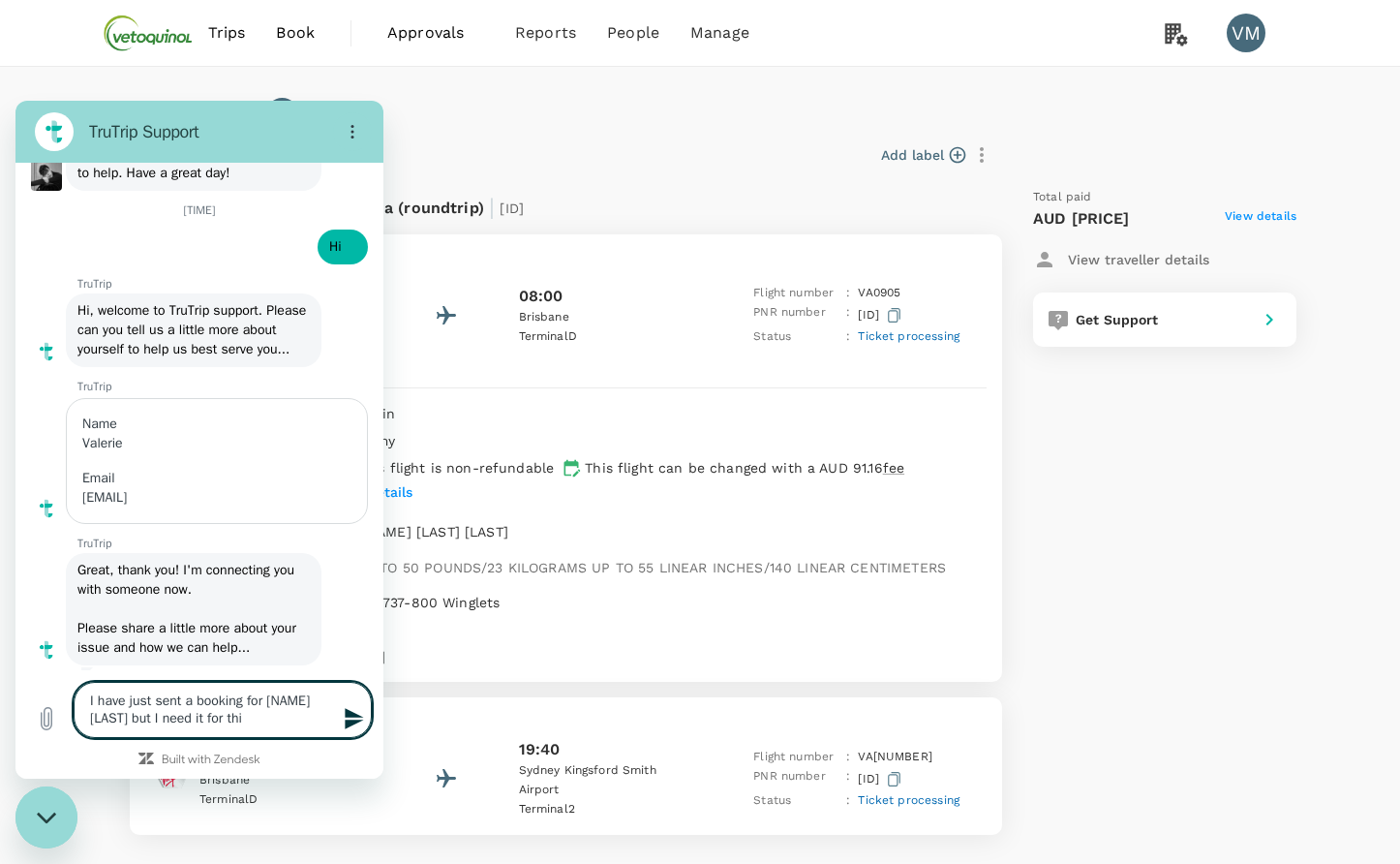 type on "x" 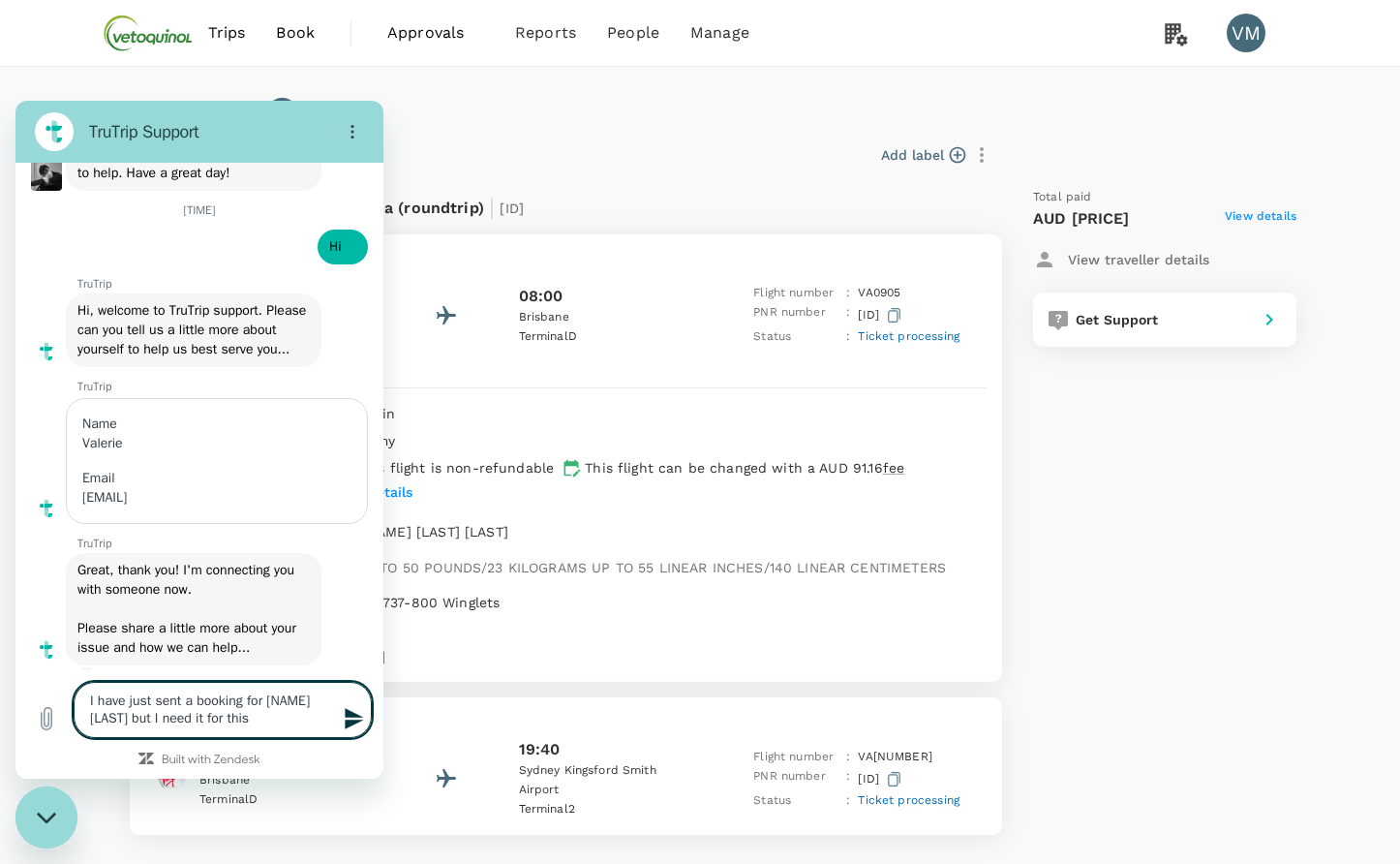 type on "I have just sent a booking for Kim Mouret but I need it for this" 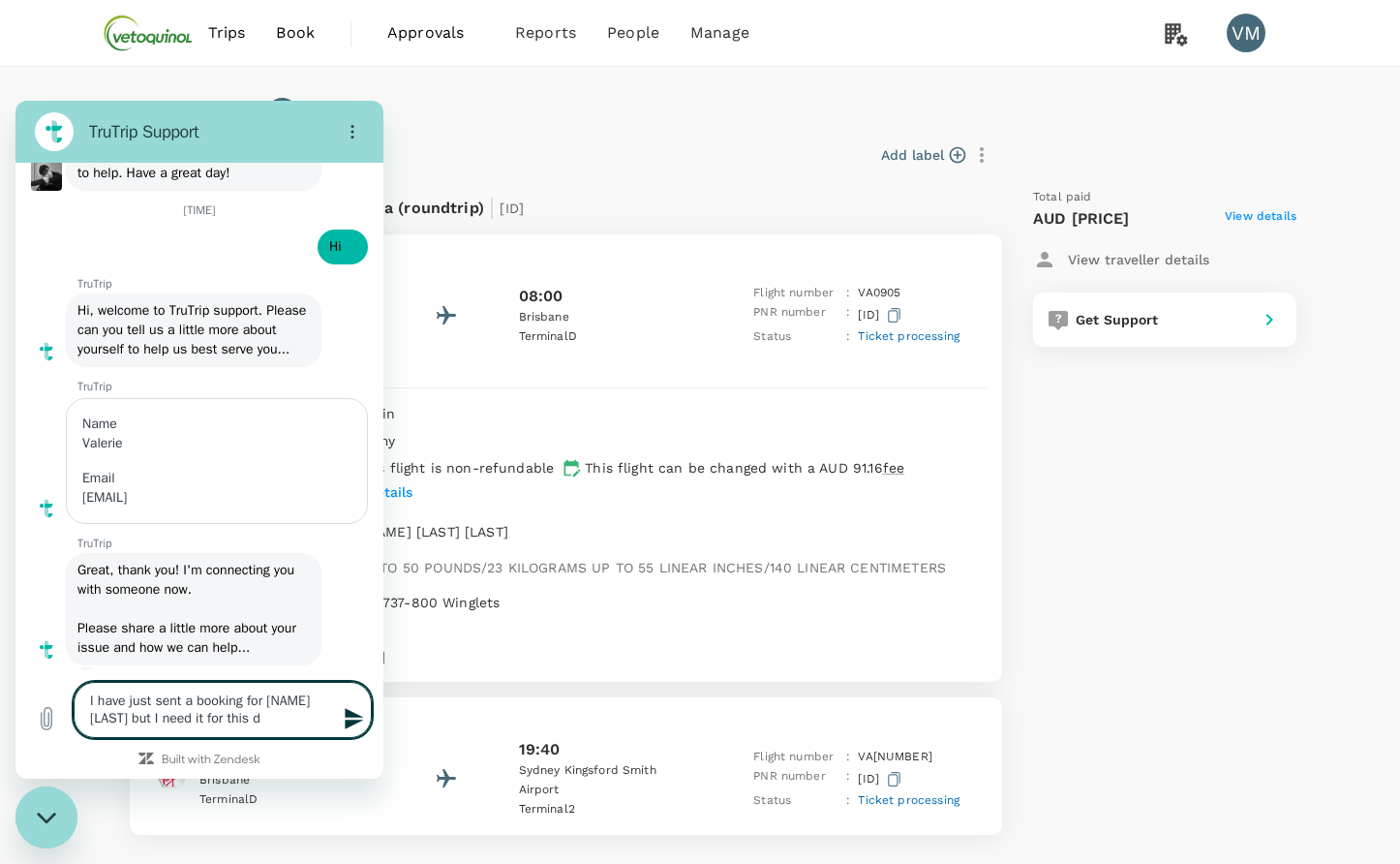 type on "I have just sent a booking for Kim Mouret but I need it for this do" 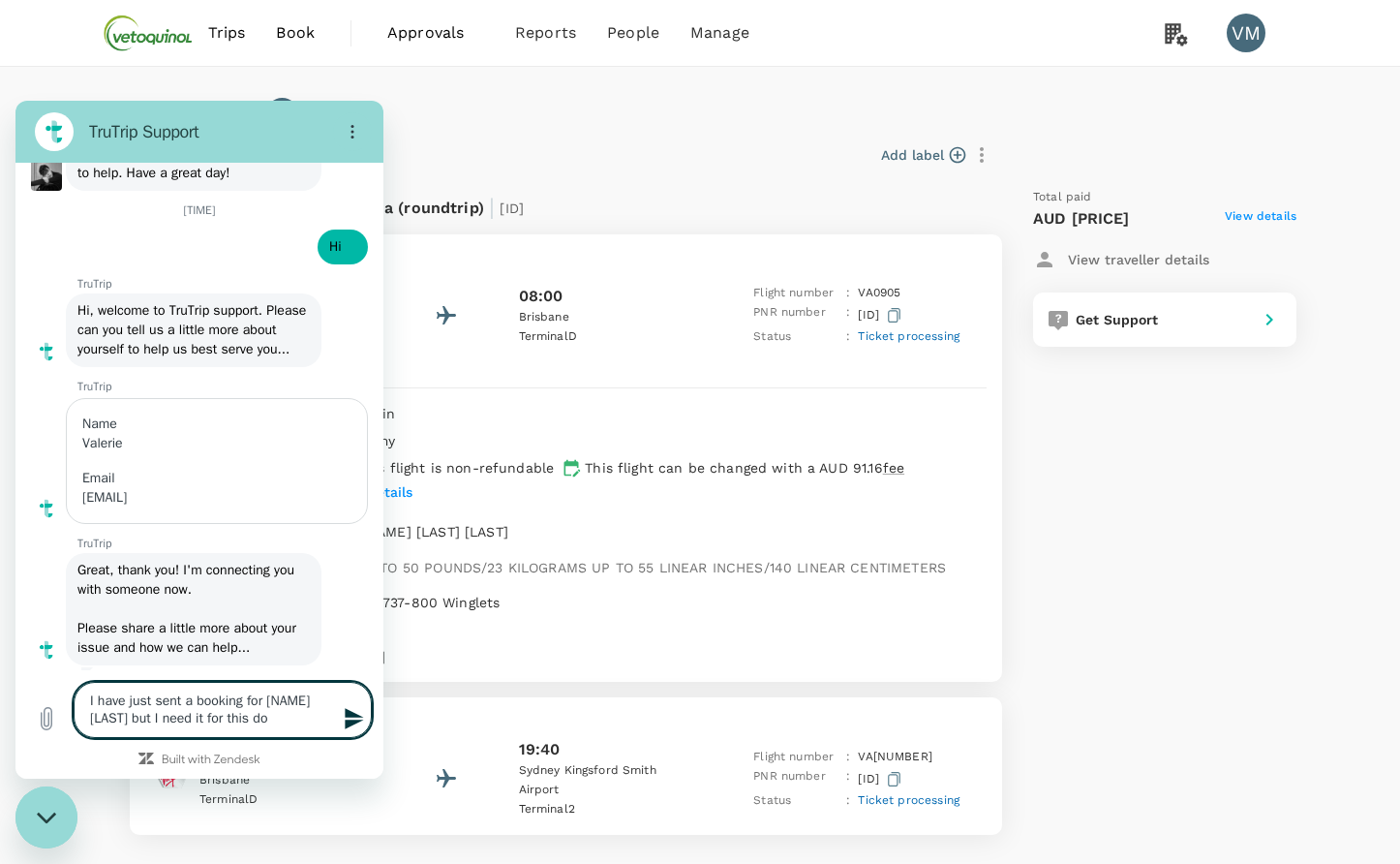 type on "I have just sent a booking for Kim Mouret but I need it for this d" 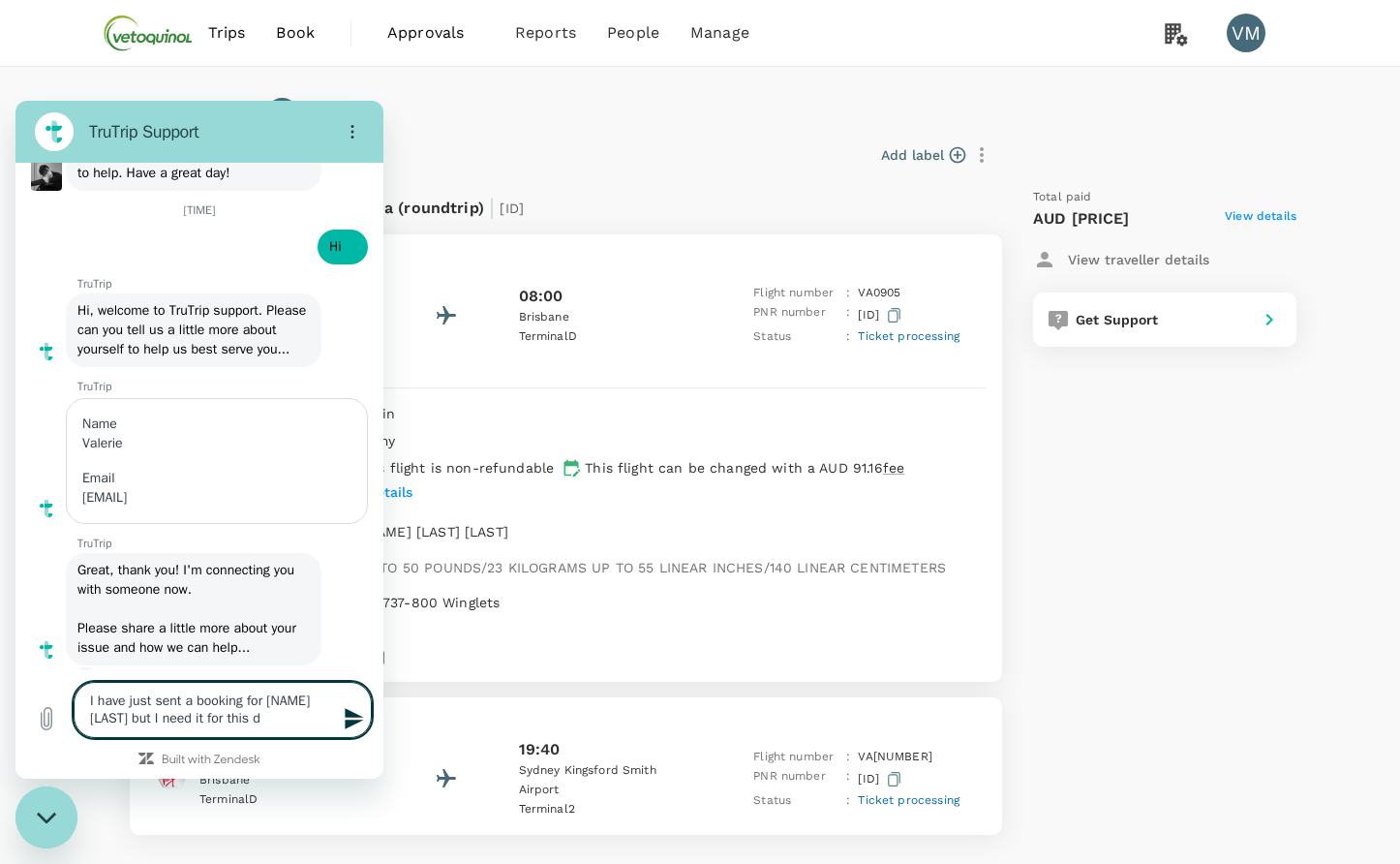 type on "I have just sent a booking for Kim Mouret but I need it for this" 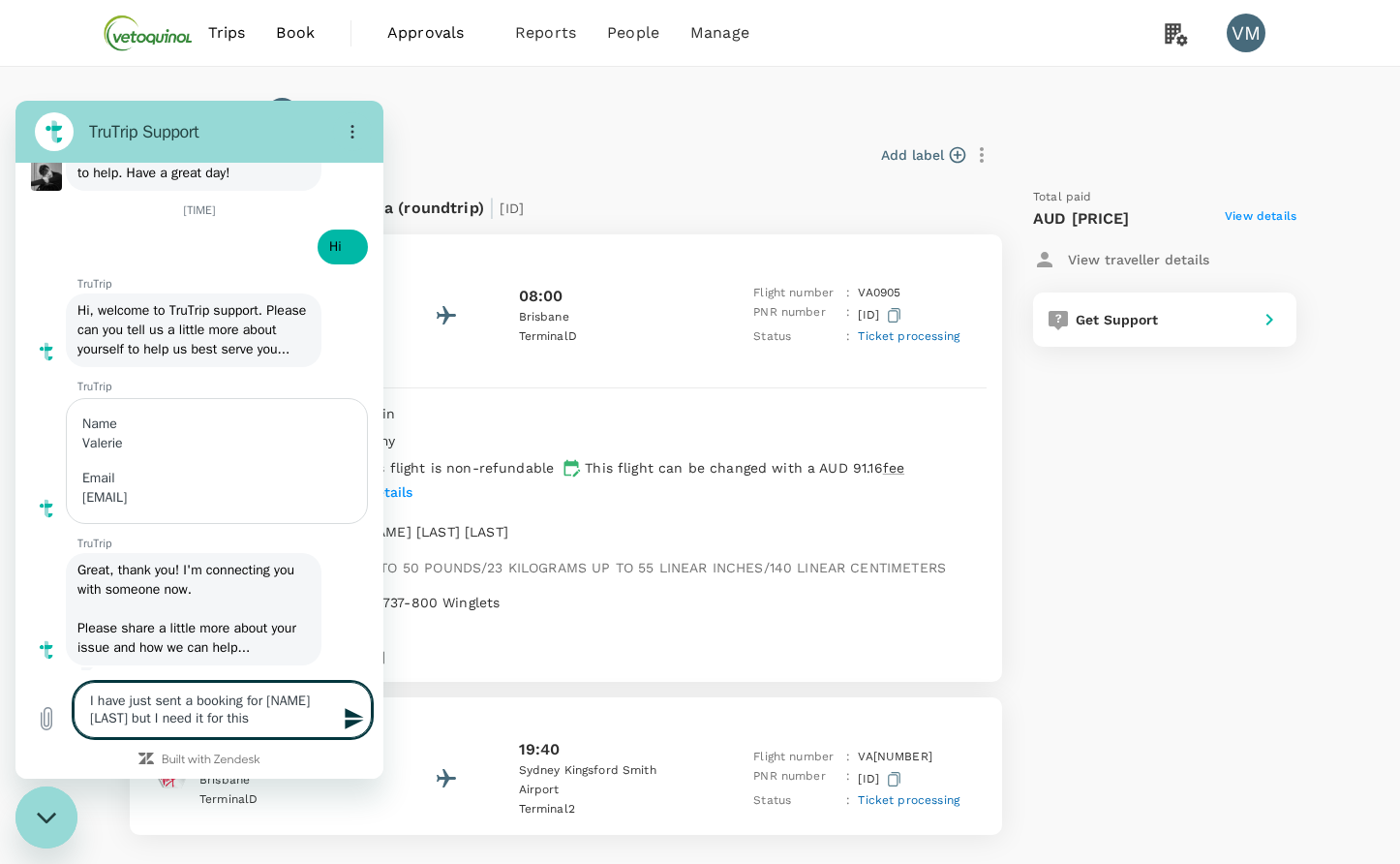 type on "I have just sent a booking for Kim Mouret but I need it for this c" 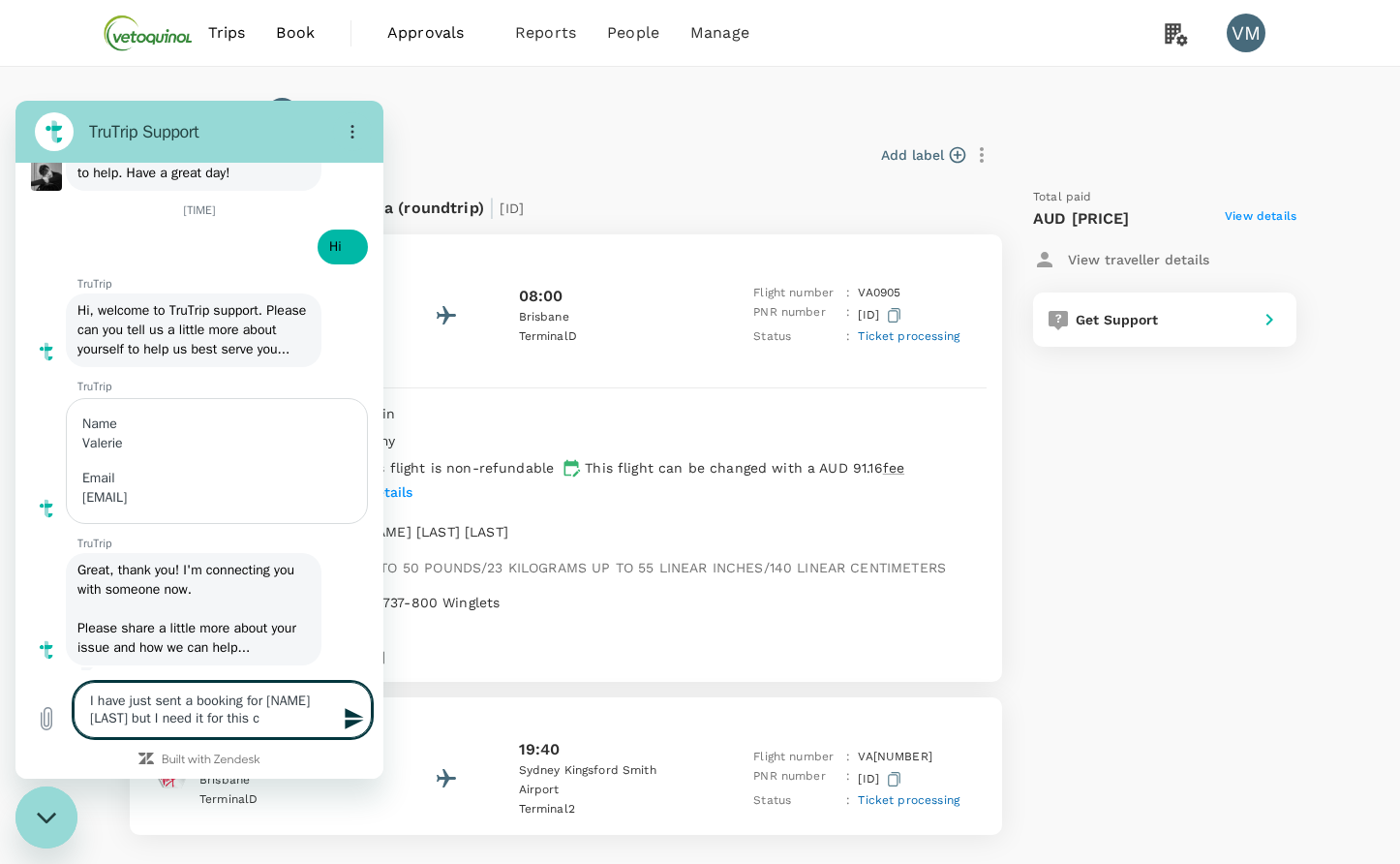 type on "I have just sent a booking for Kim Mouret but I need it for this cm" 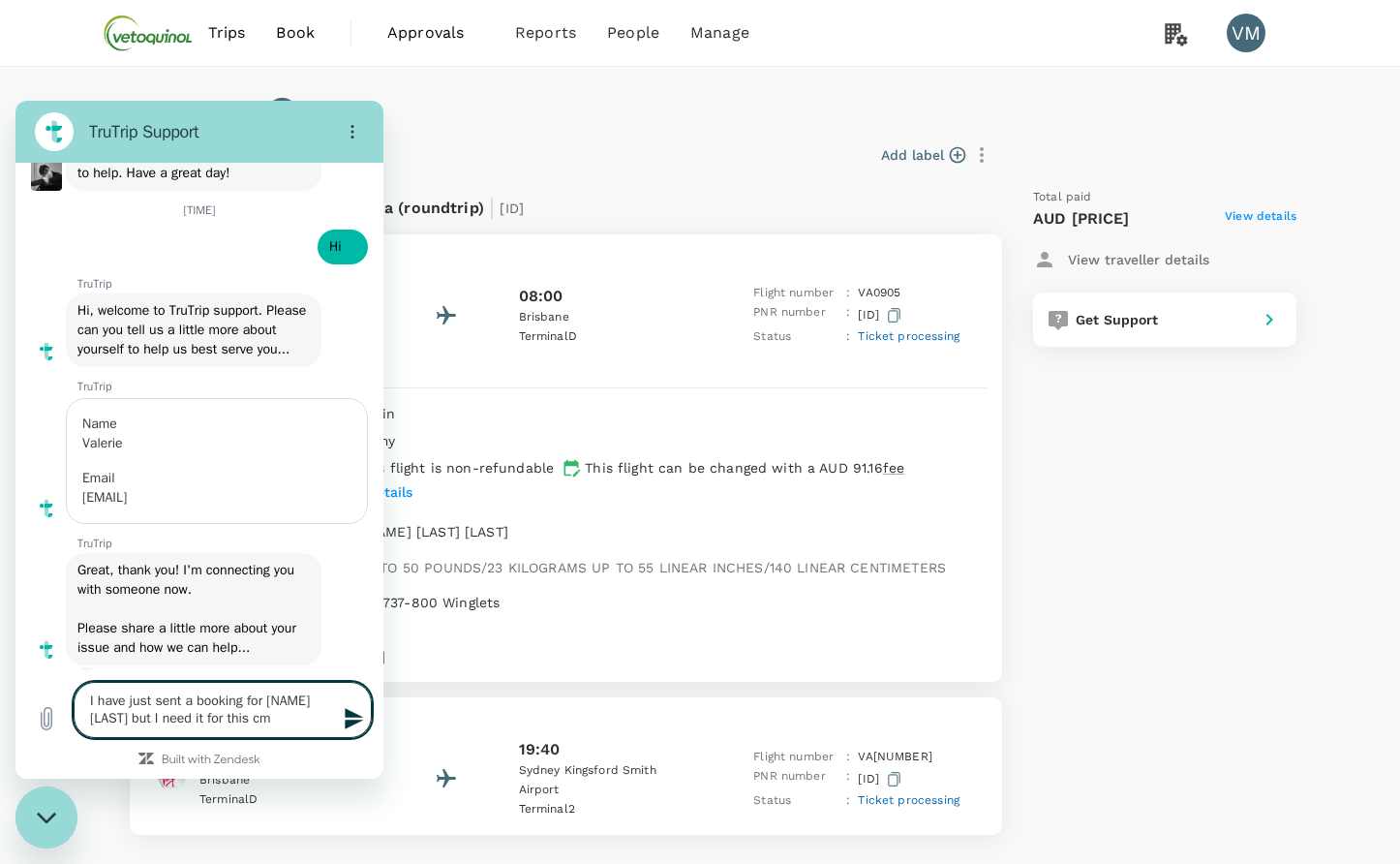 type on "I have just sent a booking for Kim Mouret but I need it for this c" 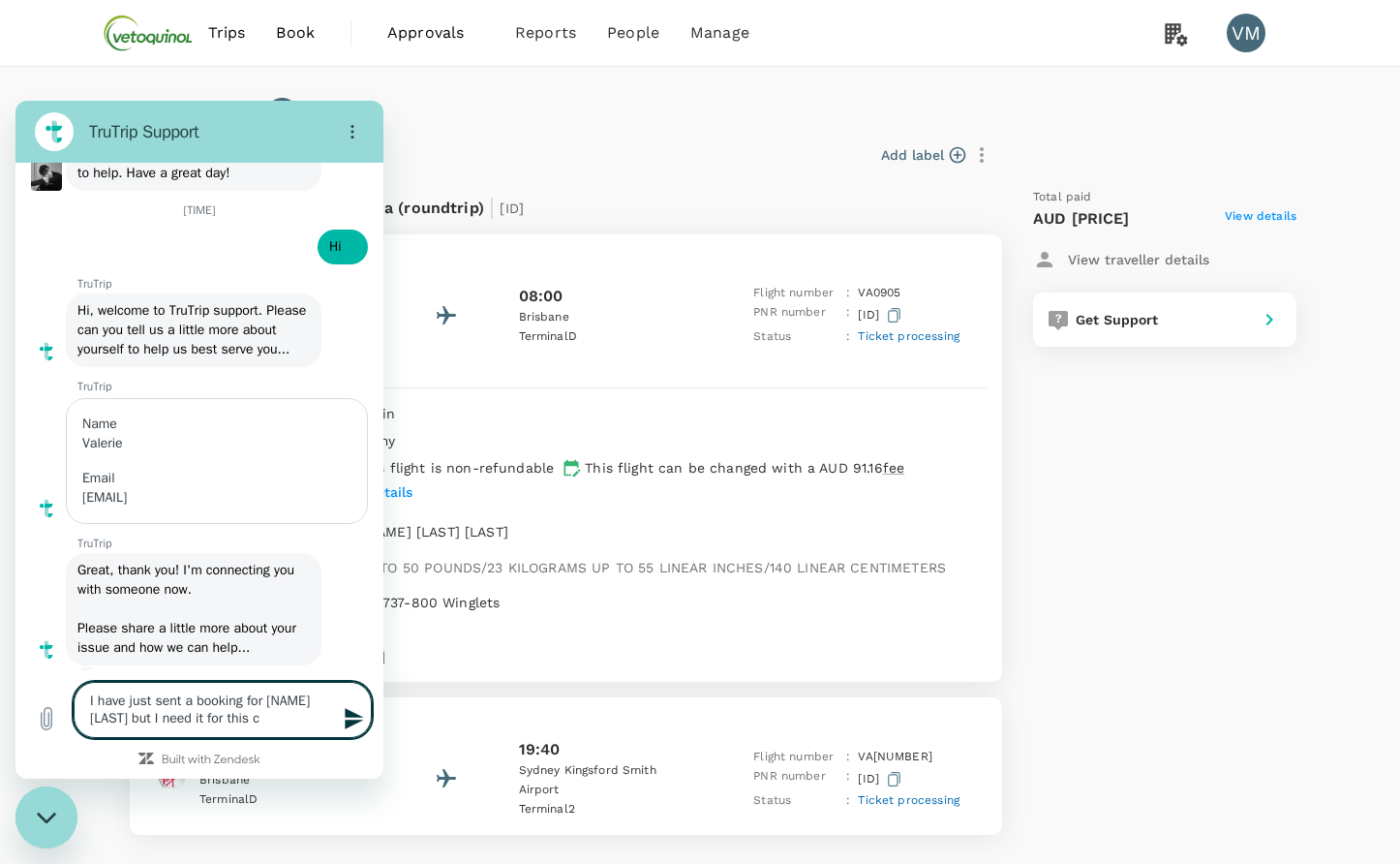 type on "I have just sent a booking for Kim Mouret but I need it for this co" 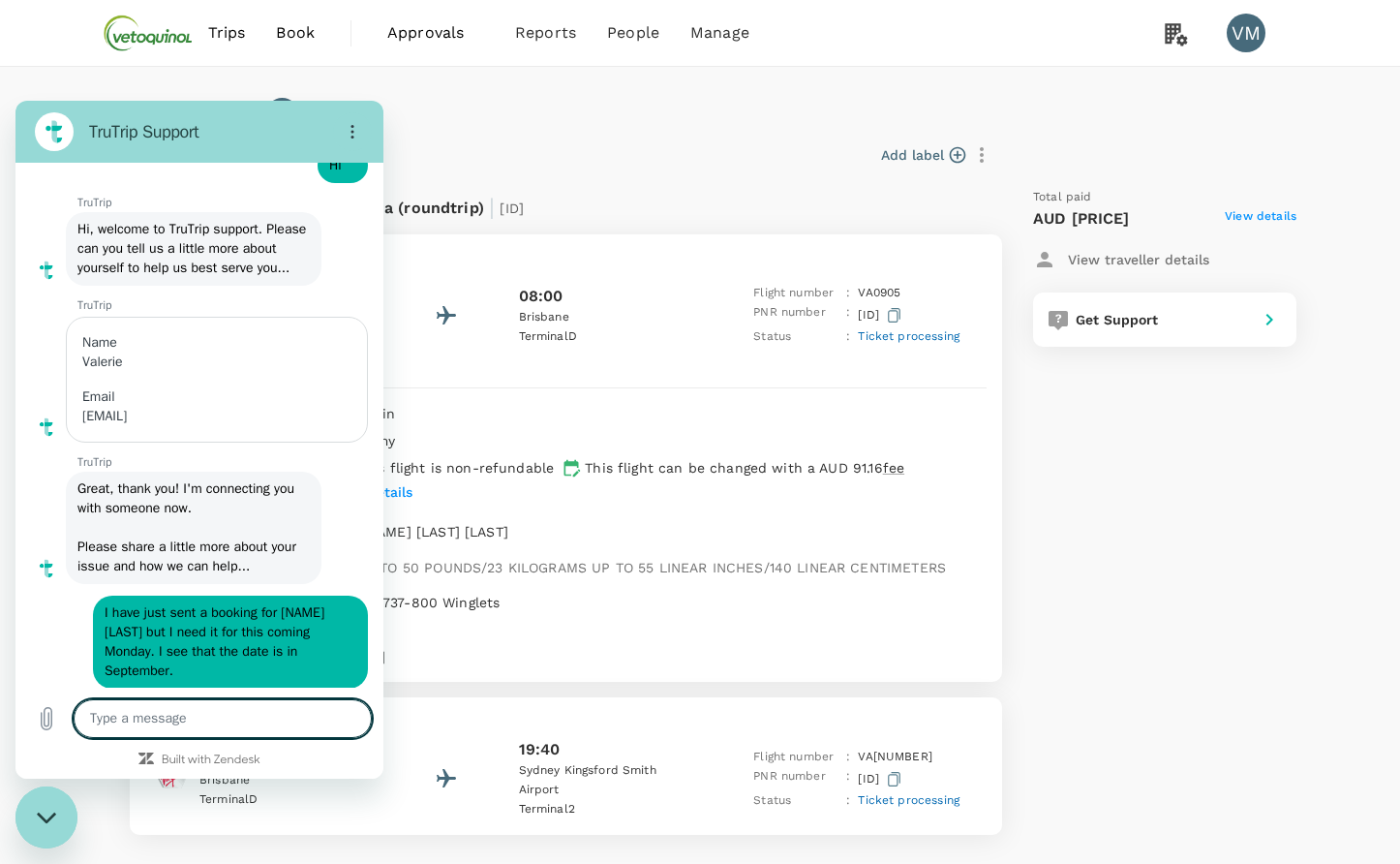 scroll, scrollTop: 10053, scrollLeft: 0, axis: vertical 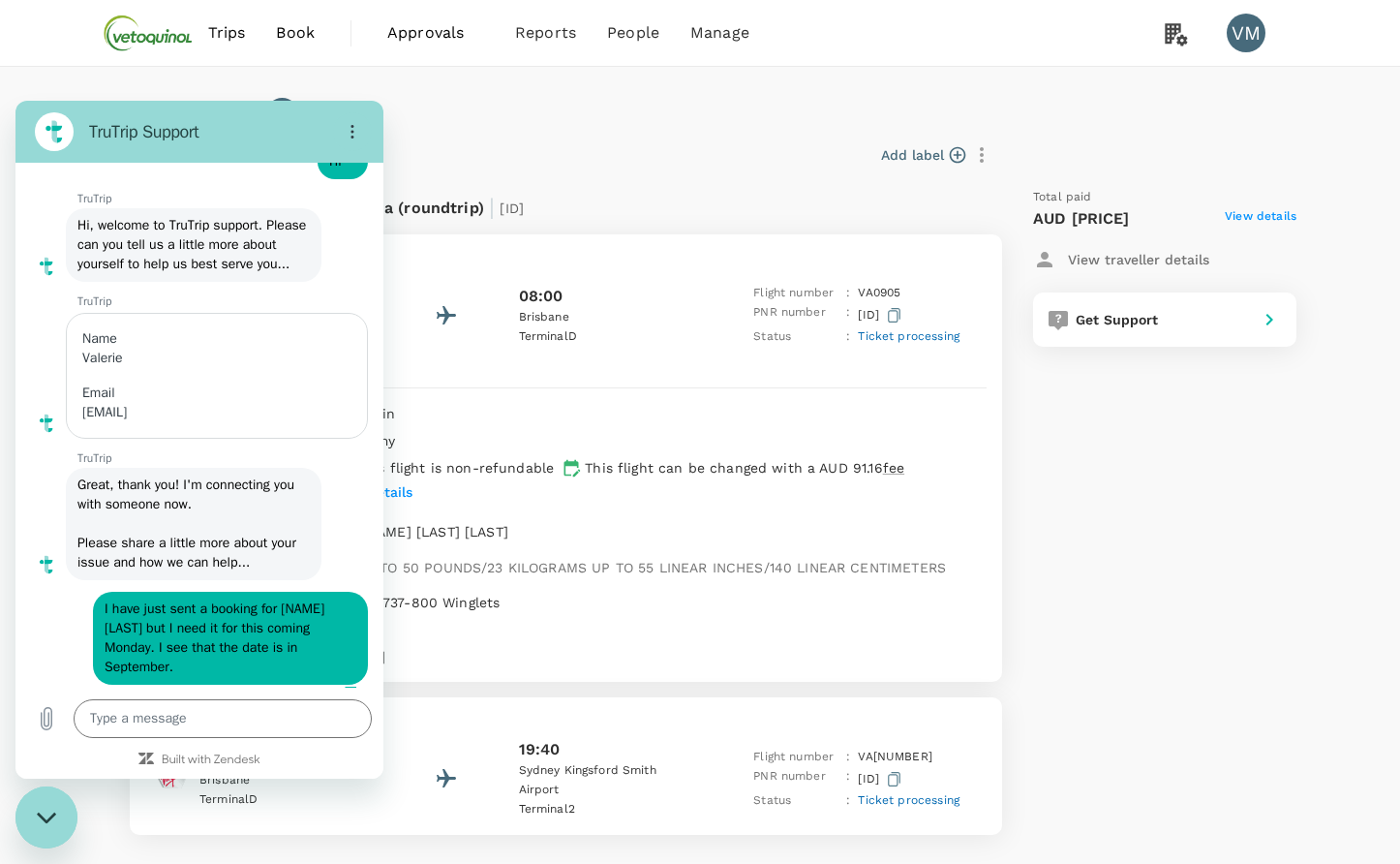 click 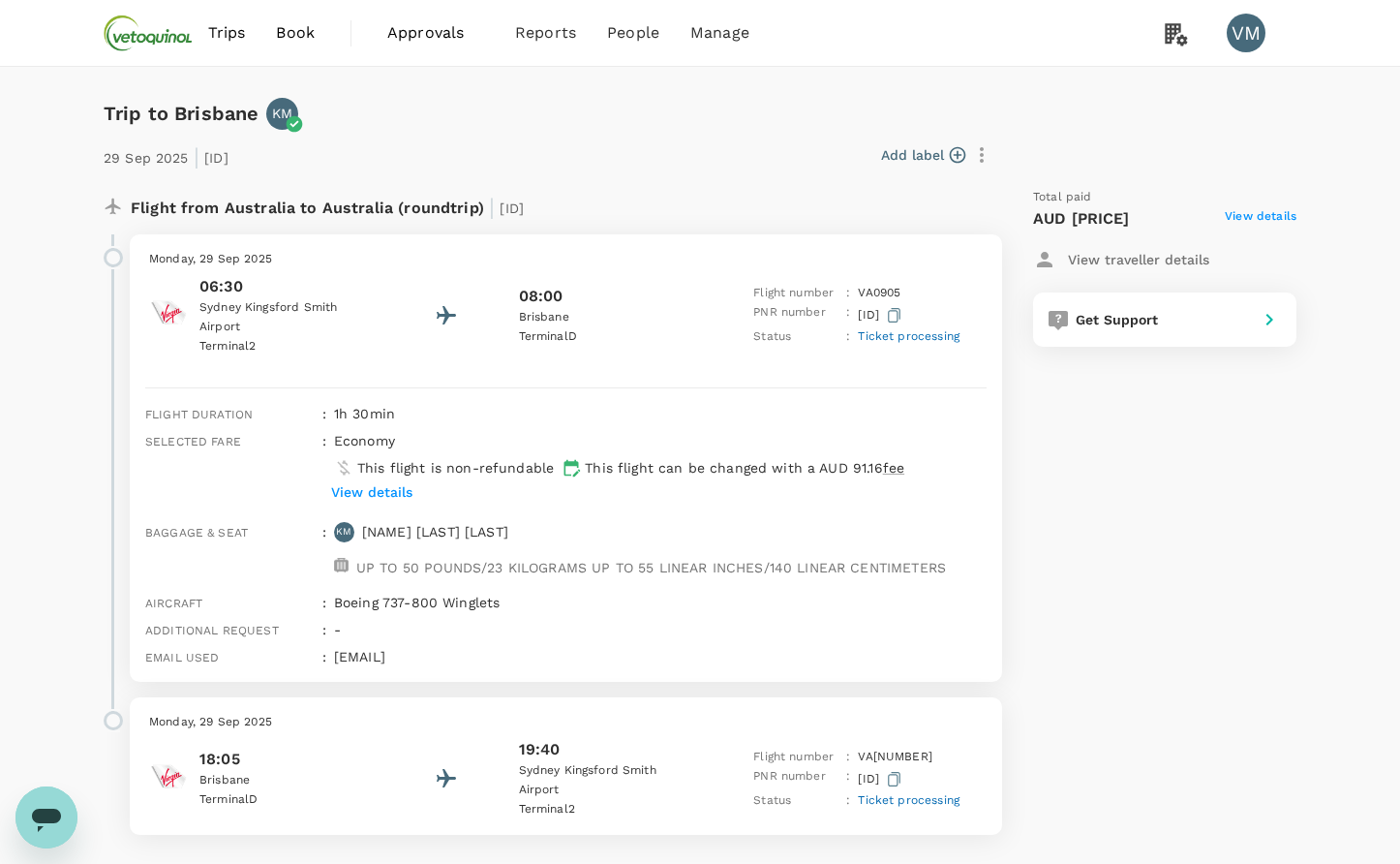 click on "Book" at bounding box center (295, 33) 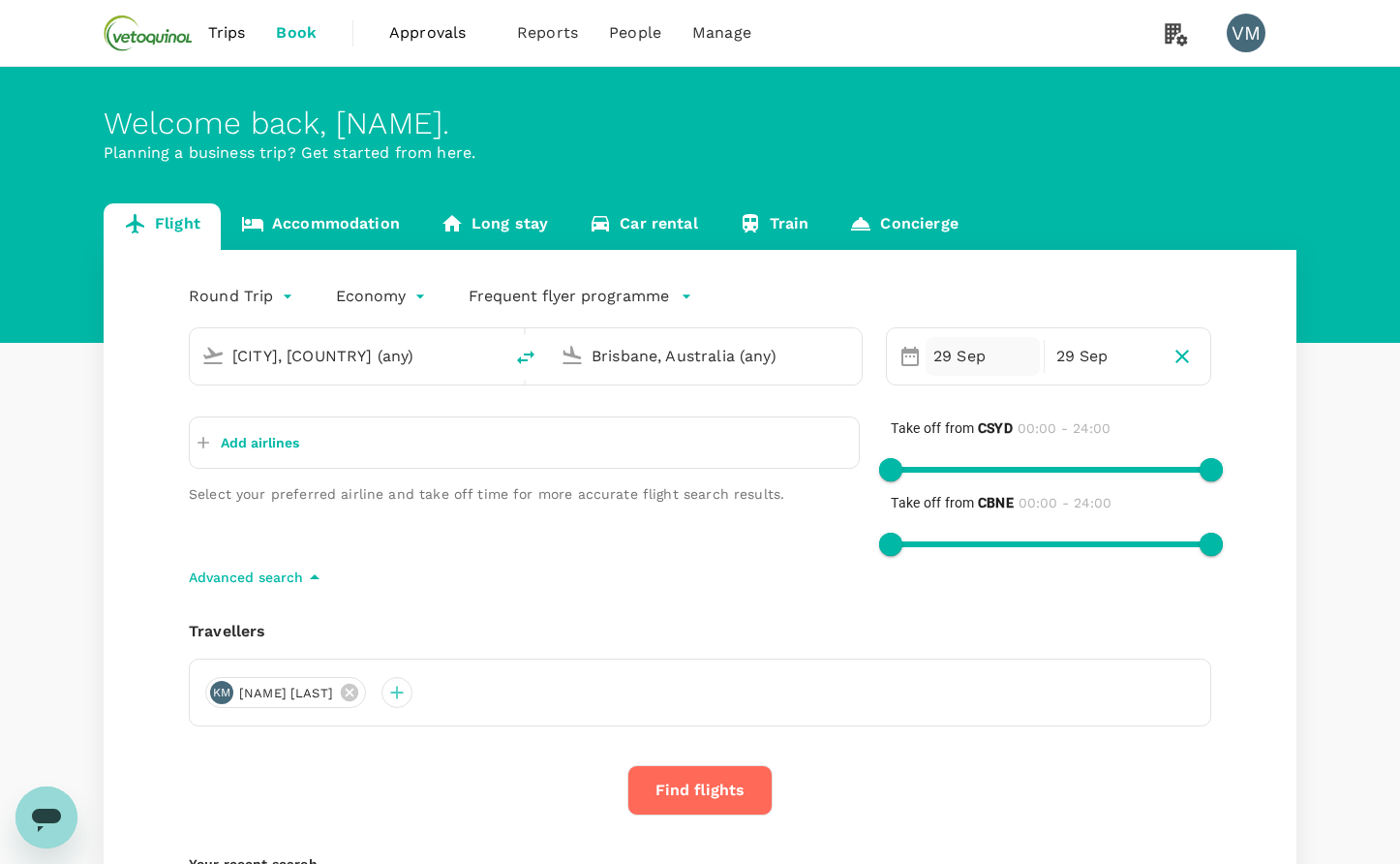 click on "29 Sep" at bounding box center (983, 356) 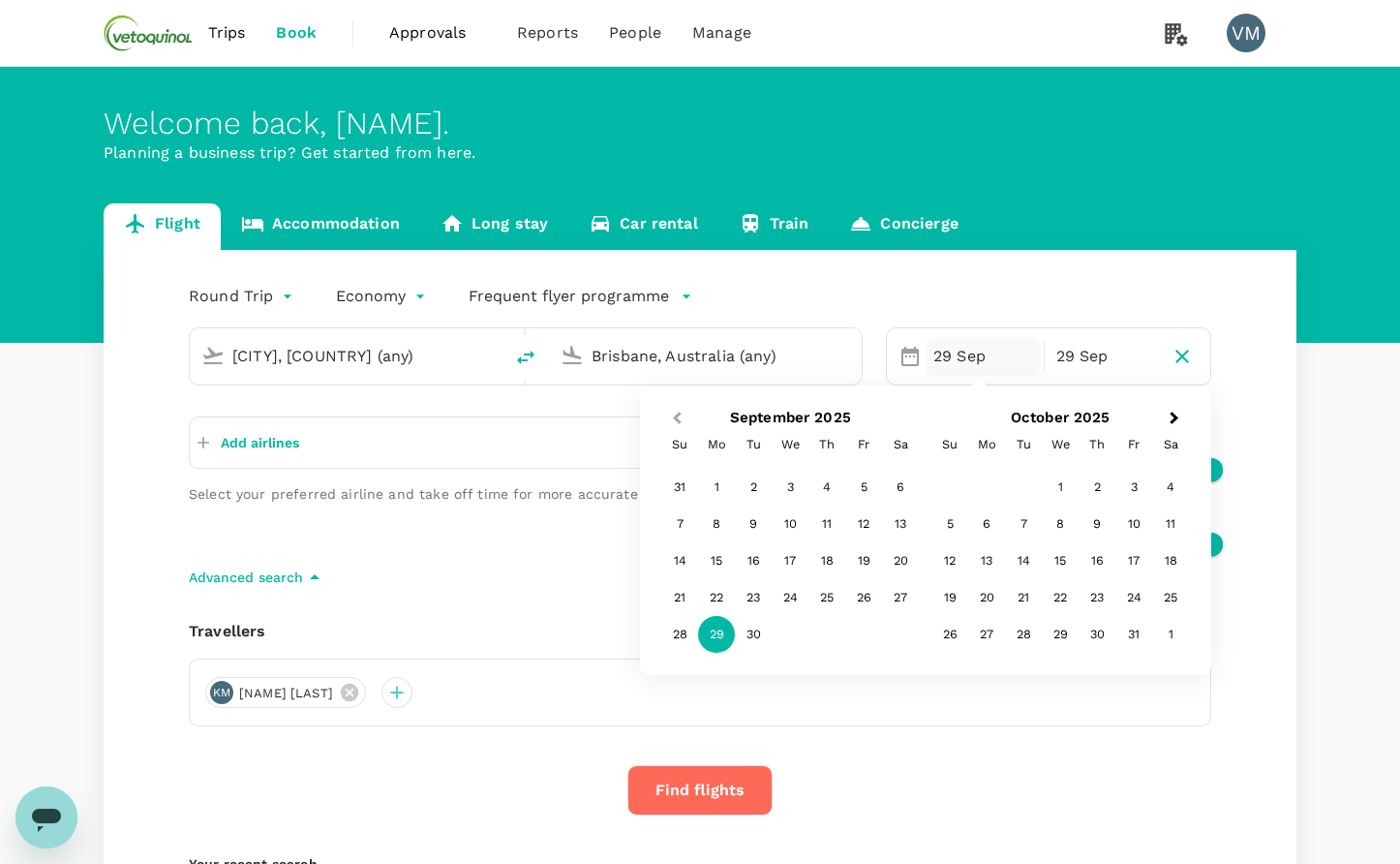 click on "Previous Month" at bounding box center [675, 419] 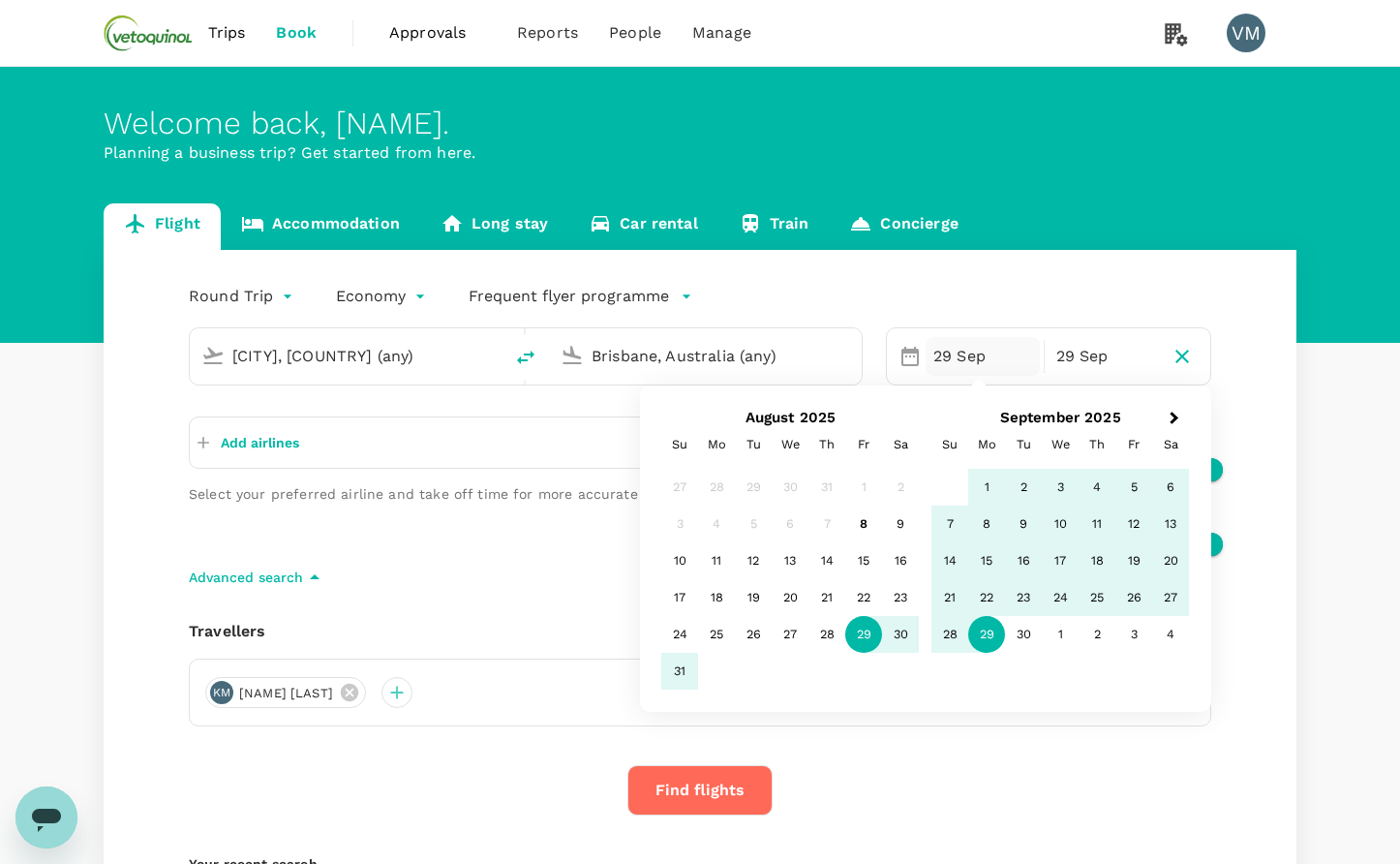 click on "29 Sep" at bounding box center [983, 356] 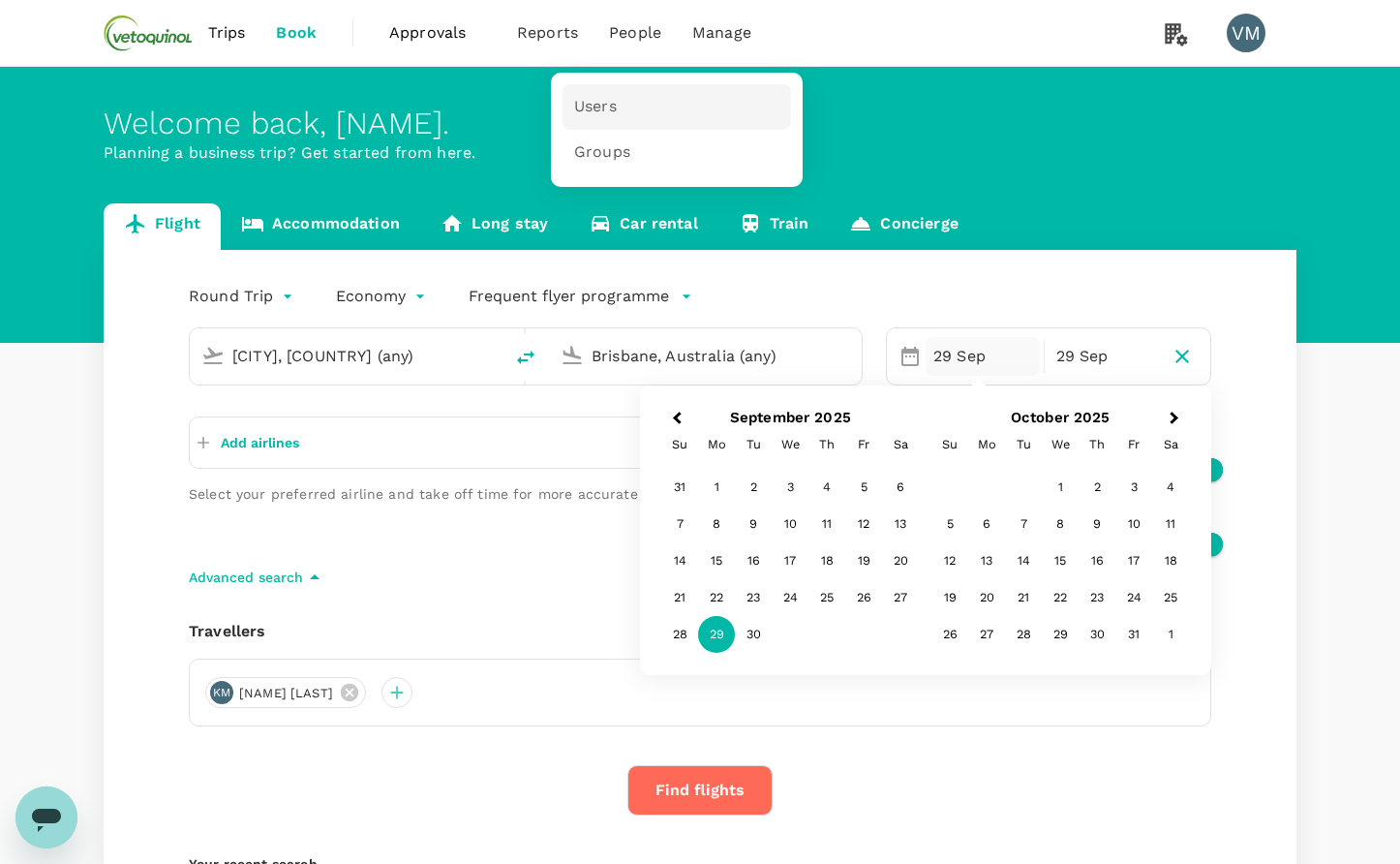 click on "Users" at bounding box center [595, 107] 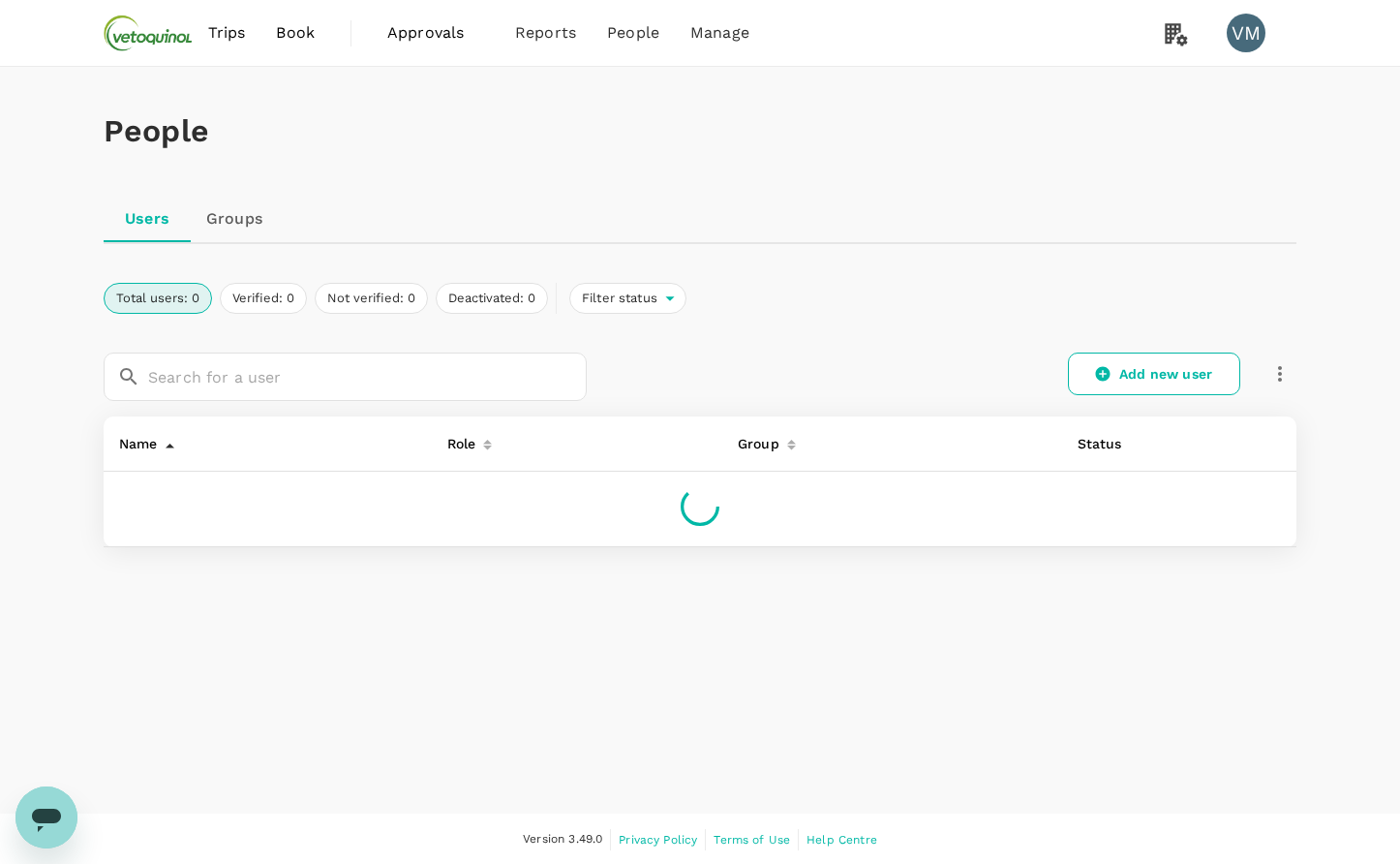click on "Reports" at bounding box center [545, 33] 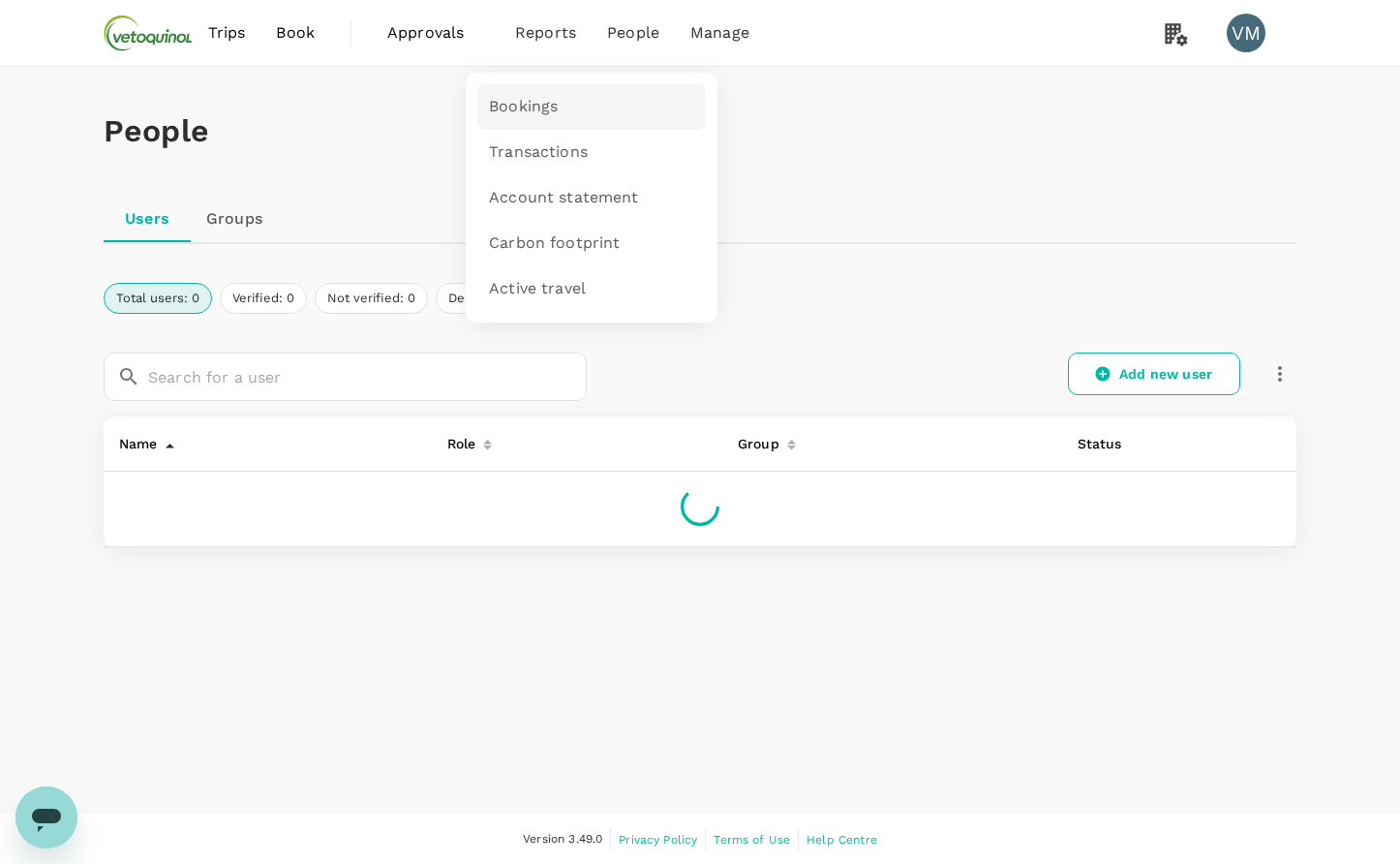 click on "Bookings" at bounding box center [523, 107] 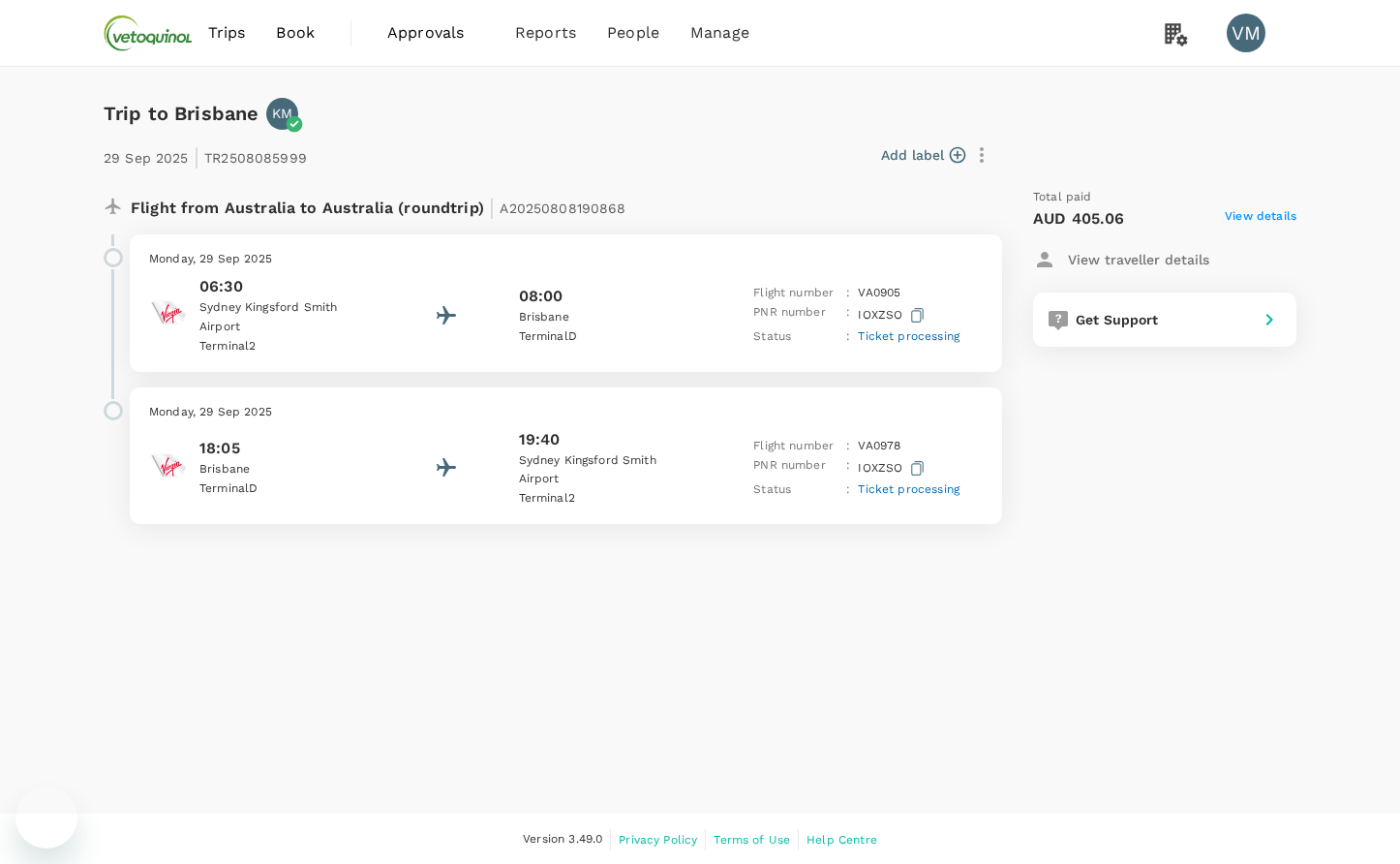 scroll, scrollTop: 0, scrollLeft: 0, axis: both 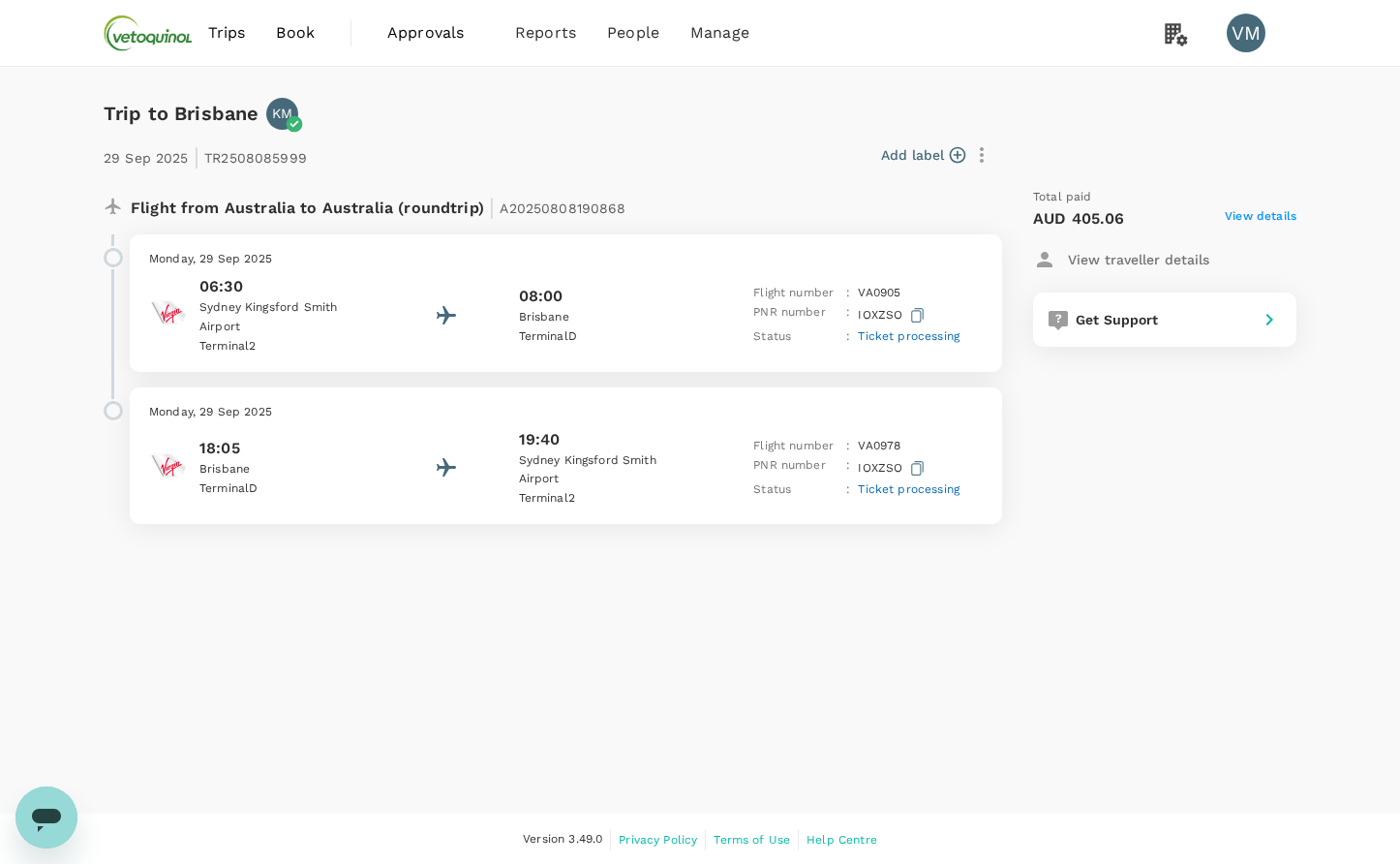 drag, startPoint x: 129, startPoint y: 203, endPoint x: 1038, endPoint y: 512, distance: 960.0844 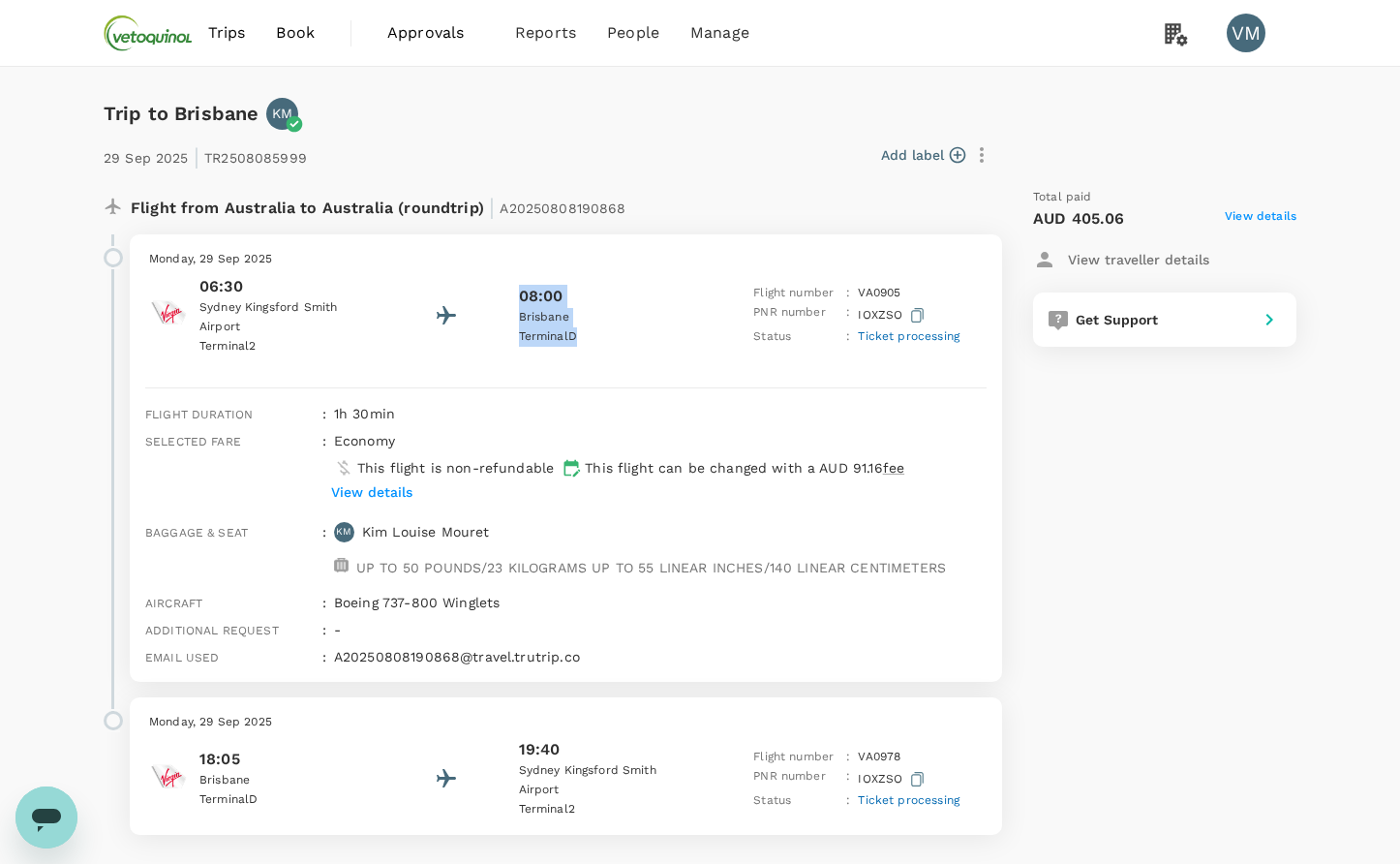 drag, startPoint x: 139, startPoint y: 254, endPoint x: 600, endPoint y: 359, distance: 472.8065 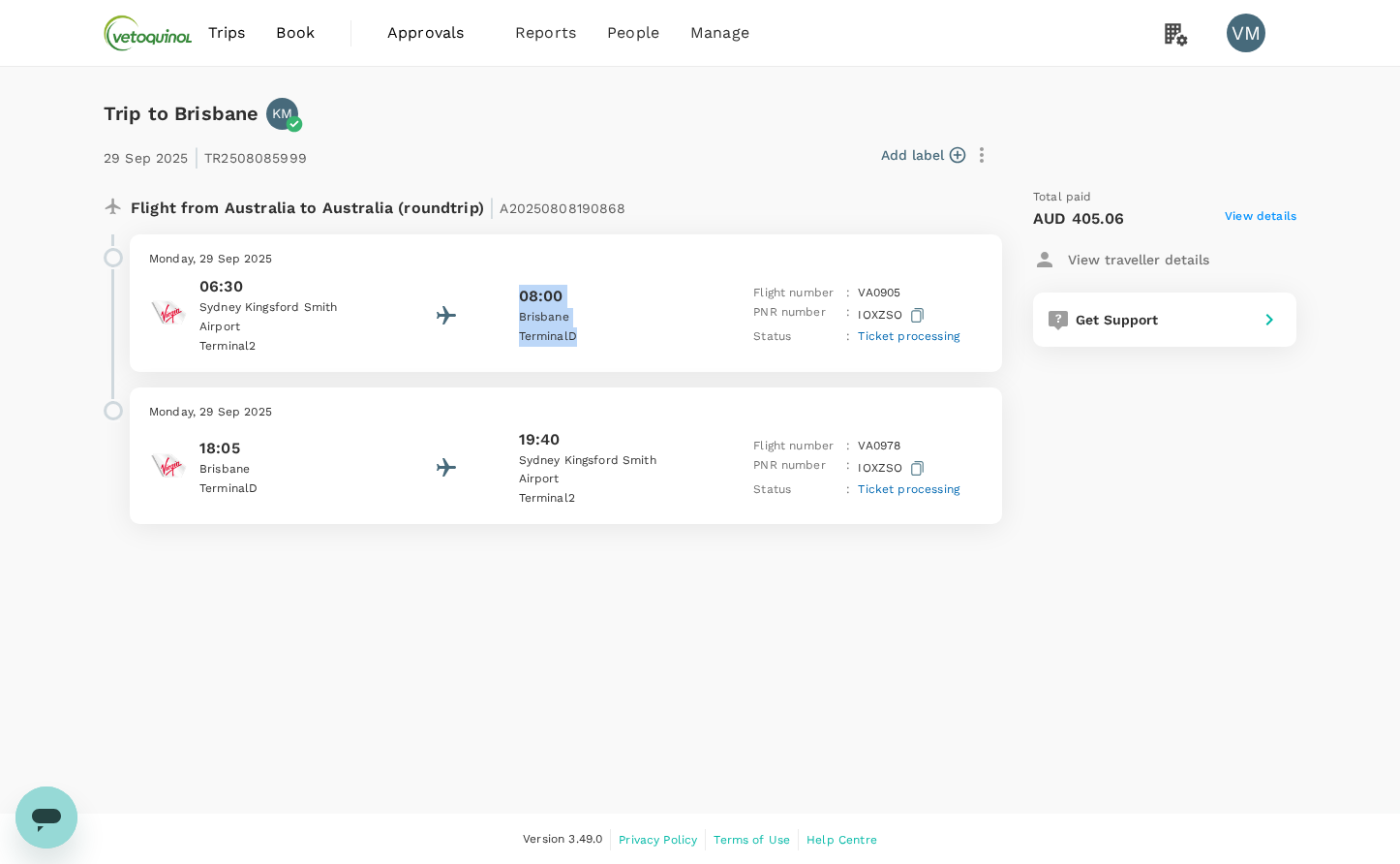 copy on "08:00 Brisbane Terminal  D" 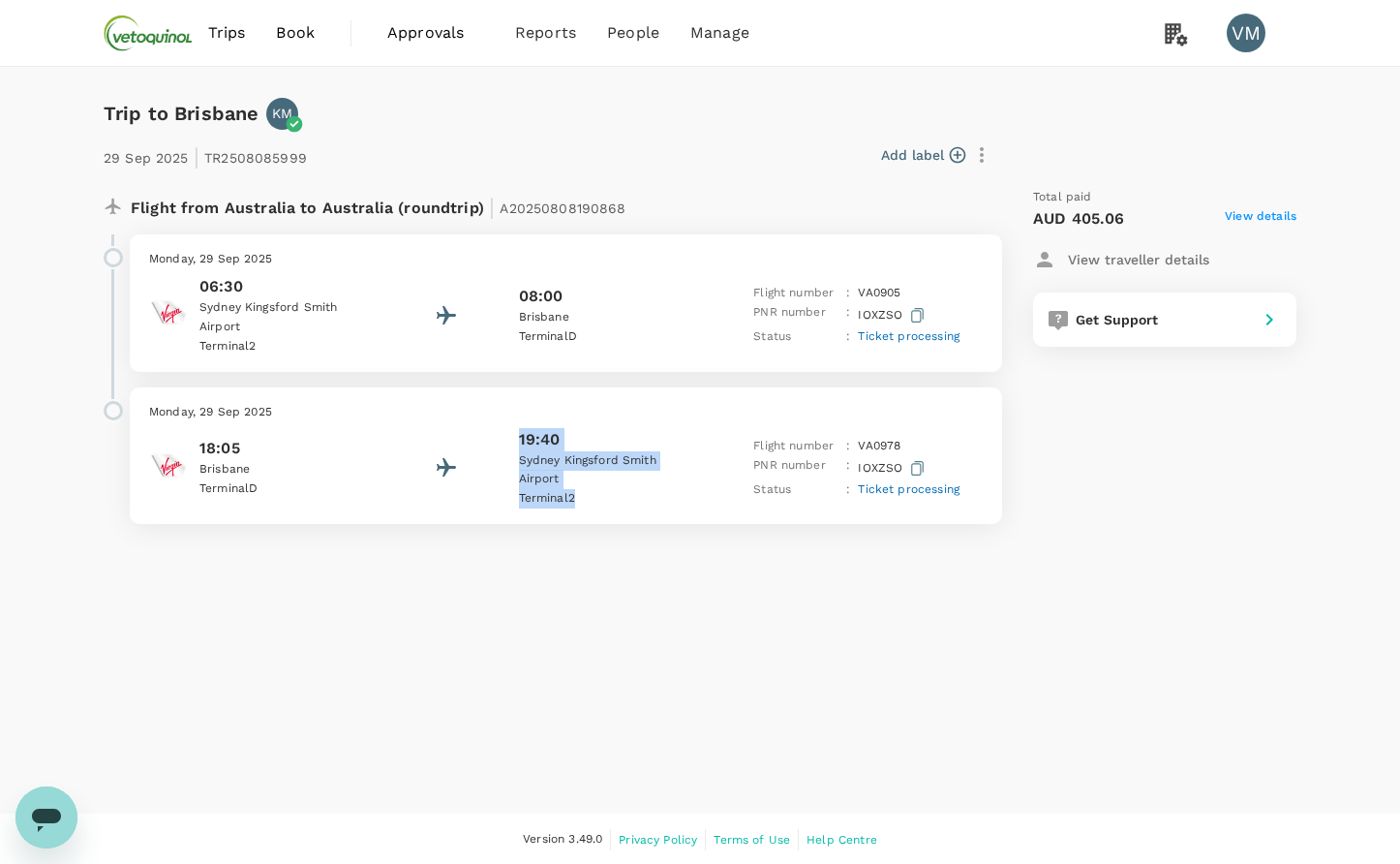 drag, startPoint x: 128, startPoint y: 407, endPoint x: 598, endPoint y: 509, distance: 480.94074 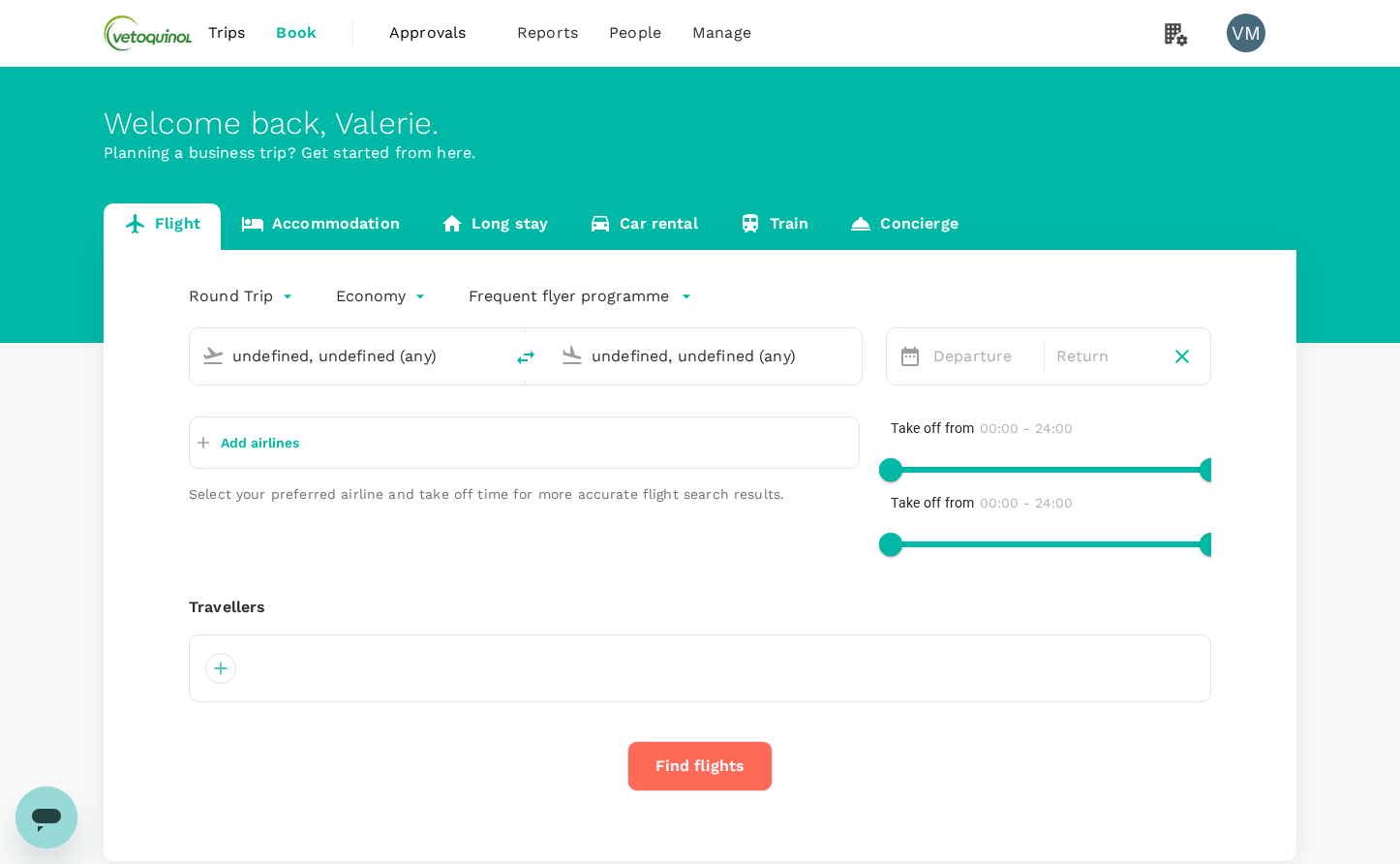 type 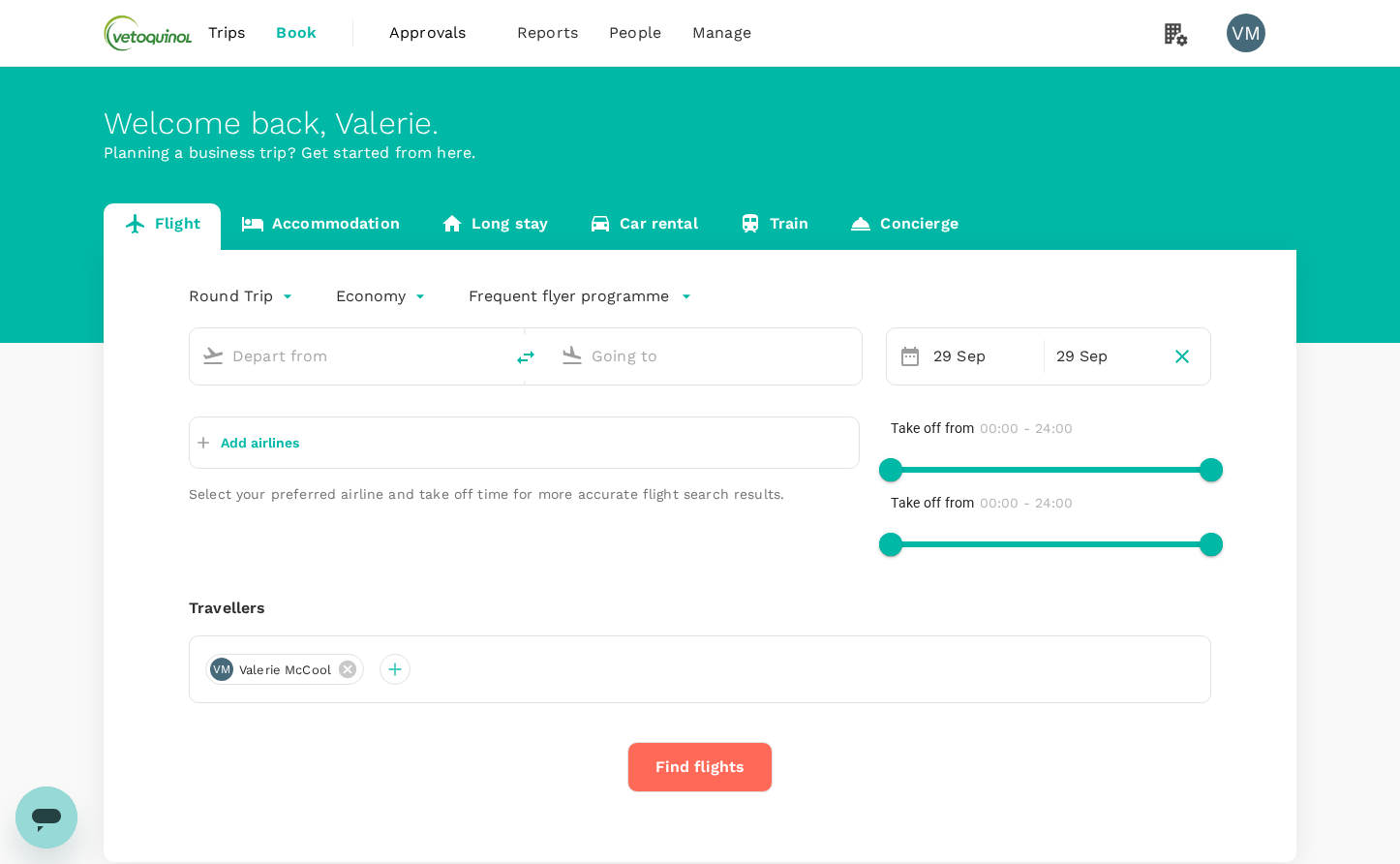 type on "Sydney, Australia (any)" 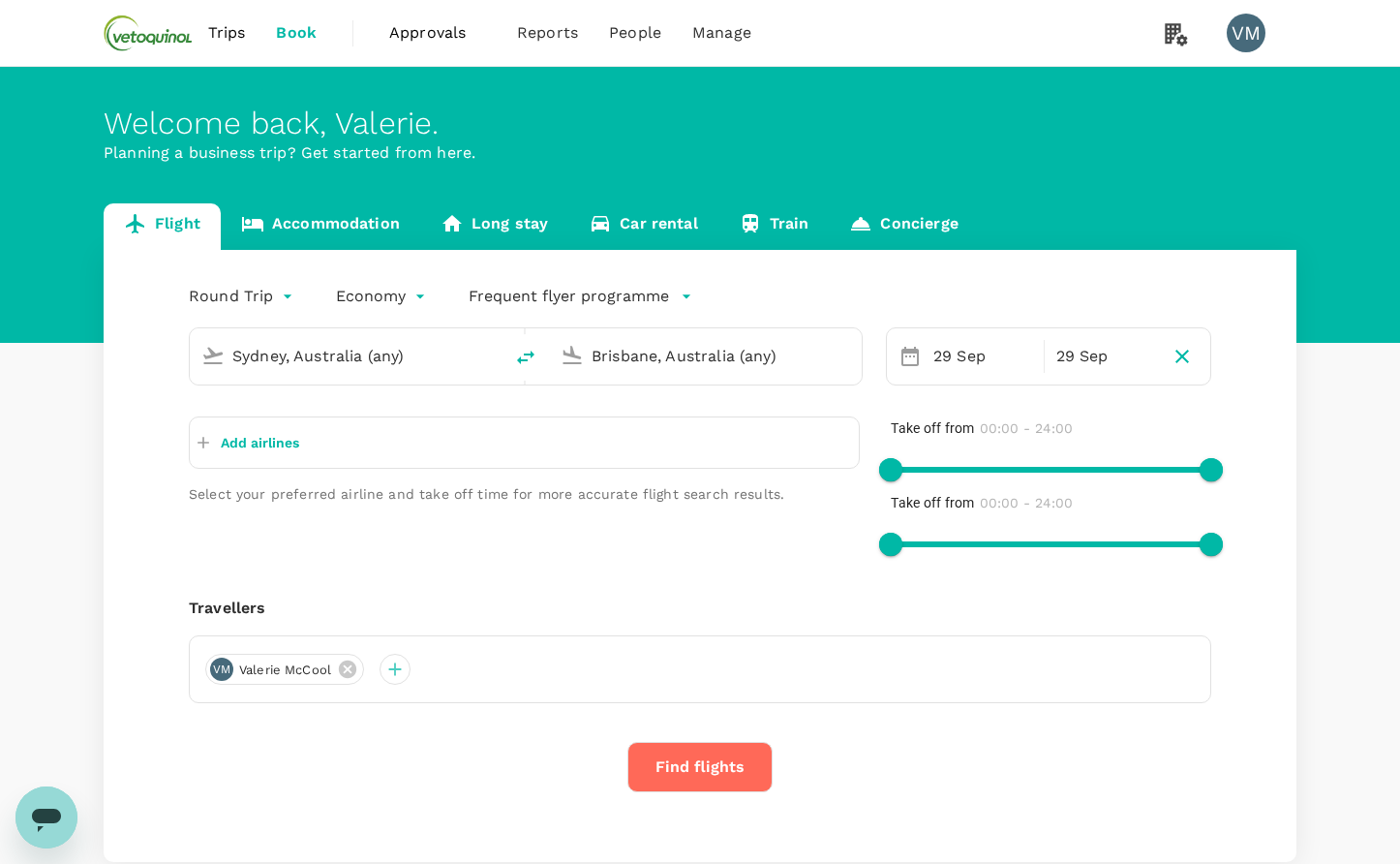 type 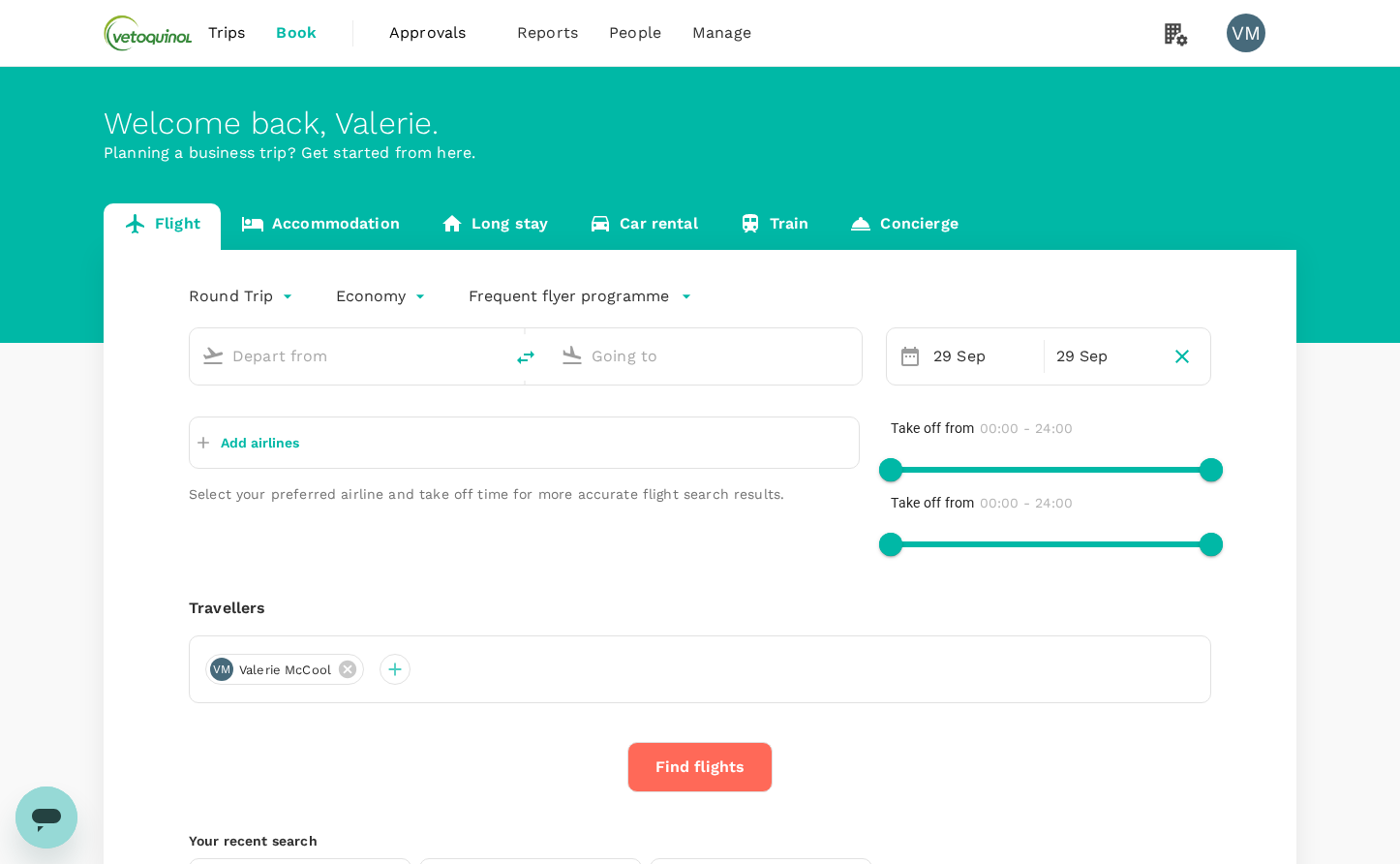 type on "Sydney, Australia (any)" 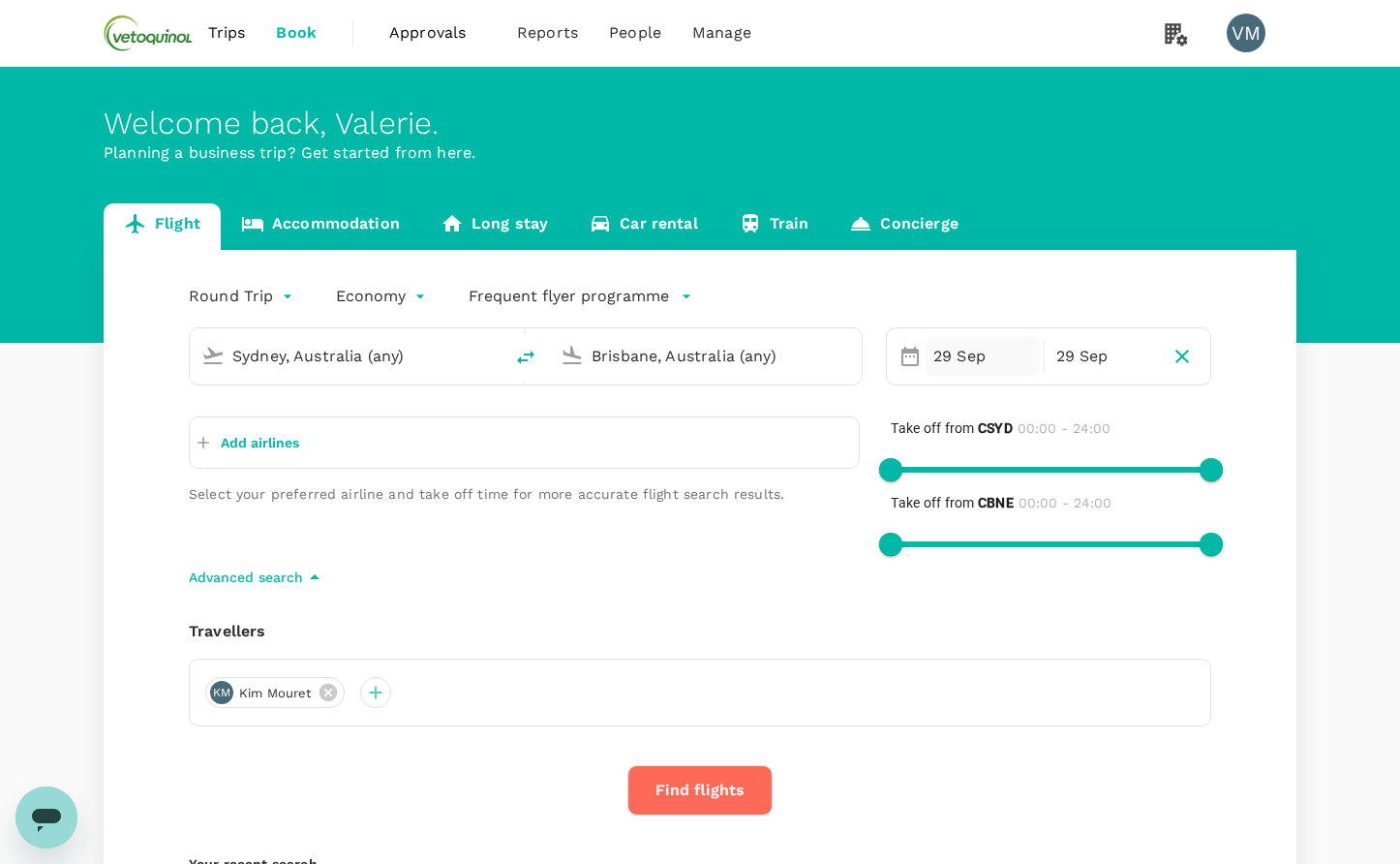 click on "29 Sep" at bounding box center [983, 356] 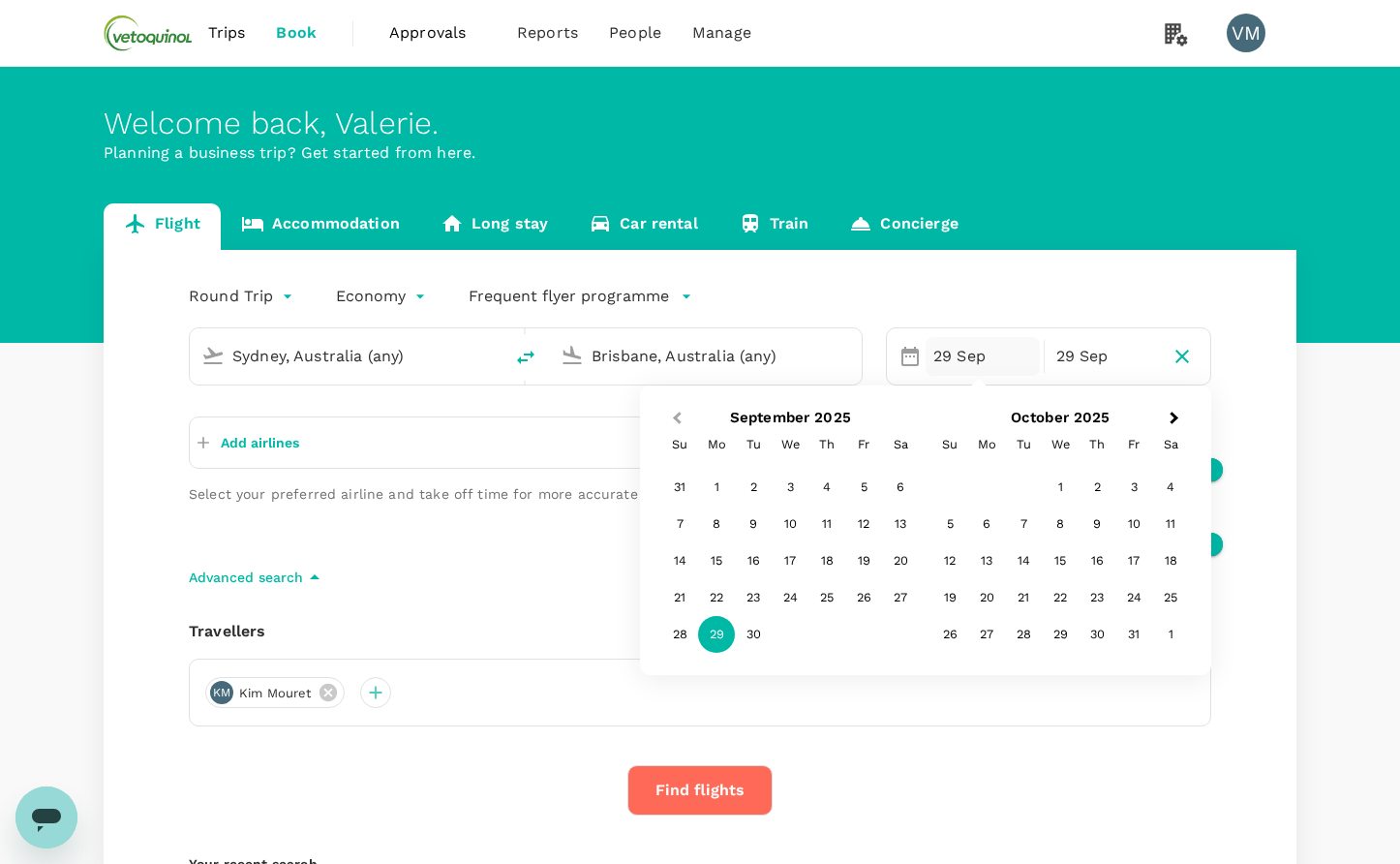 click on "Previous Month" at bounding box center (675, 419) 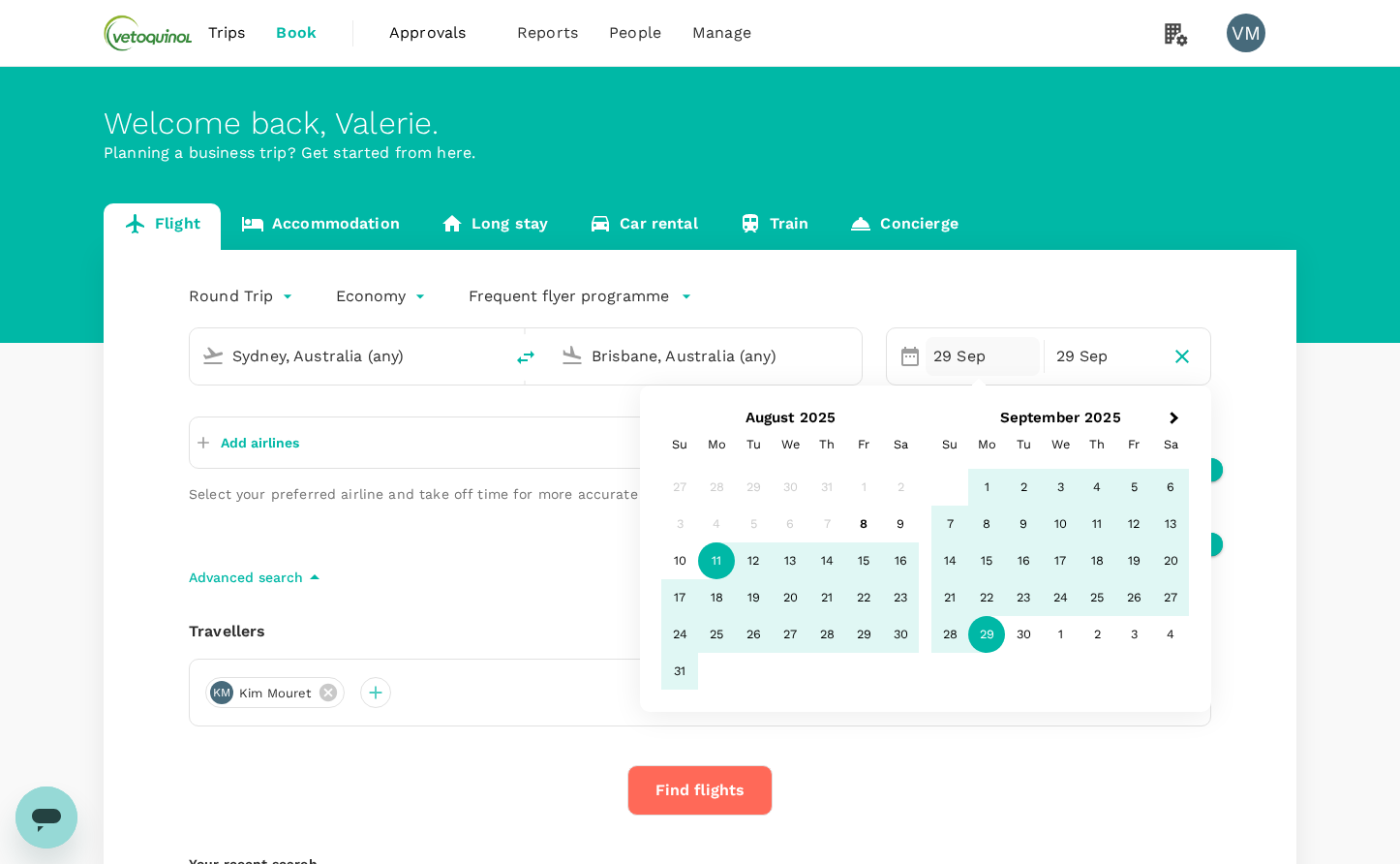 click on "11" at bounding box center [716, 561] 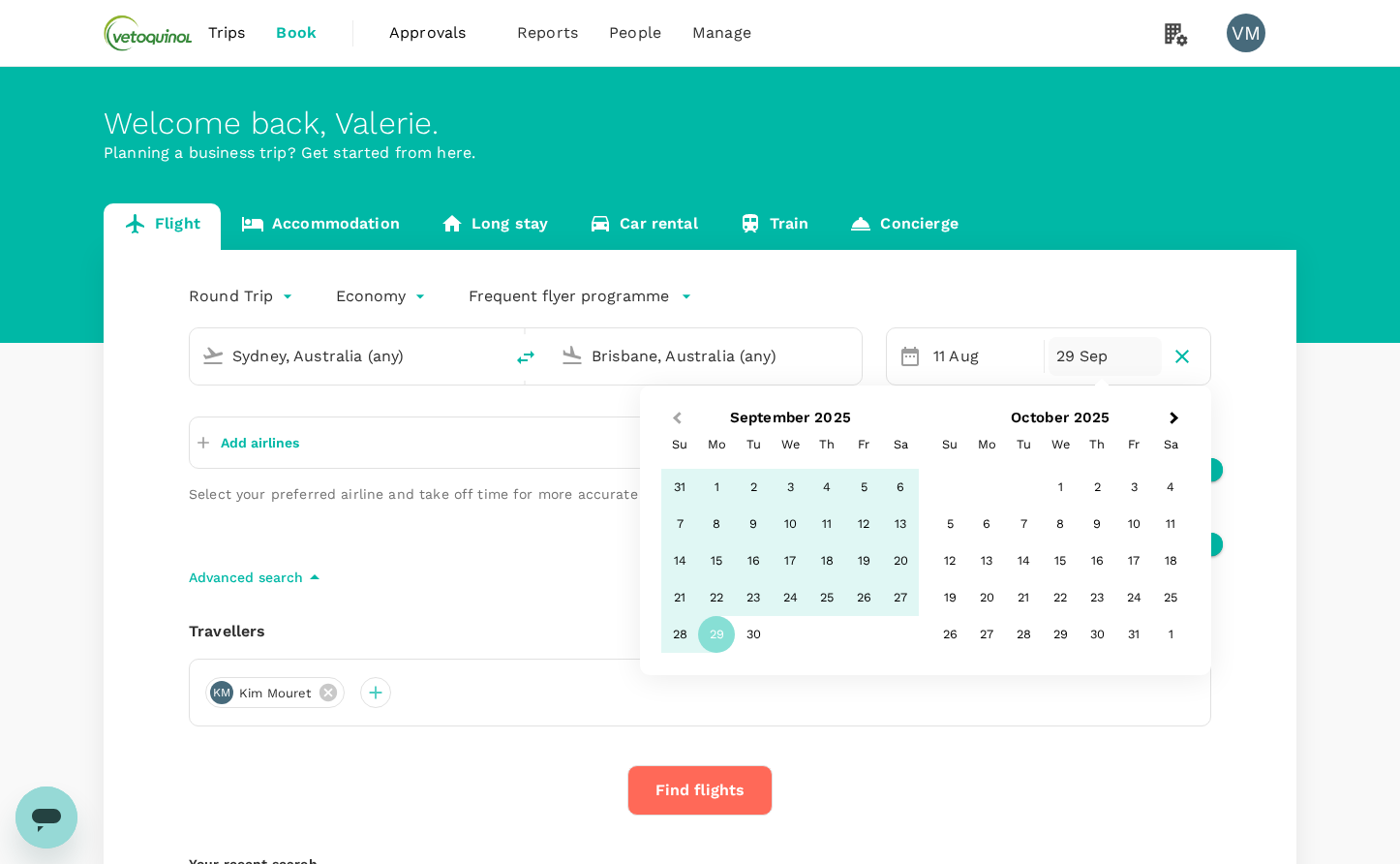 click on "Previous Month" at bounding box center [677, 418] 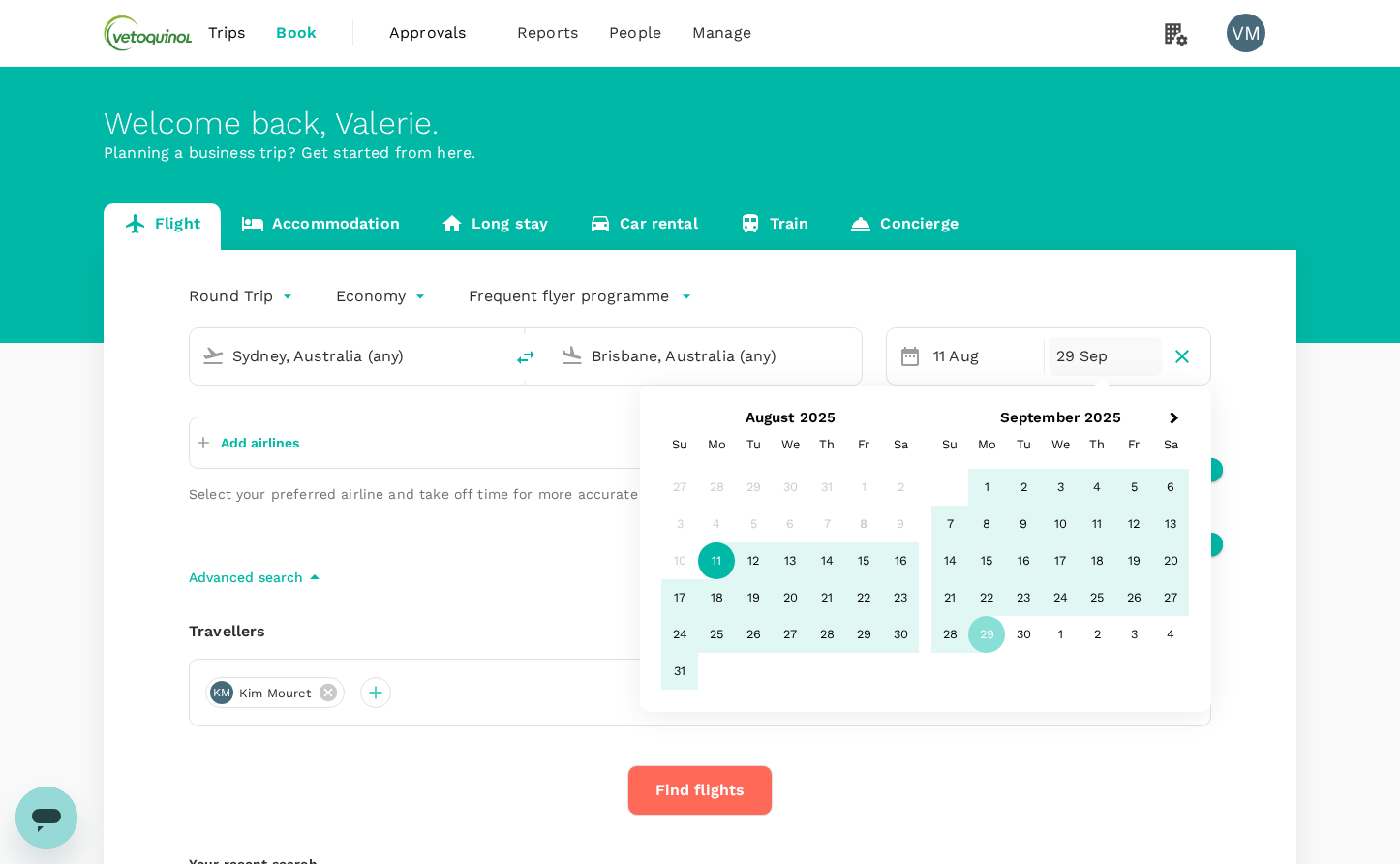 click on "11" at bounding box center (716, 561) 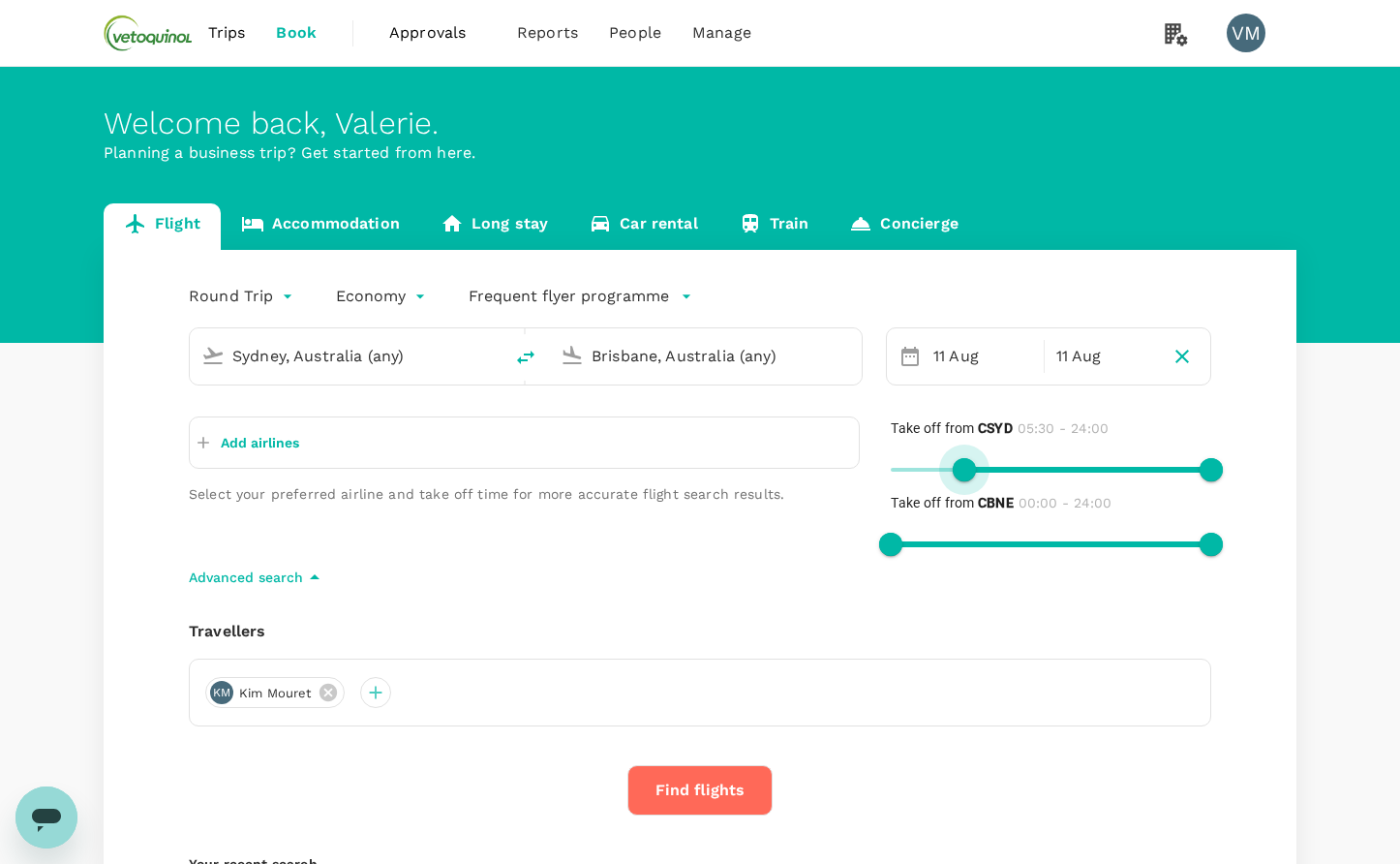 type on "360" 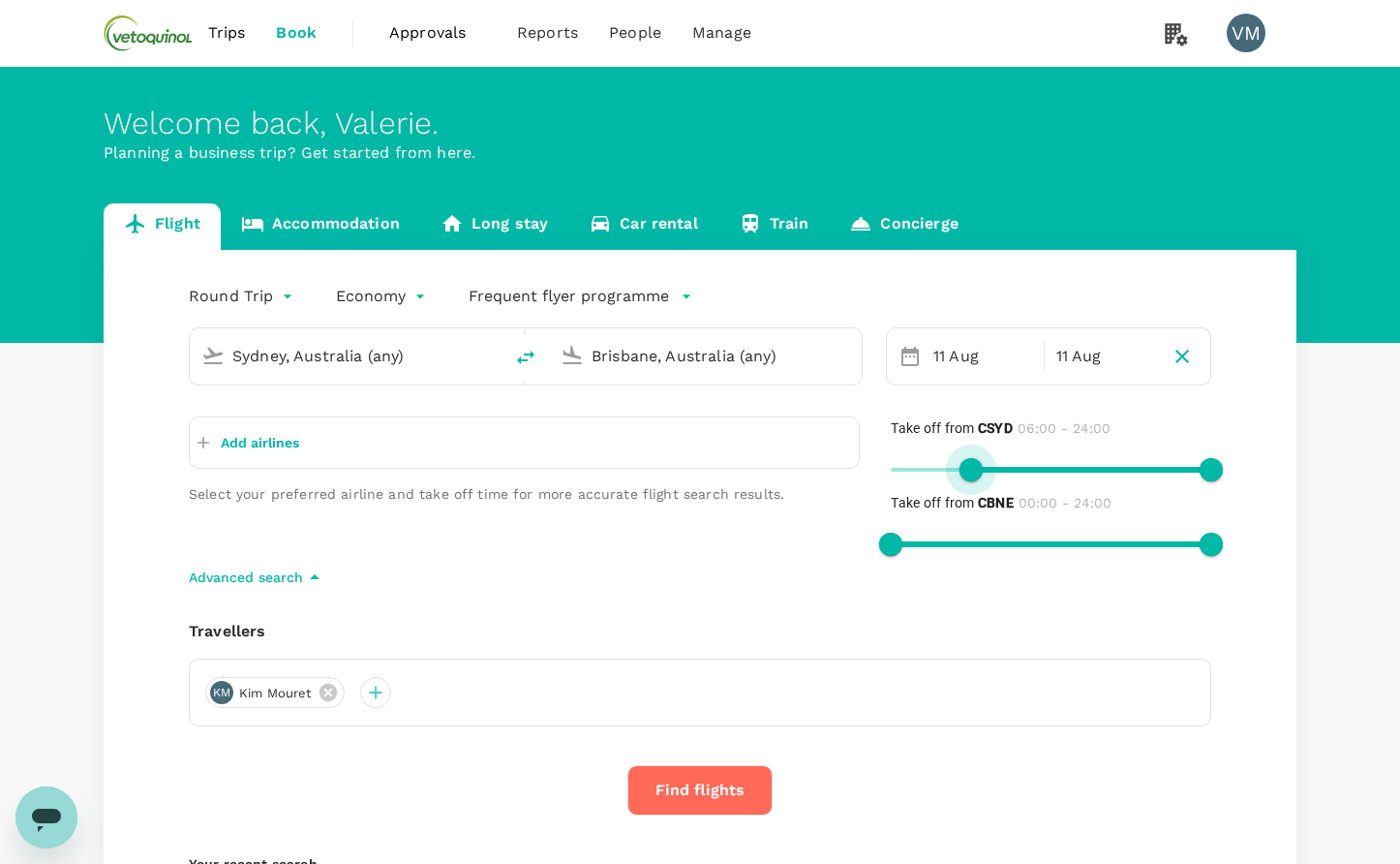 drag, startPoint x: 886, startPoint y: 475, endPoint x: 971, endPoint y: 472, distance: 85.052925 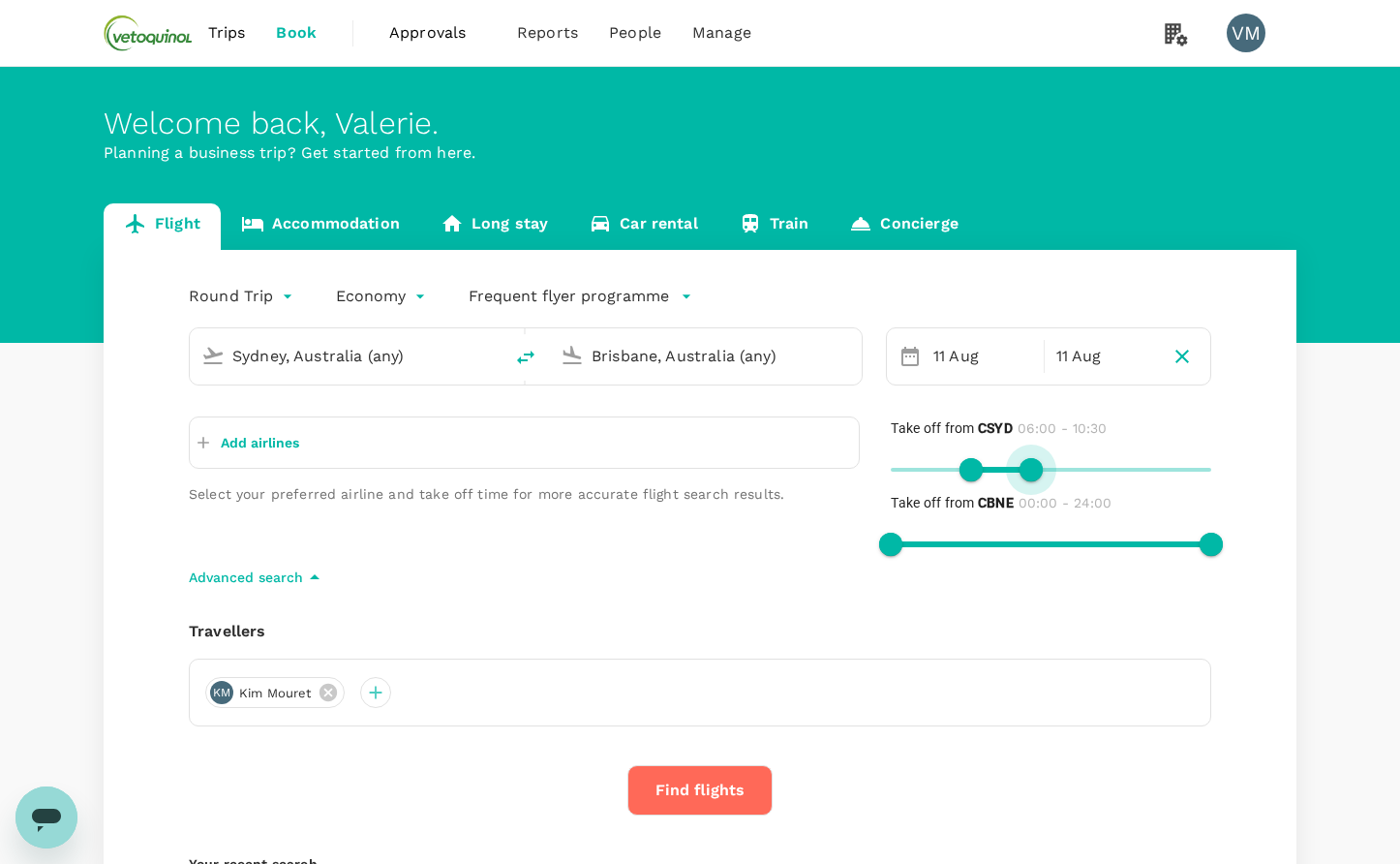 type on "450" 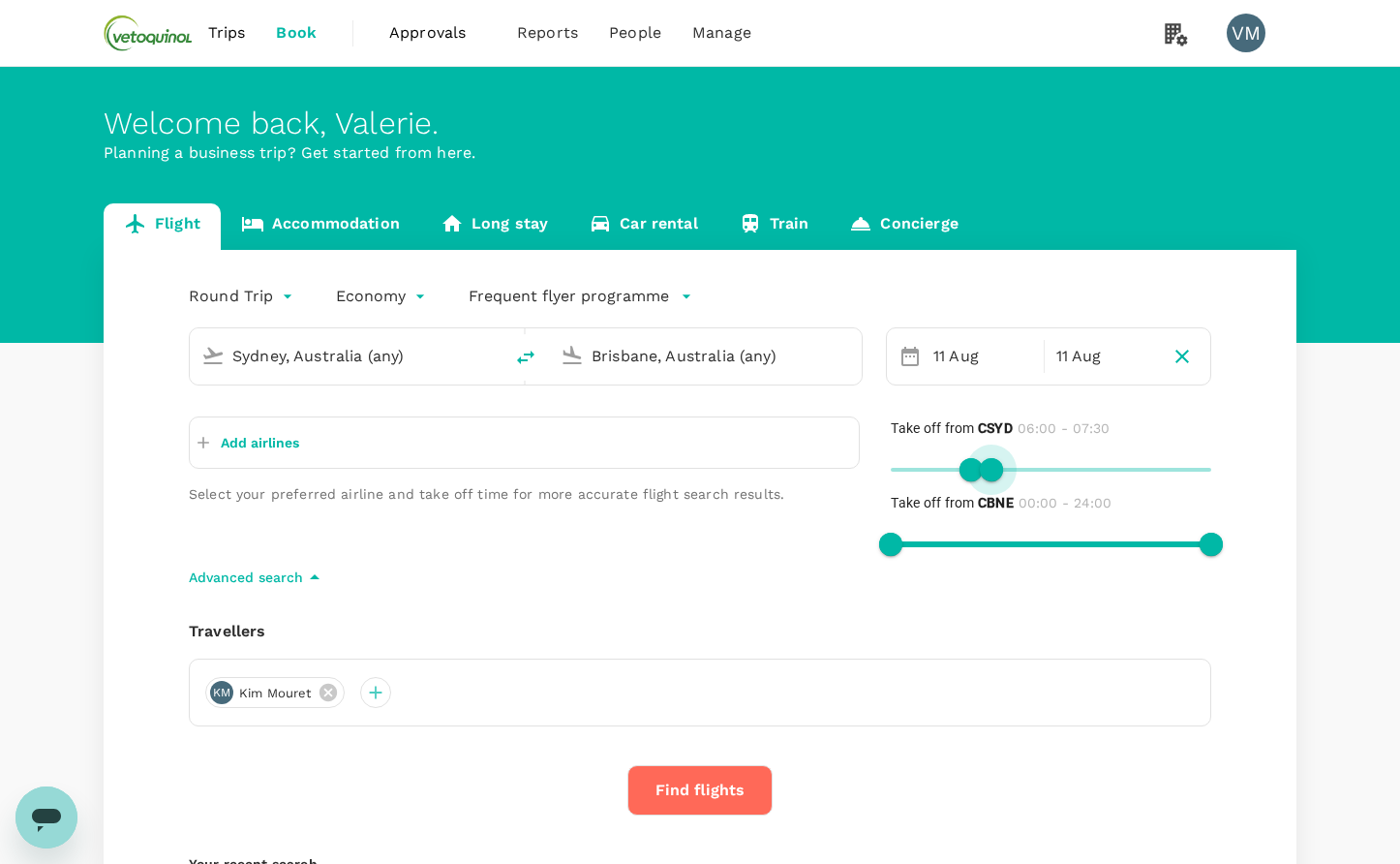 drag, startPoint x: 1220, startPoint y: 469, endPoint x: 994, endPoint y: 490, distance: 226.97357 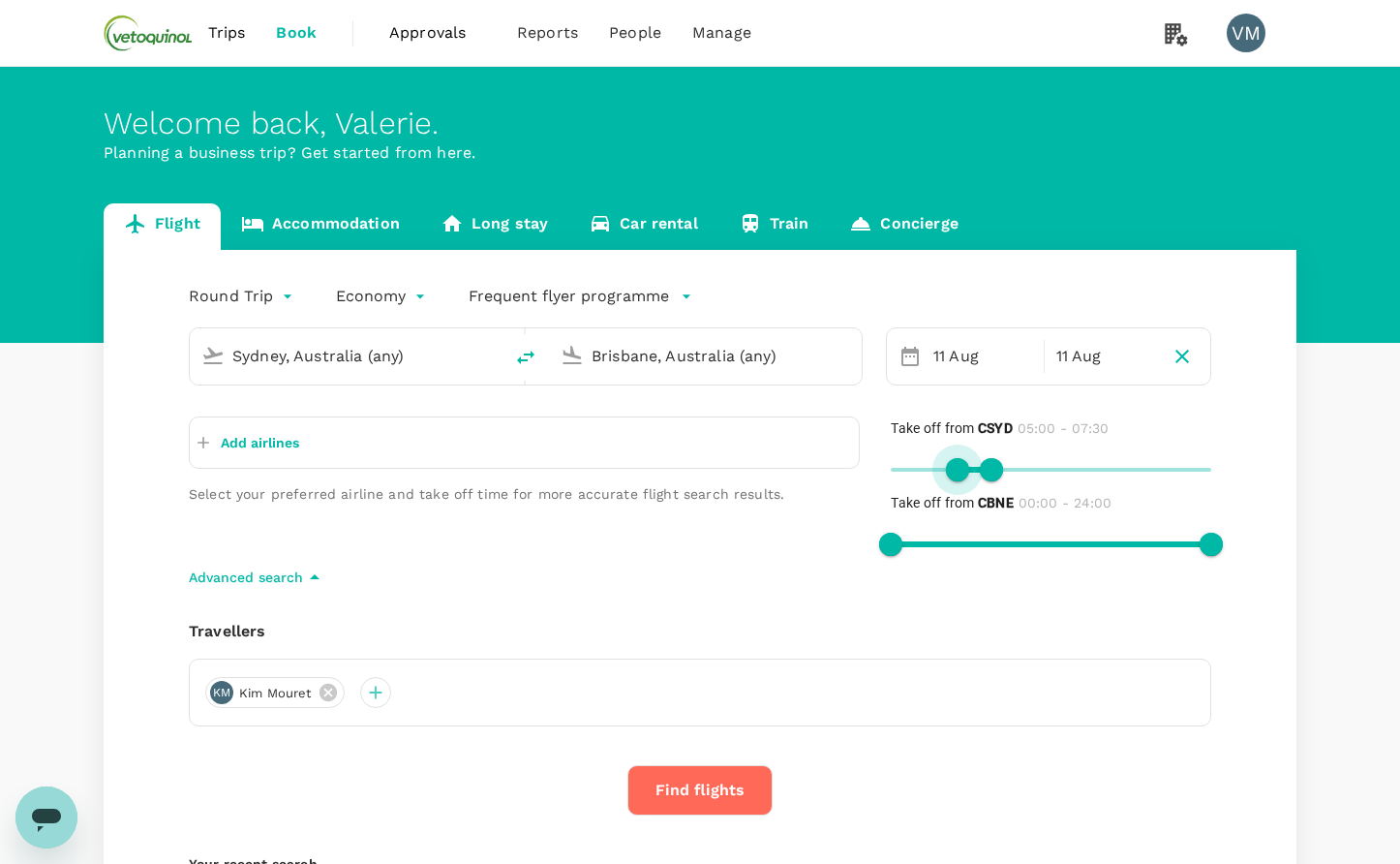 type on "360" 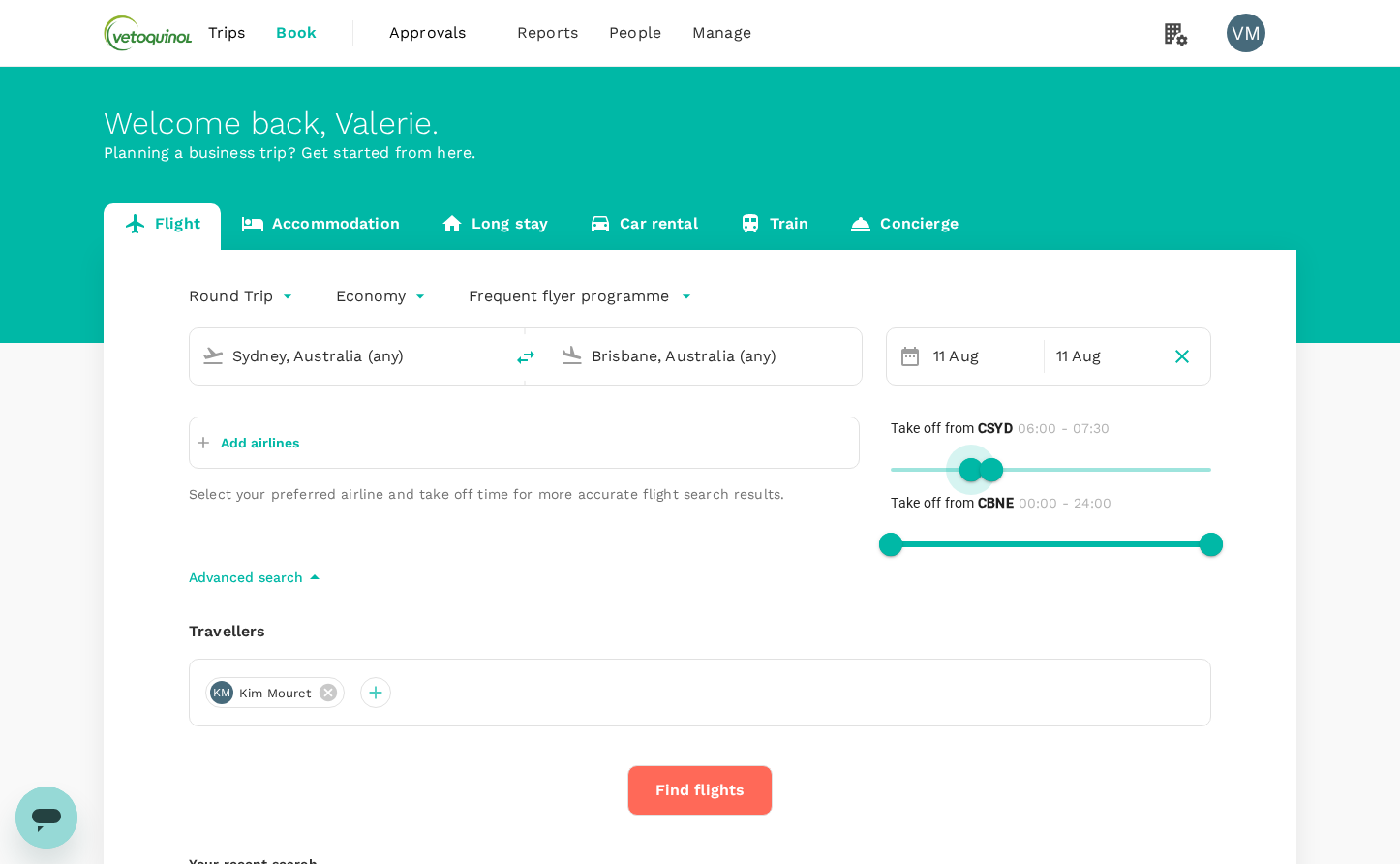 click at bounding box center [971, 470] 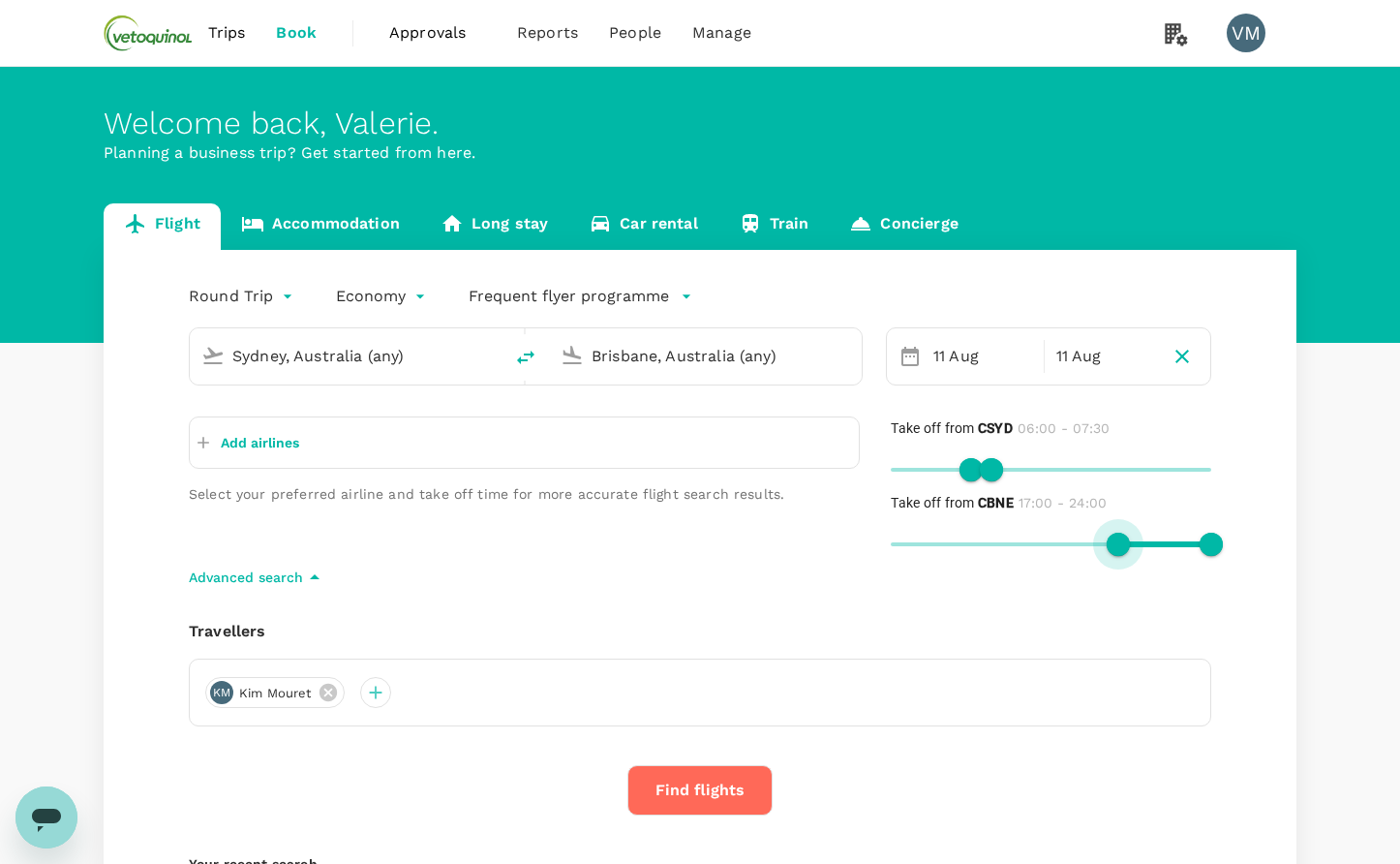 type on "1050" 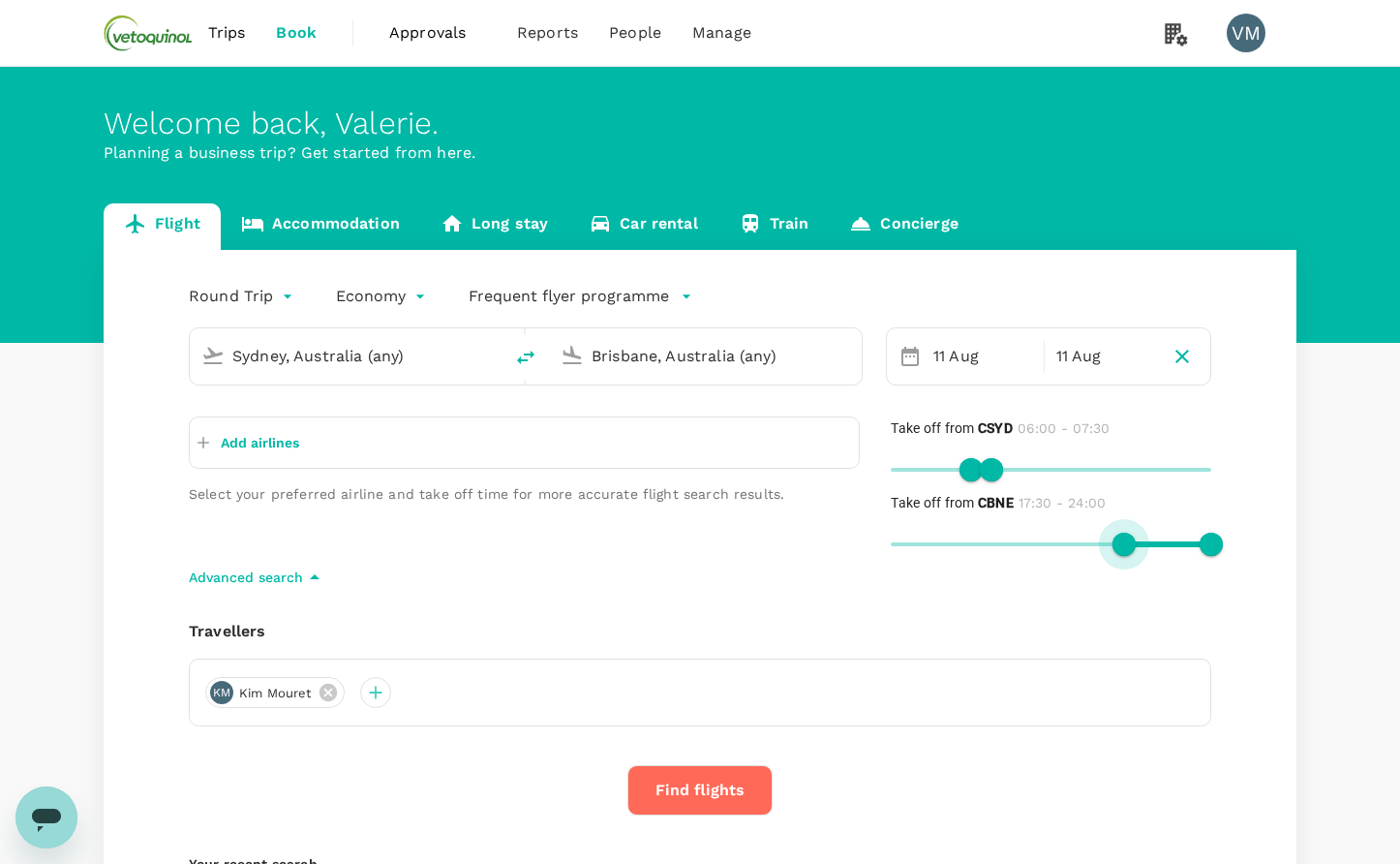 drag, startPoint x: 891, startPoint y: 542, endPoint x: 1122, endPoint y: 548, distance: 231.0779 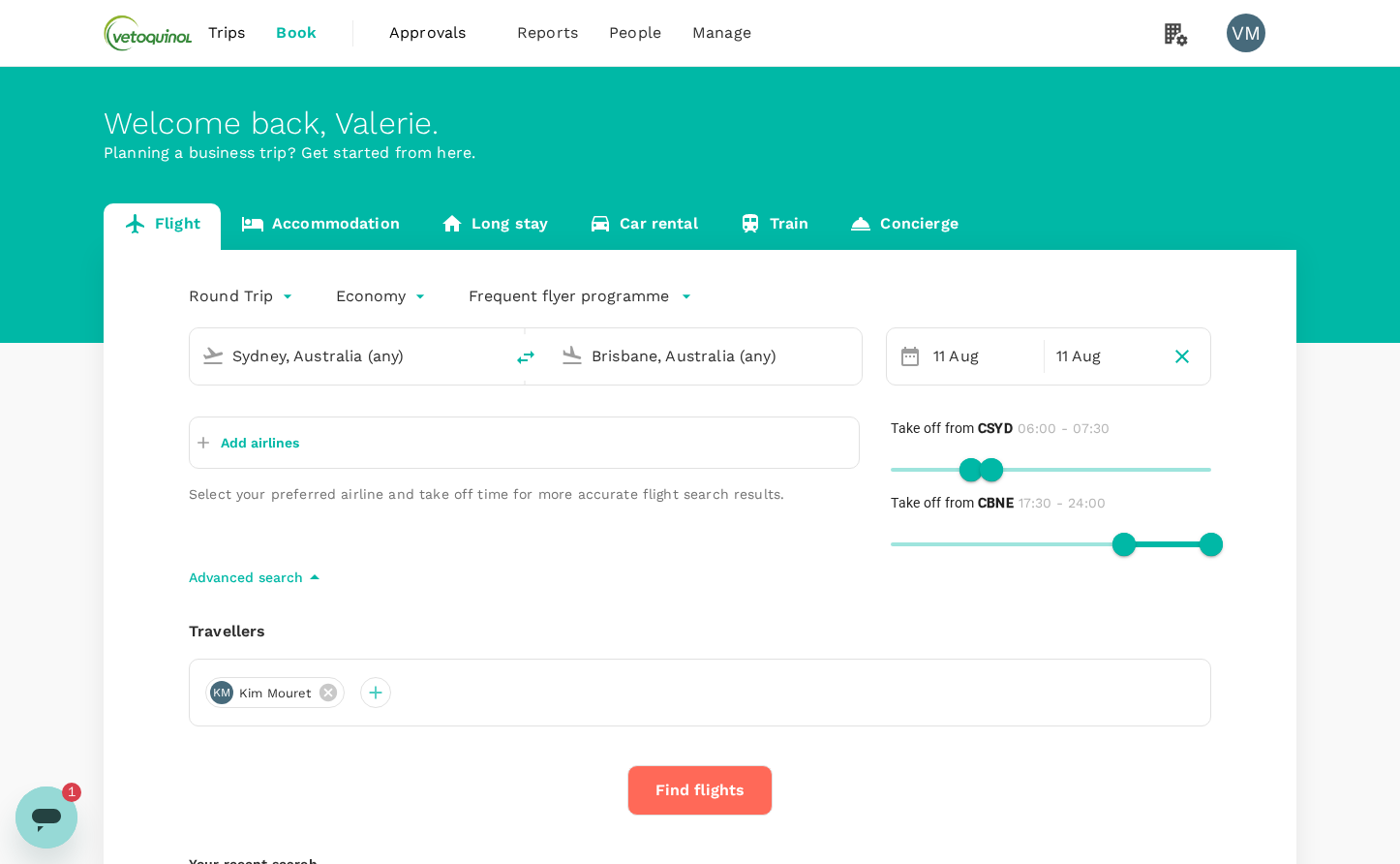 scroll, scrollTop: 0, scrollLeft: 0, axis: both 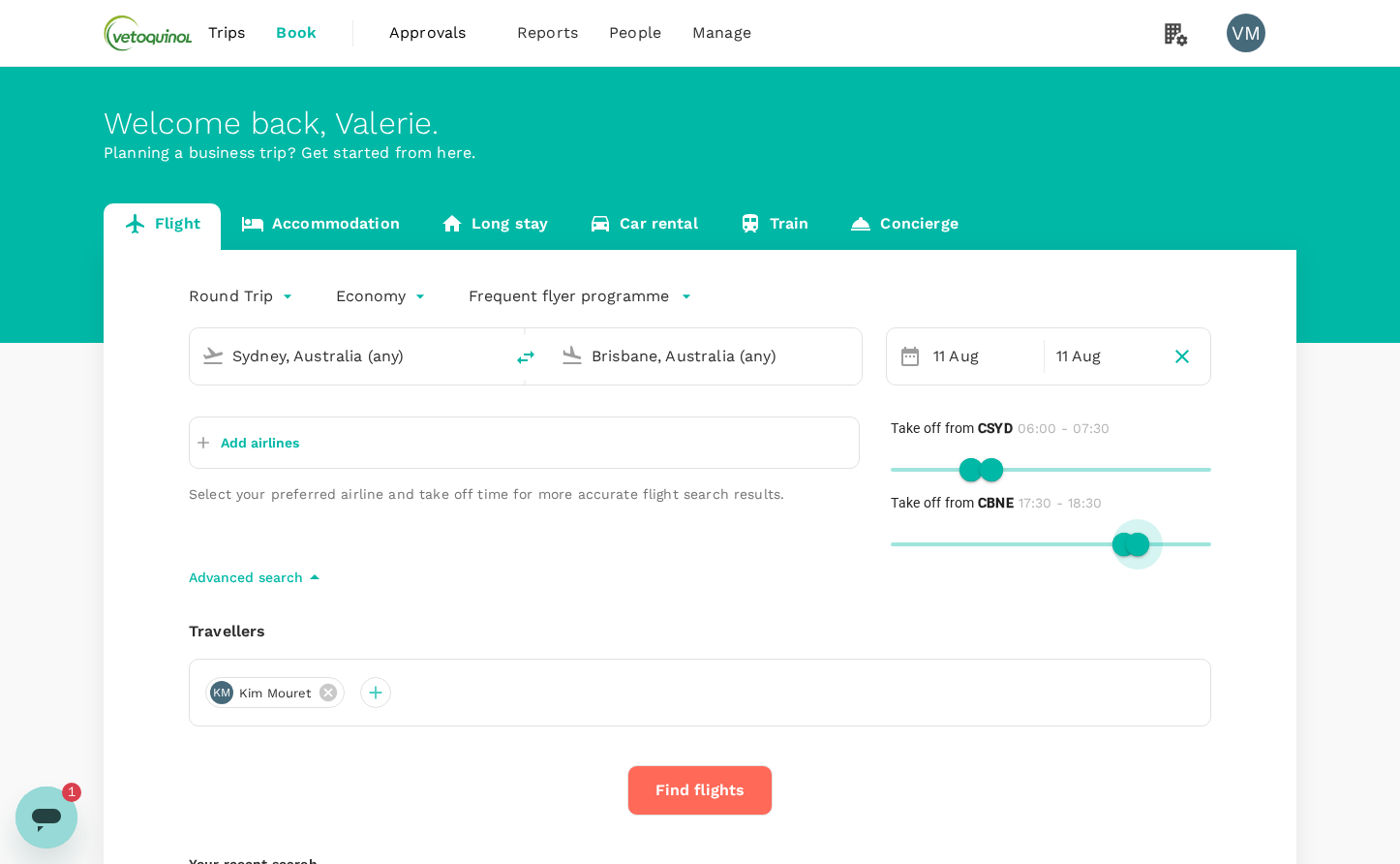 type on "1140" 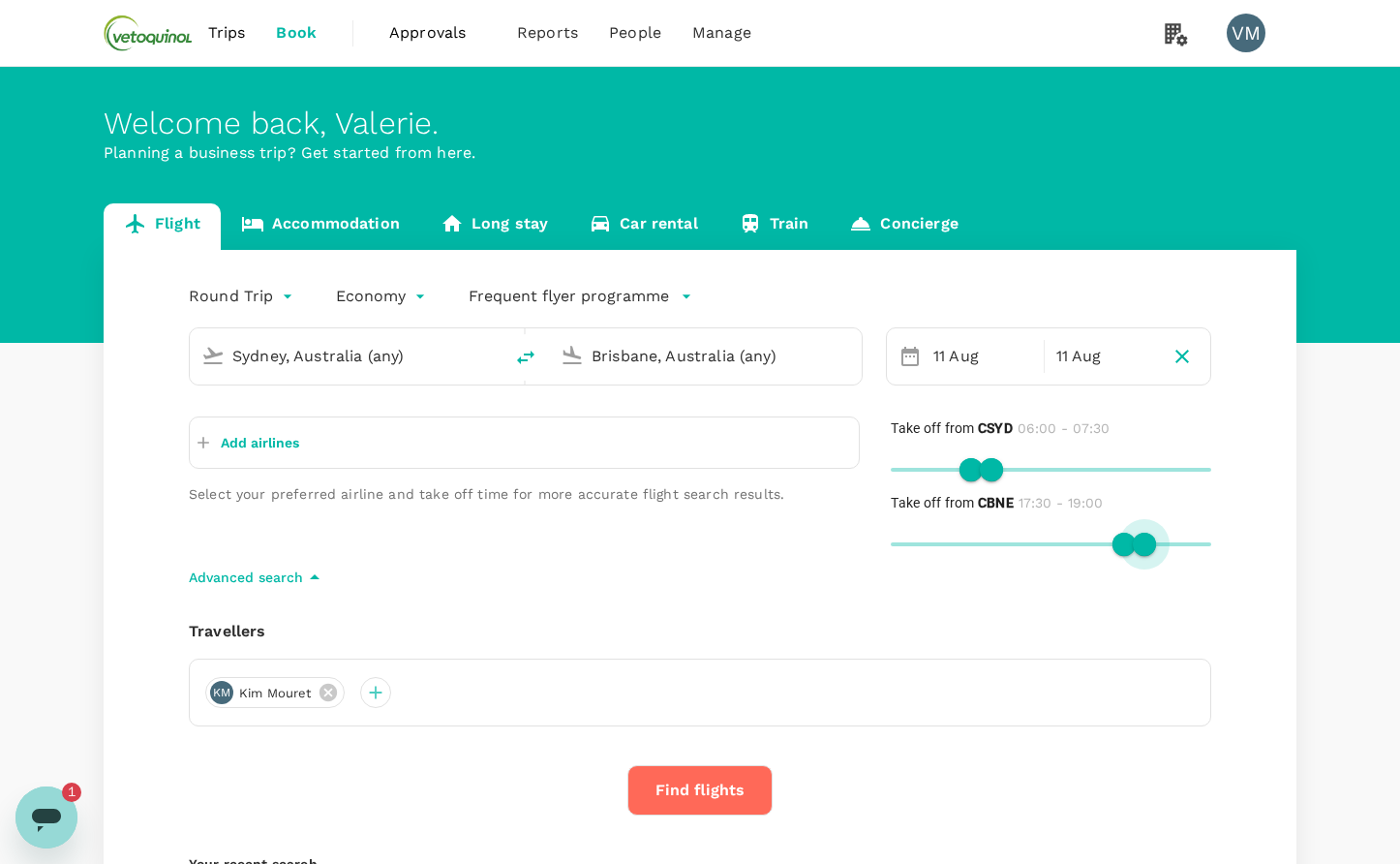drag, startPoint x: 1166, startPoint y: 544, endPoint x: 1144, endPoint y: 549, distance: 22.561028 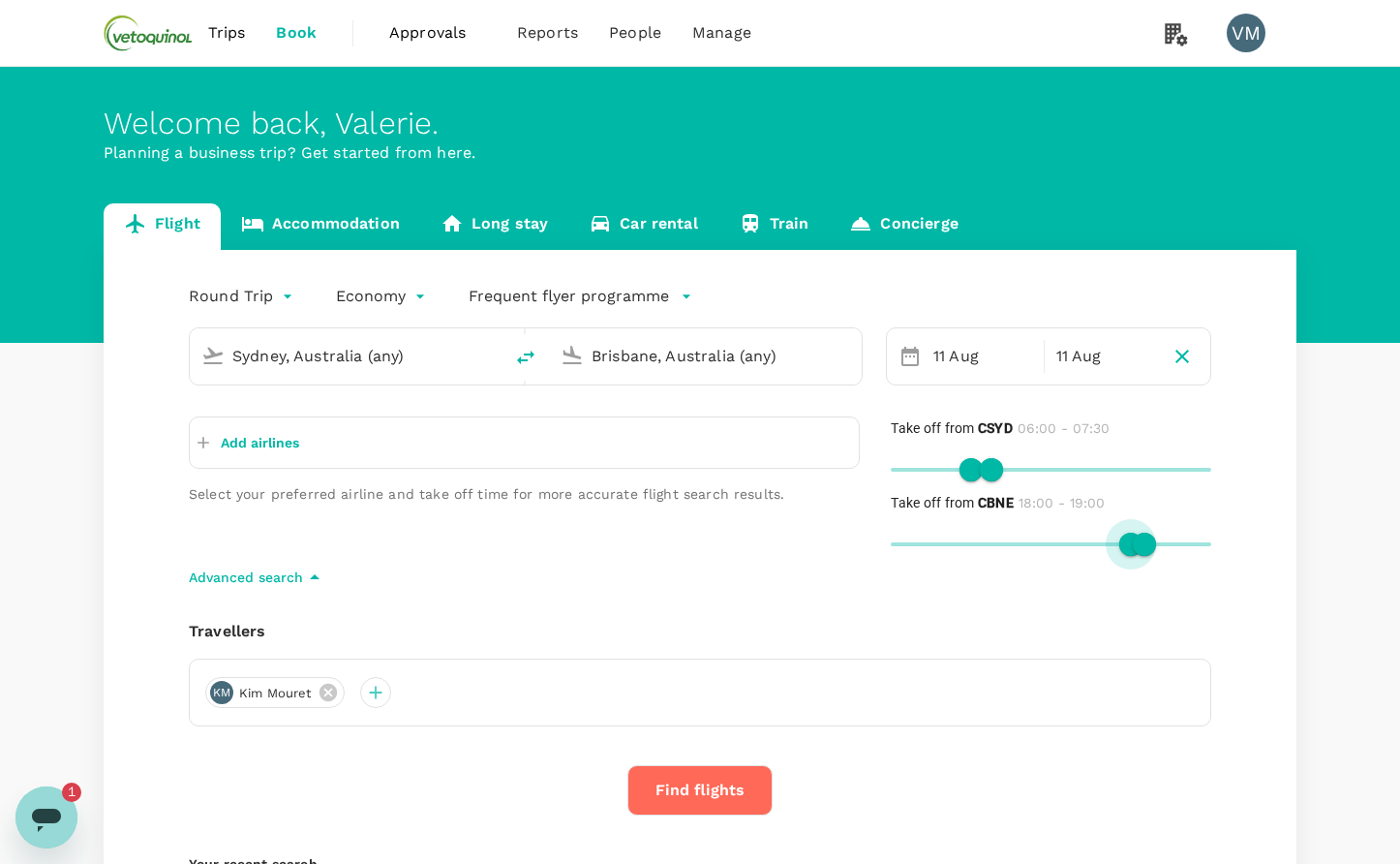 drag, startPoint x: 1120, startPoint y: 547, endPoint x: 1132, endPoint y: 547, distance: 12 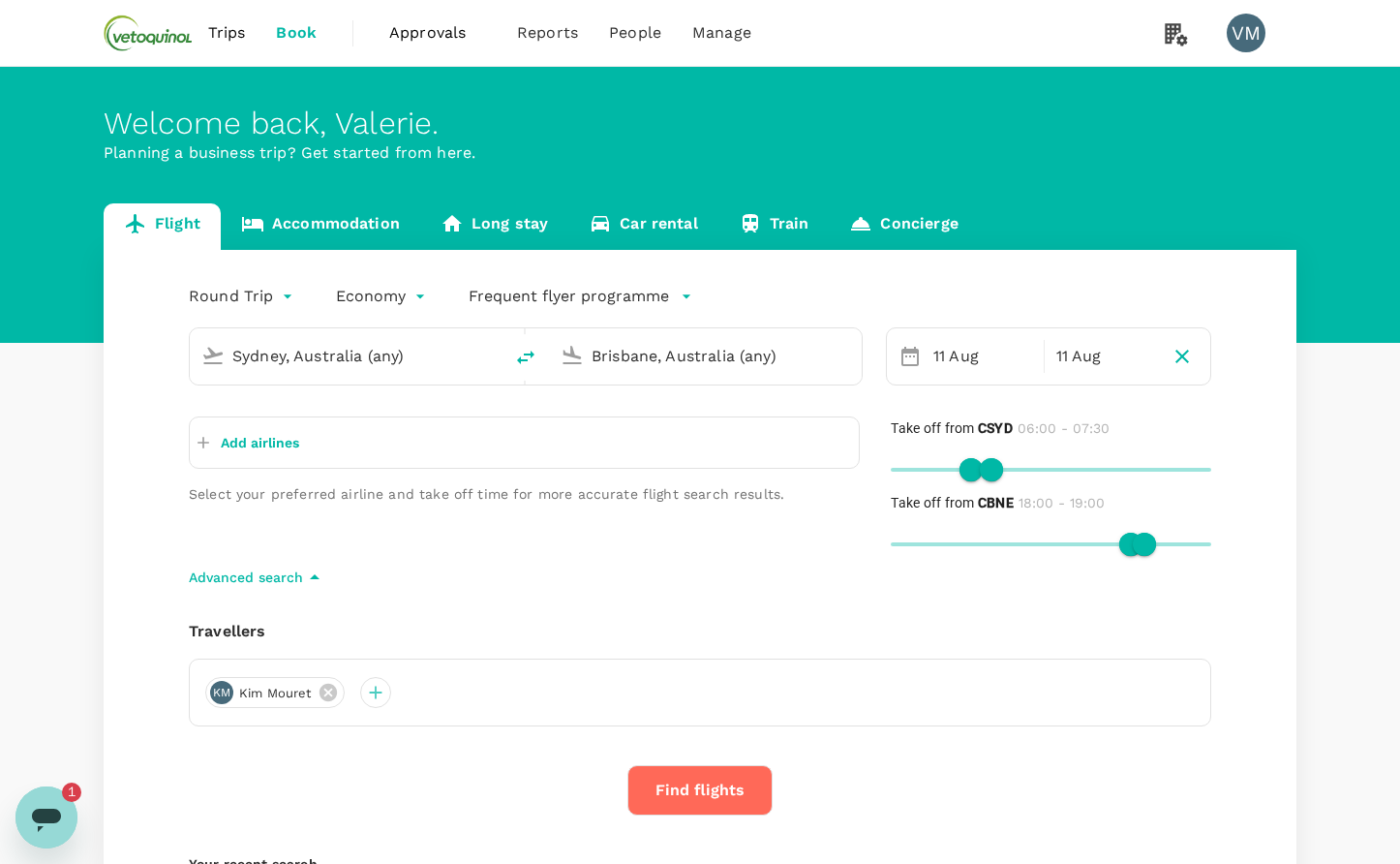 type on "1020" 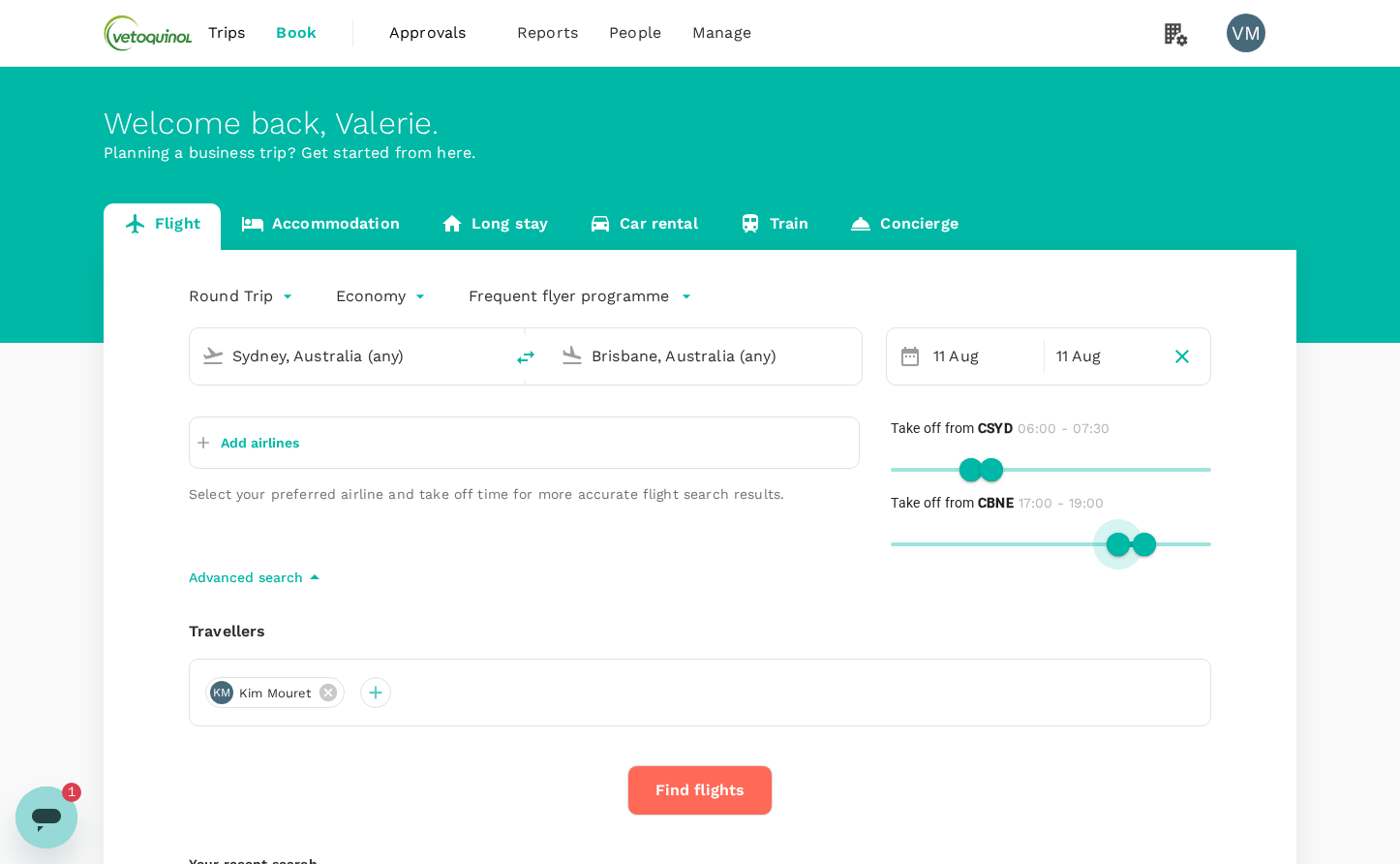 click at bounding box center [1118, 544] 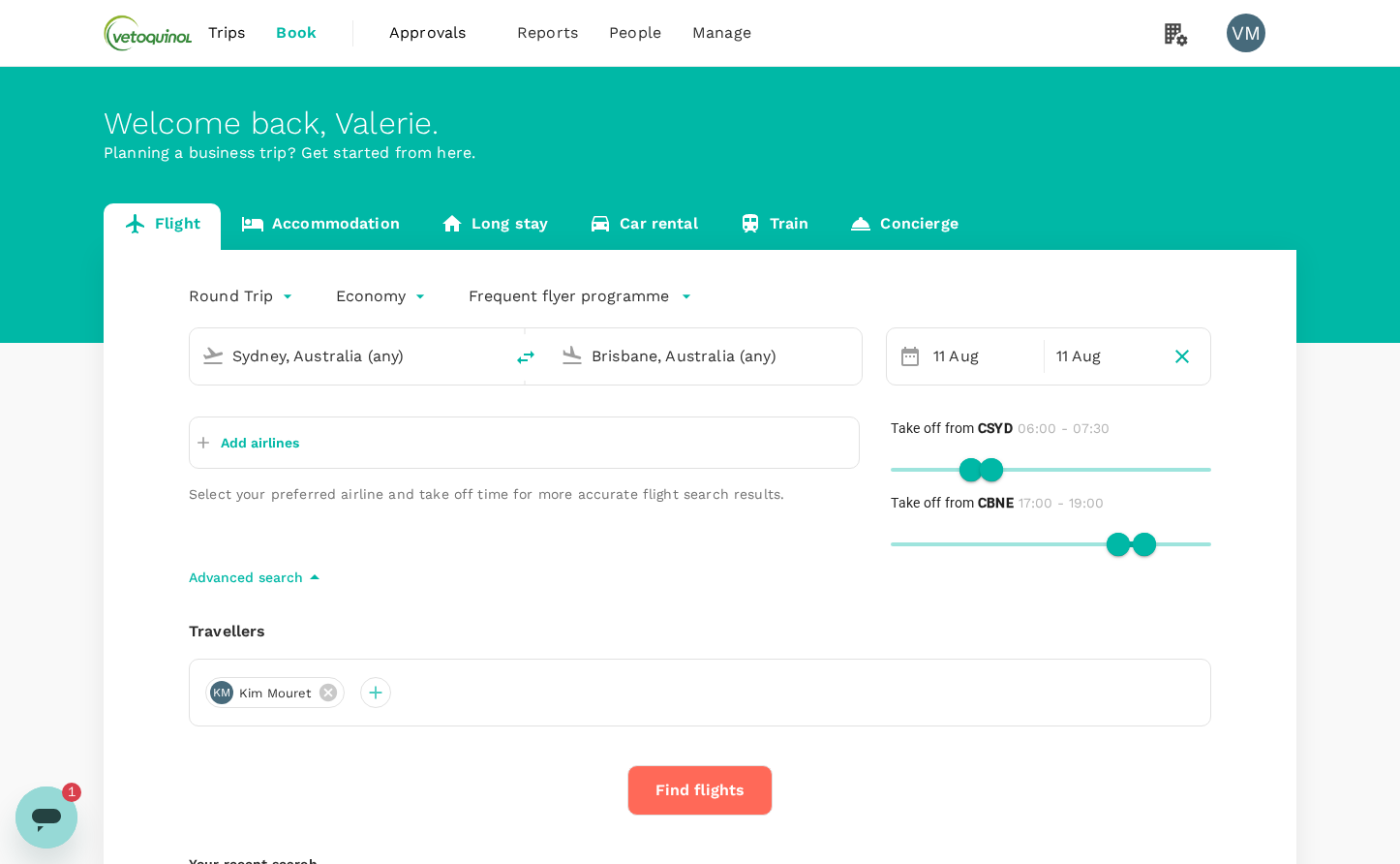click on "Find flights" at bounding box center (700, 790) 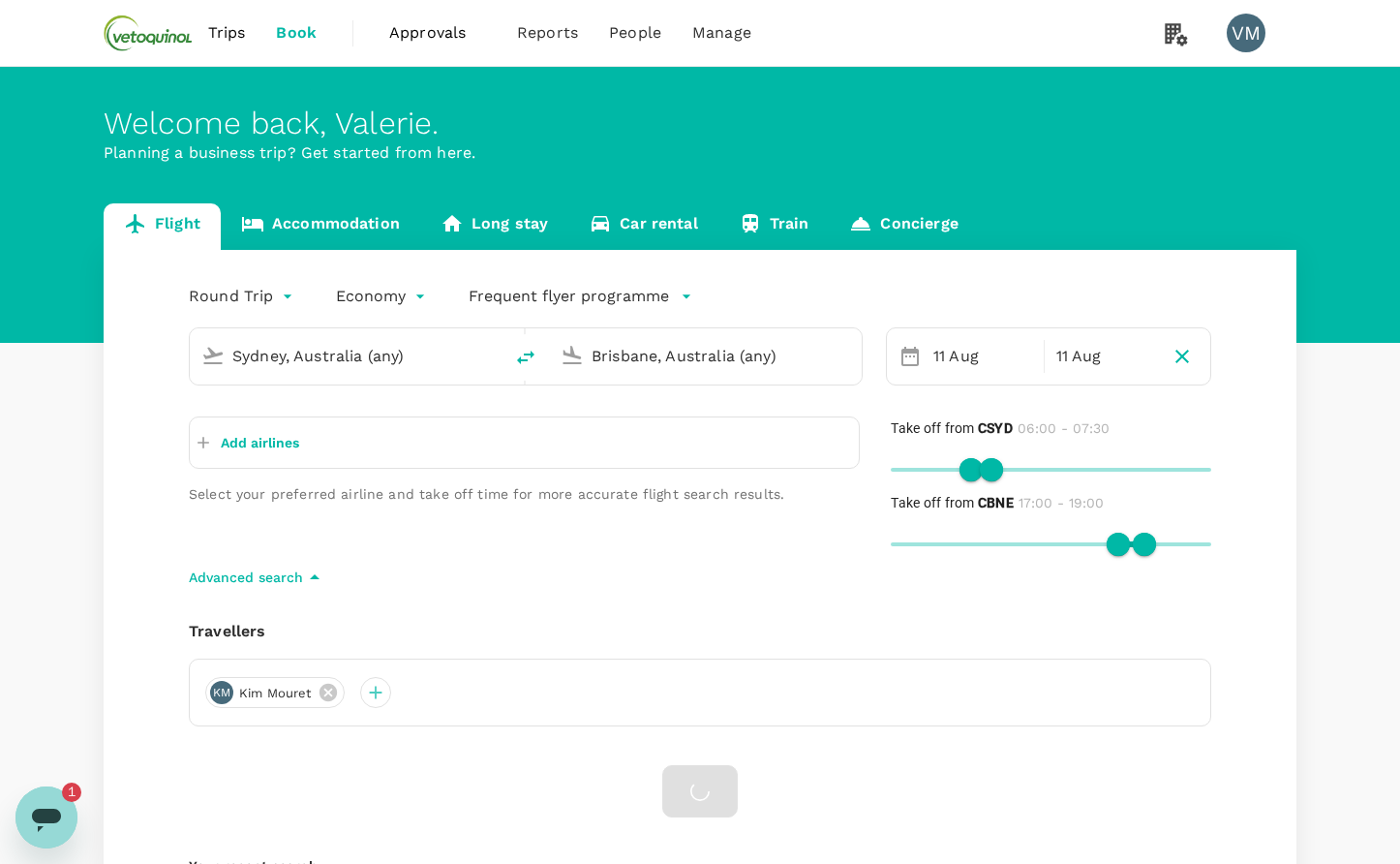 click 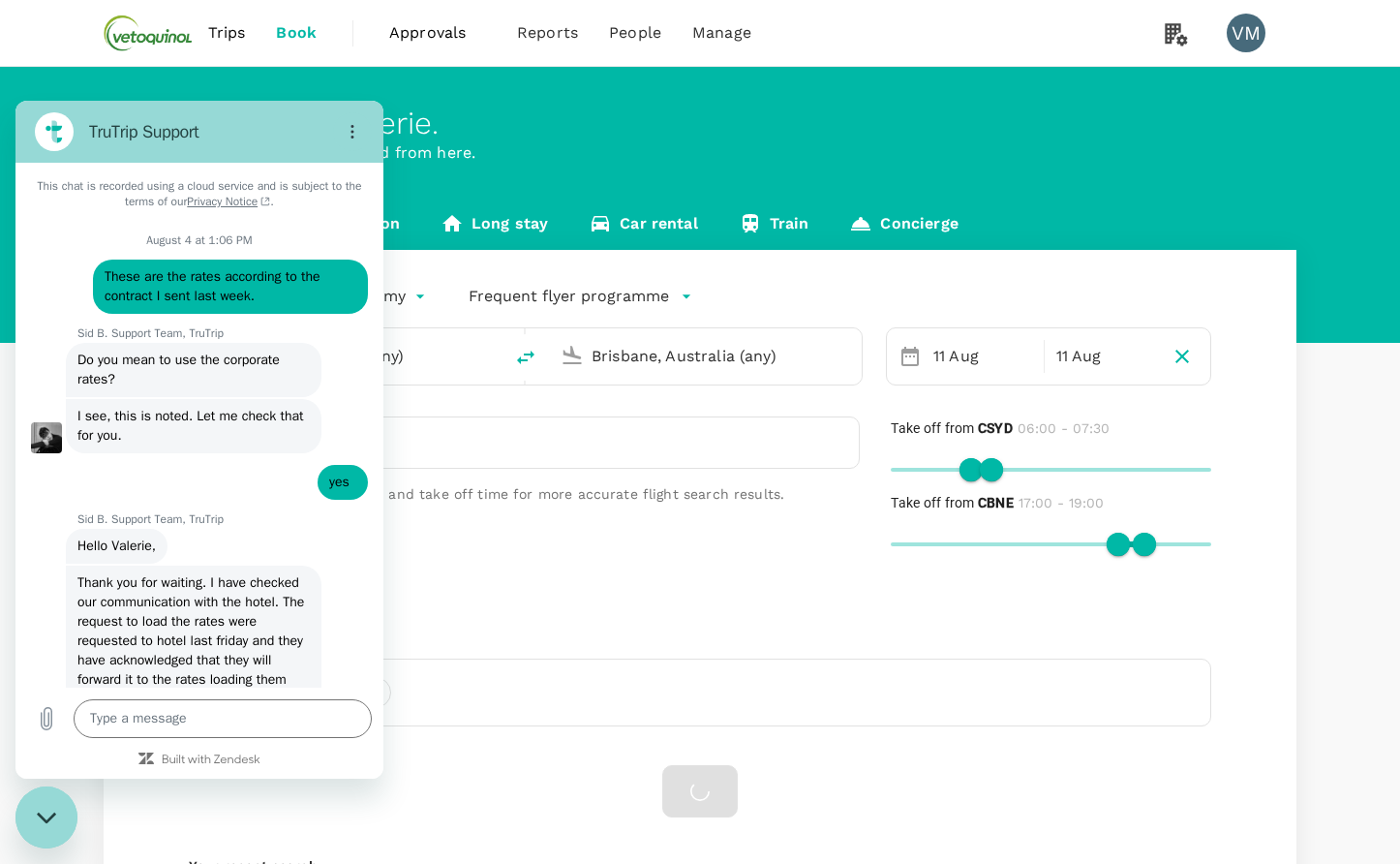scroll, scrollTop: 0, scrollLeft: 0, axis: both 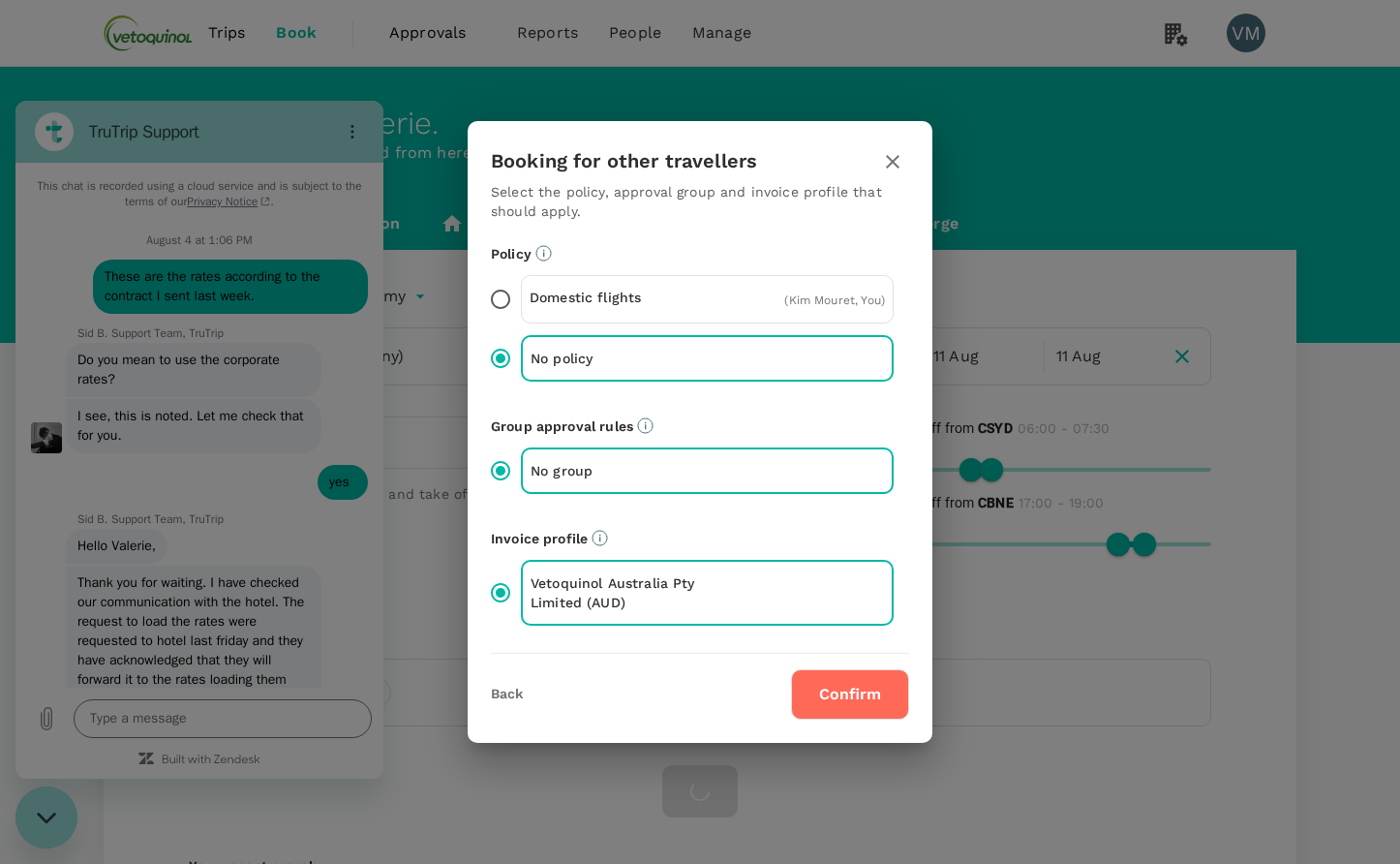 type on "x" 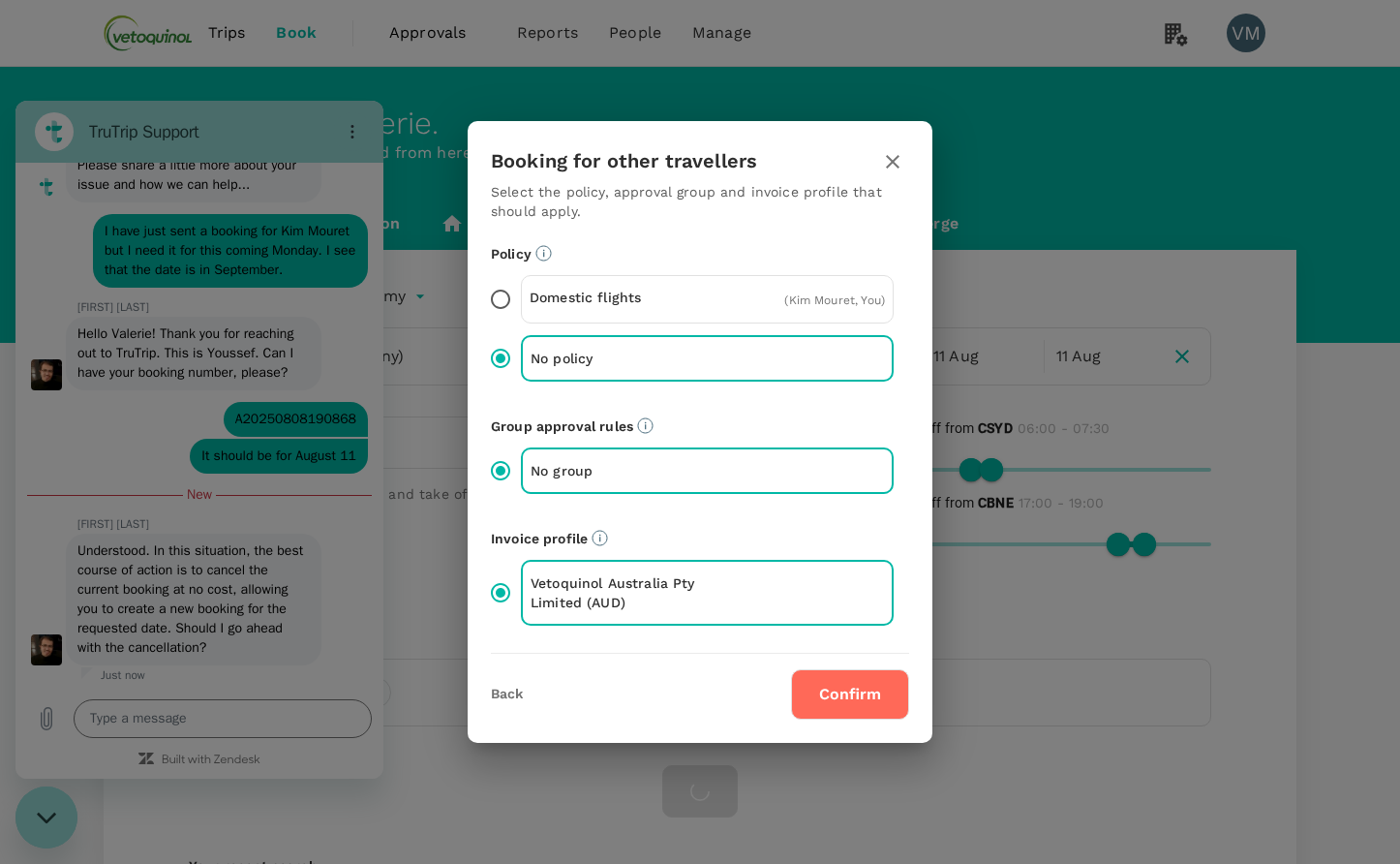 click on "Confirm" at bounding box center [850, 694] 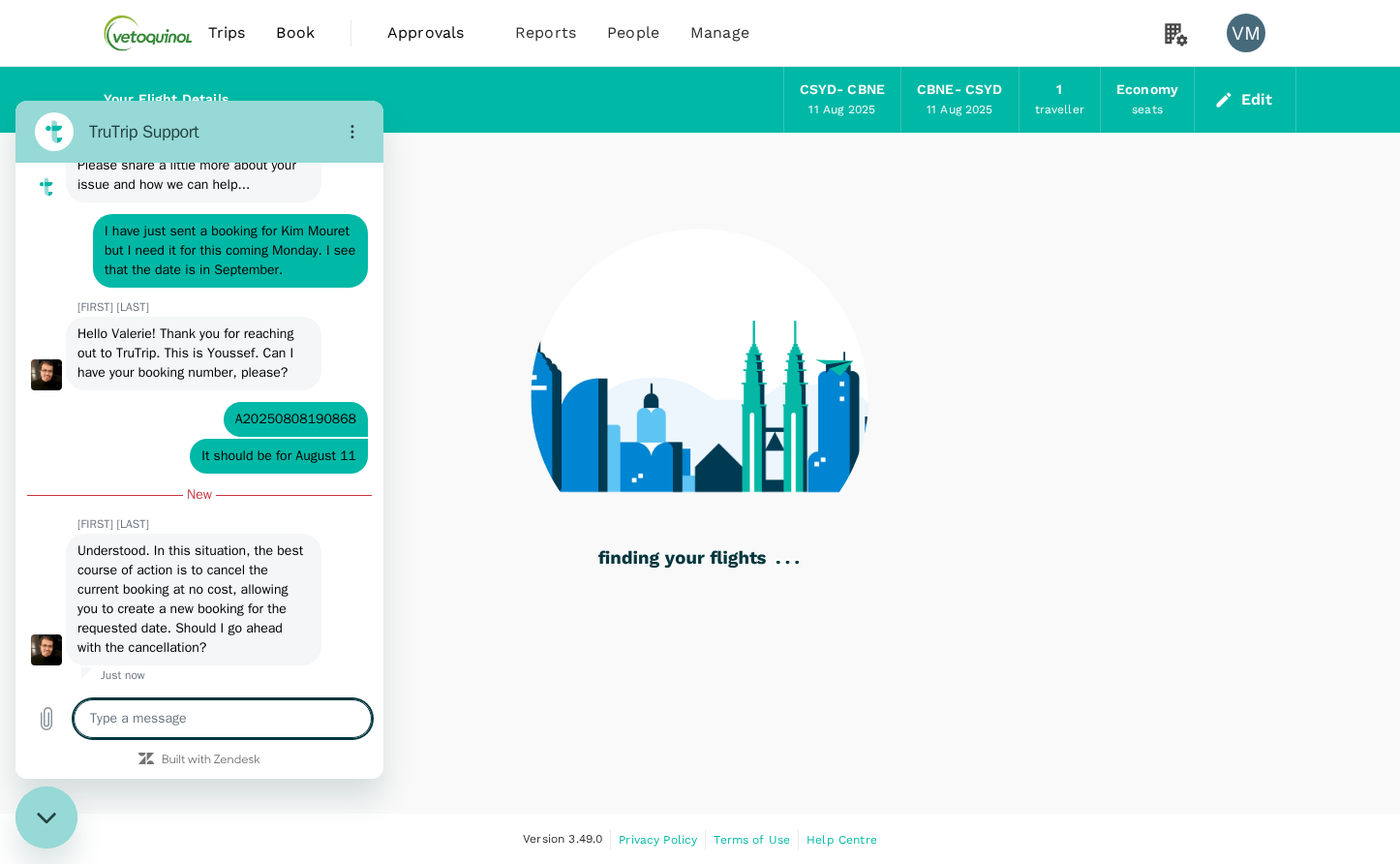 click at bounding box center [223, 719] 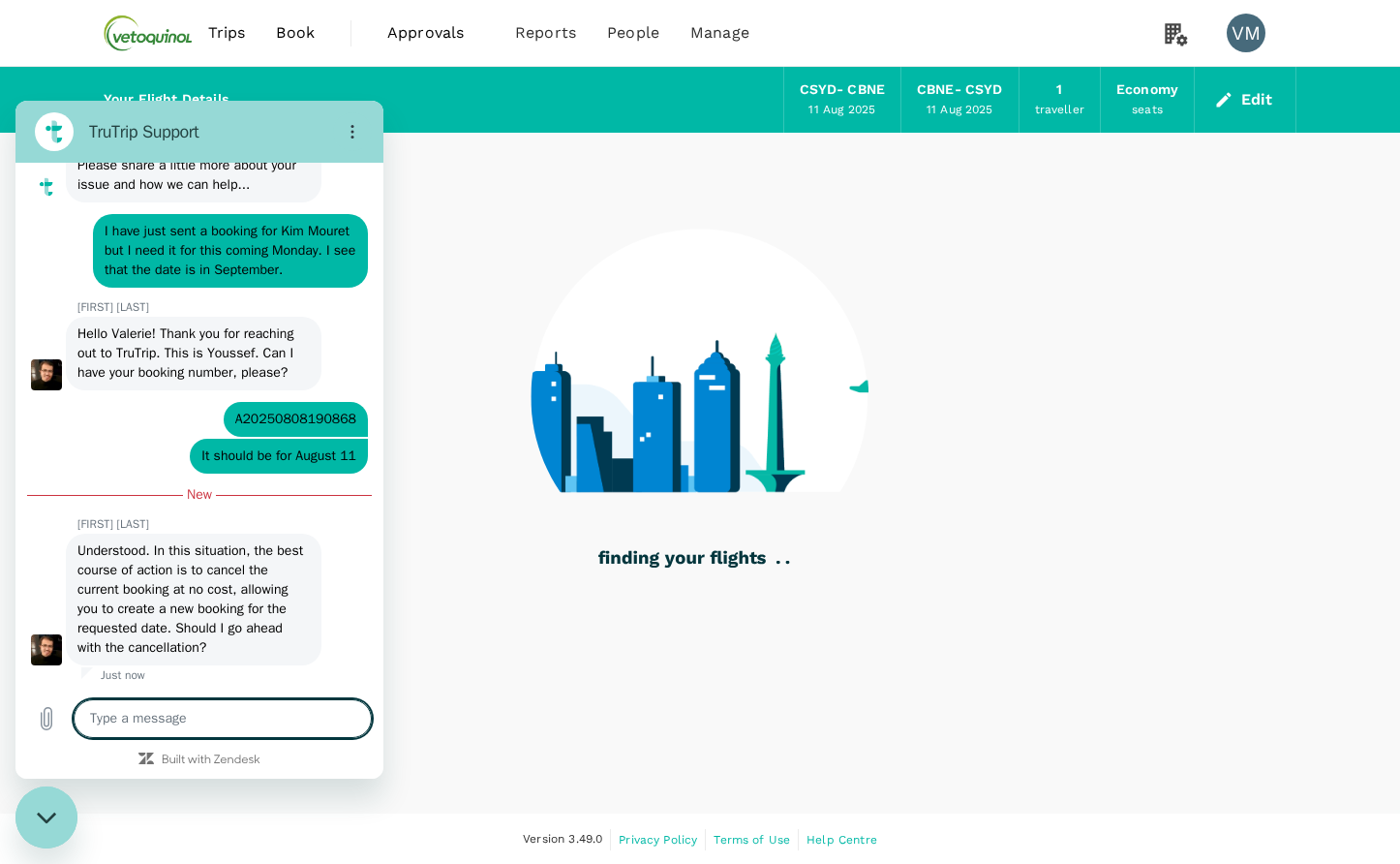 type on "Y" 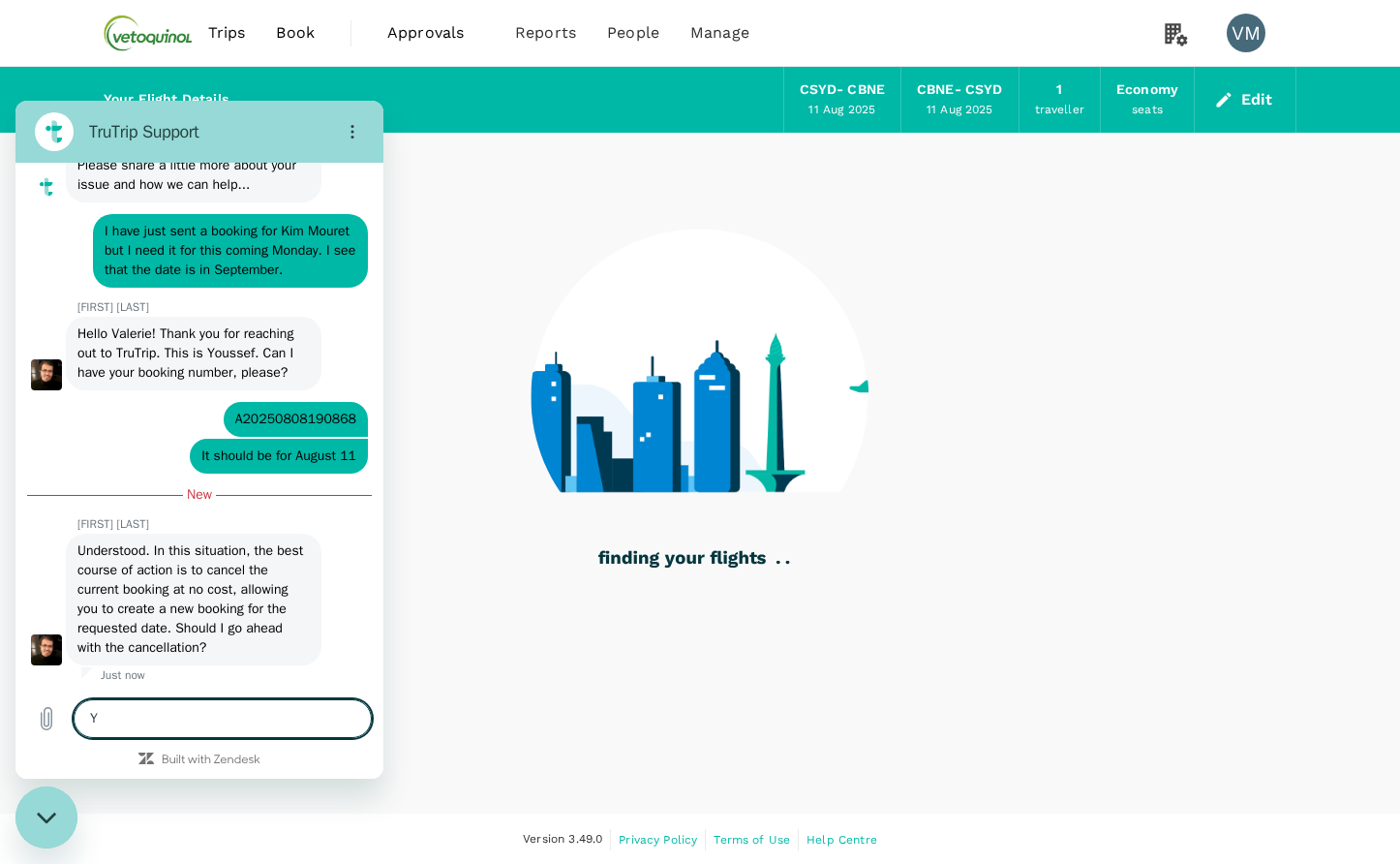 type on "x" 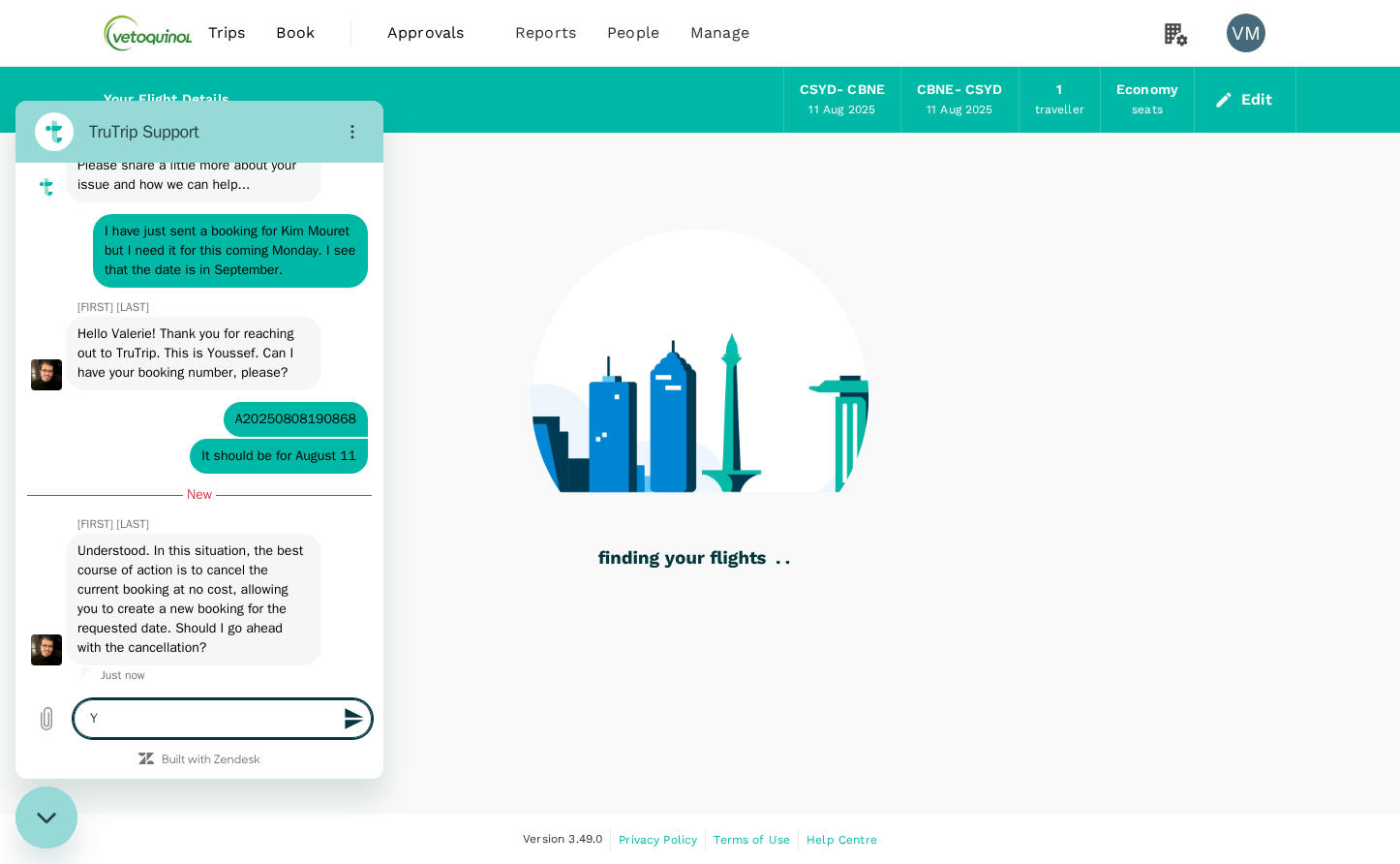 type on "Ye" 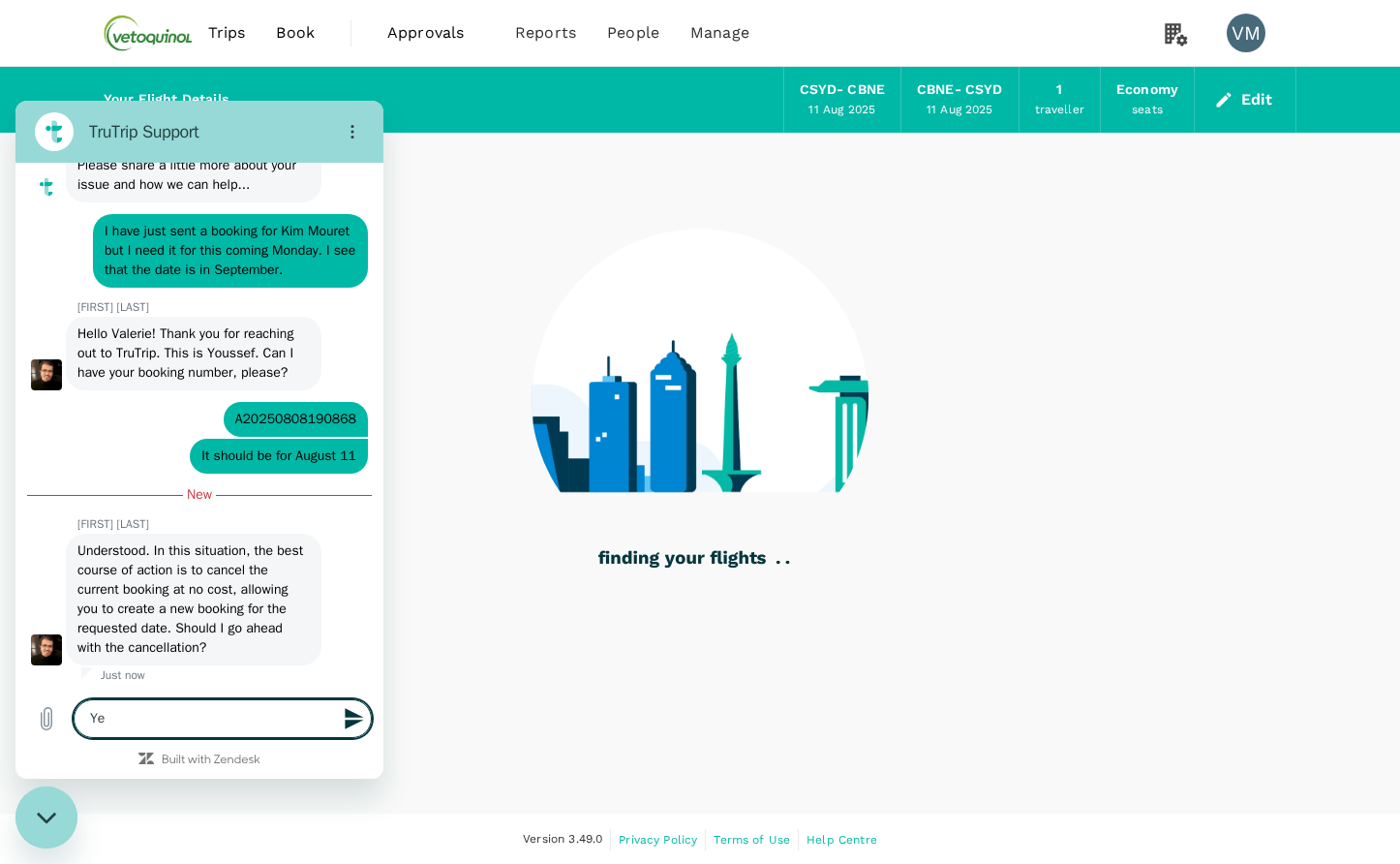 type on "x" 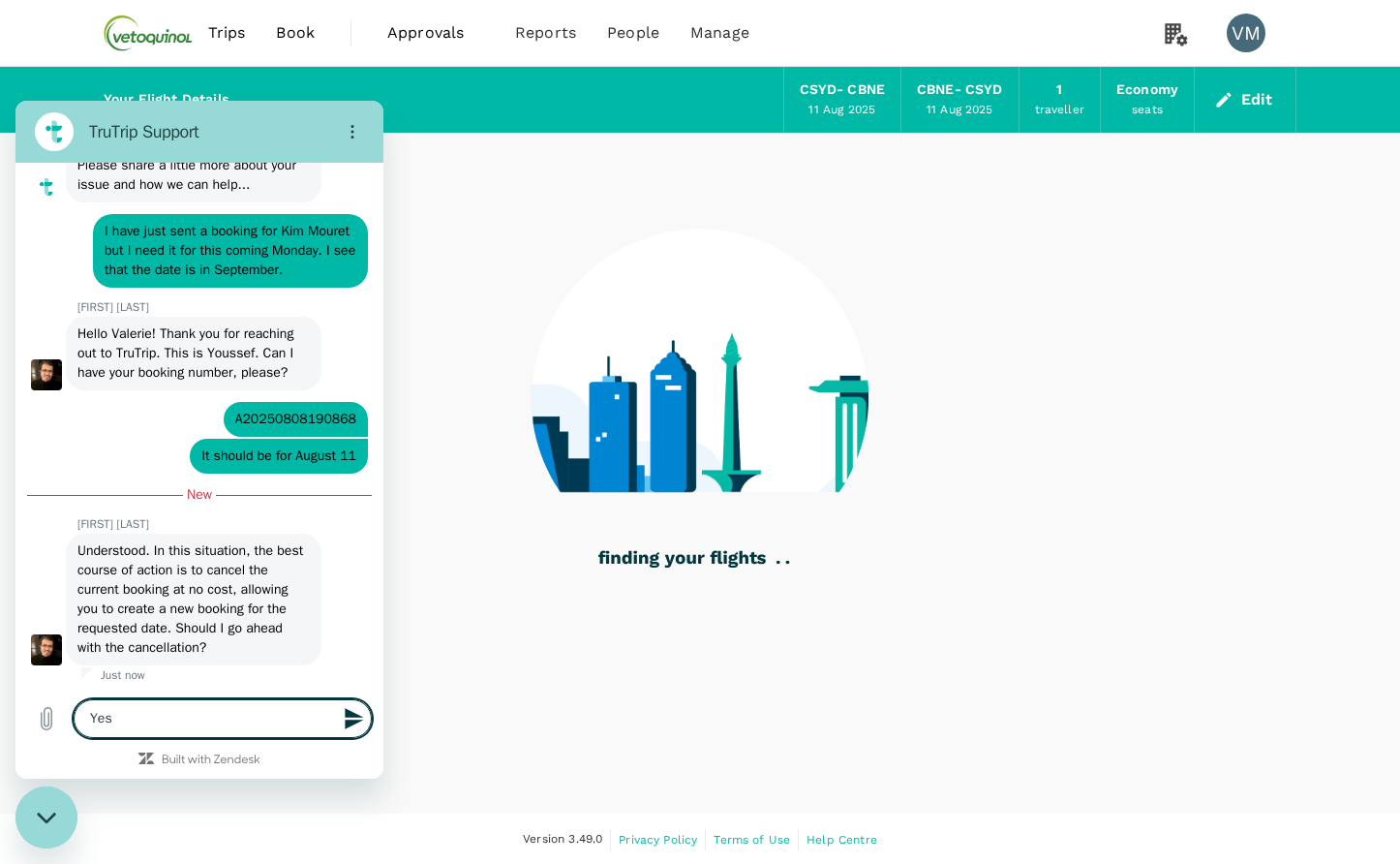 type on "Yes" 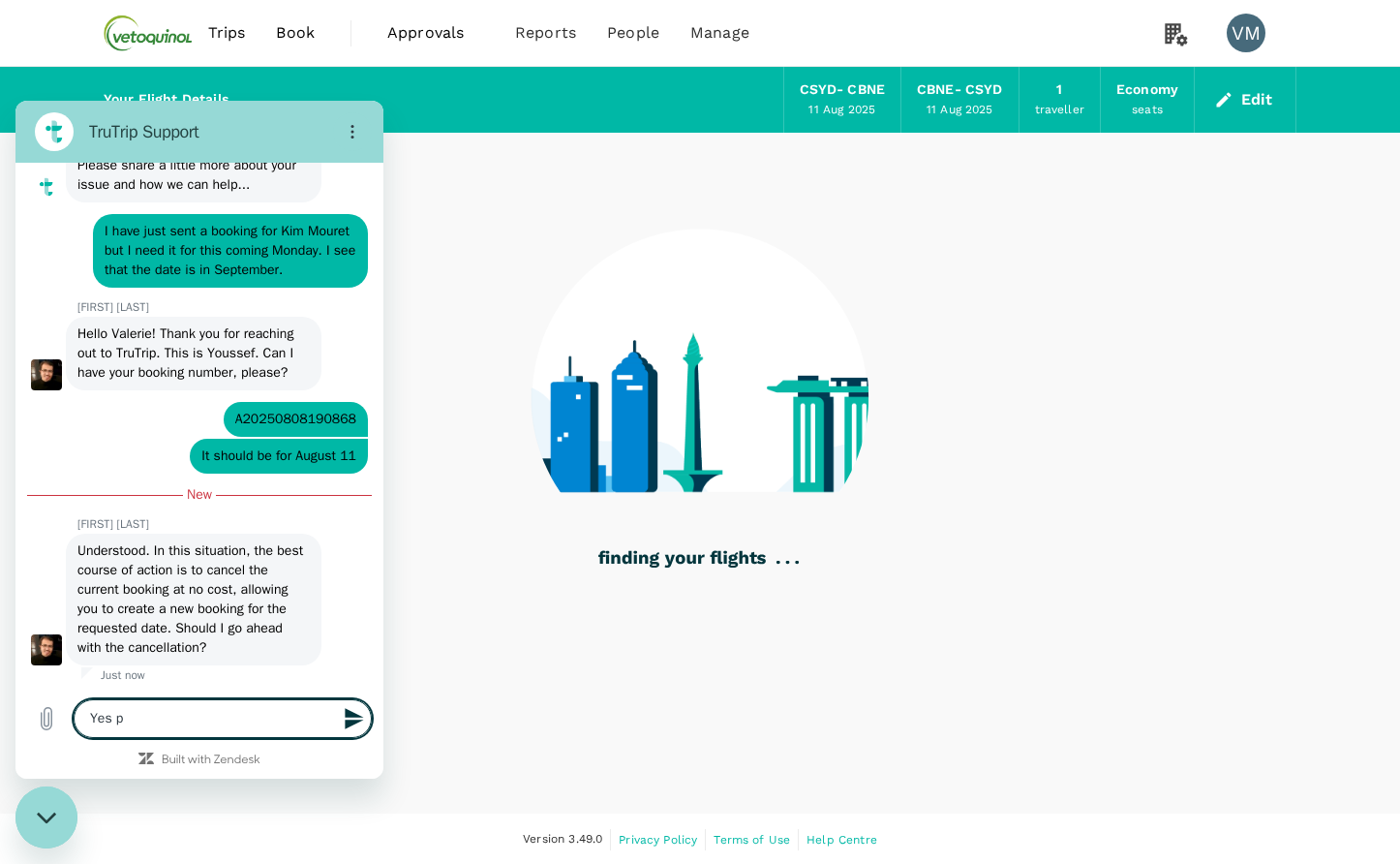 type on "Yes pl" 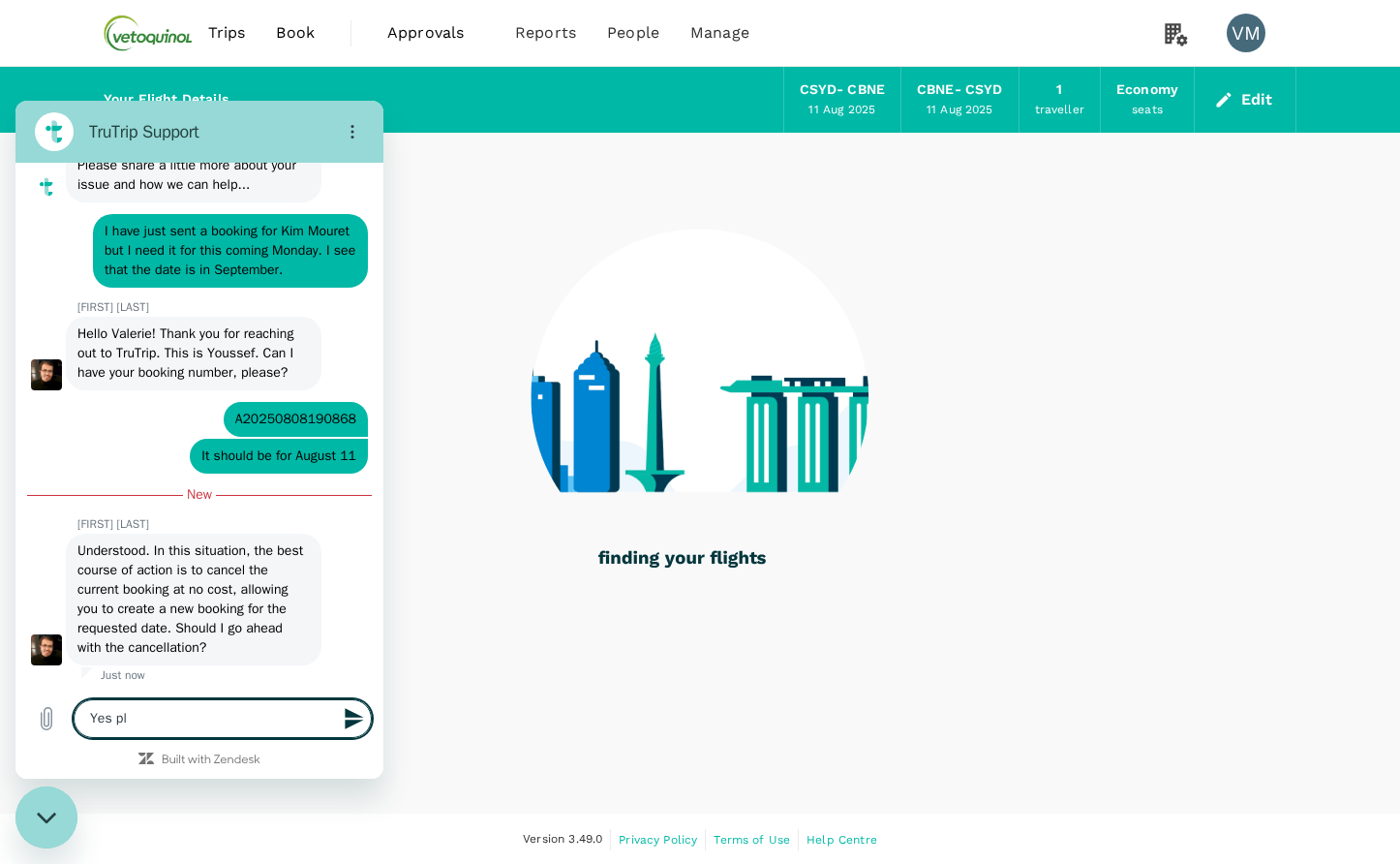 type on "Yes ple" 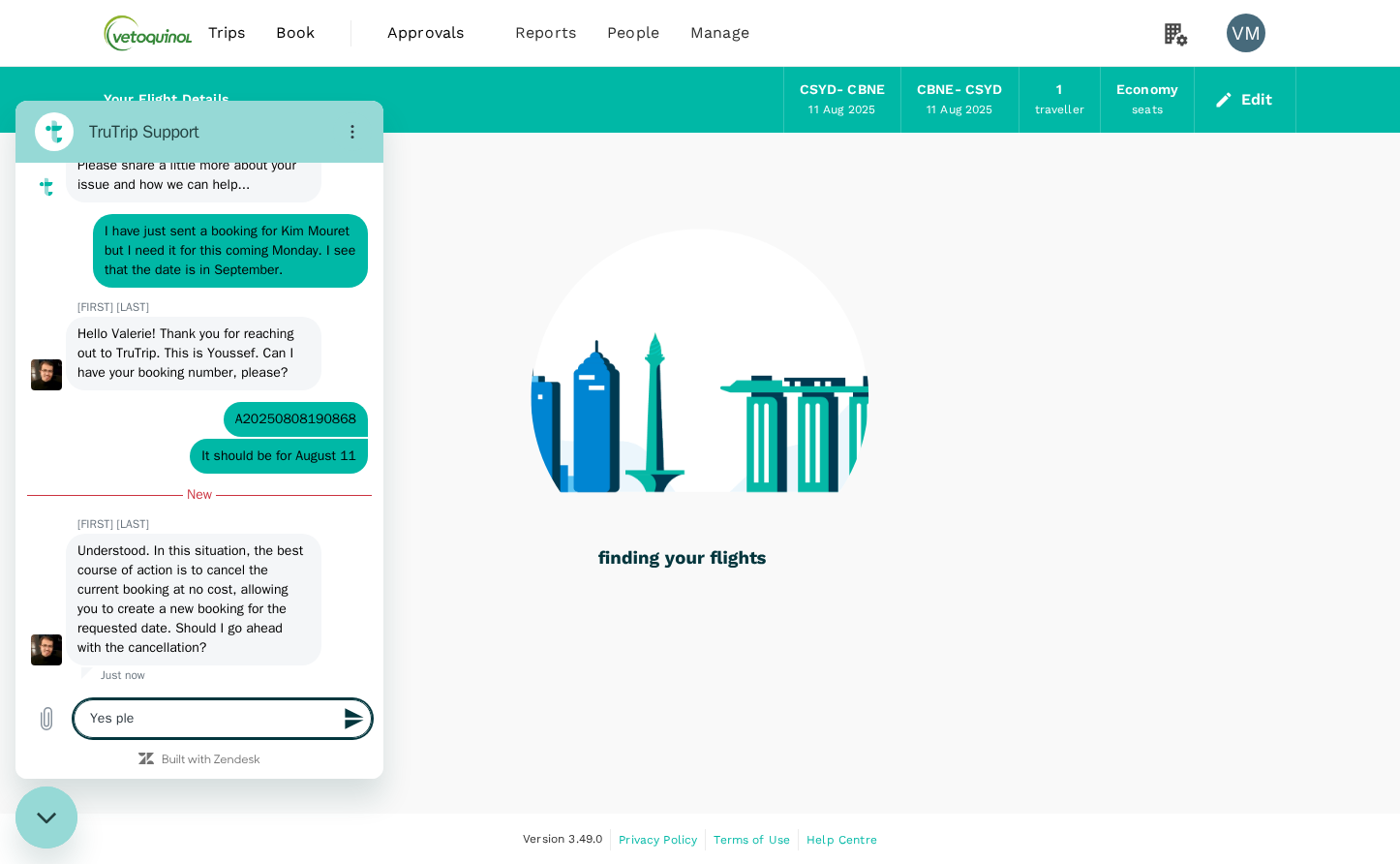 type on "x" 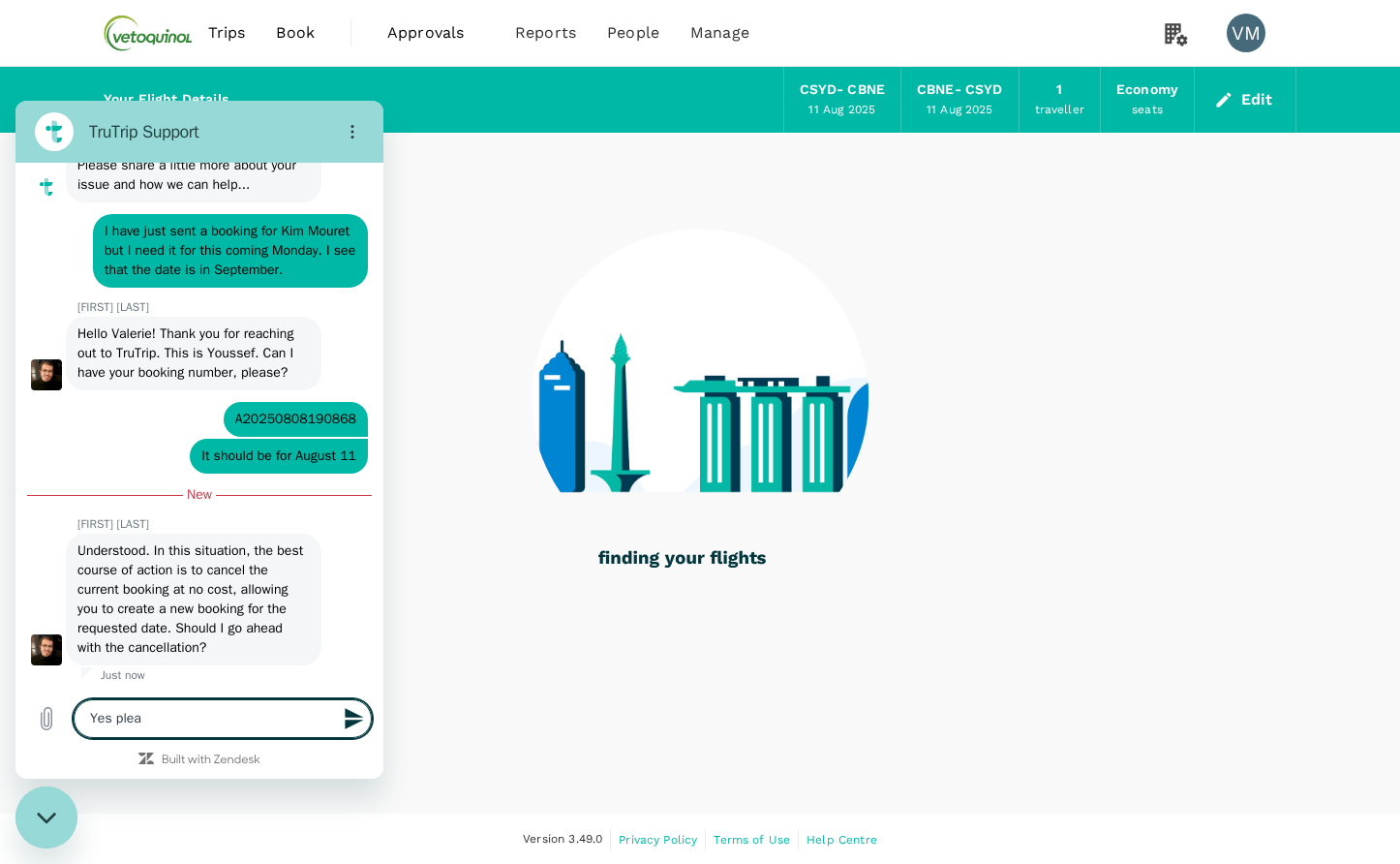 type on "Yes pleas" 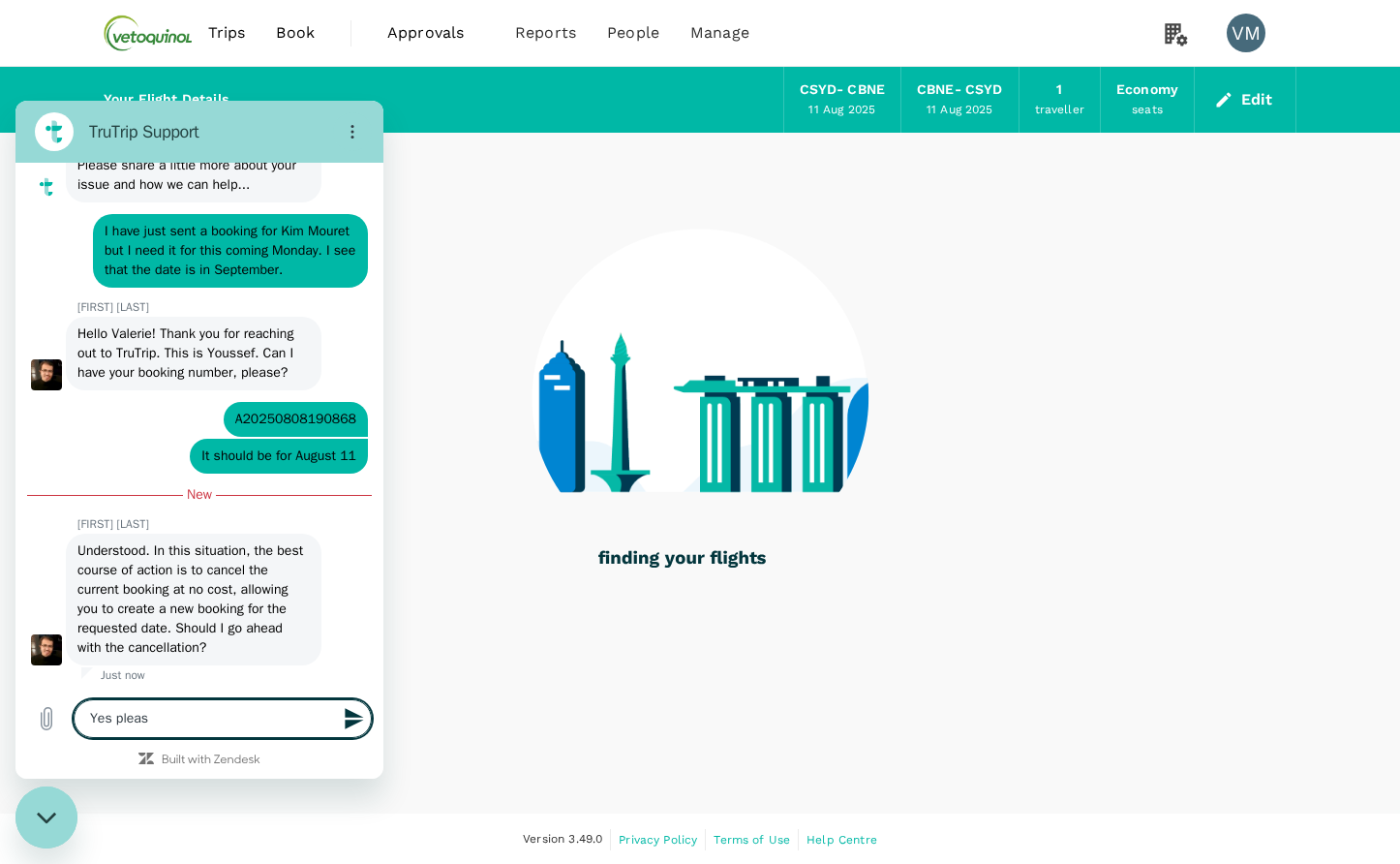 type on "Yes please" 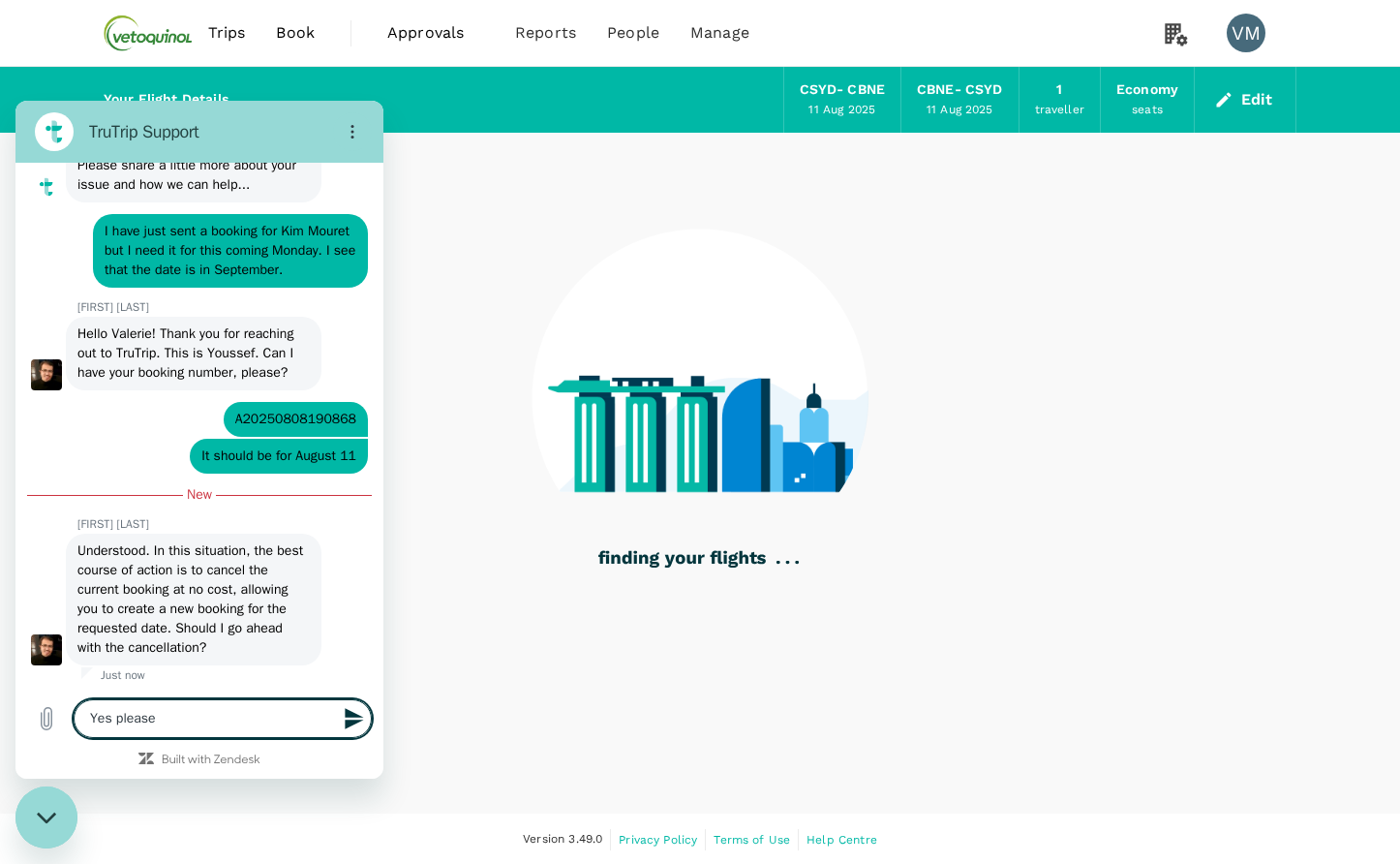 type 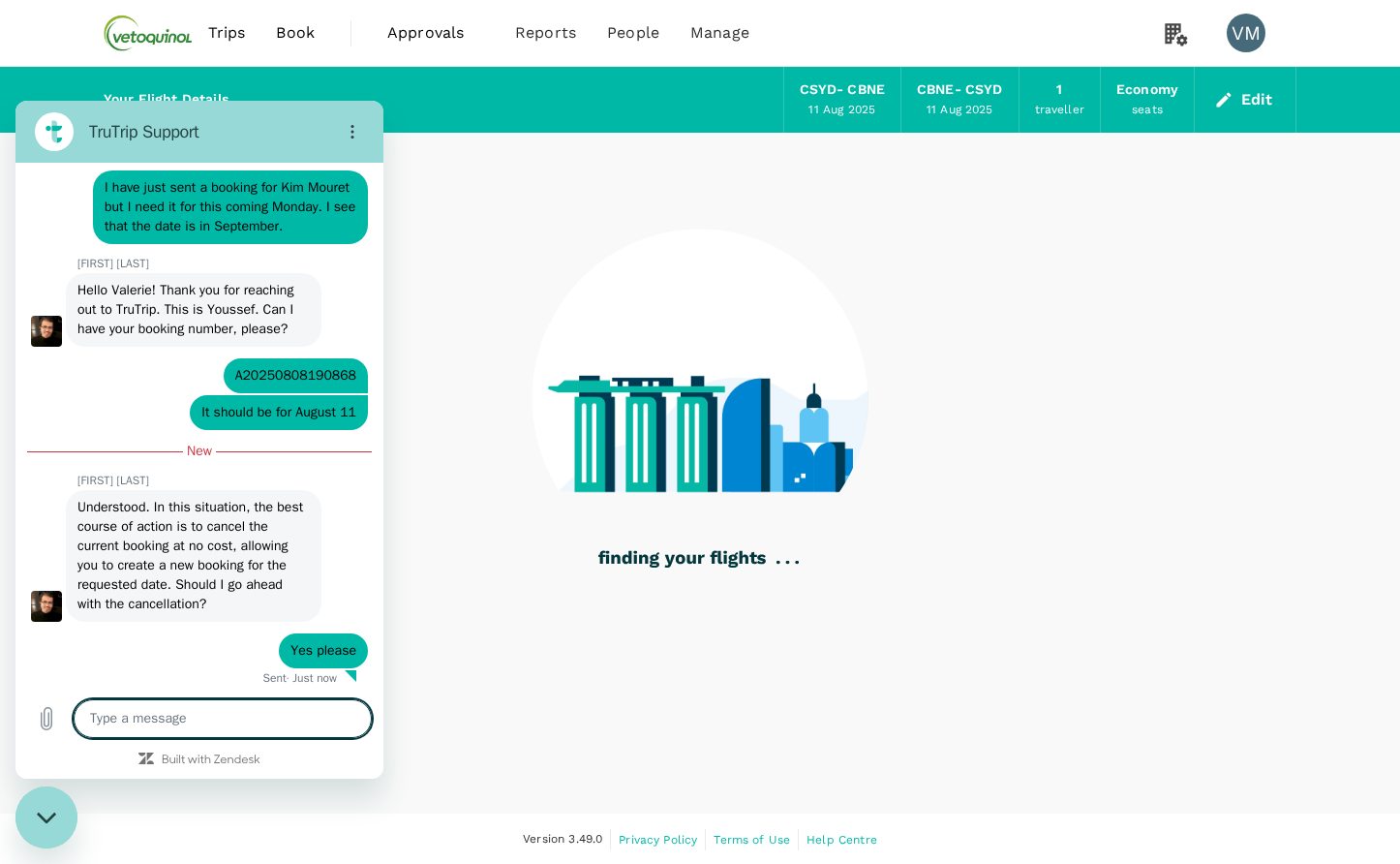 scroll, scrollTop: 9489, scrollLeft: 0, axis: vertical 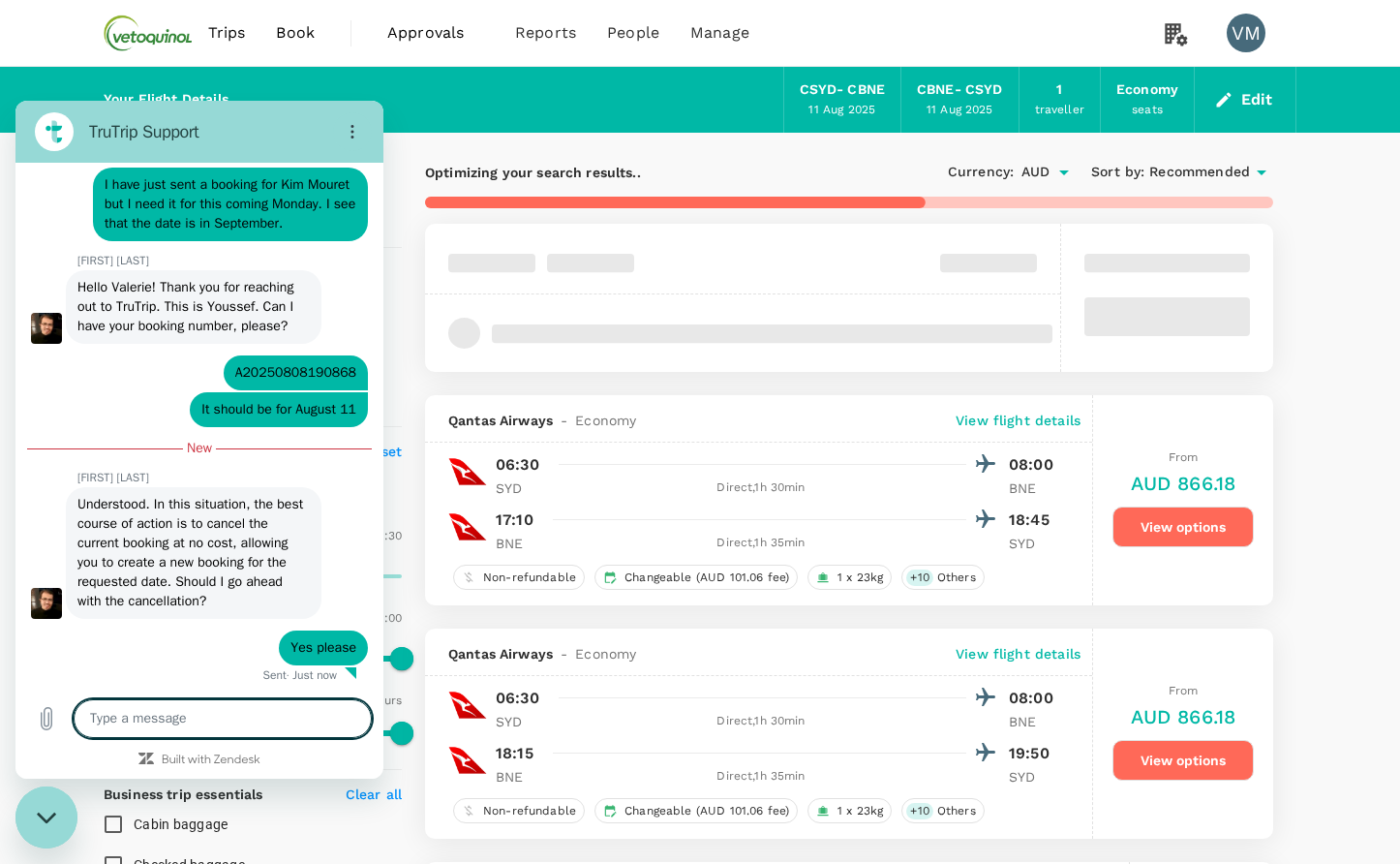 click at bounding box center (46, 818) 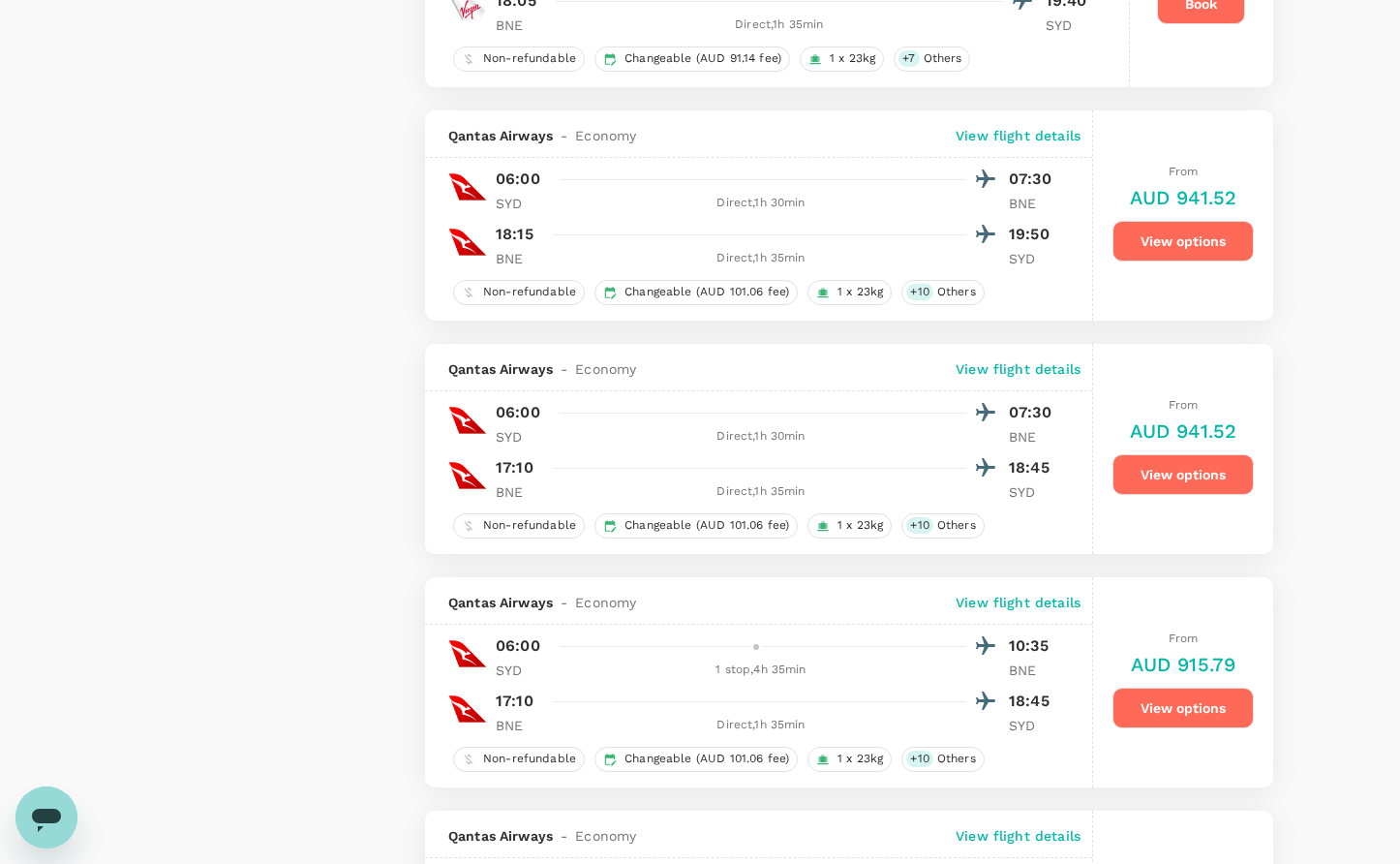 scroll, scrollTop: 1844, scrollLeft: 0, axis: vertical 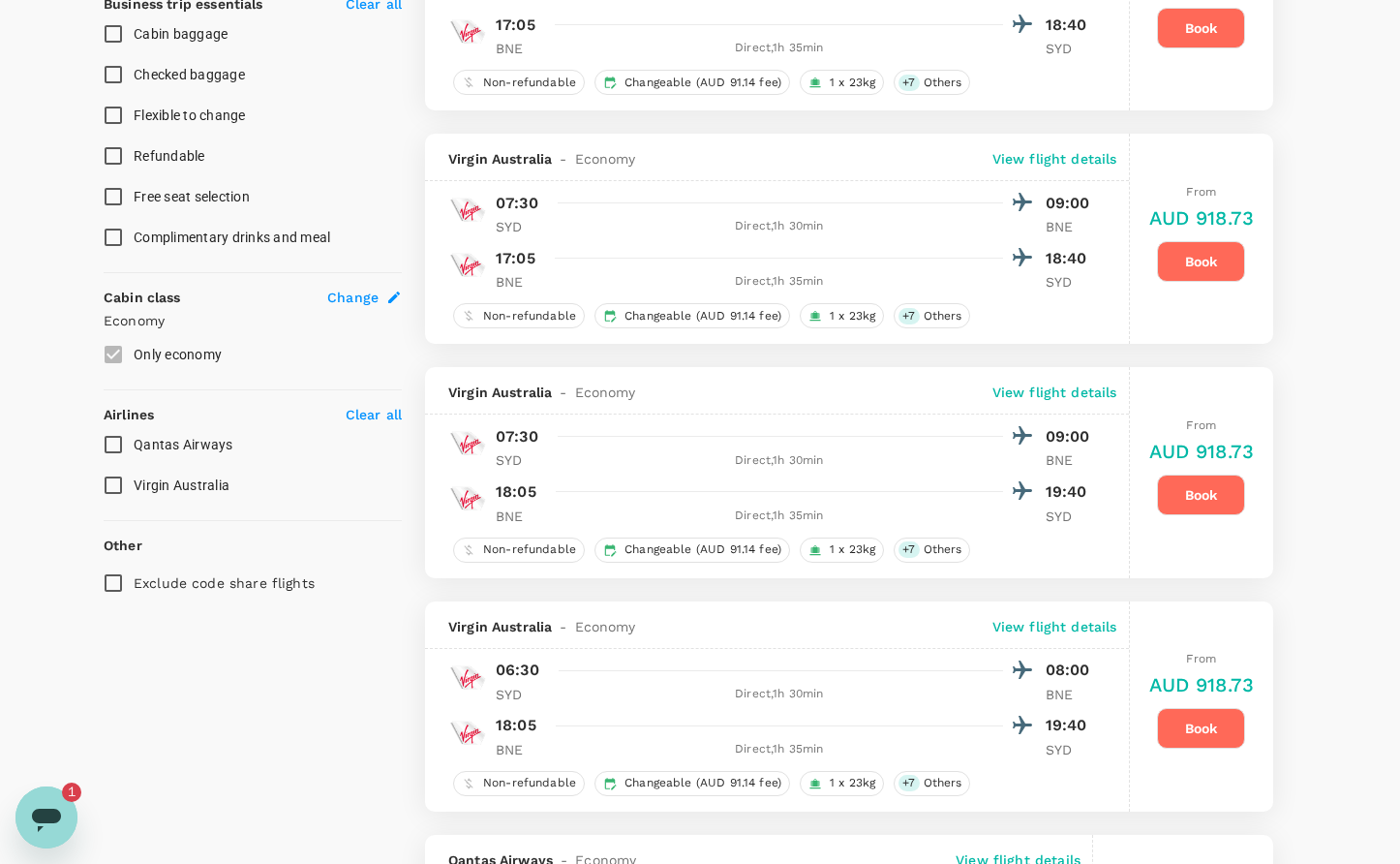 click 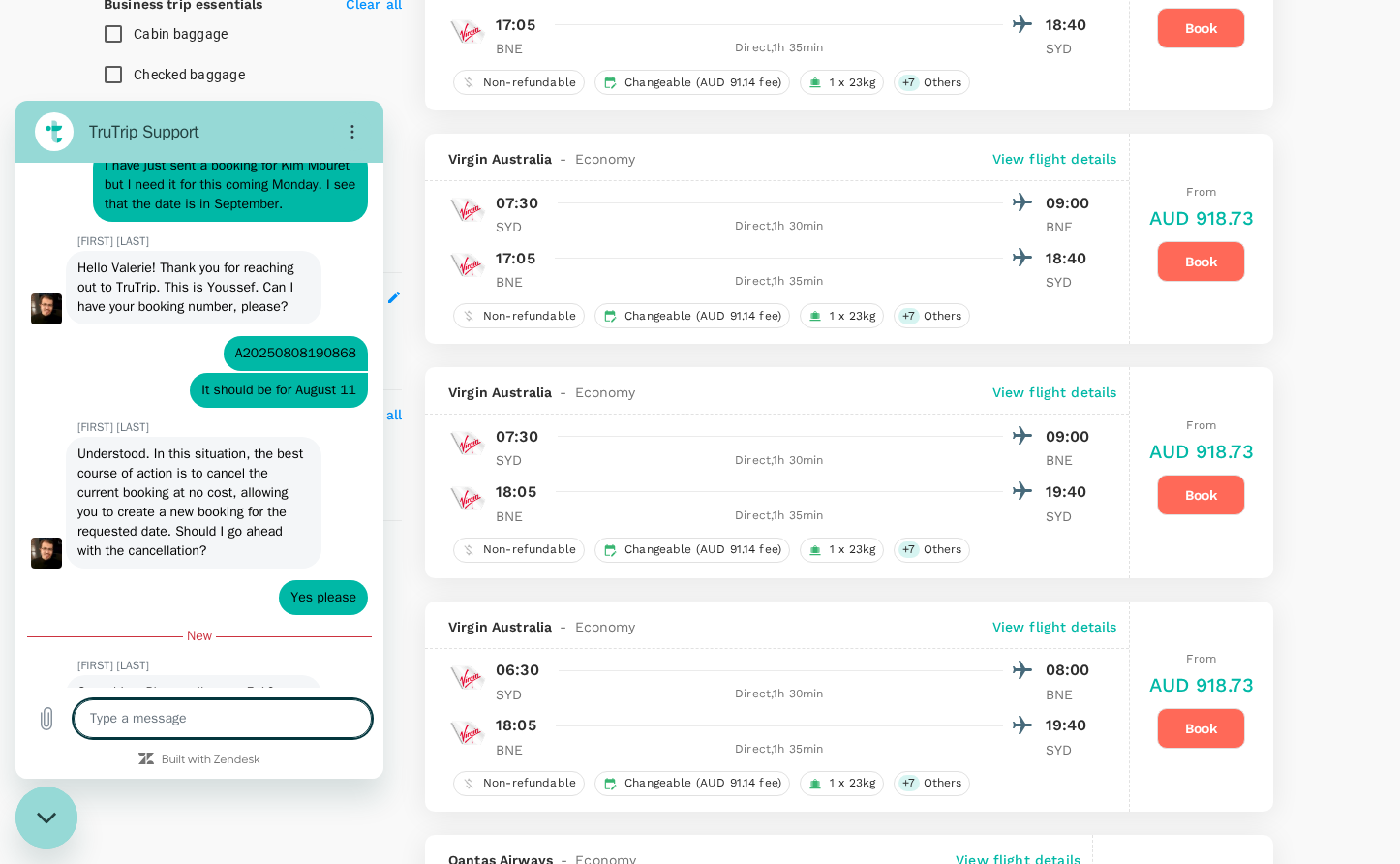 scroll, scrollTop: 0, scrollLeft: 0, axis: both 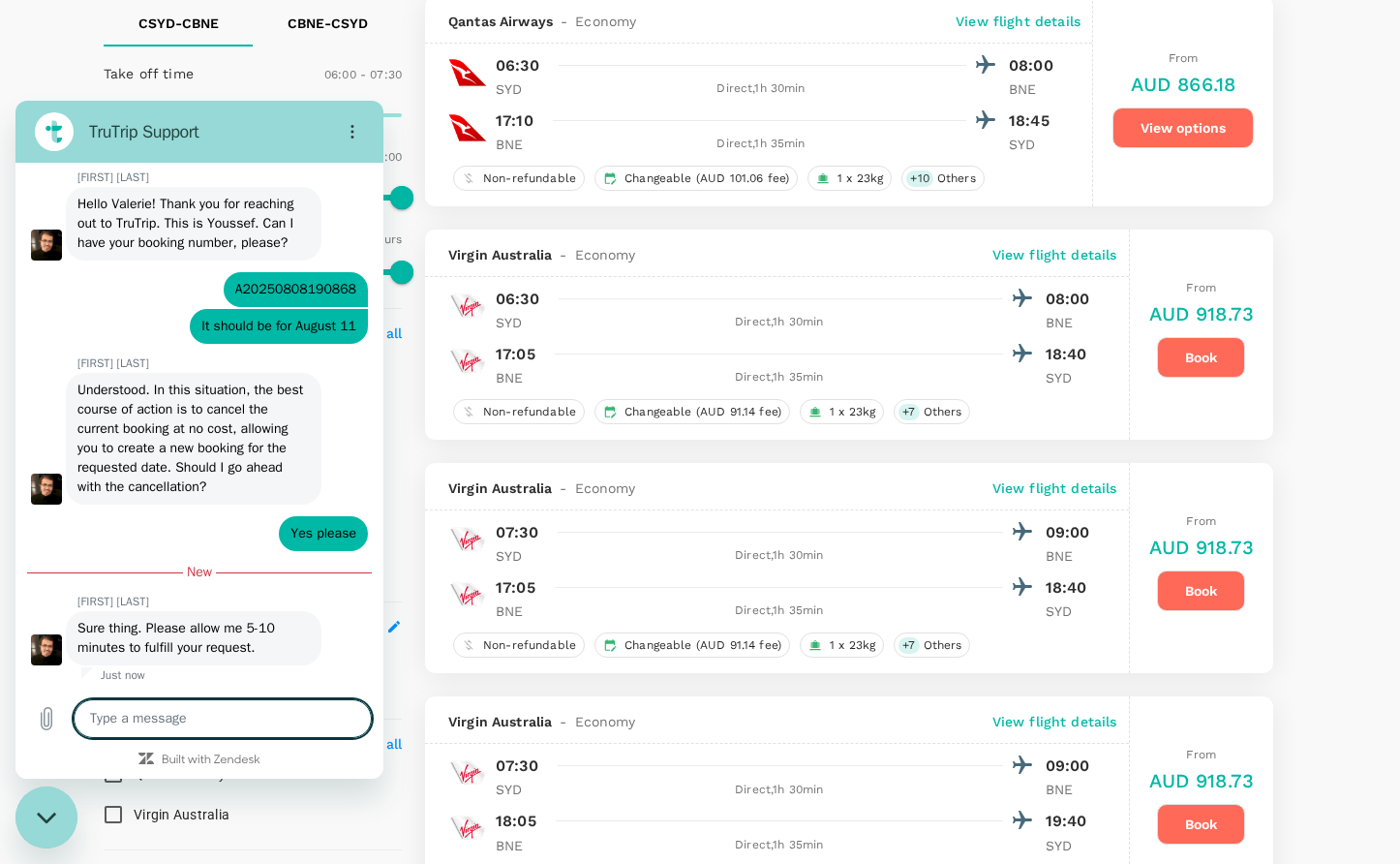 click on "Your Flight Details CSYD  -   CBNE 11 Aug 2025 CBNE  -   CSYD 11 Aug 2025 1 traveller Economy seats Edit Policy Show flights that are hidden by company policy Stops Direct 1 stop 2+ stops Time Reset CSYD - CBNE CBNE - CSYD Take off time 06:00 - 07:30 Landing time 00:00 - 24:00 Duration 7.30 hours Take off time 17:00 - 19:00 Landing time 00:00 - 24:00 Duration 4.35 hours Business trip essentials Clear all Cabin baggage Checked baggage Flexible to change Refundable Free seat selection Complimentary drinks and meal Cabin class Change Economy Only economy Airlines Clear all Qantas Airways Virgin Australia Other Exclude code share flights Optimizing your search results.. Currency :  AUD Sort by :  Recommended Qantas Airways     - Economy   View flight details 06:30 08:00 SYD Direct ,  1h 30min BNE 18:15 19:50 BNE Direct ,  1h 35min SYD Non-refundable Changeable (AUD 101.06 fee) 1 x 23kg + 10 Others From AUD 866.18 View options Qantas Airways     - Economy   View flight details 06:30 08:00 SYD Direct ,  1h 30min ," at bounding box center (700, 2164) 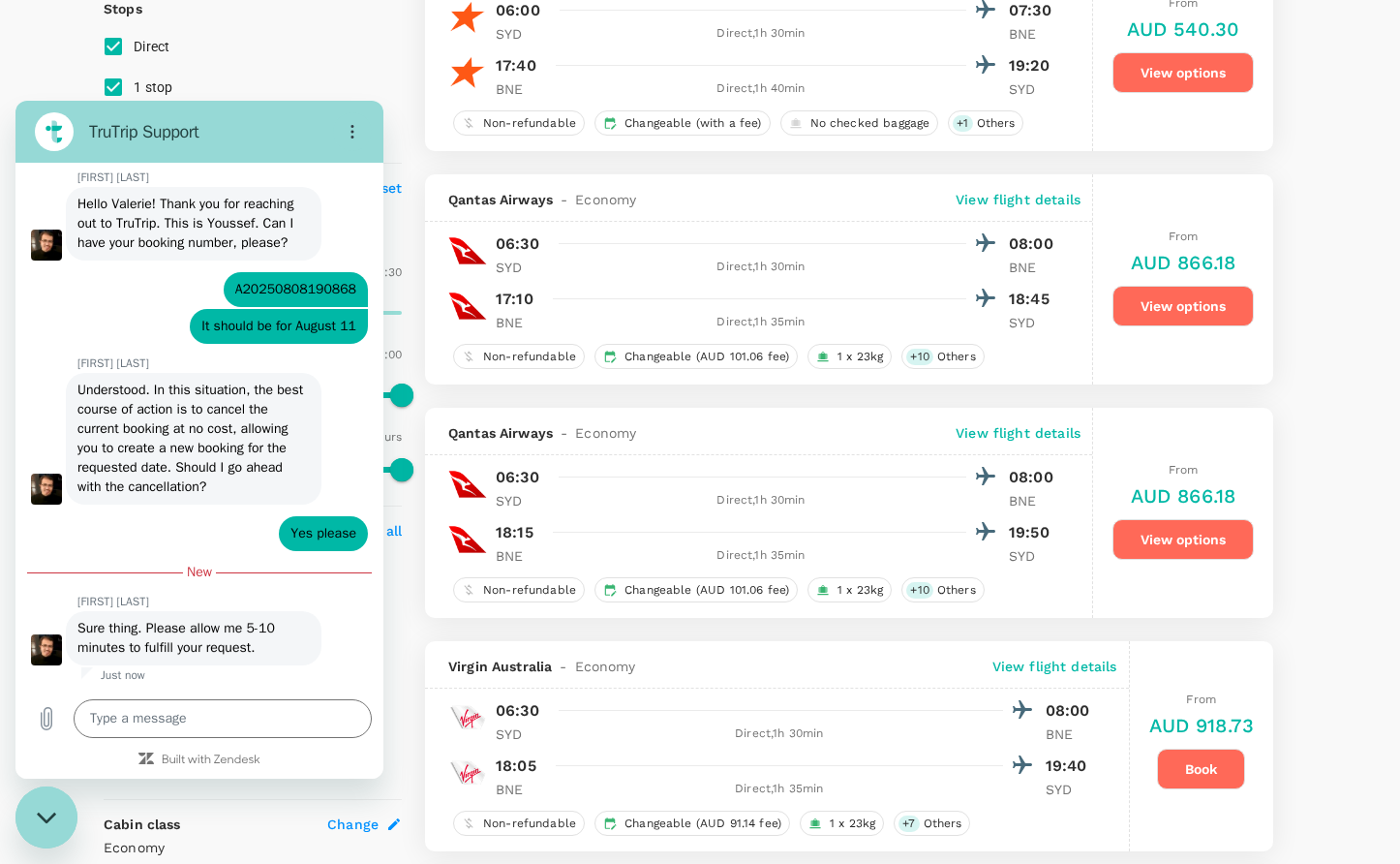 scroll, scrollTop: 329, scrollLeft: 0, axis: vertical 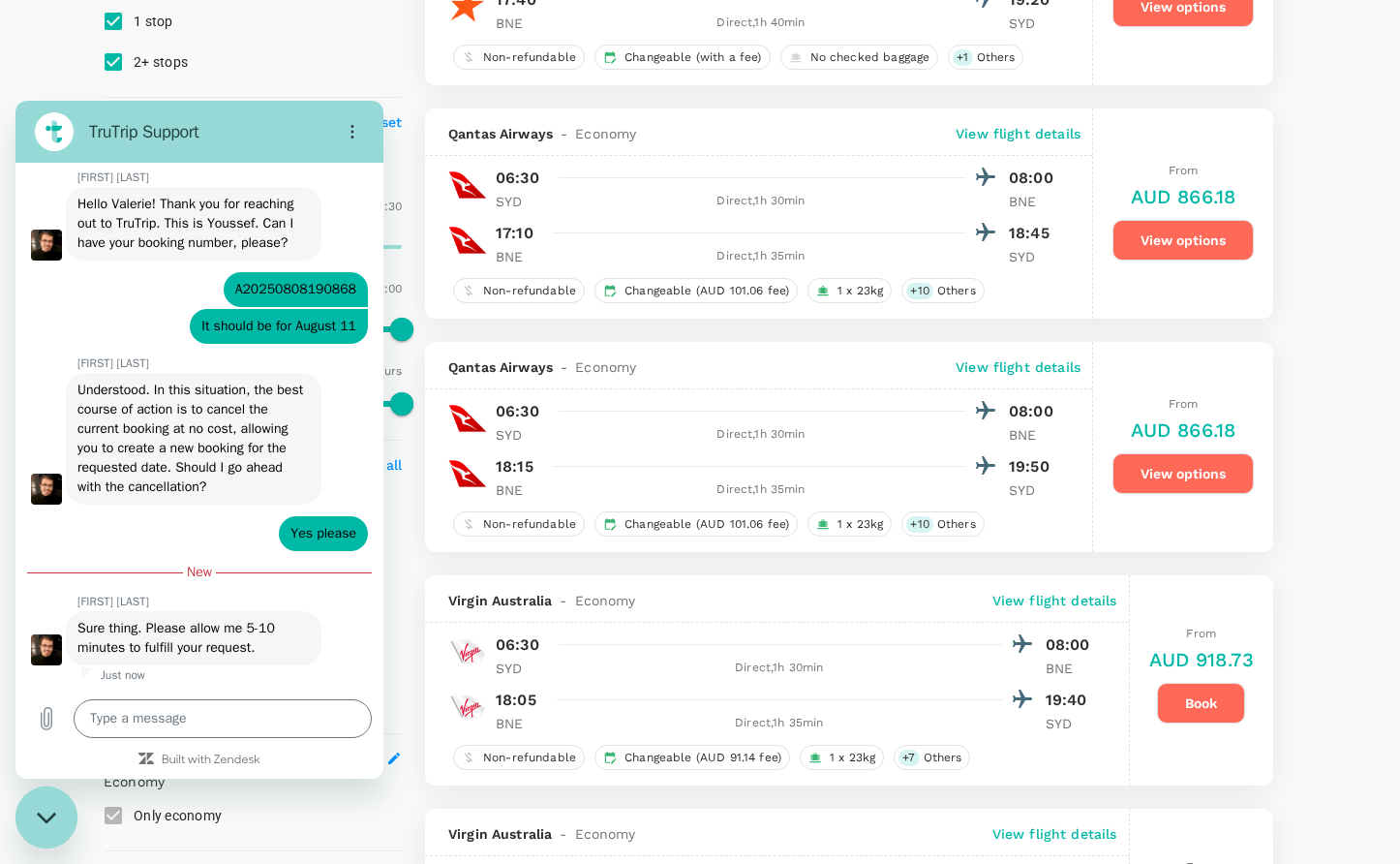 click at bounding box center [46, 818] 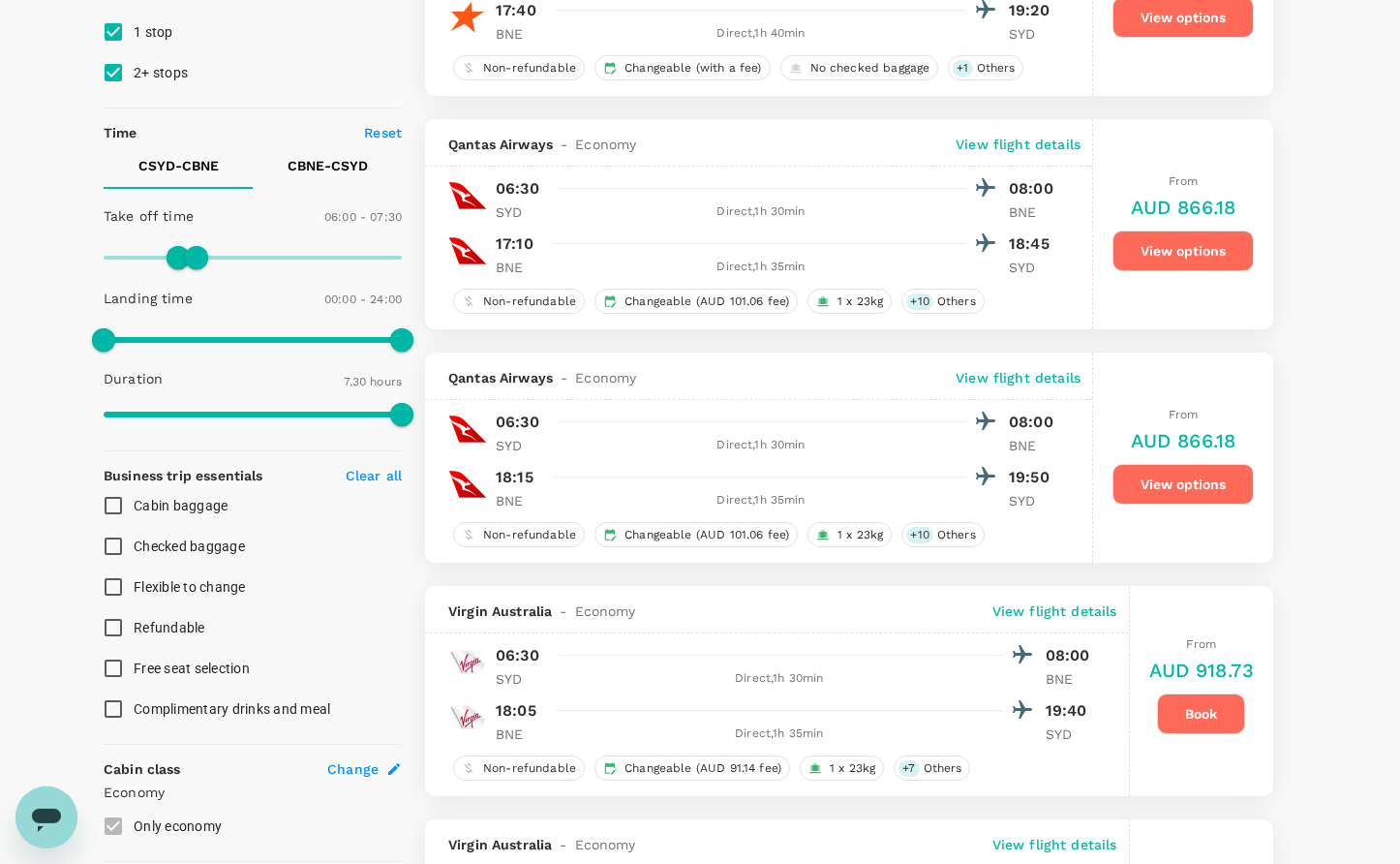 scroll, scrollTop: 329, scrollLeft: 0, axis: vertical 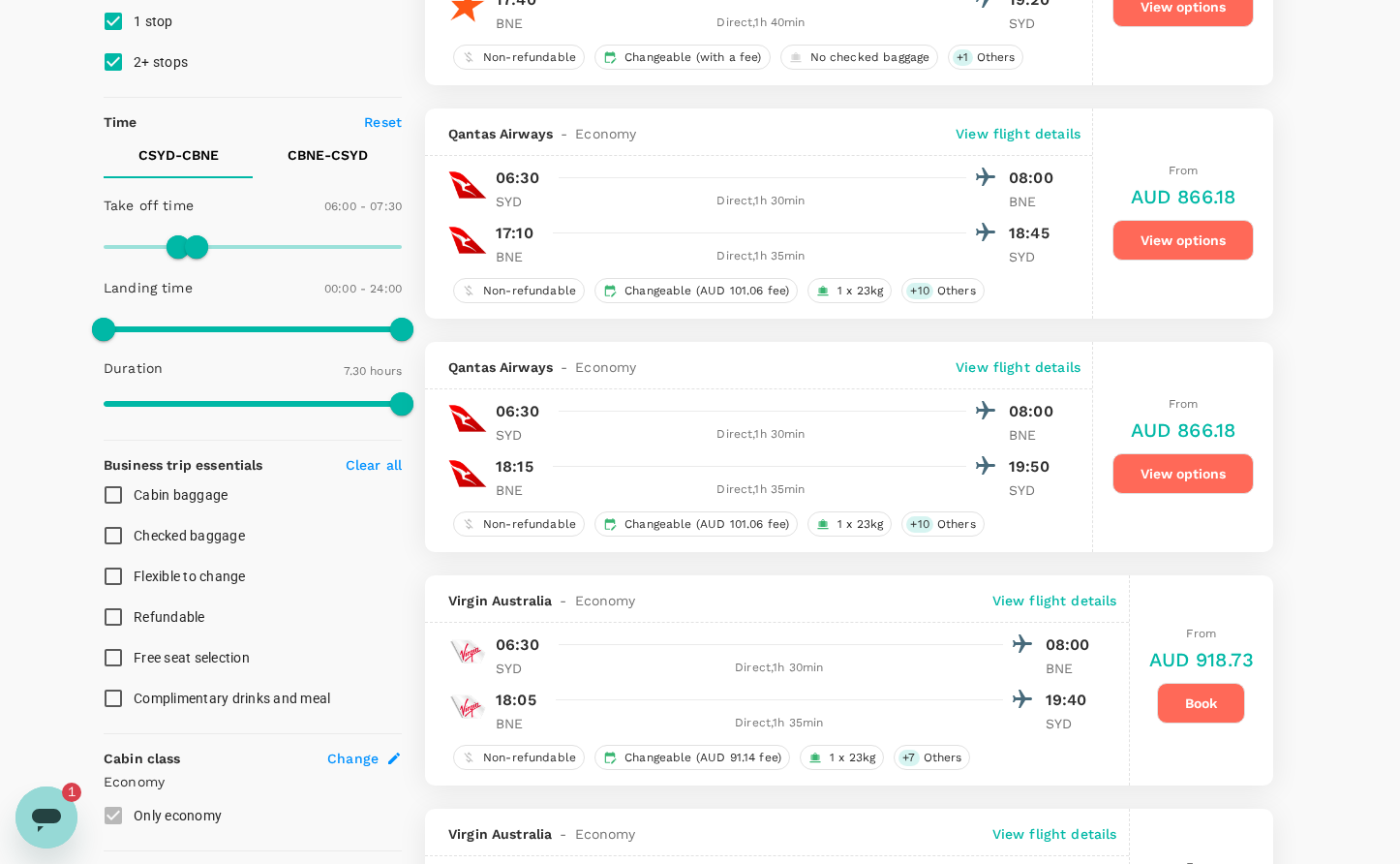click on "Your Flight Details CSYD  -   CBNE 11 Aug 2025 CBNE  -   CSYD 11 Aug 2025 1 traveller Economy seats Edit Policy Show flights that are hidden by company policy Stops Direct 1 stop 2+ stops Time Reset CSYD - CBNE CBNE - CSYD Take off time 06:00 - 07:30 Landing time 00:00 - 24:00 Duration 7.30 hours Take off time 17:00 - 19:00 Landing time 00:00 - 24:00 Duration 4.35 hours Business trip essentials Clear all Cabin baggage Checked baggage Flexible to change Refundable Free seat selection Complimentary drinks and meal Cabin class Change Economy Only economy Airlines Clear all Jetstar Qantas Airways Virgin Australia Other Exclude code share flights 39   flights found  |   0   hidden by policy Currency :  AUD Sort by :  Recommended Jetstar     - Economy   View flight details 06:00 07:30 SYD Direct ,  1h 30min BNE 17:40 19:20 BNE Direct ,  1h 40min SYD Non-refundable Changeable (with a fee) No checked baggage + 1 Others From AUD 540.30 View options Qantas Airways     - Economy   View flight details 06:30 08:00 SYD ," at bounding box center (700, 2301) 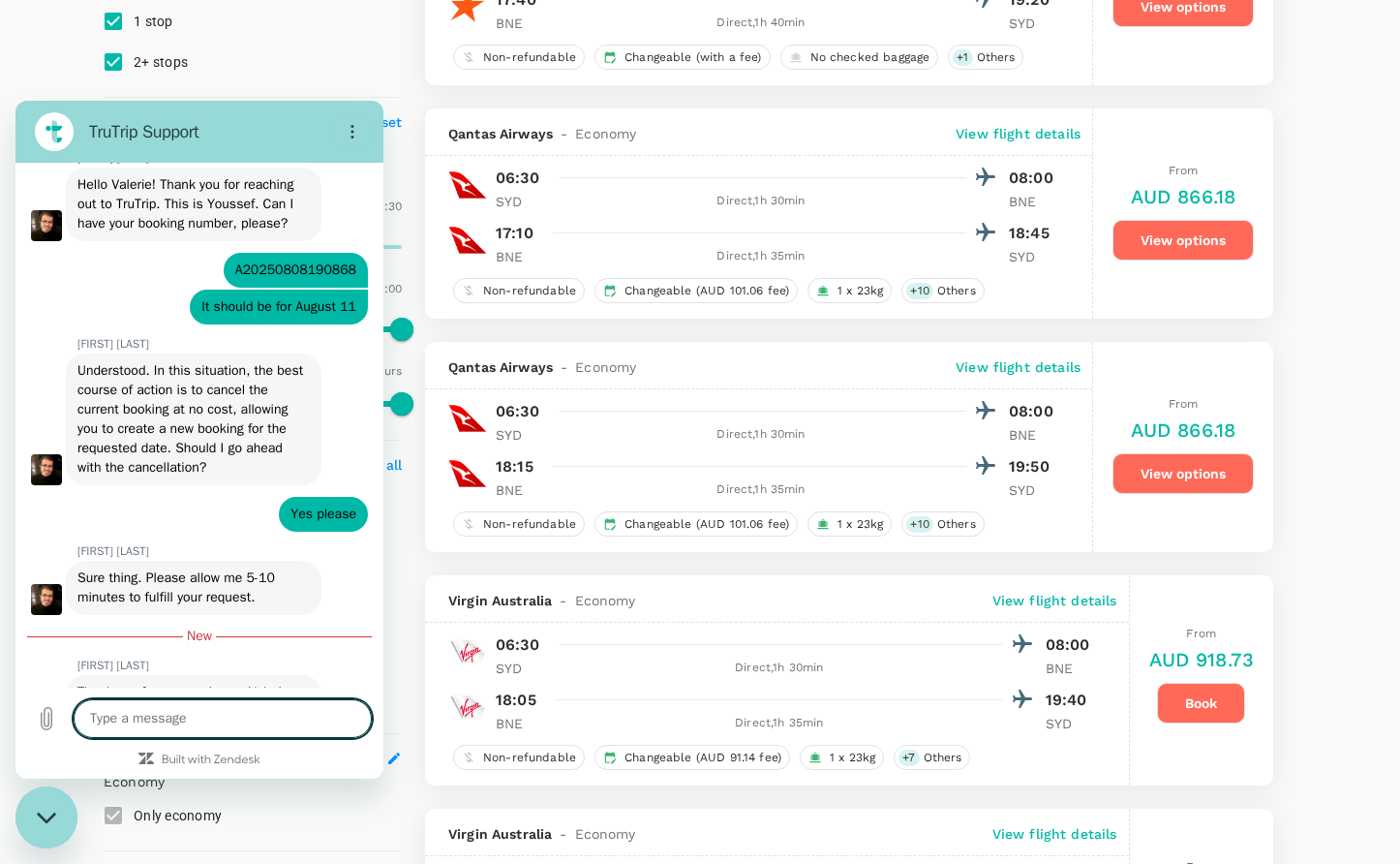 scroll, scrollTop: 0, scrollLeft: 0, axis: both 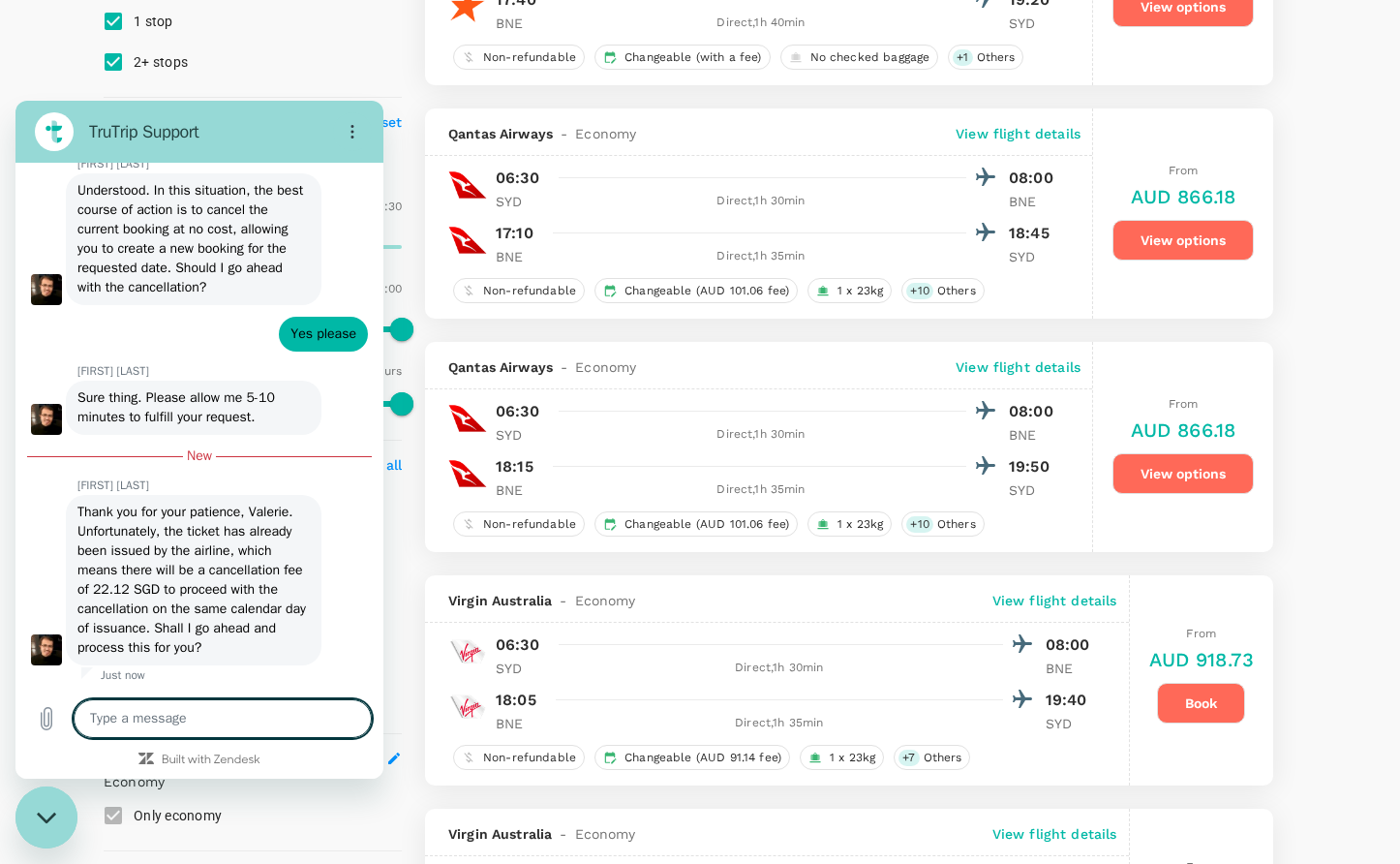 type on "U" 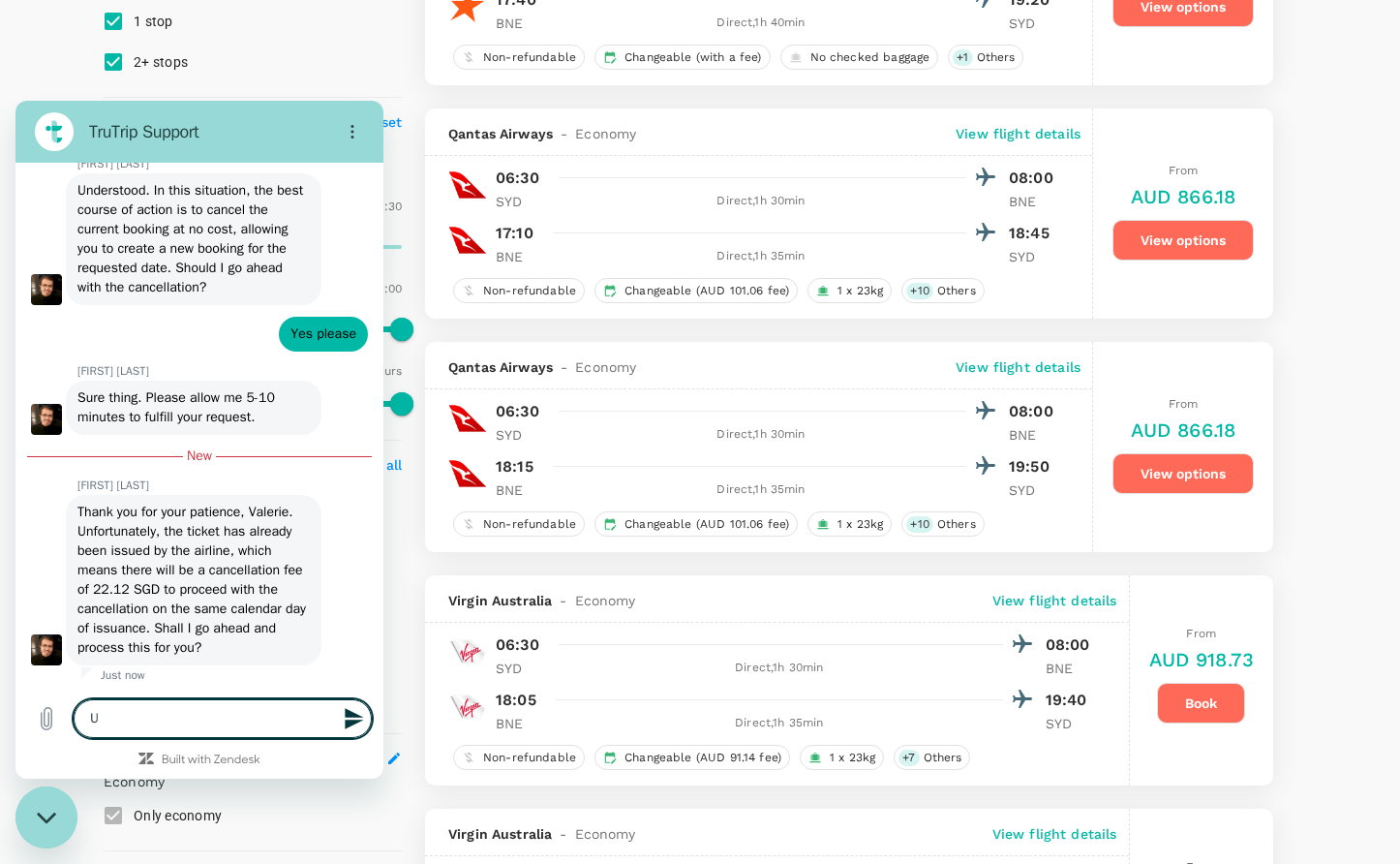 type 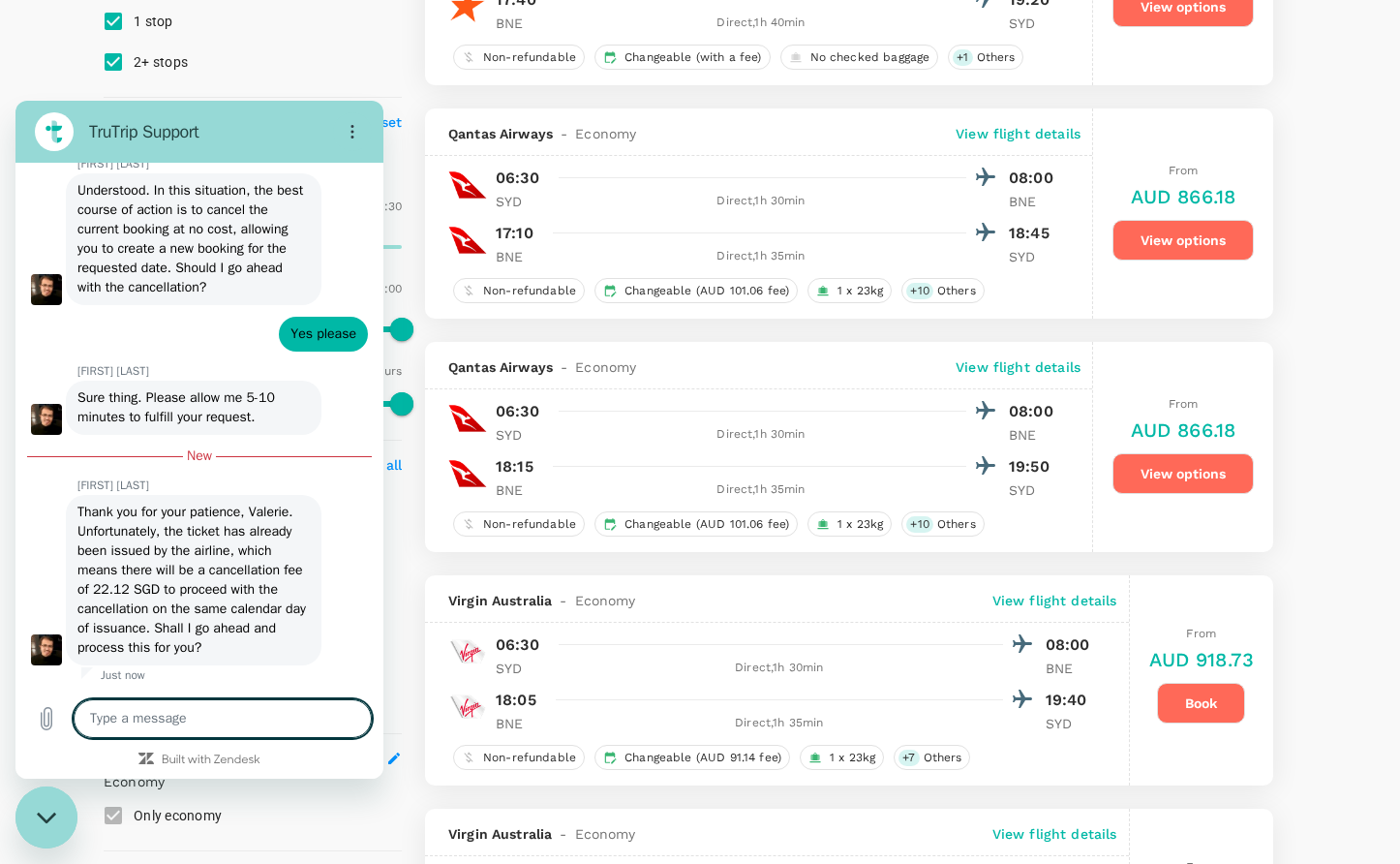 type on "Y" 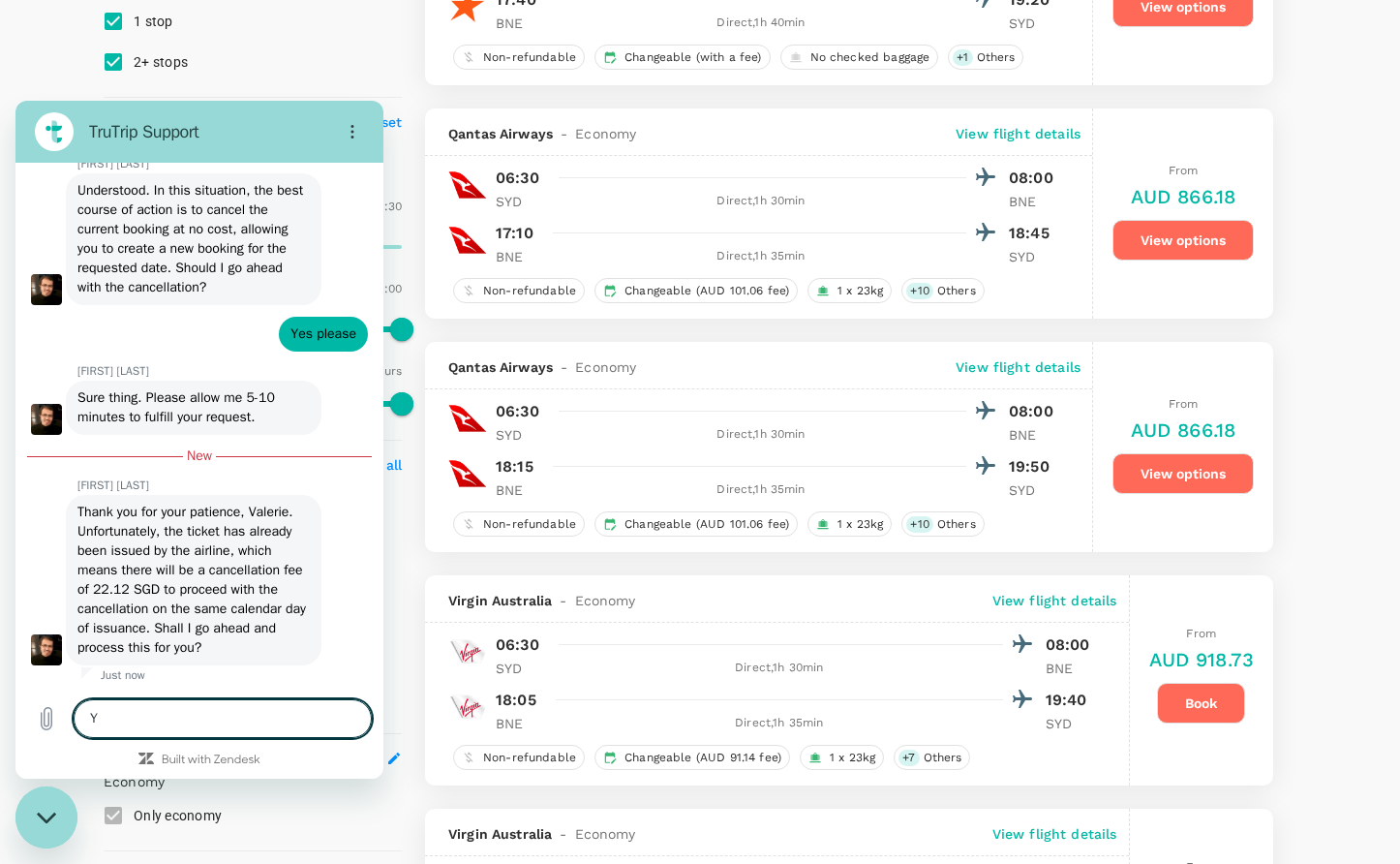 type on "x" 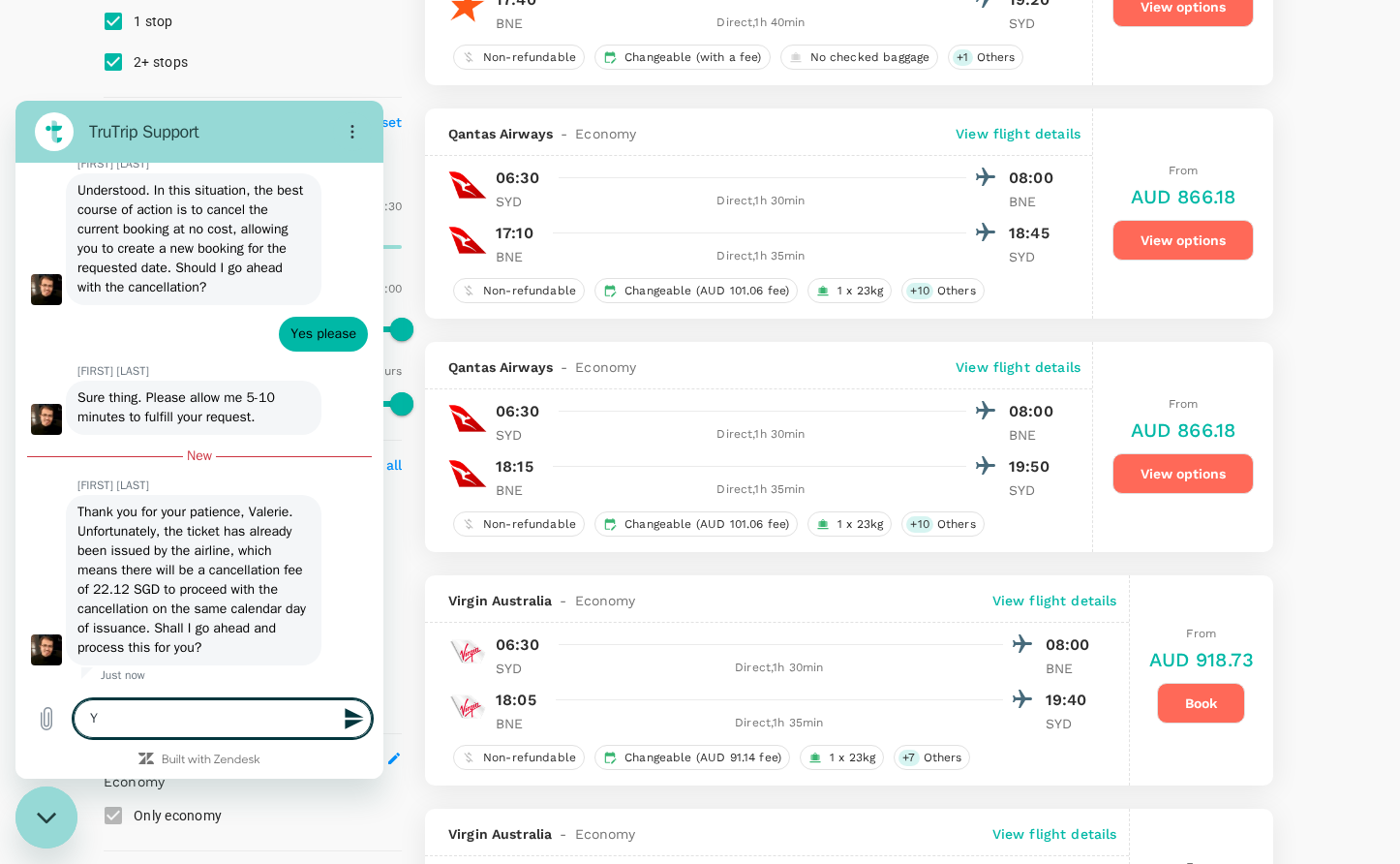 type on "Ye" 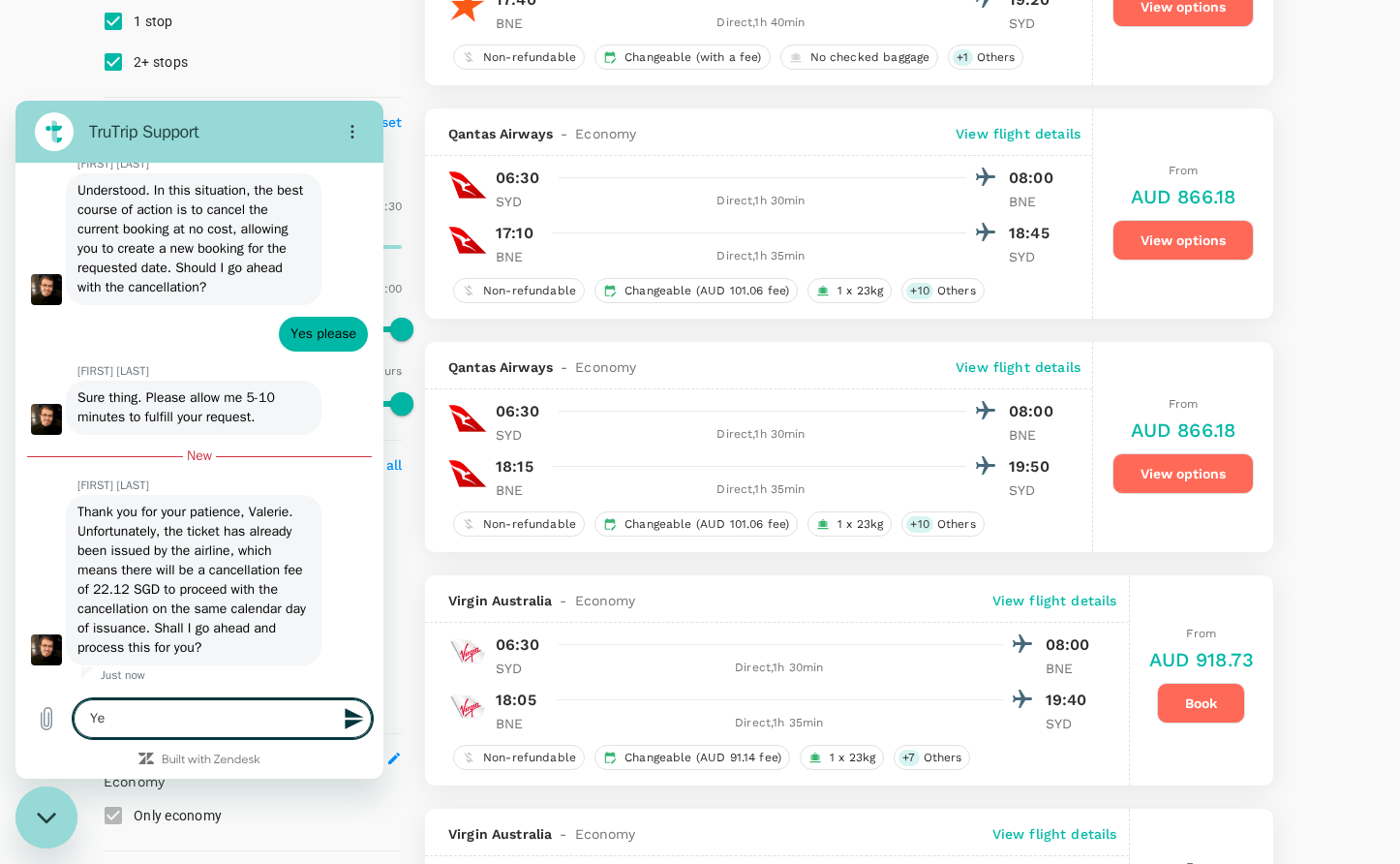 type on "Yes" 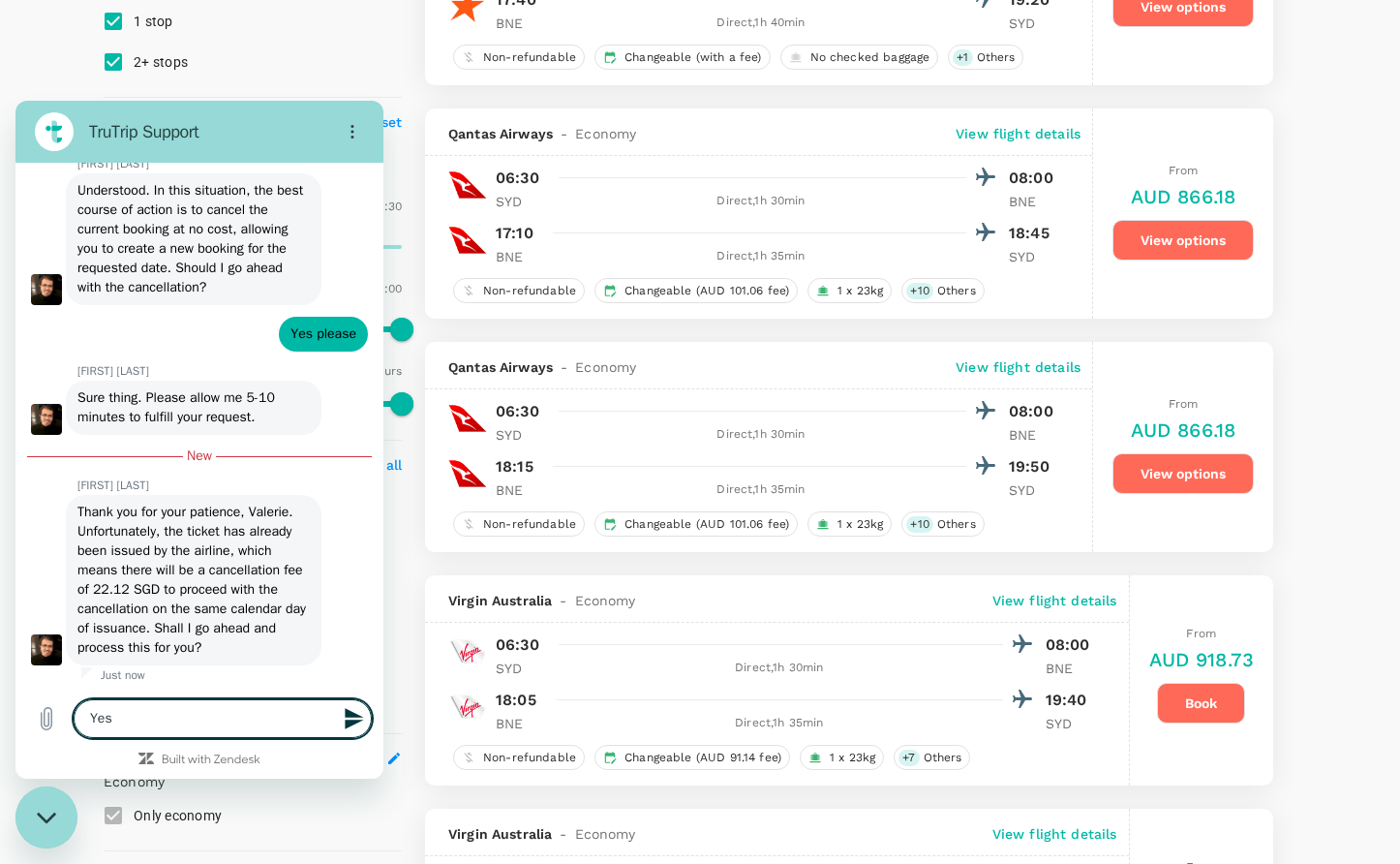type on "Yes," 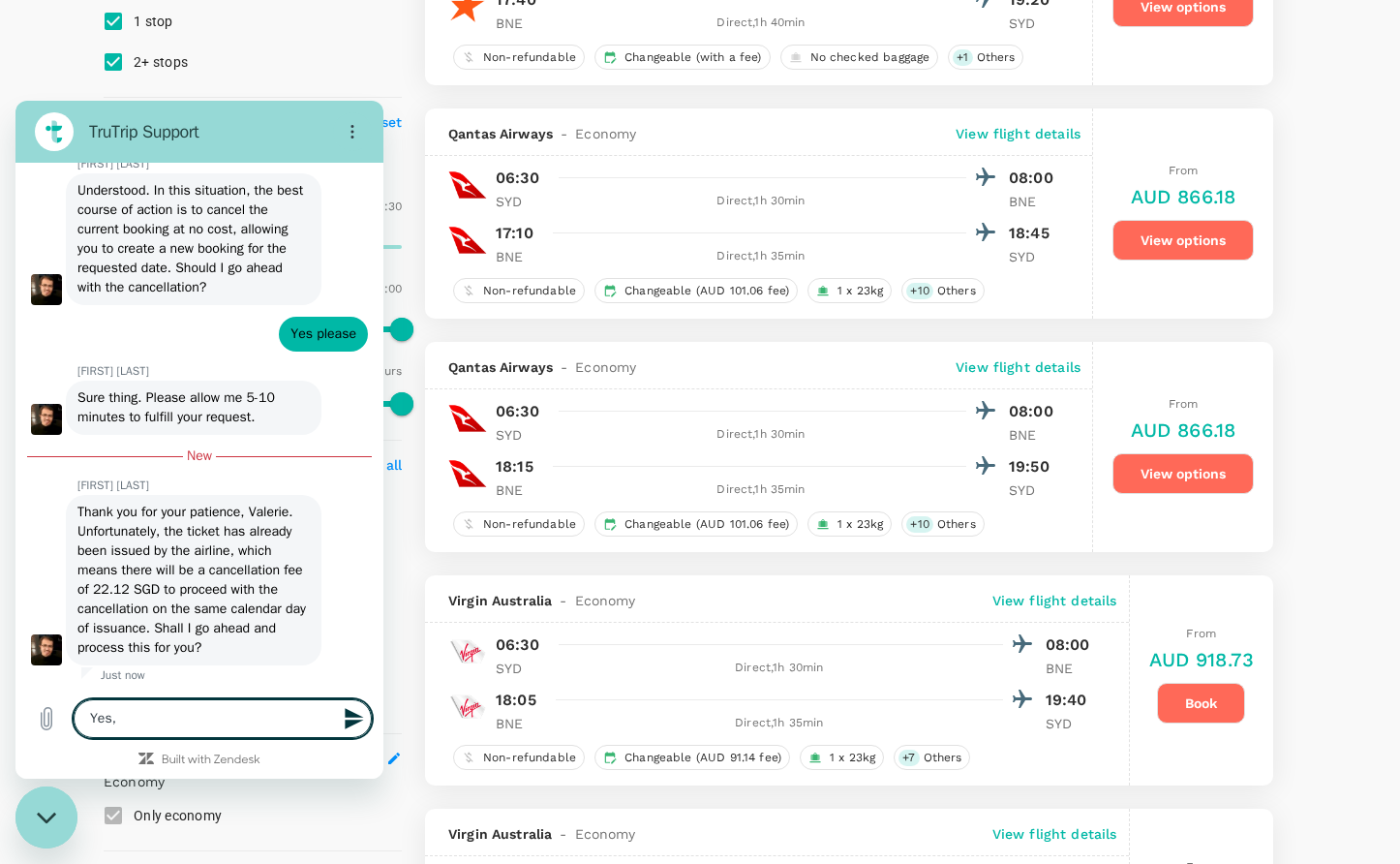 type on "Yes," 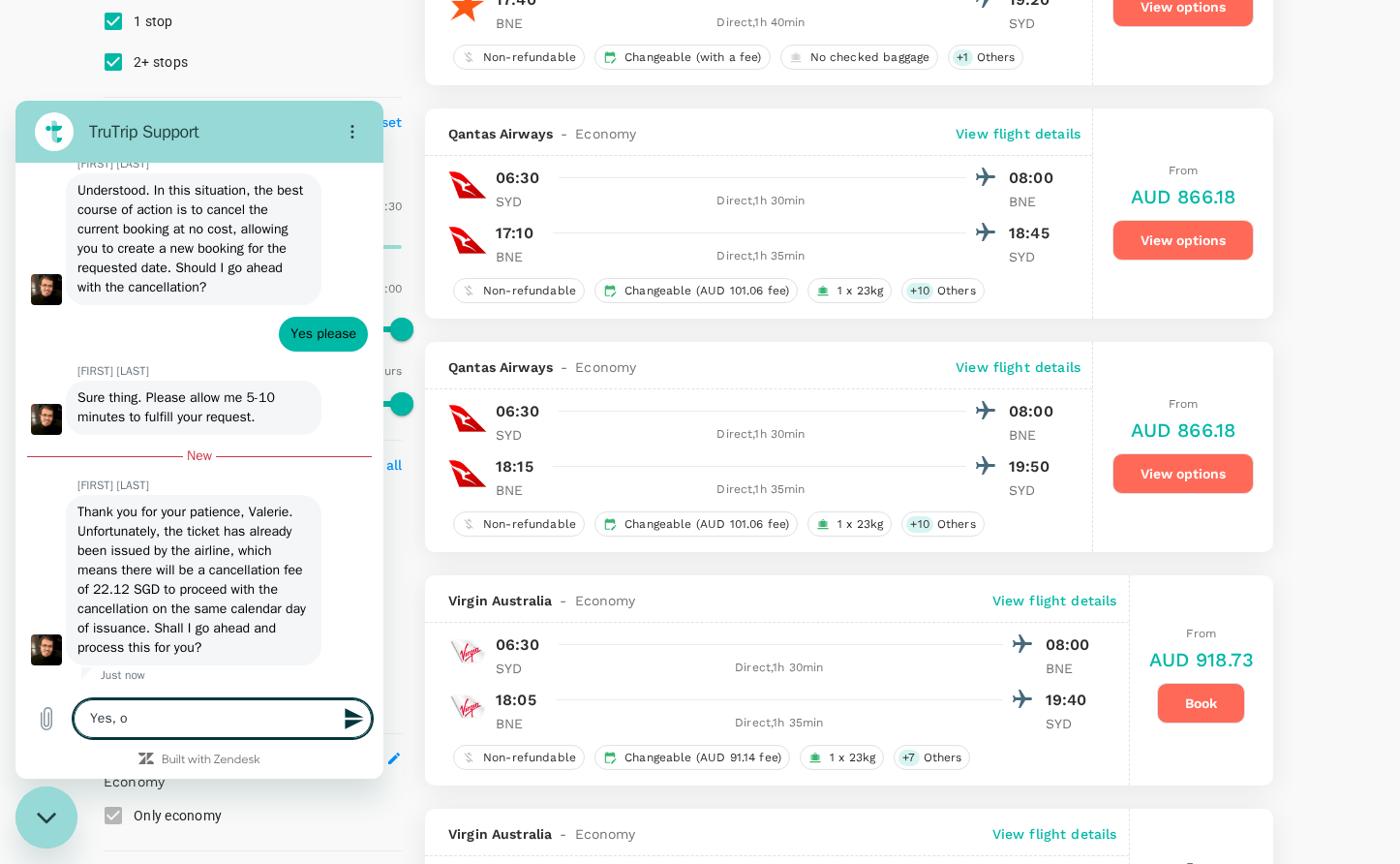 type on "Yes, of" 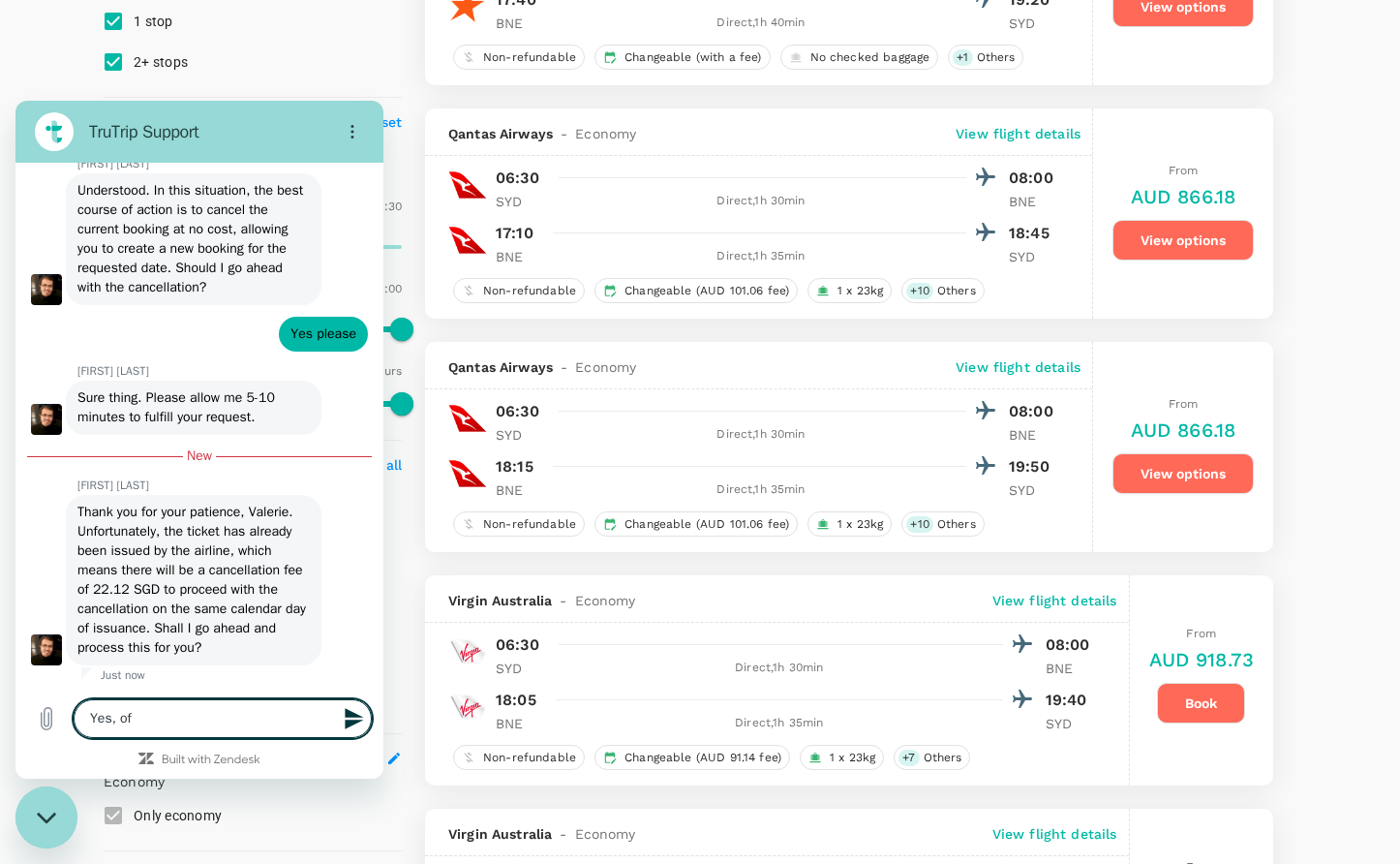 type on "Yes, of" 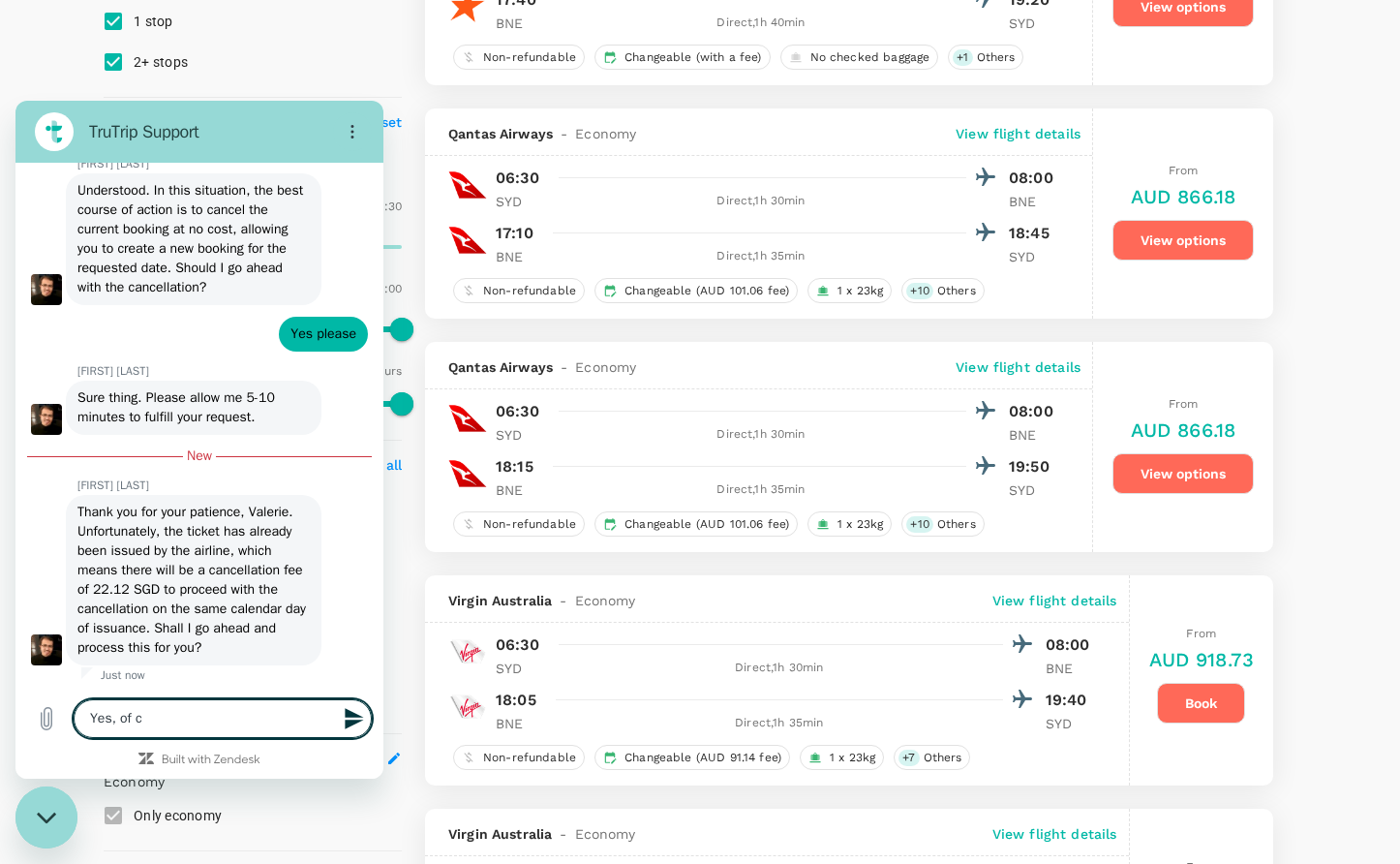 type on "Yes, of co" 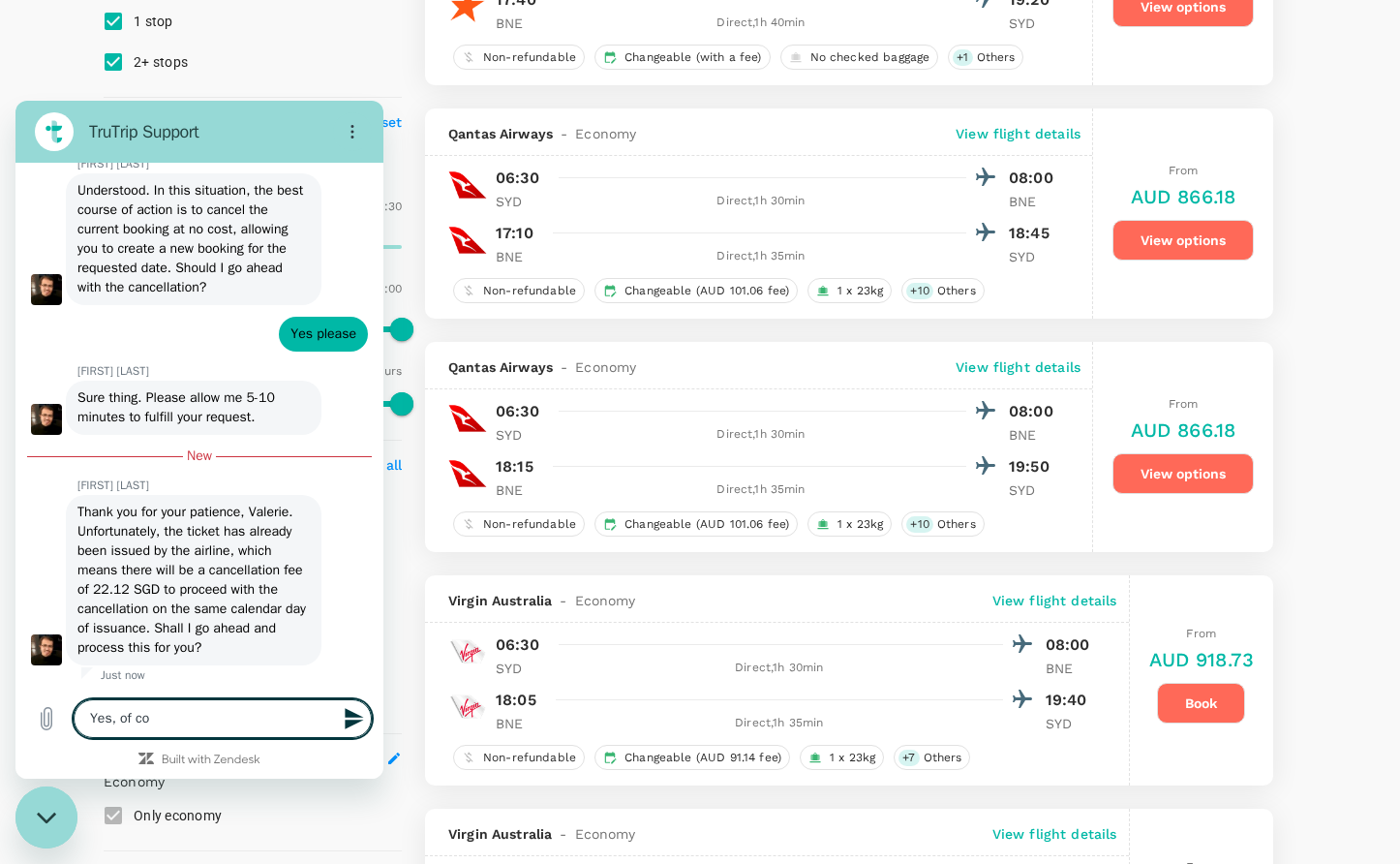 type on "Yes, of cou" 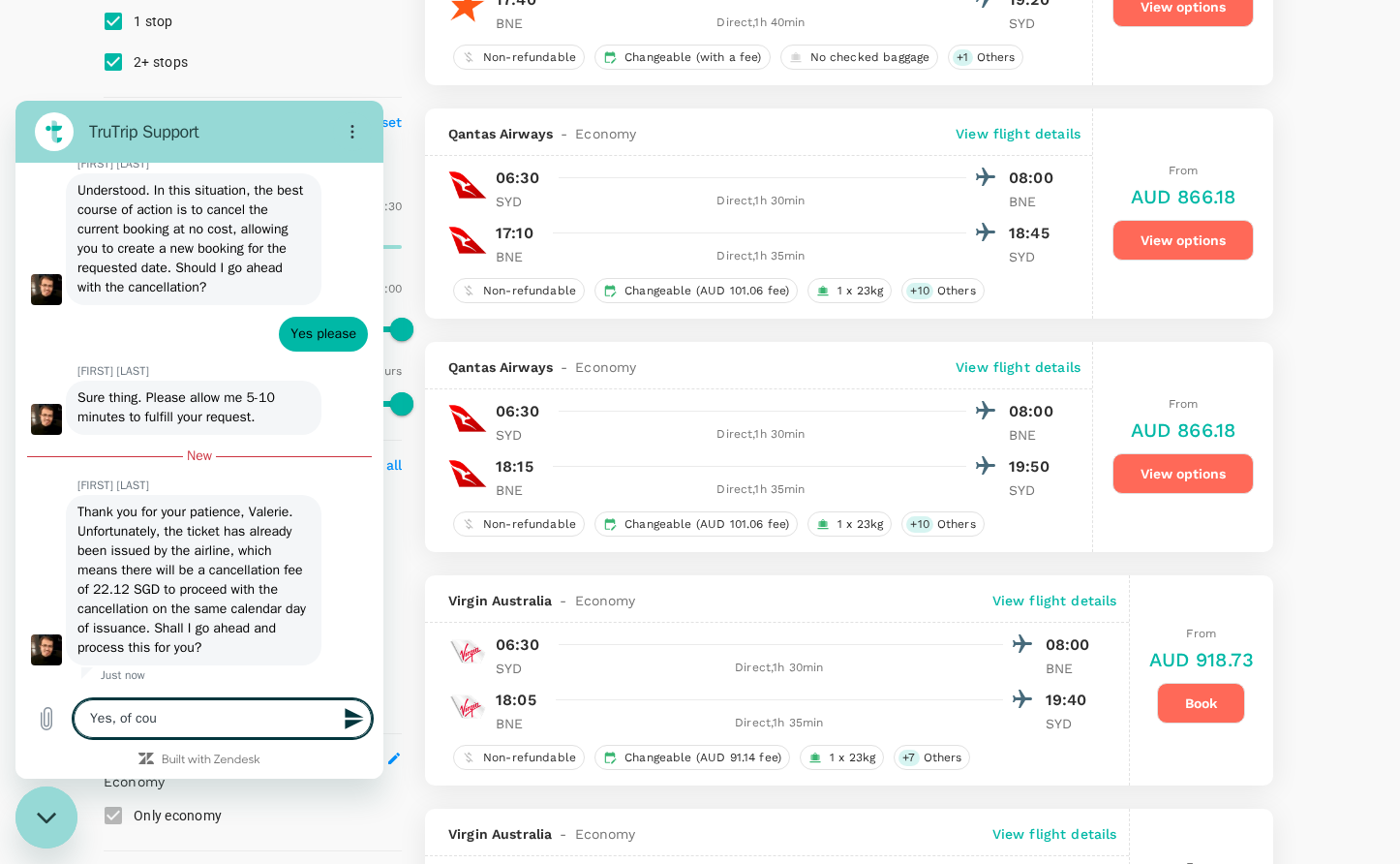 type on "Yes, of cour" 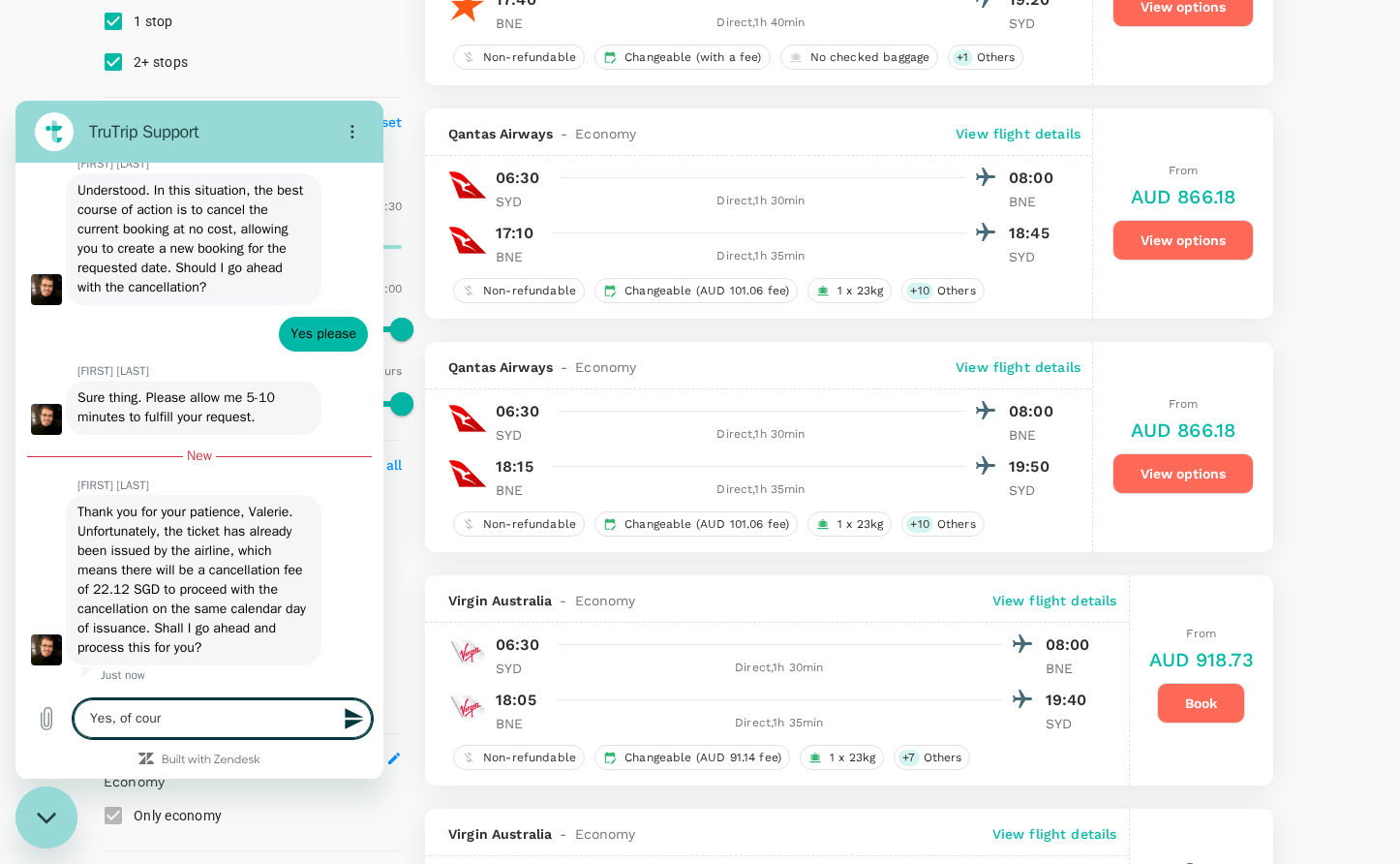 type on "Yes, of cours" 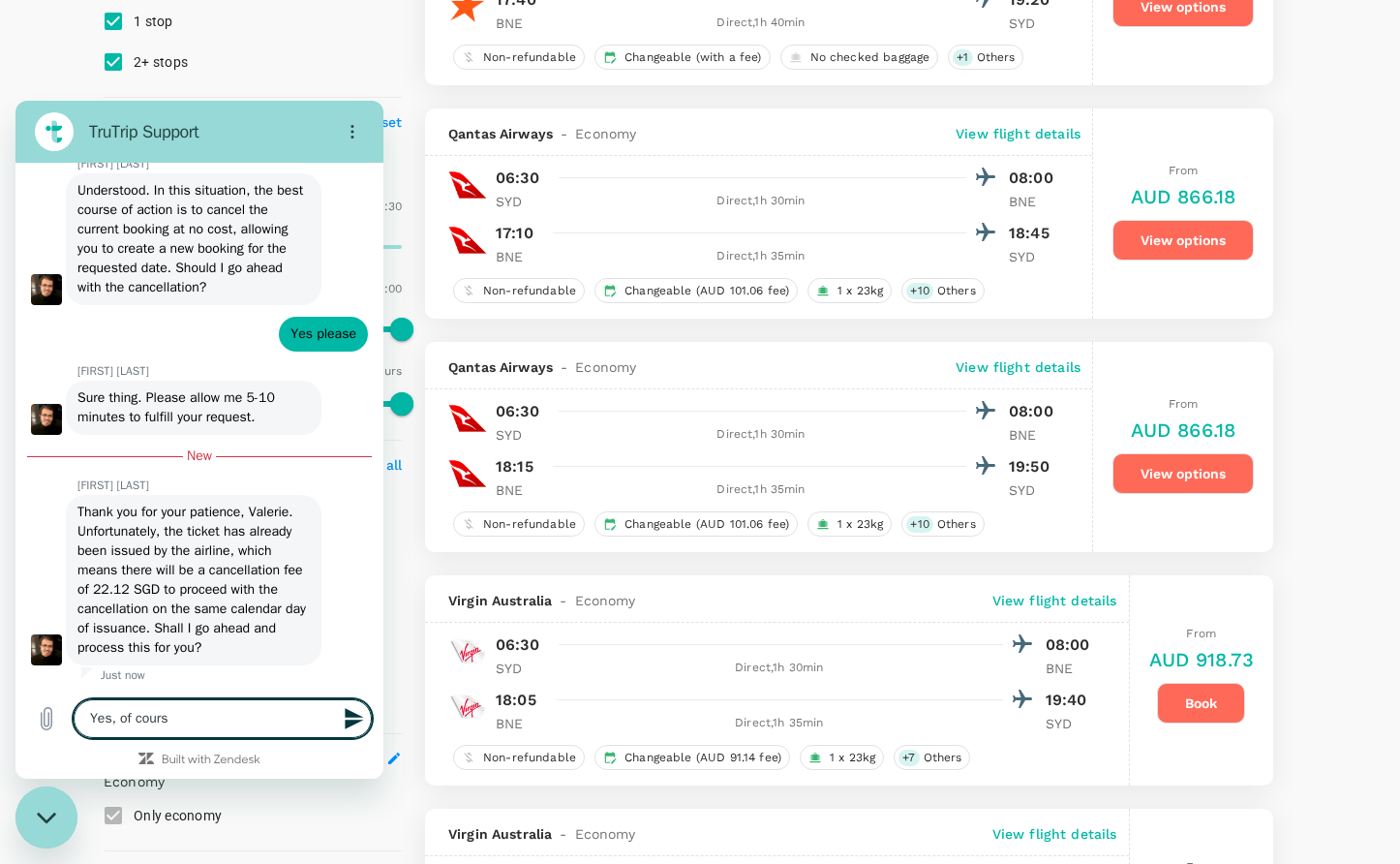 type on "Yes, of course" 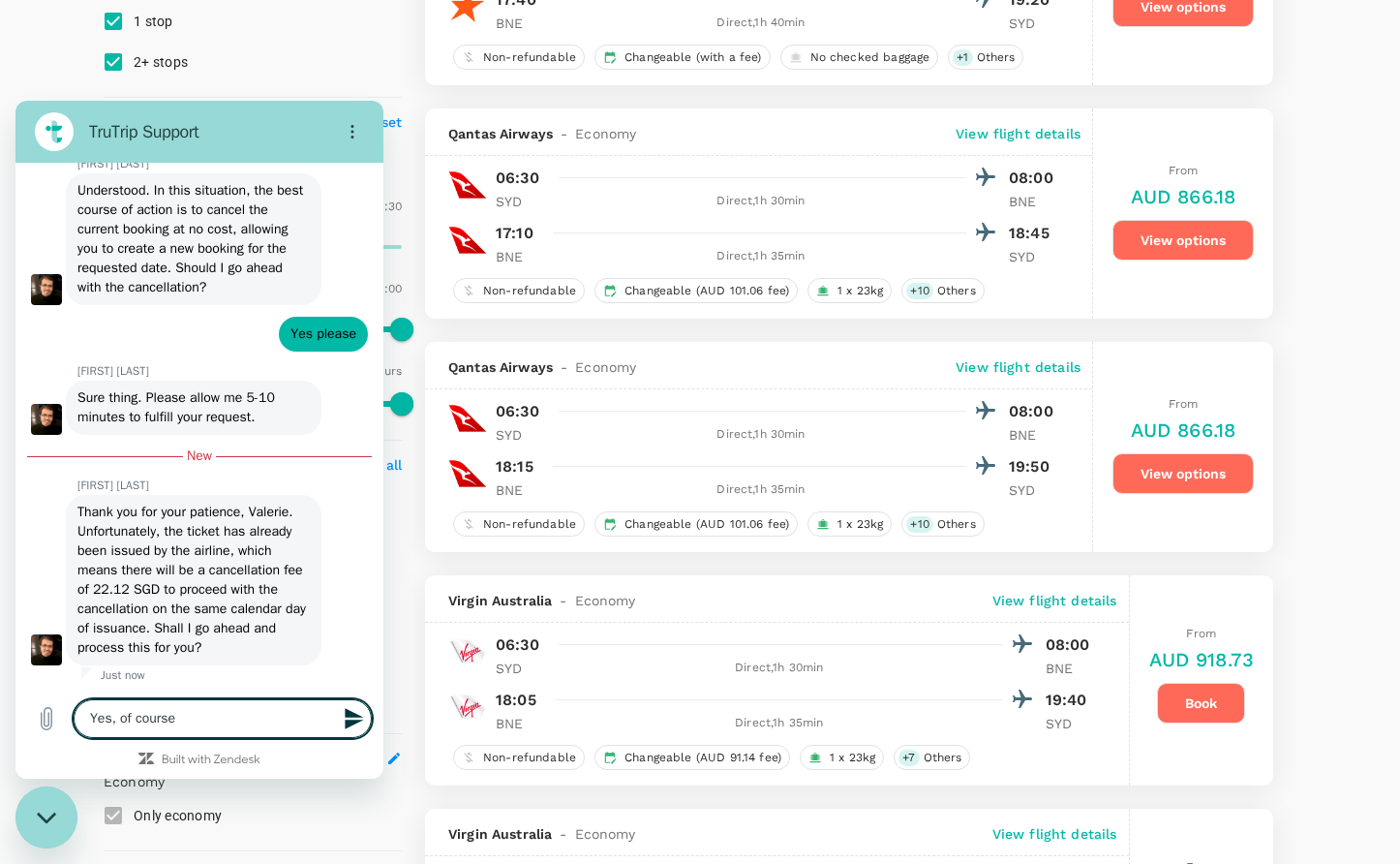 type on "Yes, of course." 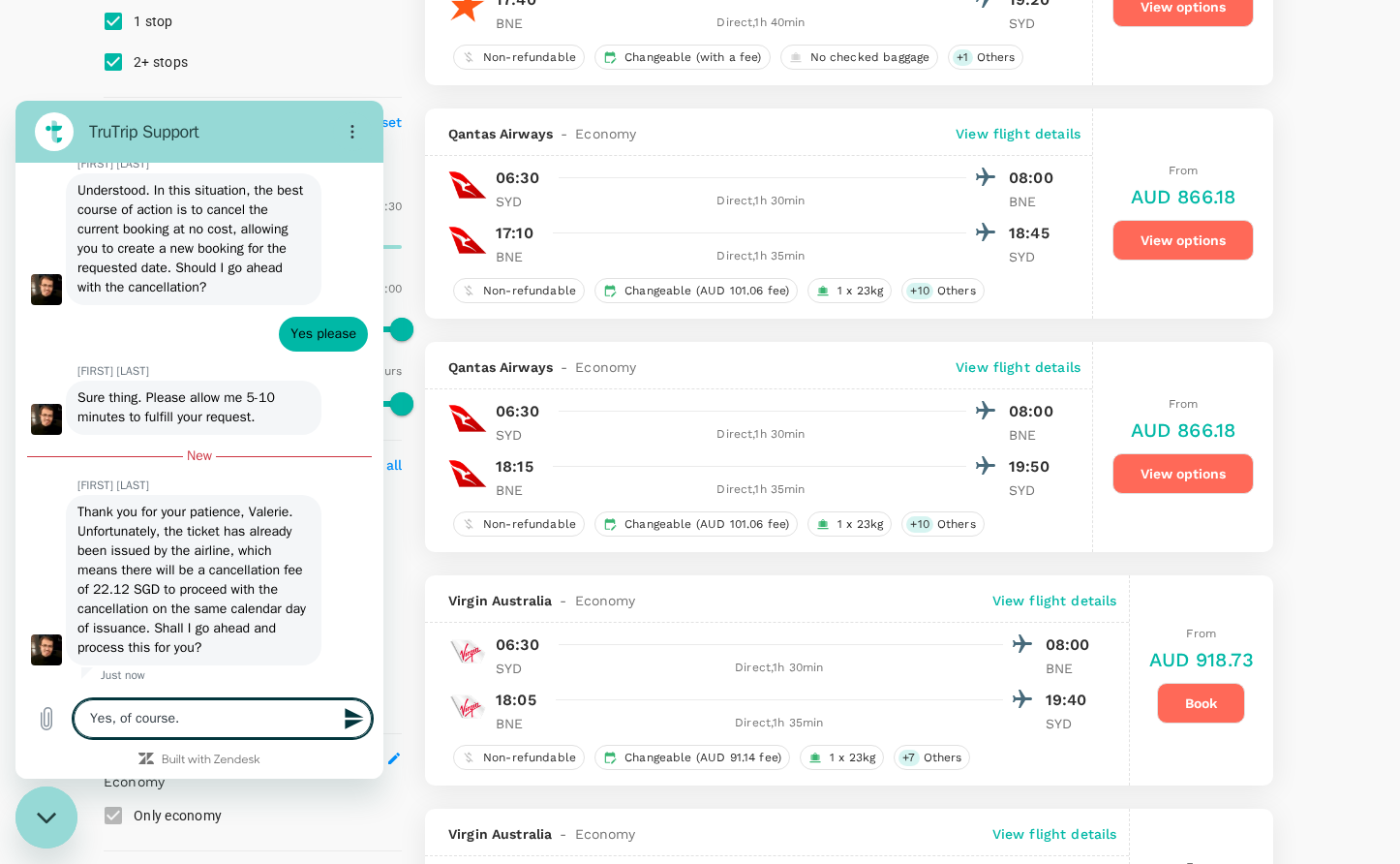 type on "x" 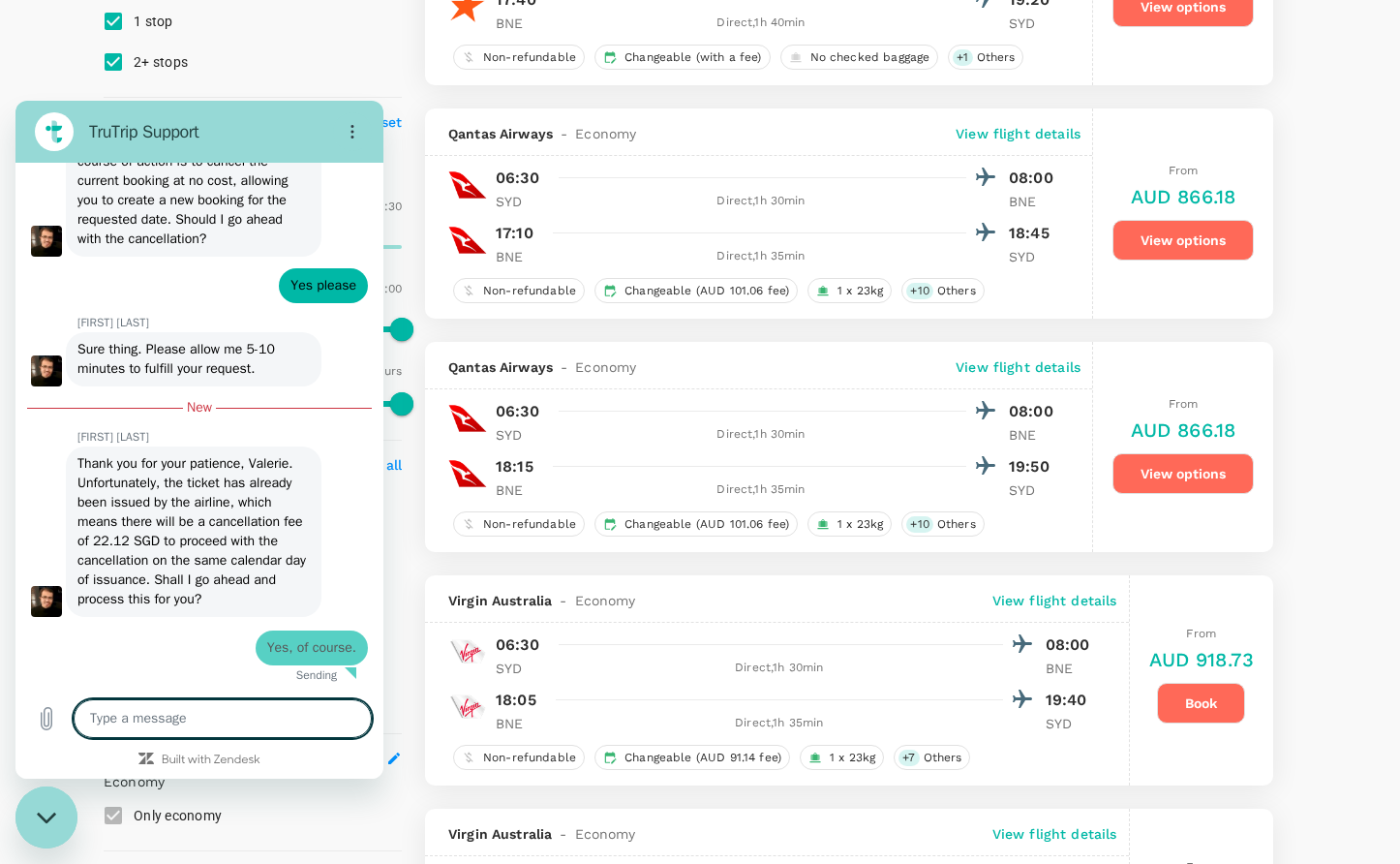 scroll, scrollTop: 9819, scrollLeft: 0, axis: vertical 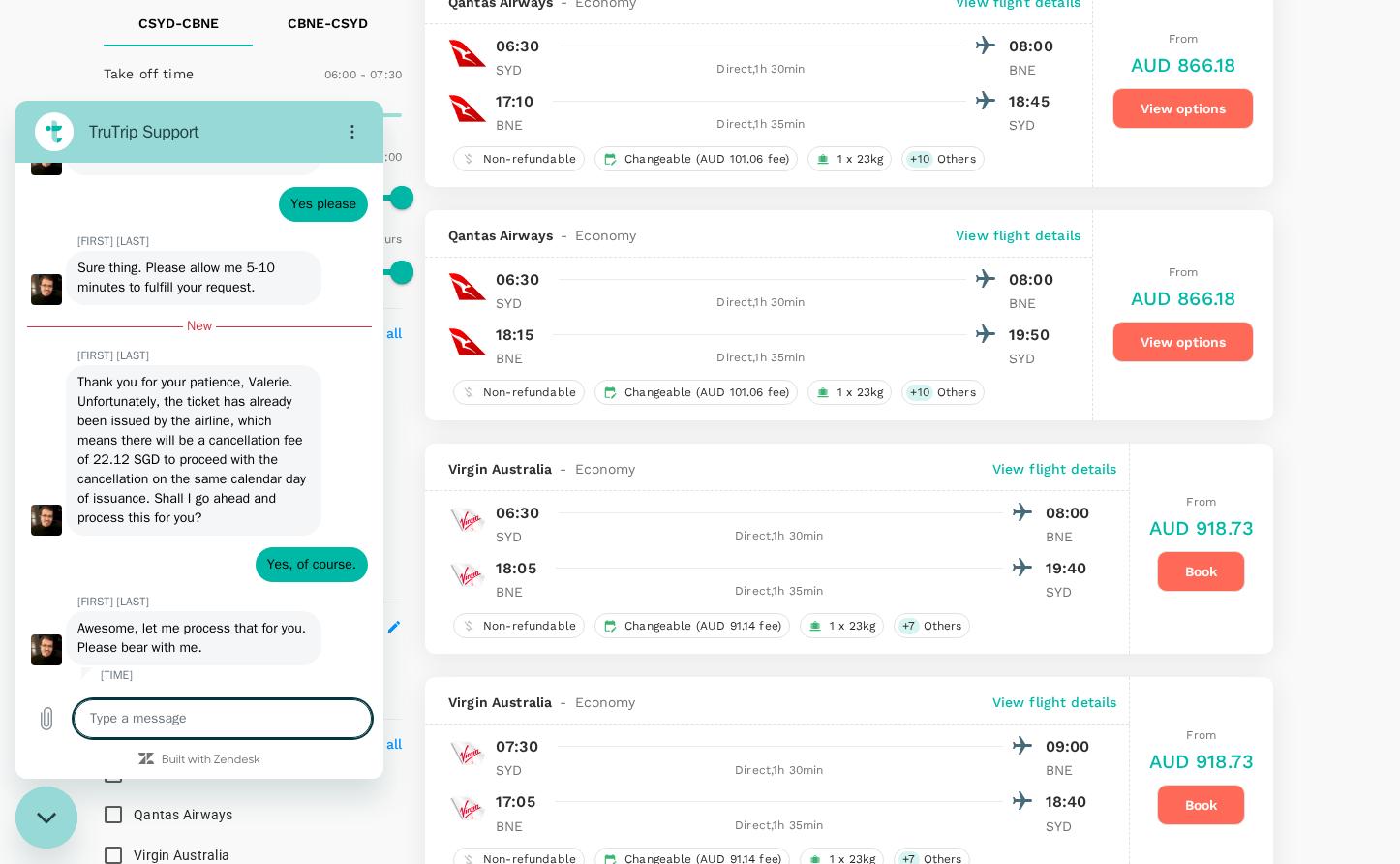 click at bounding box center [46, 818] 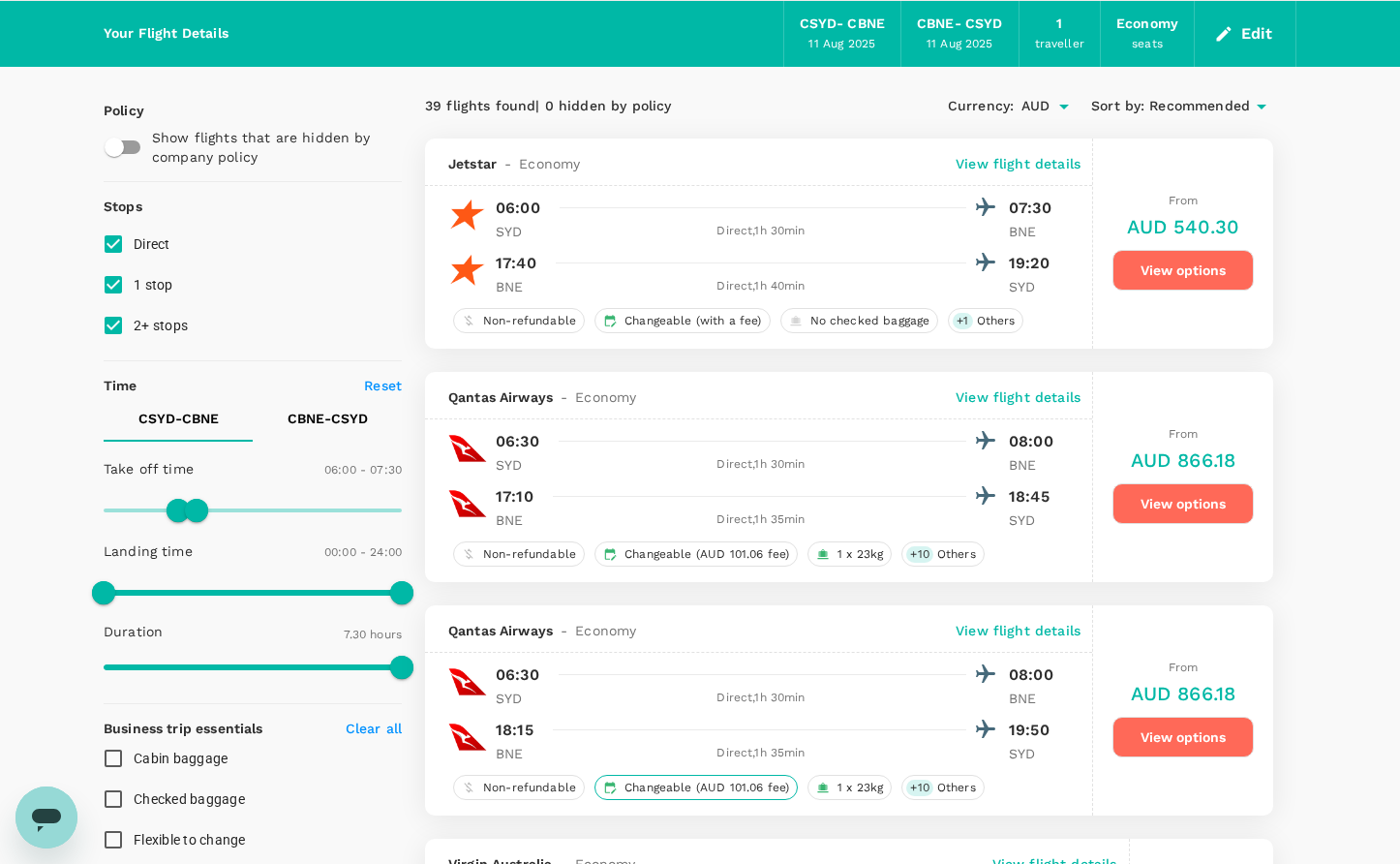 scroll, scrollTop: 0, scrollLeft: 0, axis: both 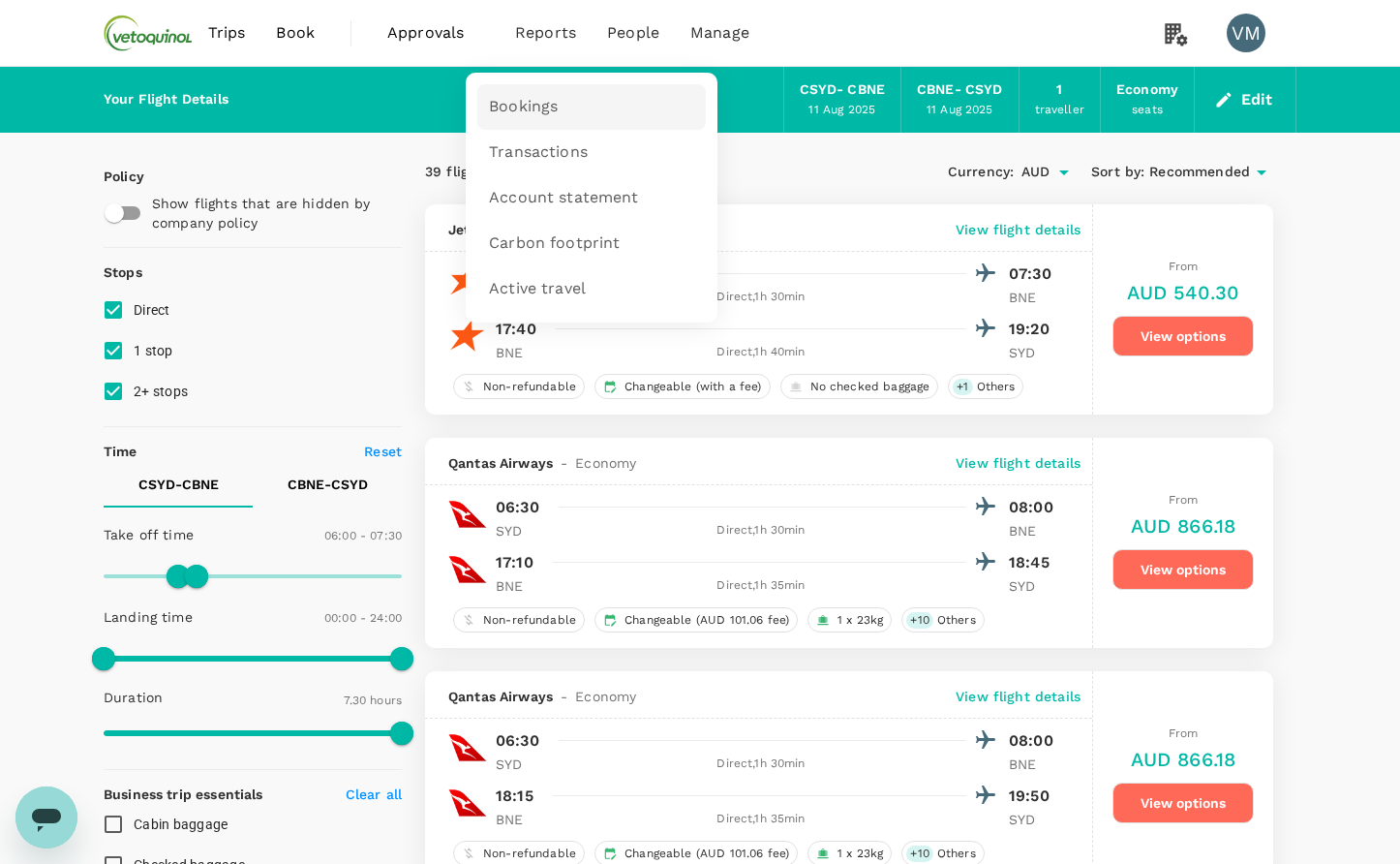 click on "Bookings" at bounding box center [523, 107] 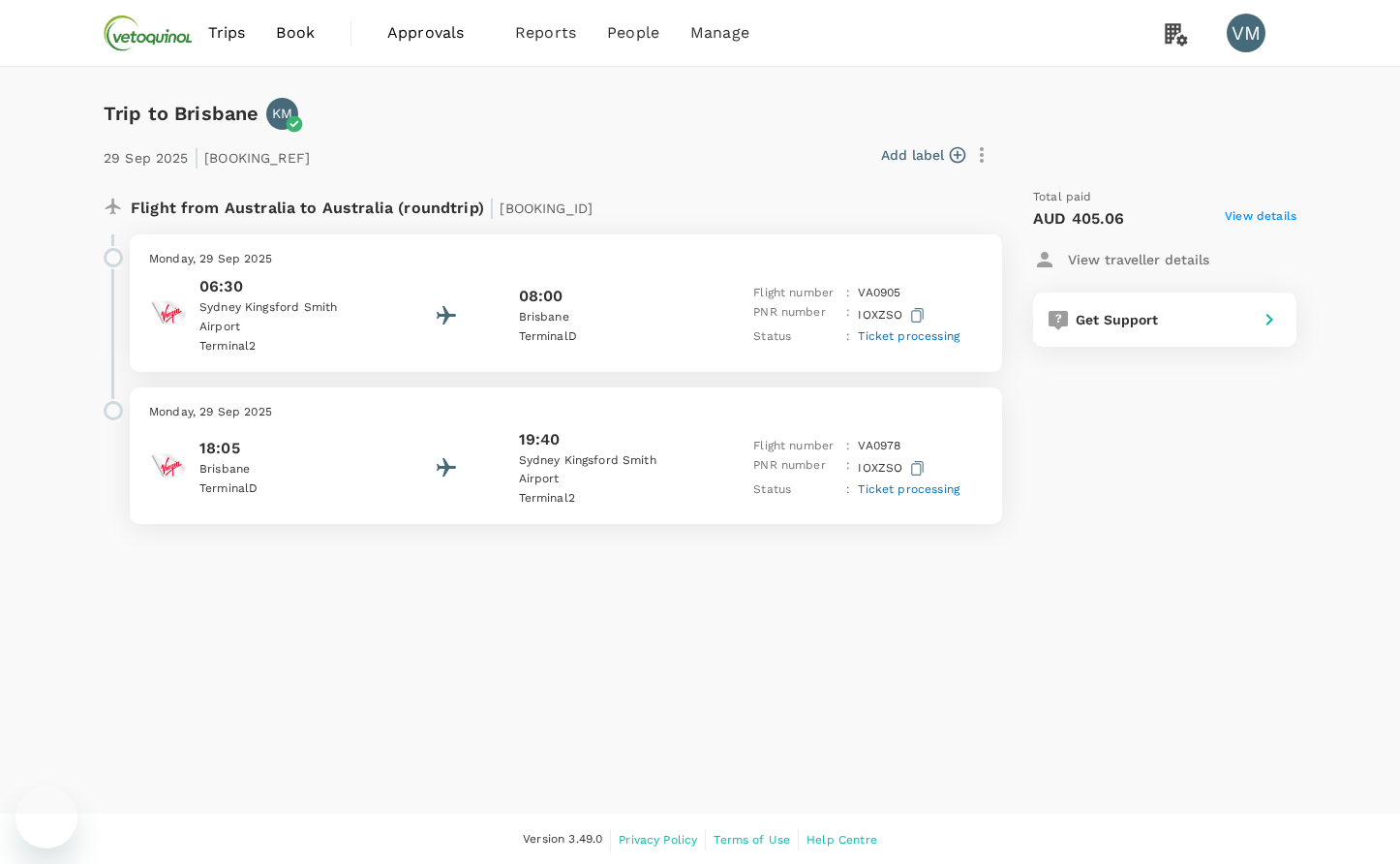 scroll, scrollTop: 0, scrollLeft: 0, axis: both 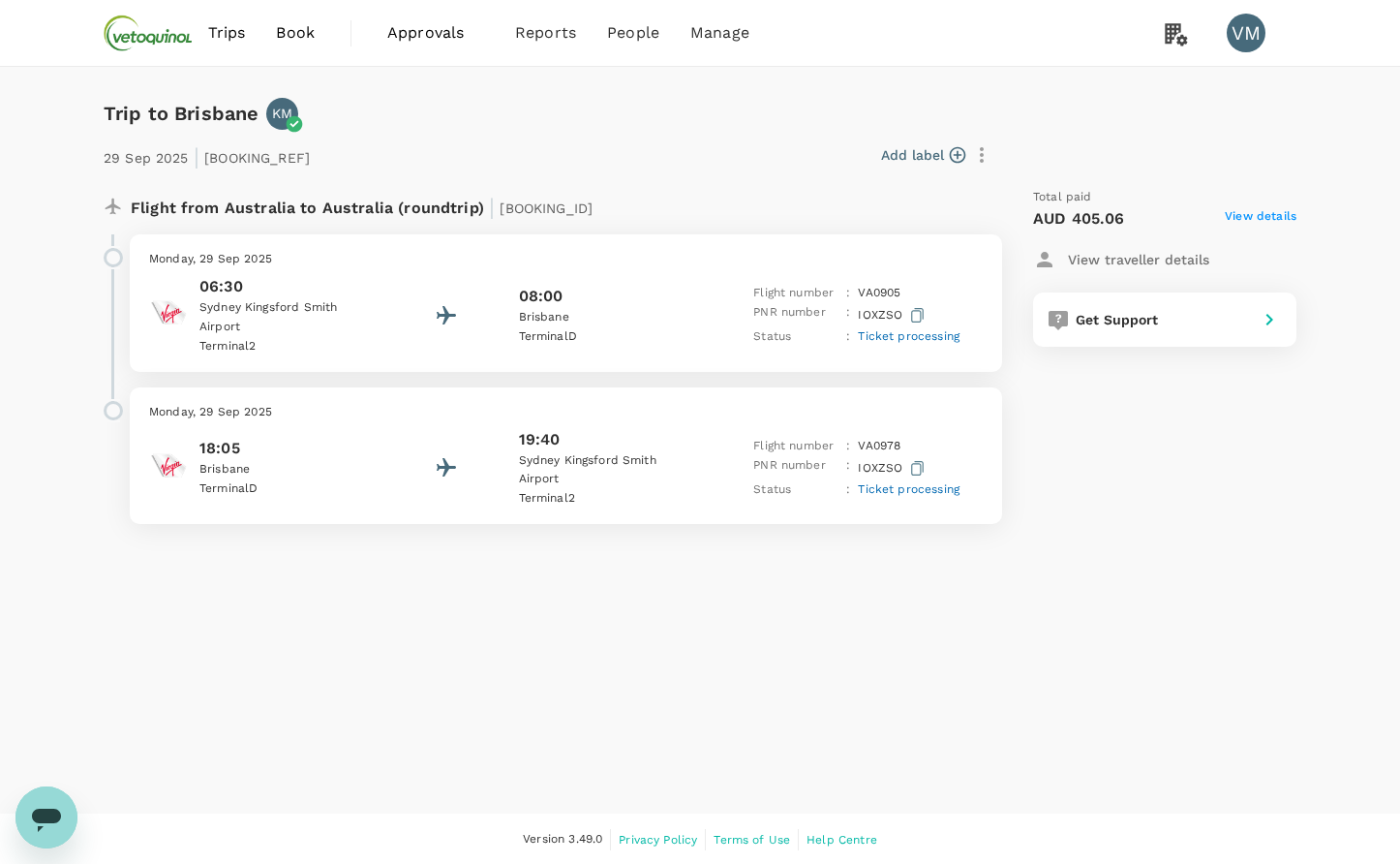 click on "View details" at bounding box center (1261, 219) 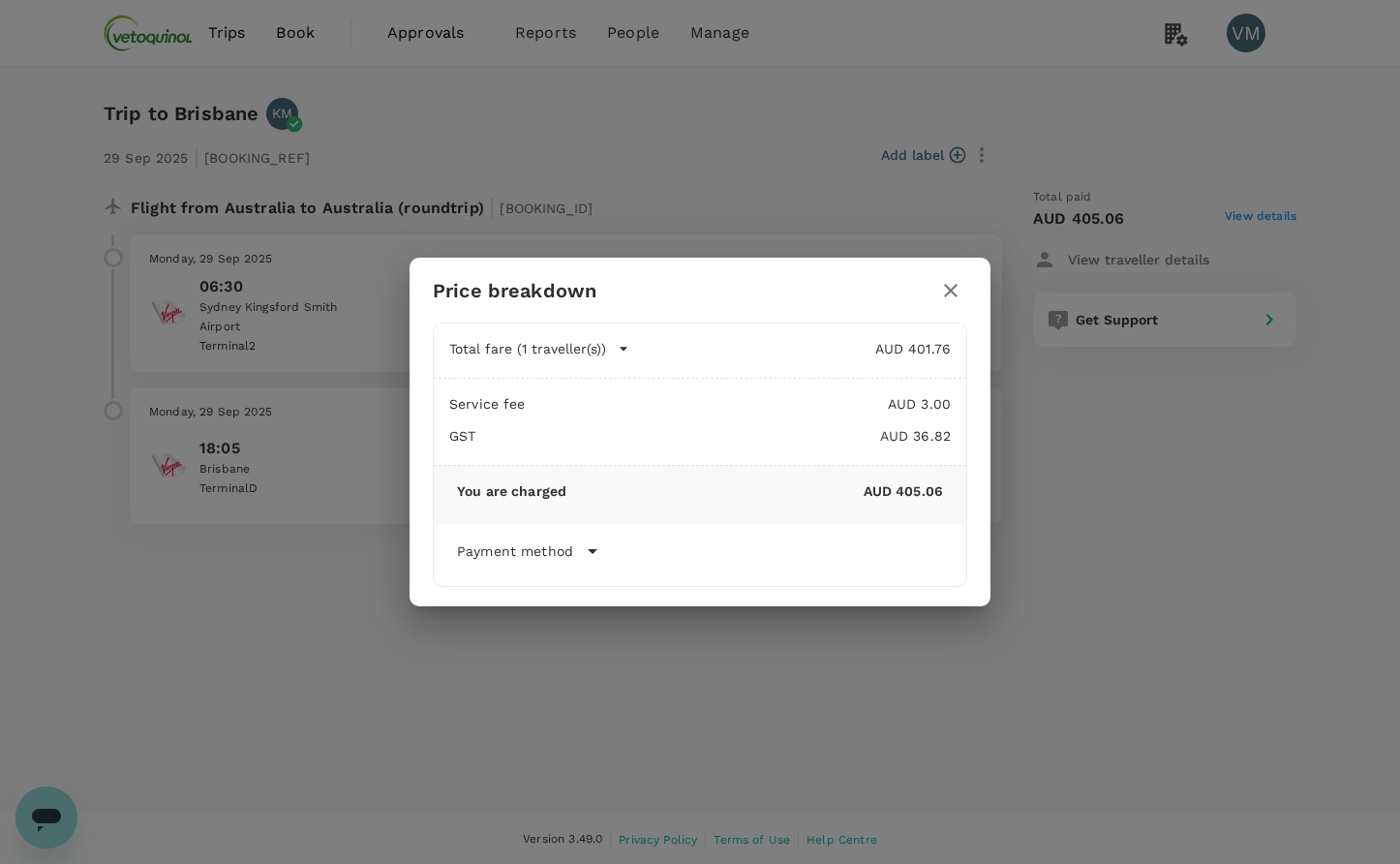 click 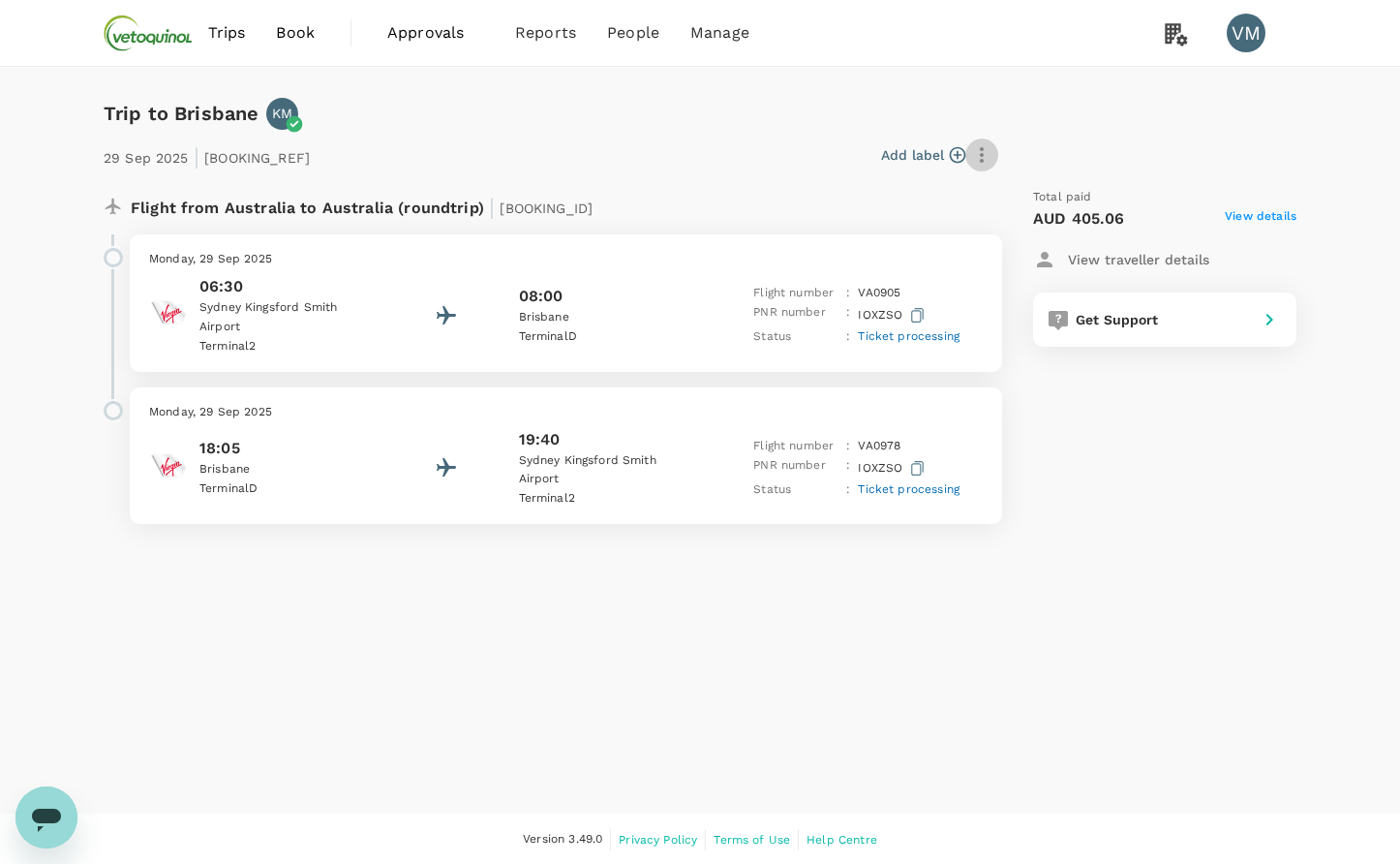 click 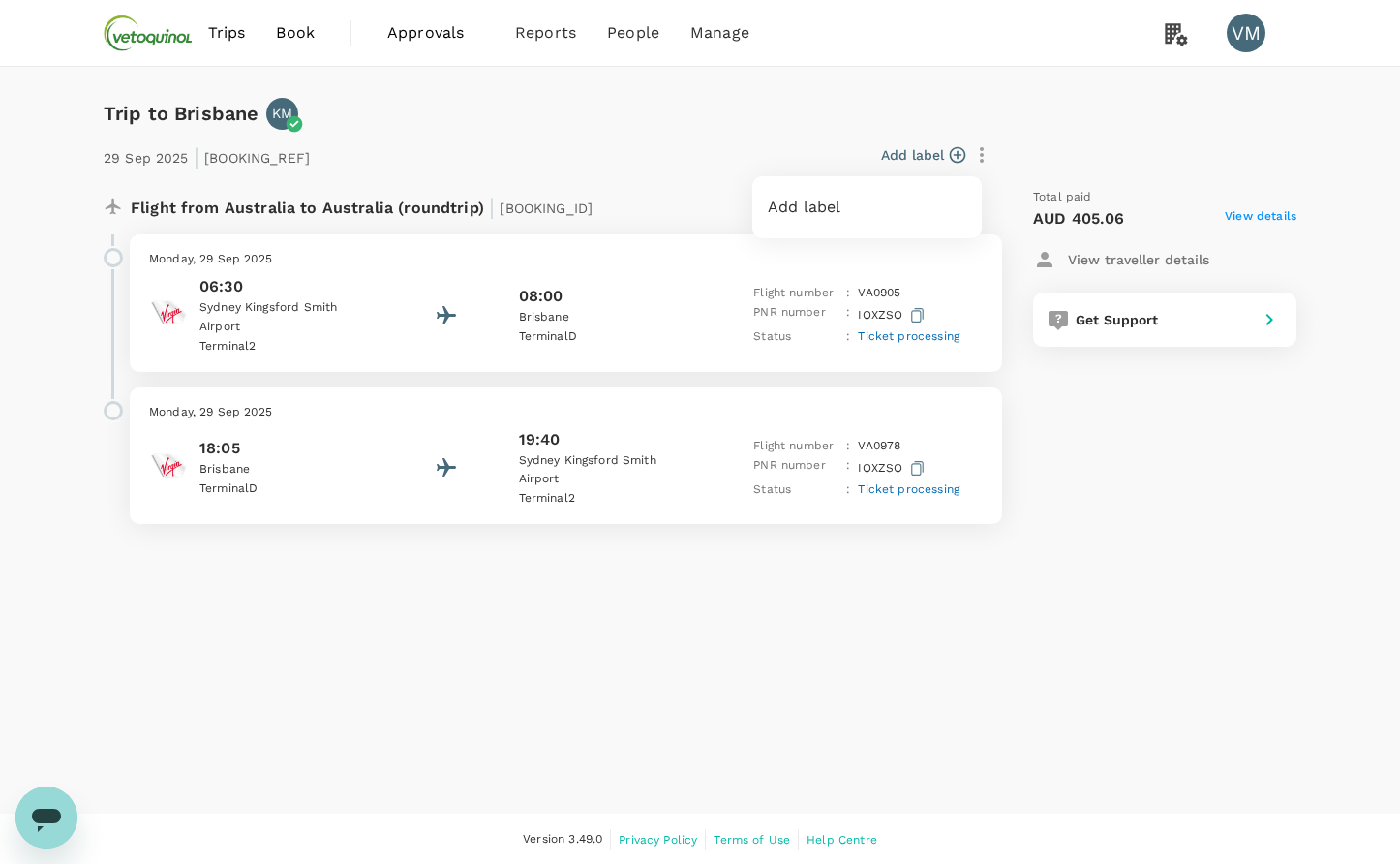 click at bounding box center [700, 432] 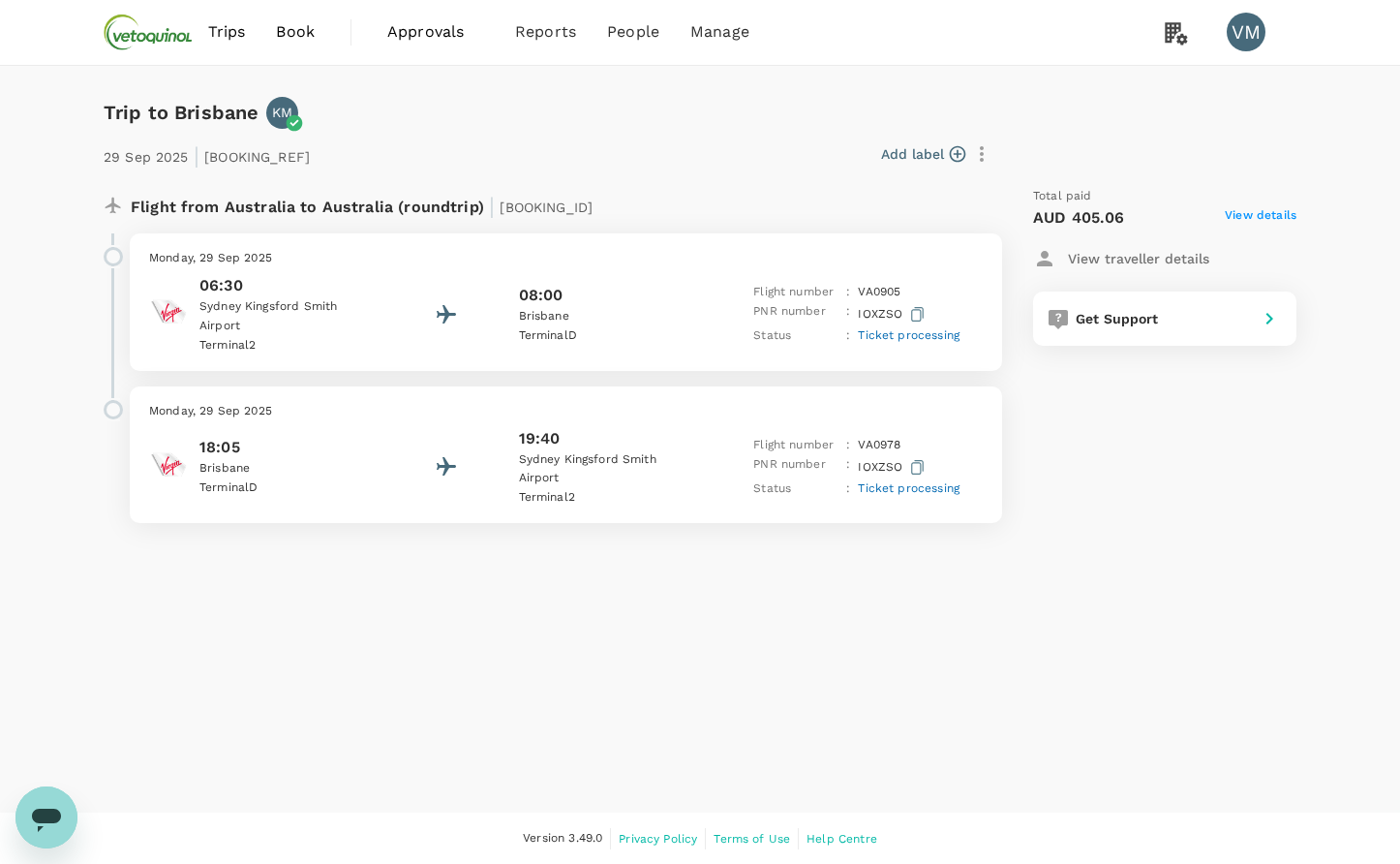 scroll, scrollTop: 0, scrollLeft: 0, axis: both 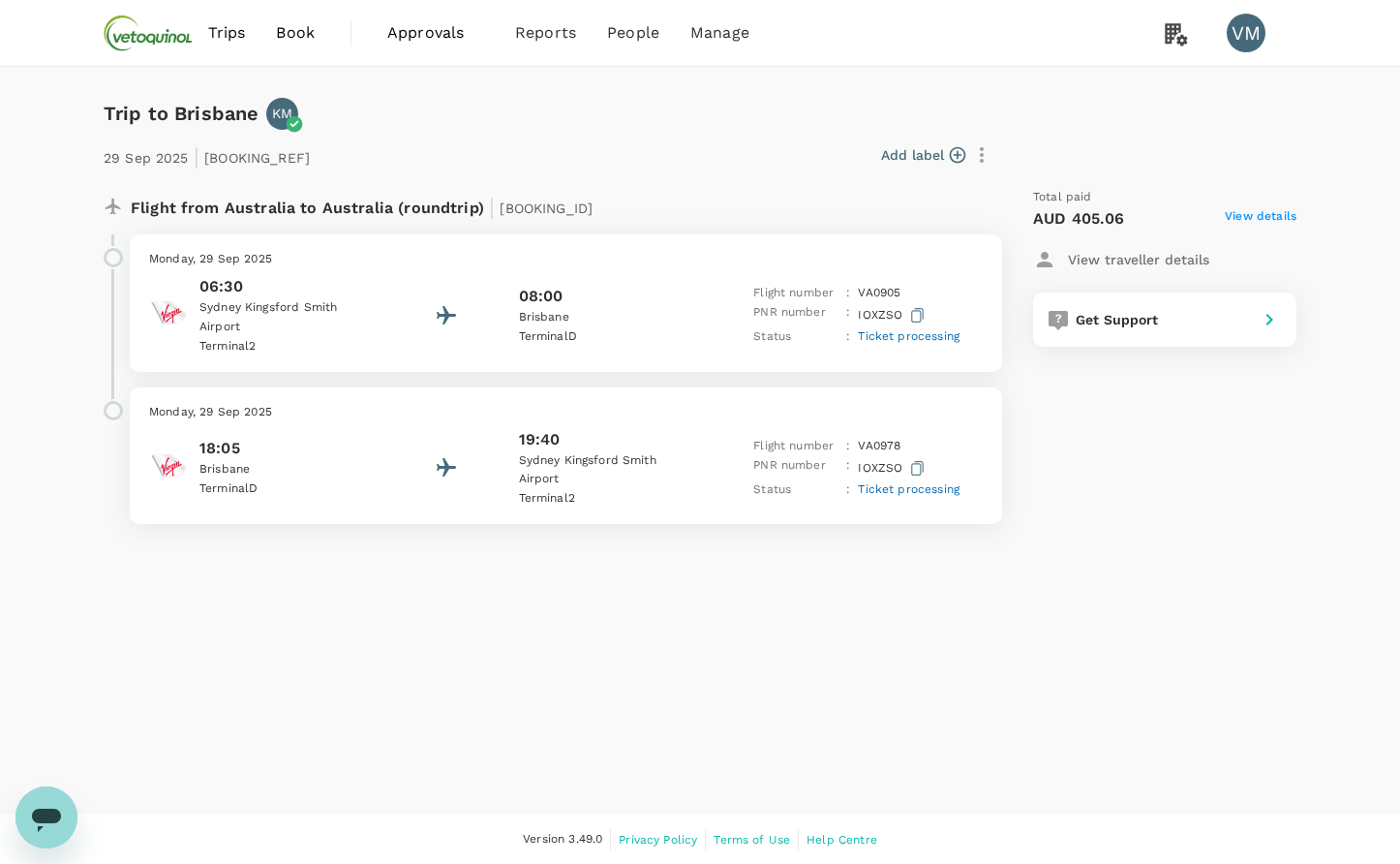 click on "Trips" at bounding box center [227, 33] 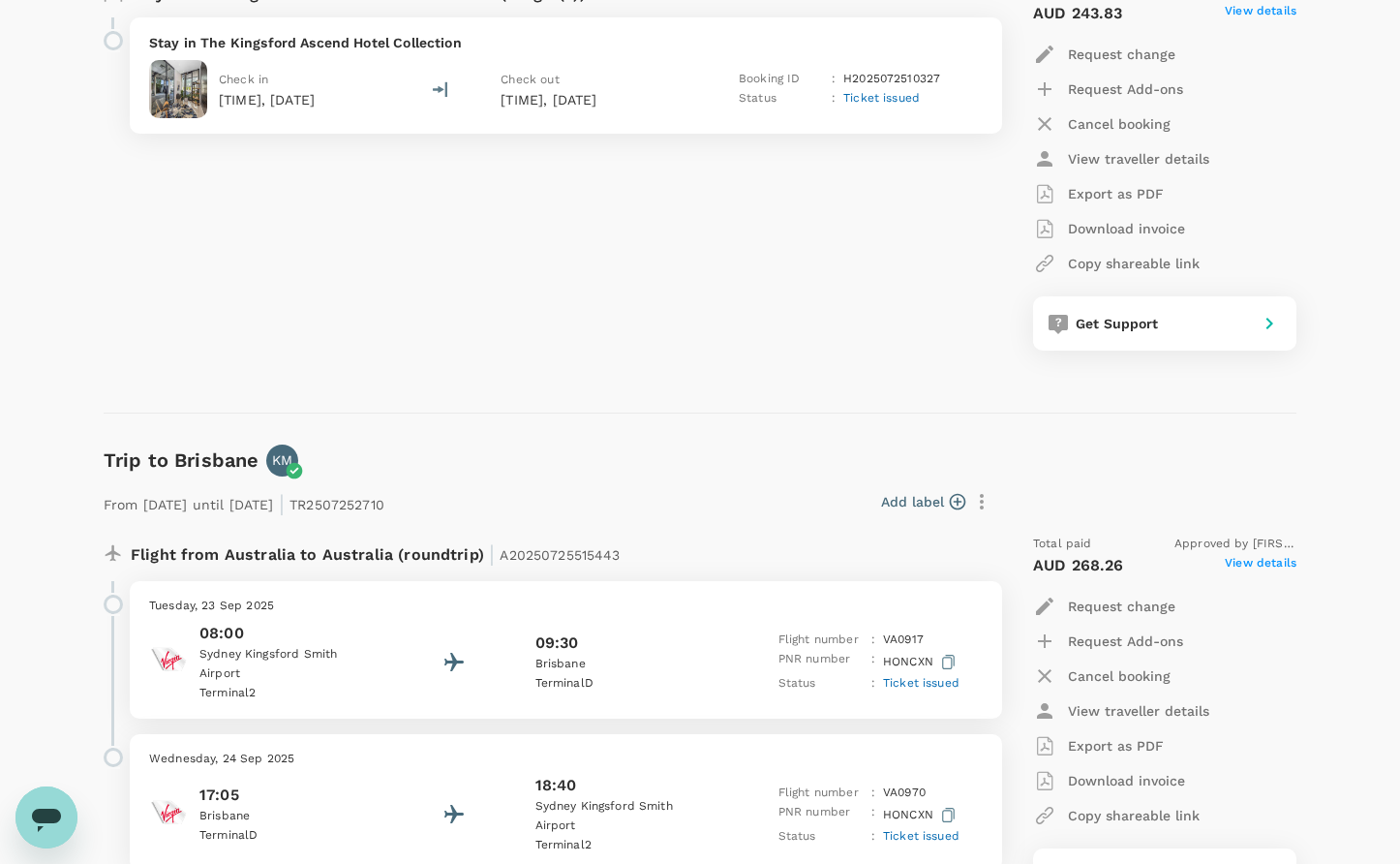 scroll, scrollTop: 790, scrollLeft: 0, axis: vertical 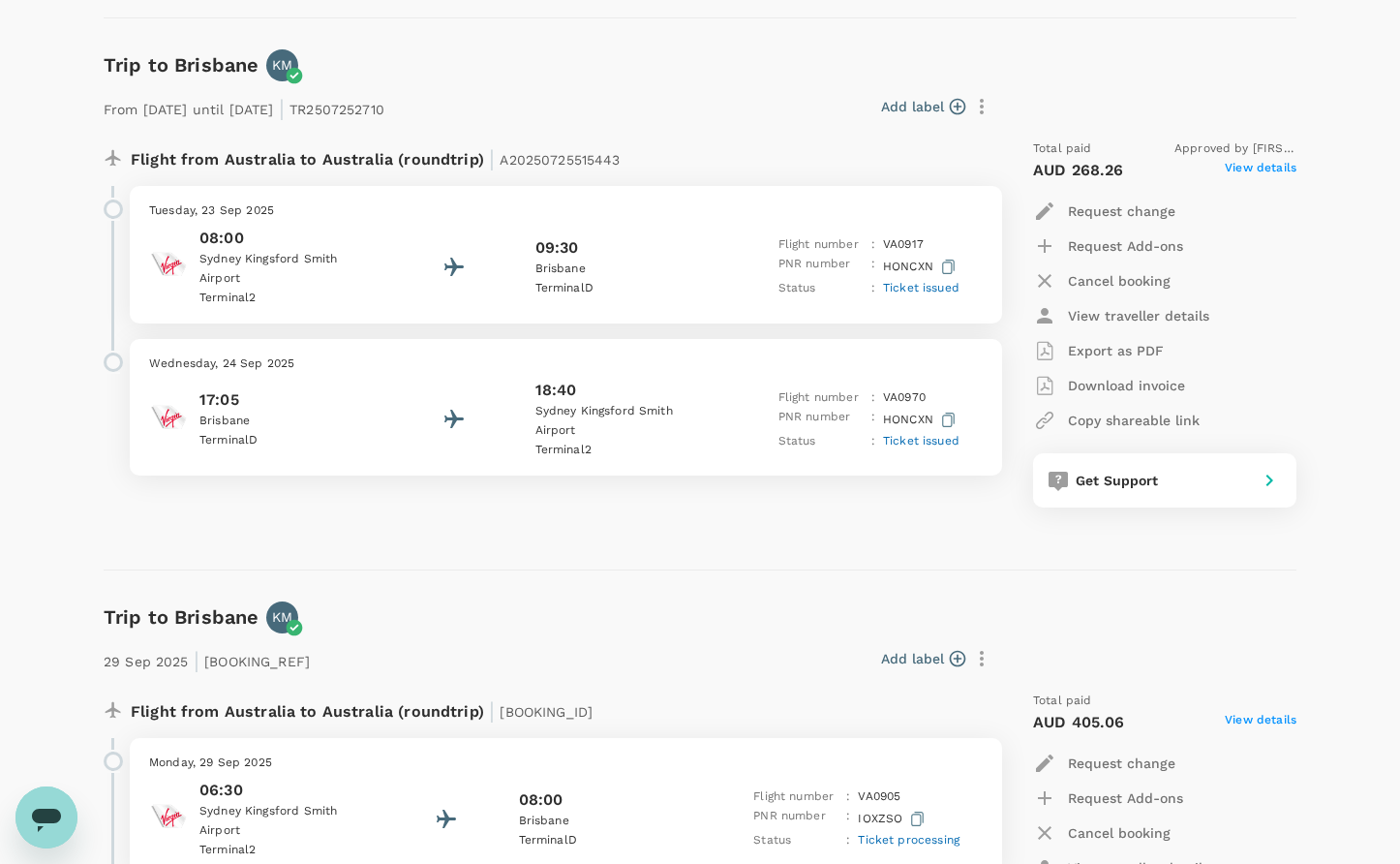click on "Cancel booking" at bounding box center [1119, 281] 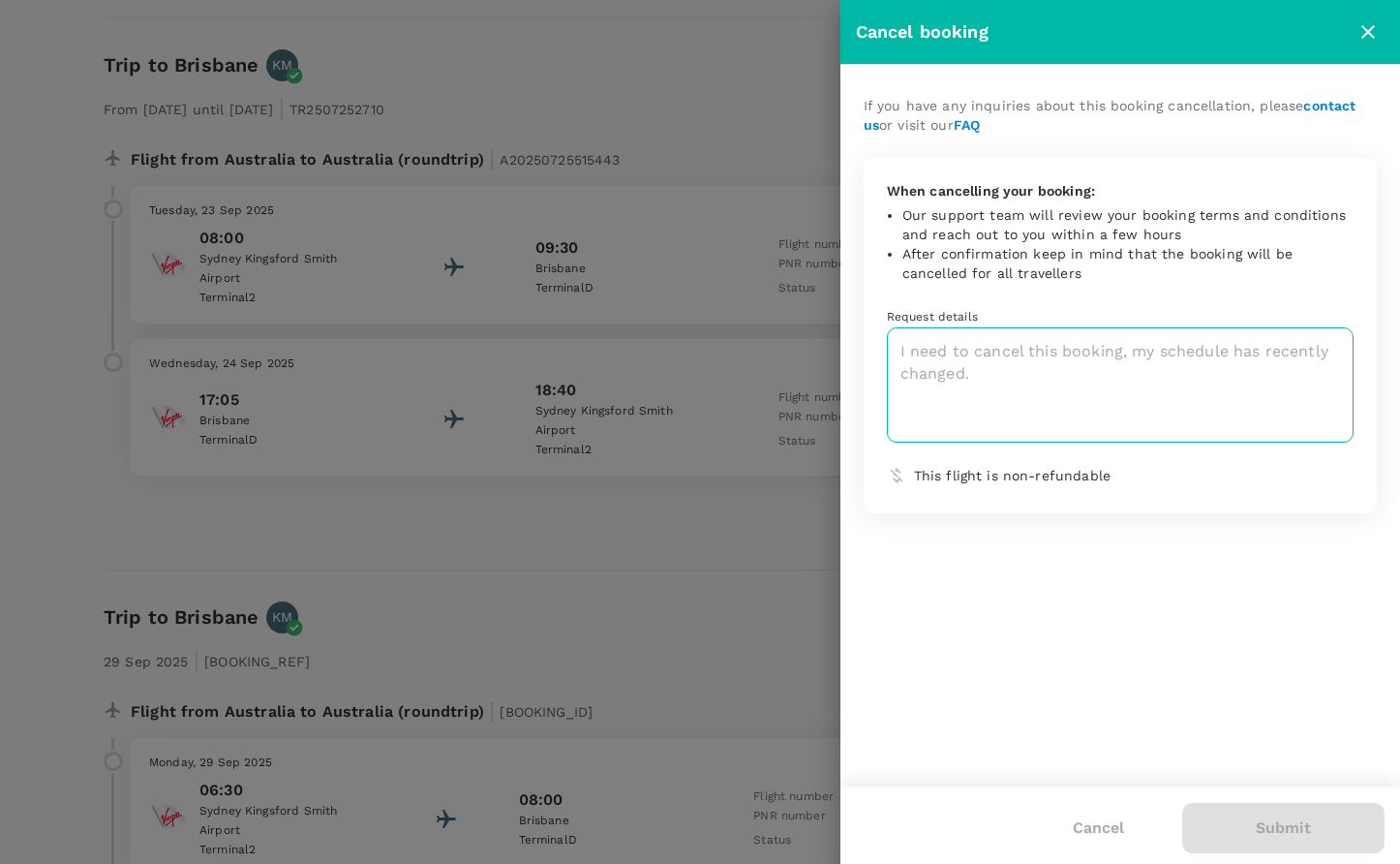 click at bounding box center (1120, 385) 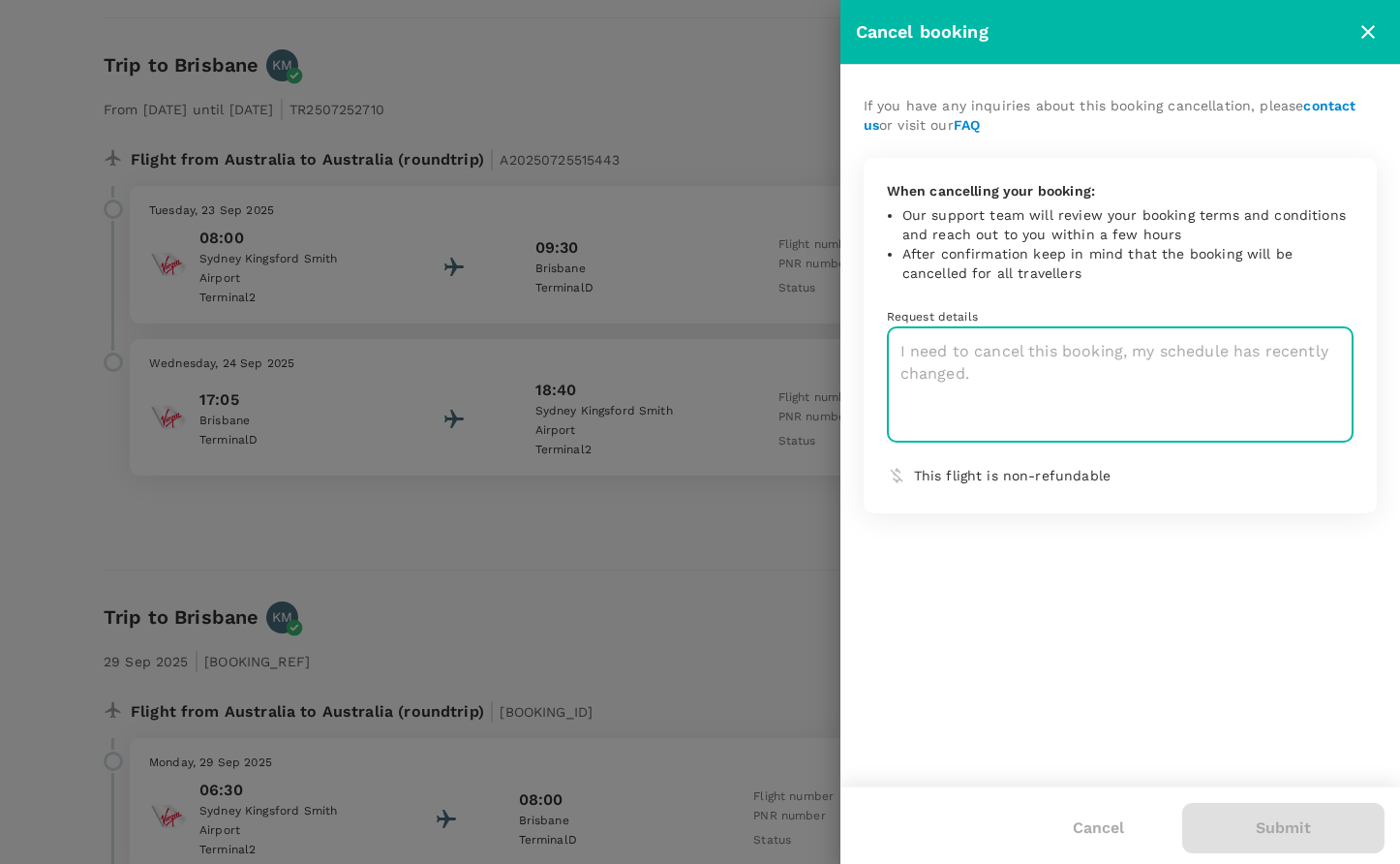 click at bounding box center [1120, 385] 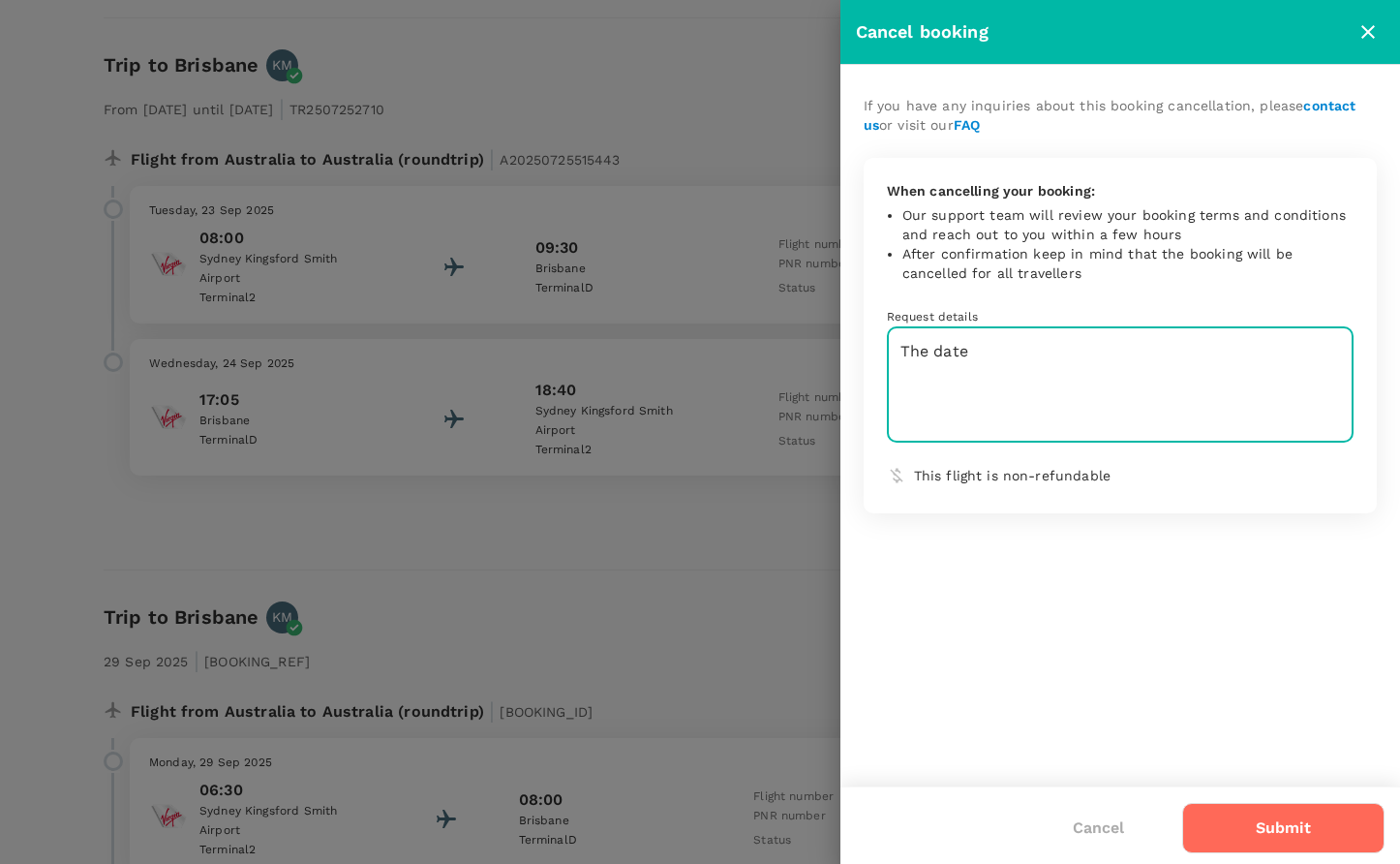 click on "The date" at bounding box center [1120, 385] 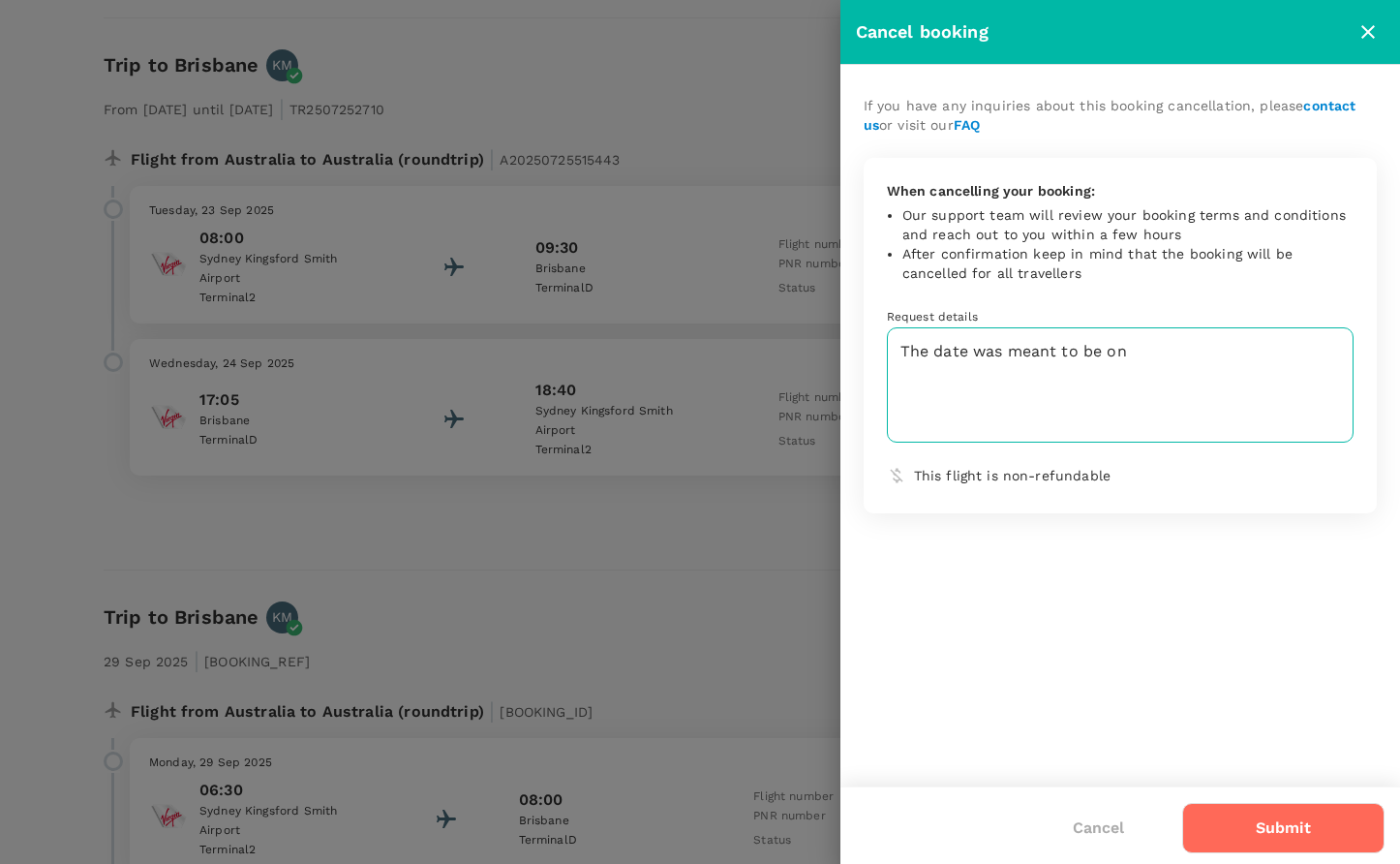click on "The date was meant to be on" at bounding box center (1120, 385) 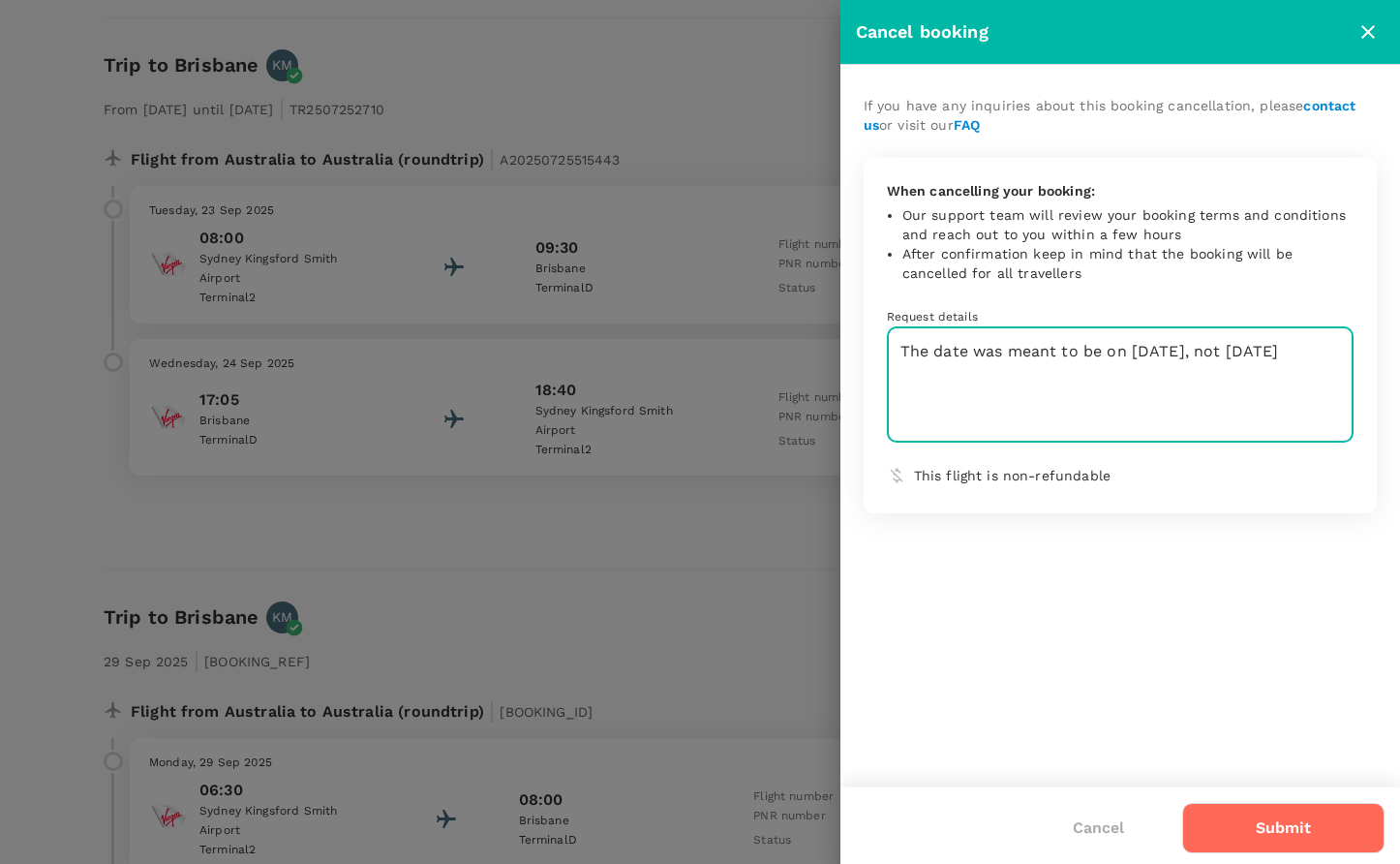 type on "The date was meant to be on [DATE], not [DATE]" 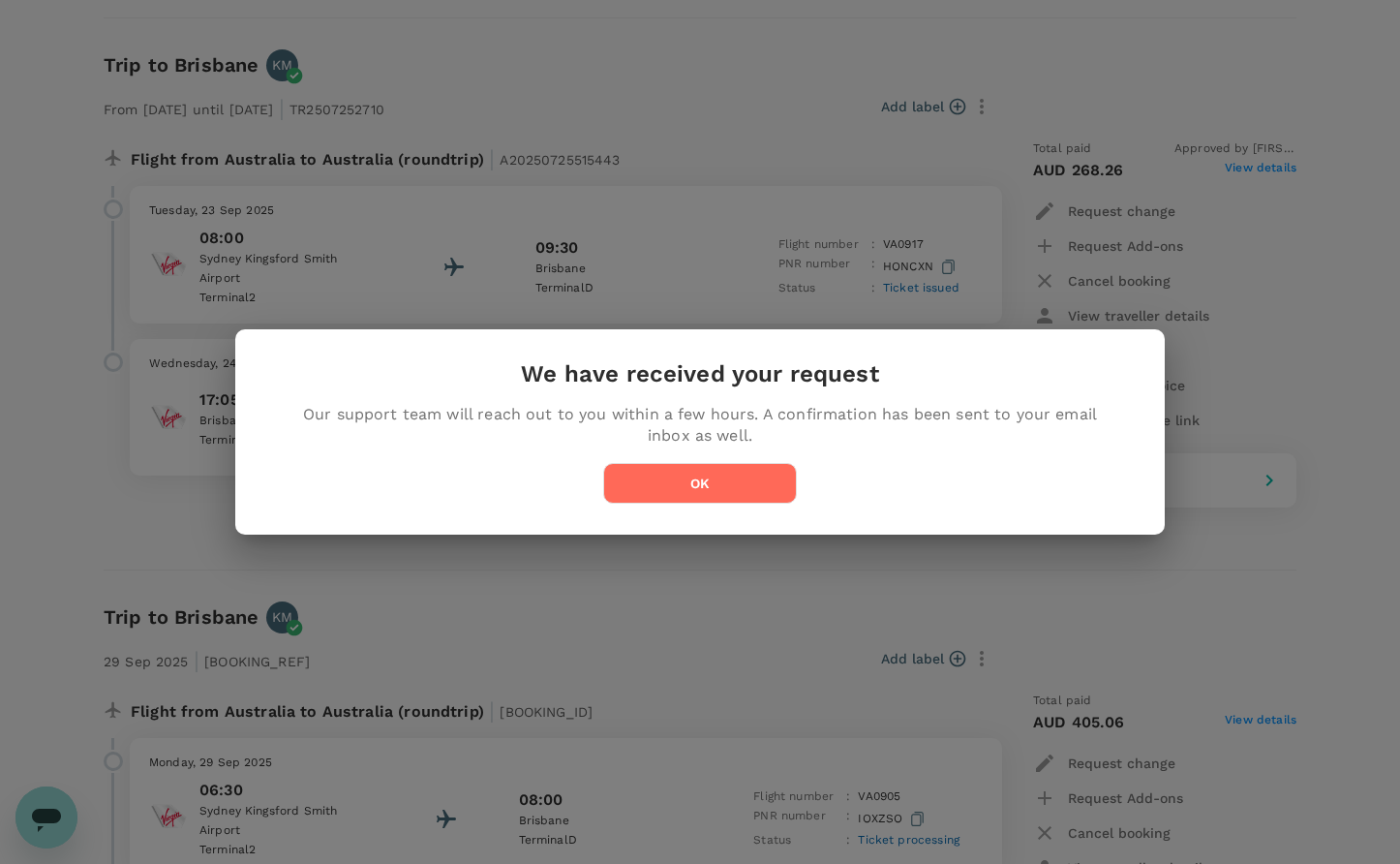 click on "OK" at bounding box center (700, 483) 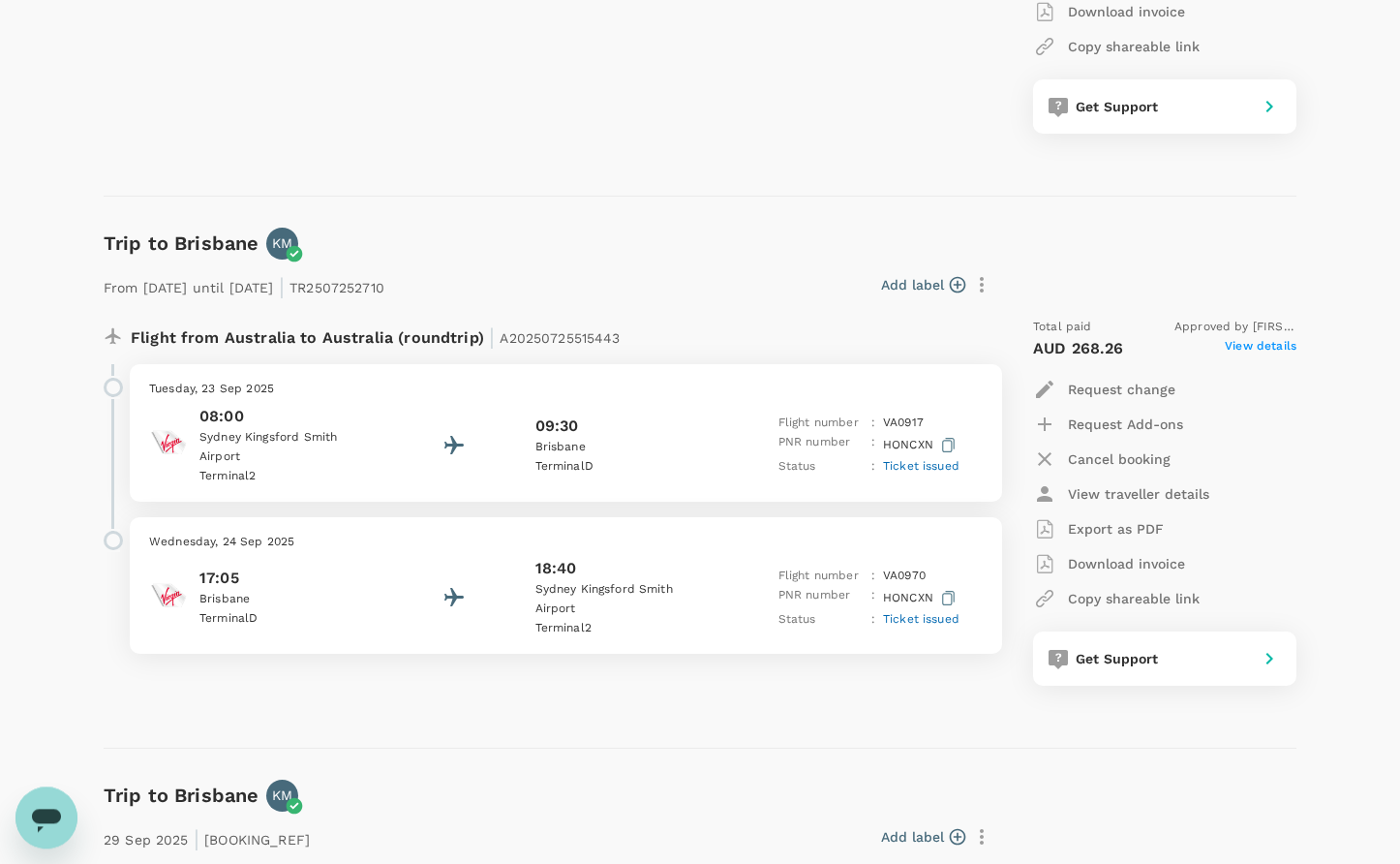 scroll, scrollTop: 527, scrollLeft: 0, axis: vertical 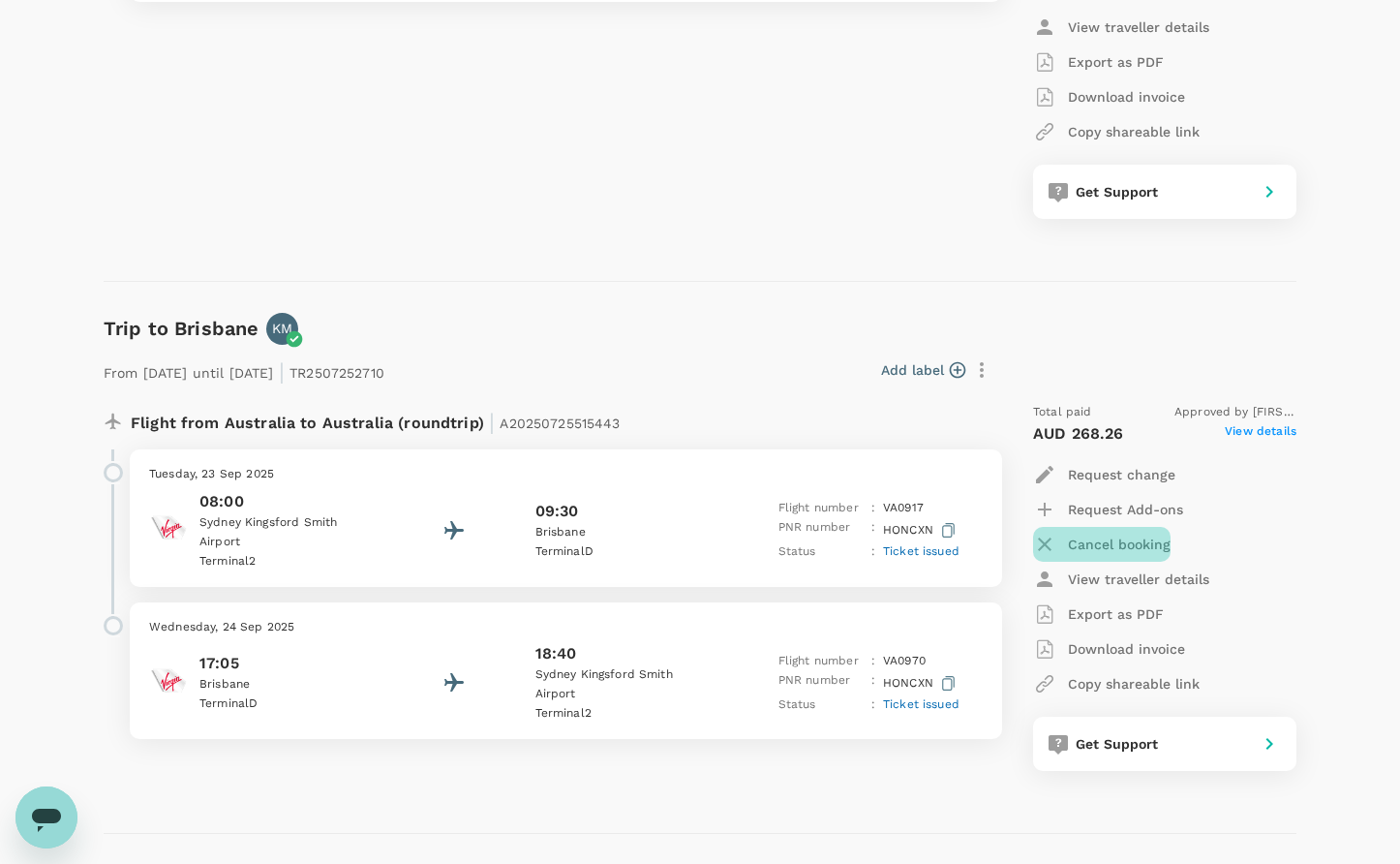 click on "Cancel booking" at bounding box center [1119, 544] 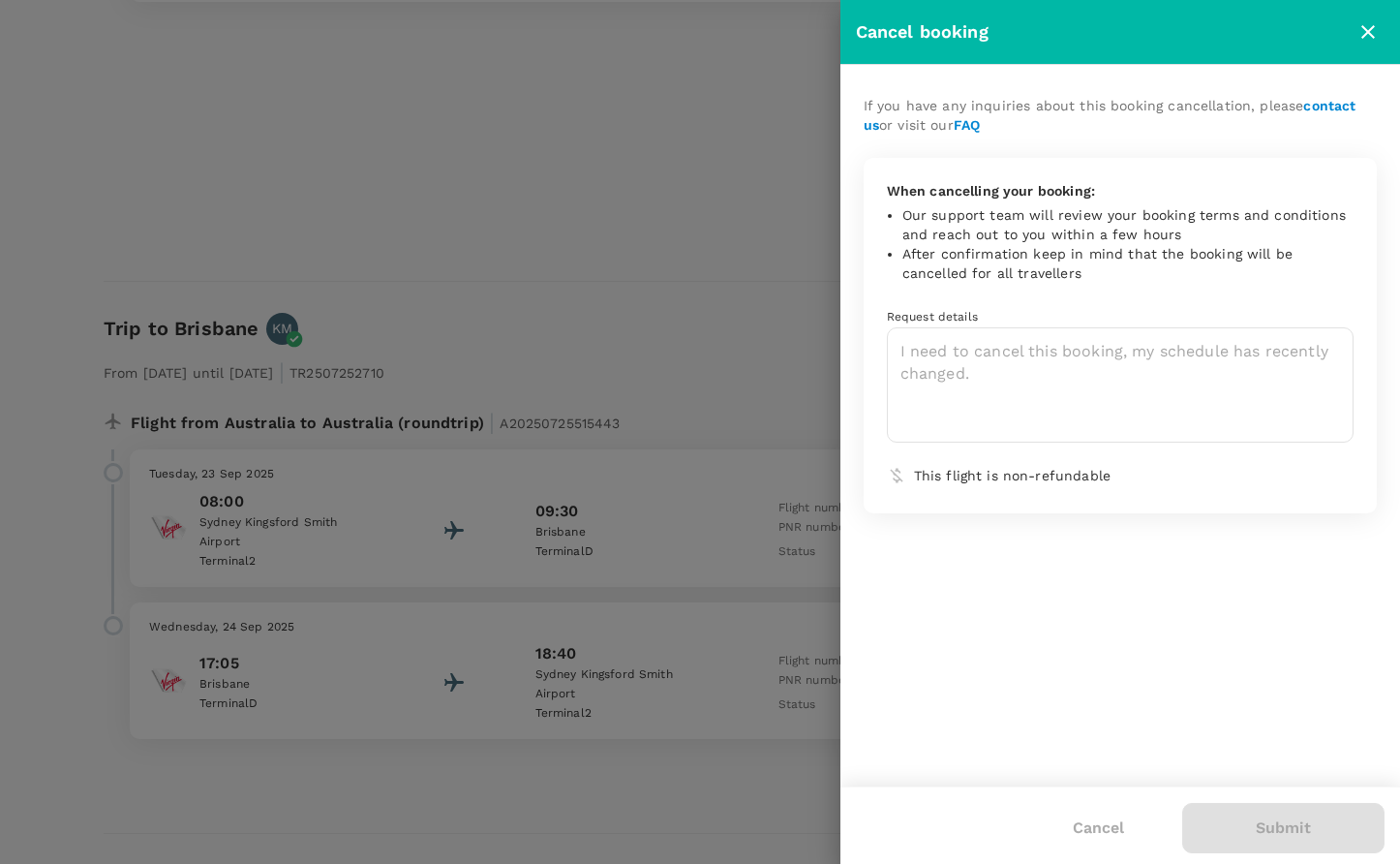click at bounding box center (700, 432) 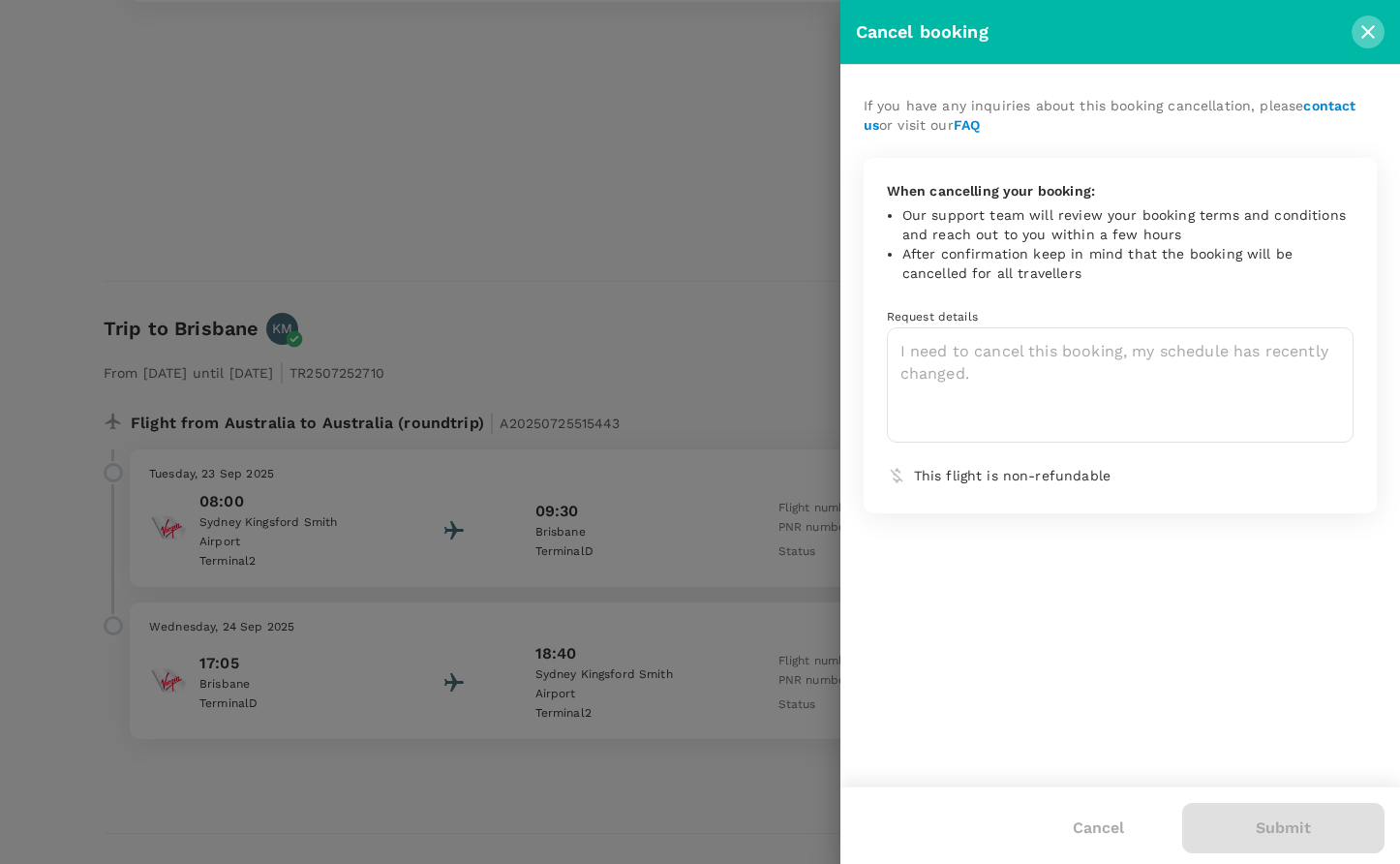 click 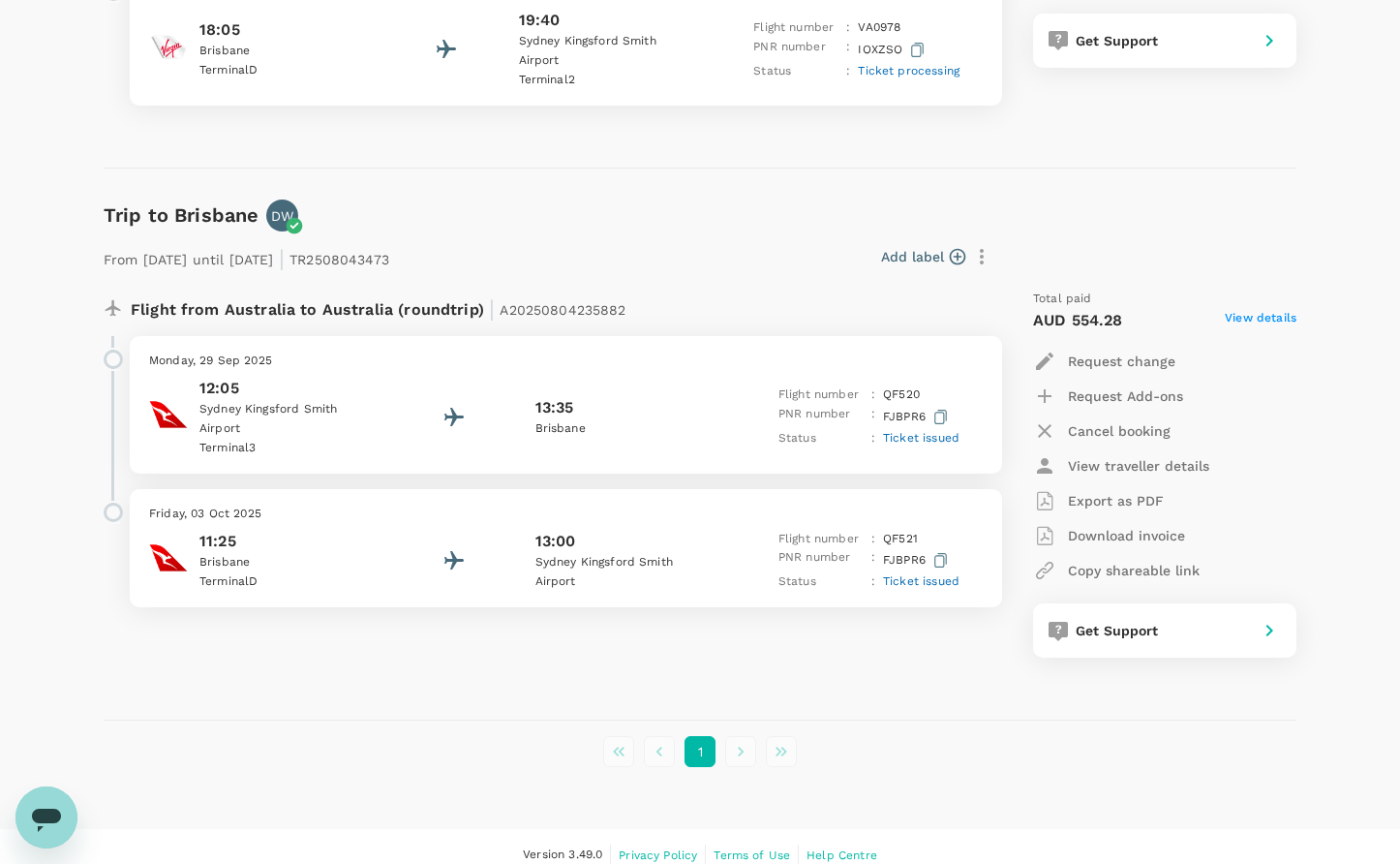 scroll, scrollTop: 1317, scrollLeft: 0, axis: vertical 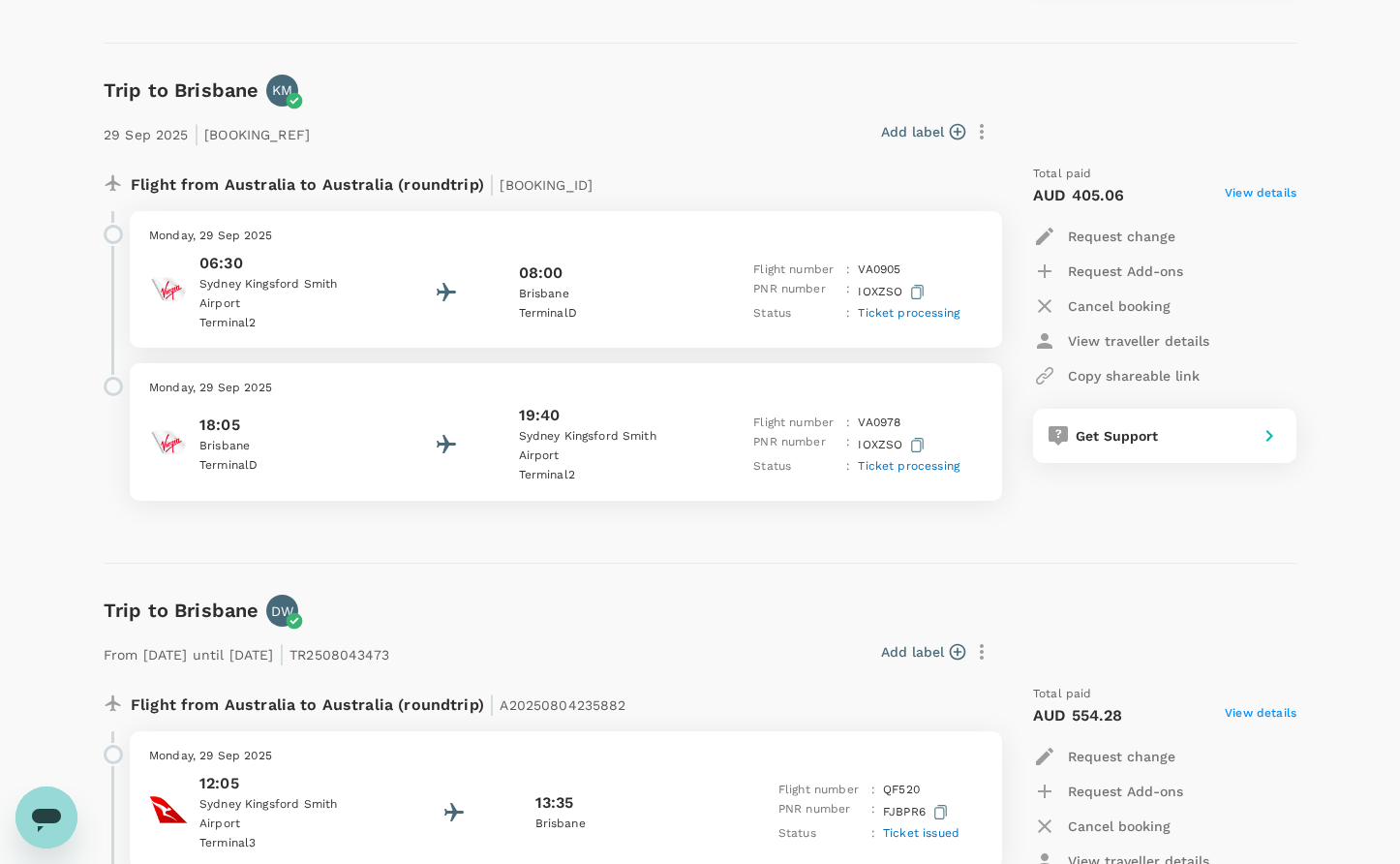 click at bounding box center [46, 818] 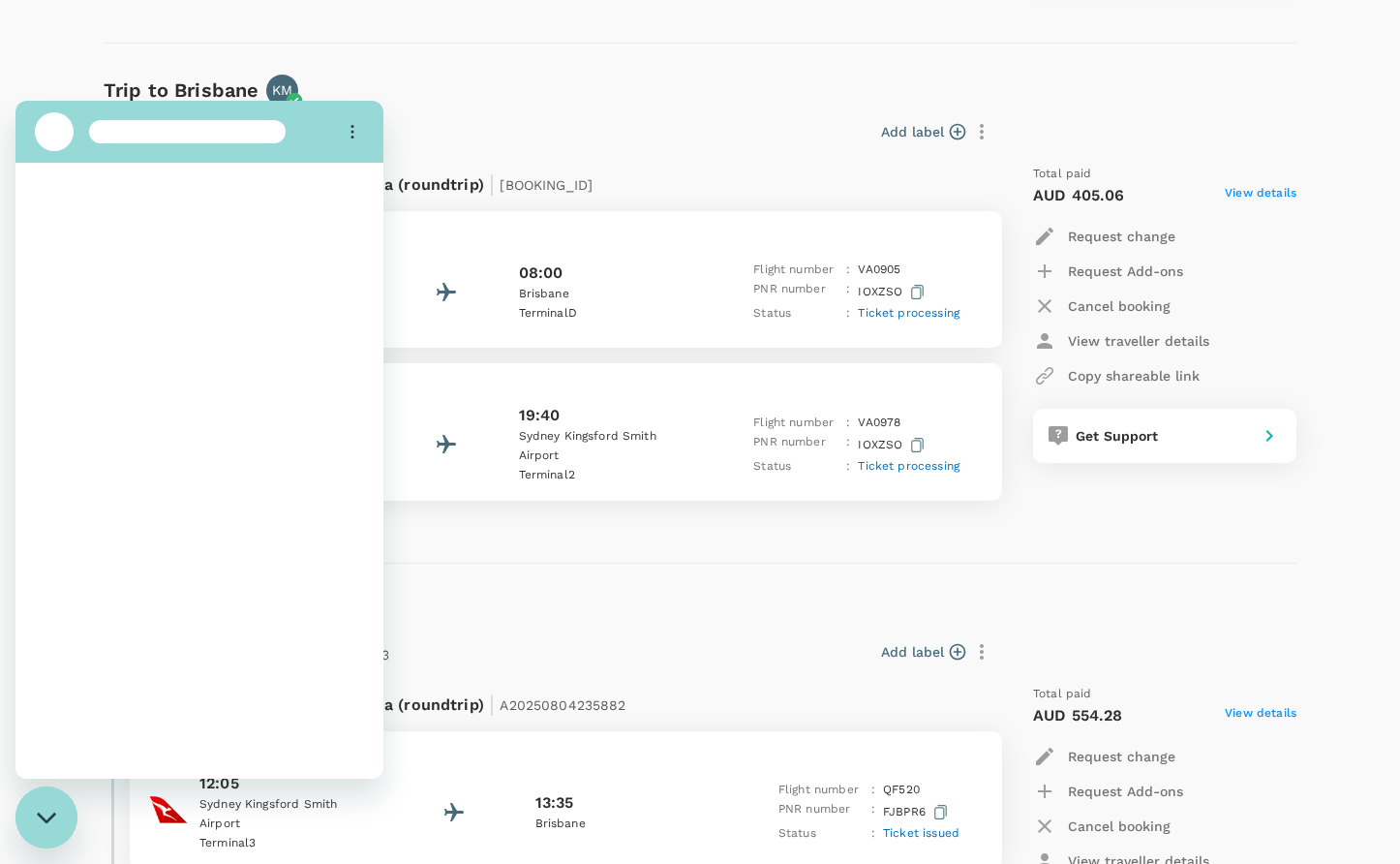 scroll, scrollTop: 0, scrollLeft: 0, axis: both 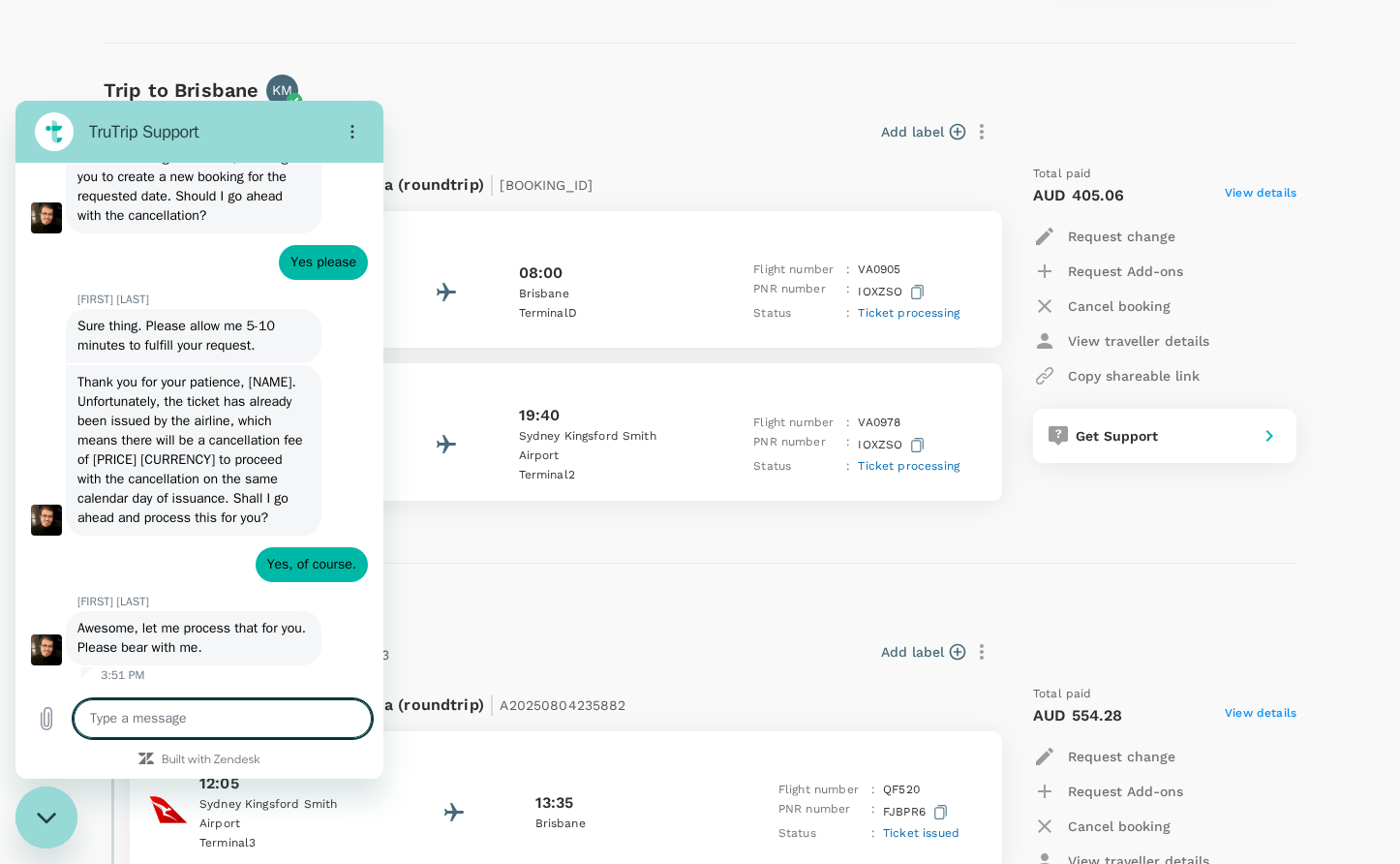 type on "x" 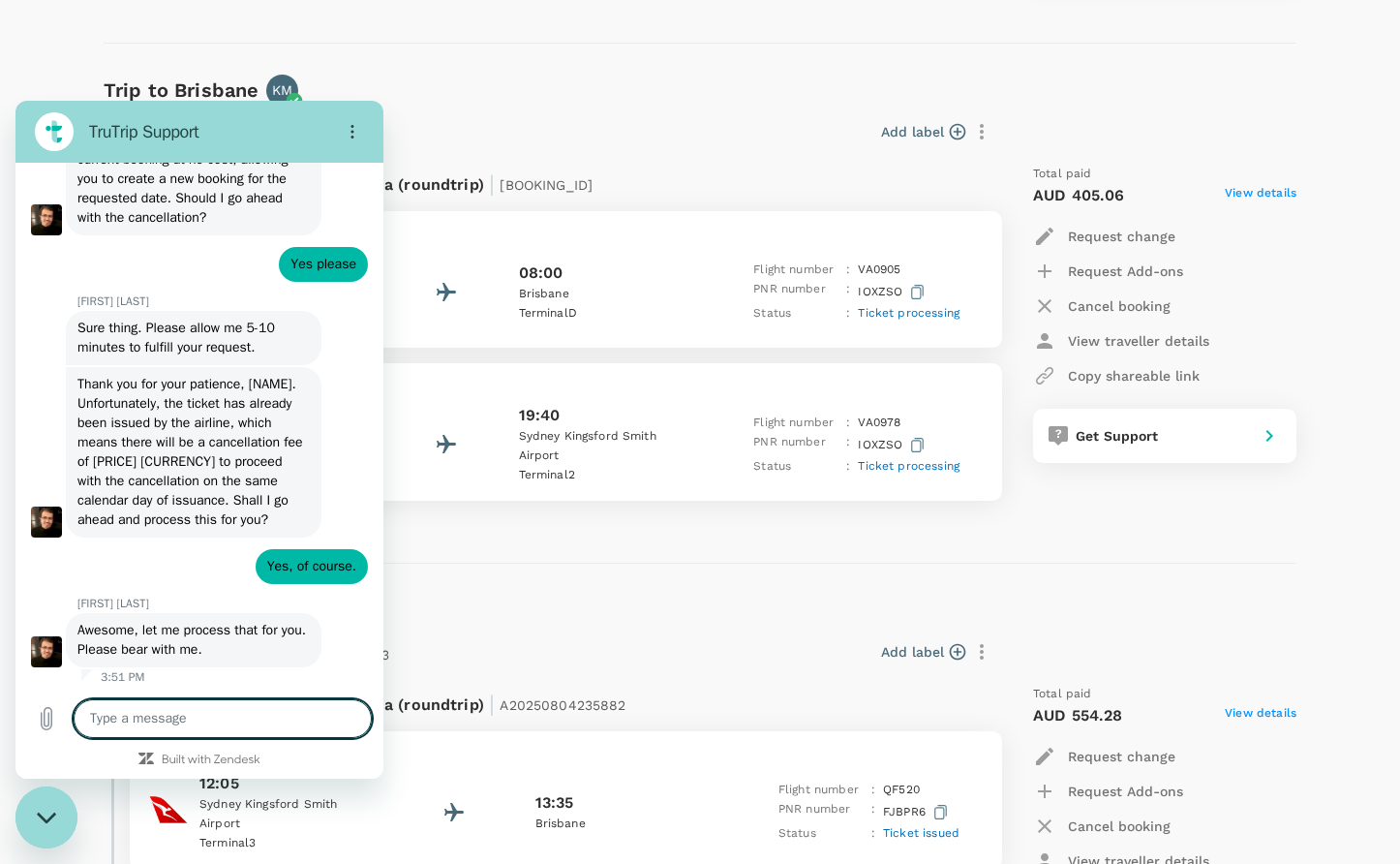 click at bounding box center (223, 719) 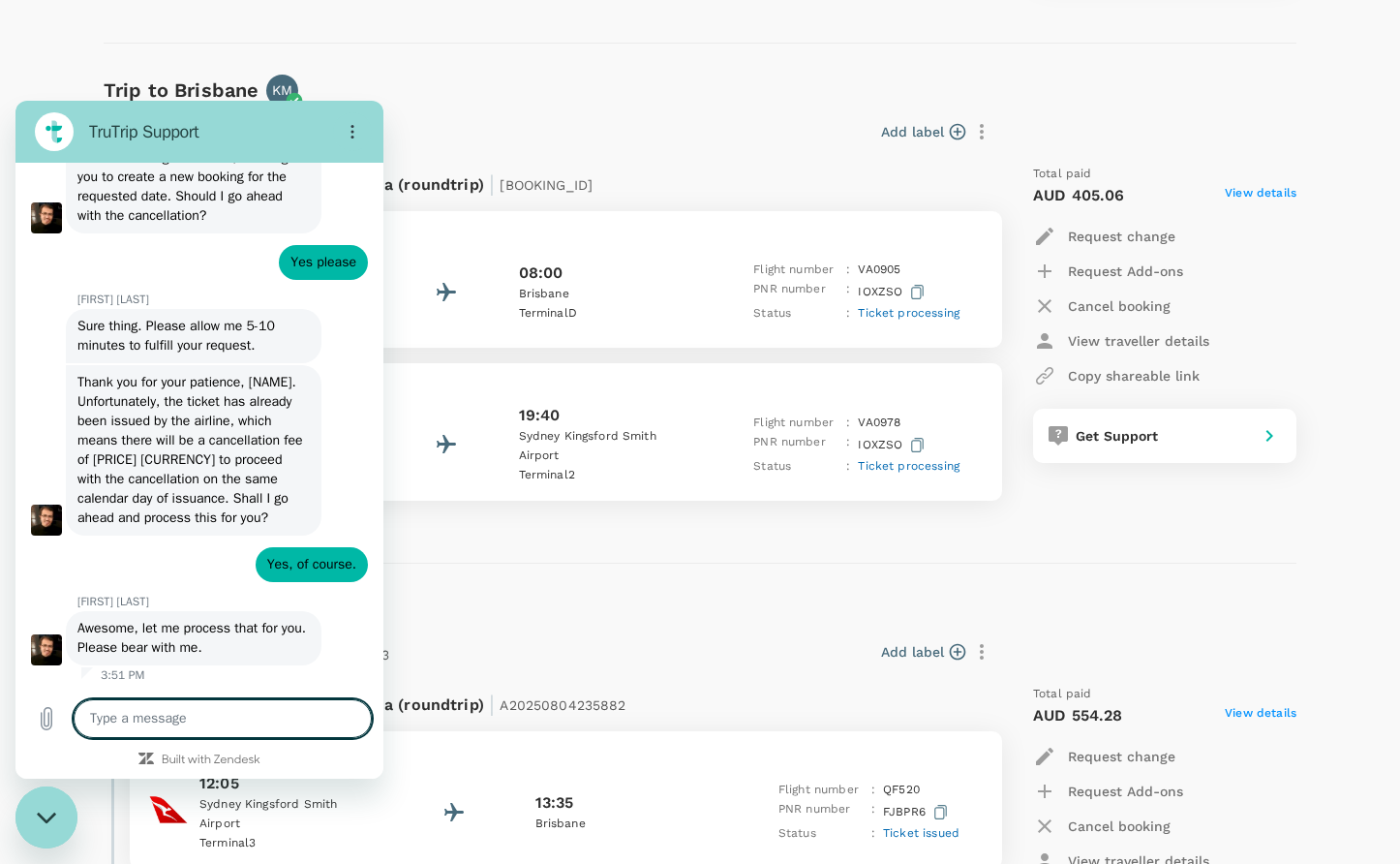 type on "H" 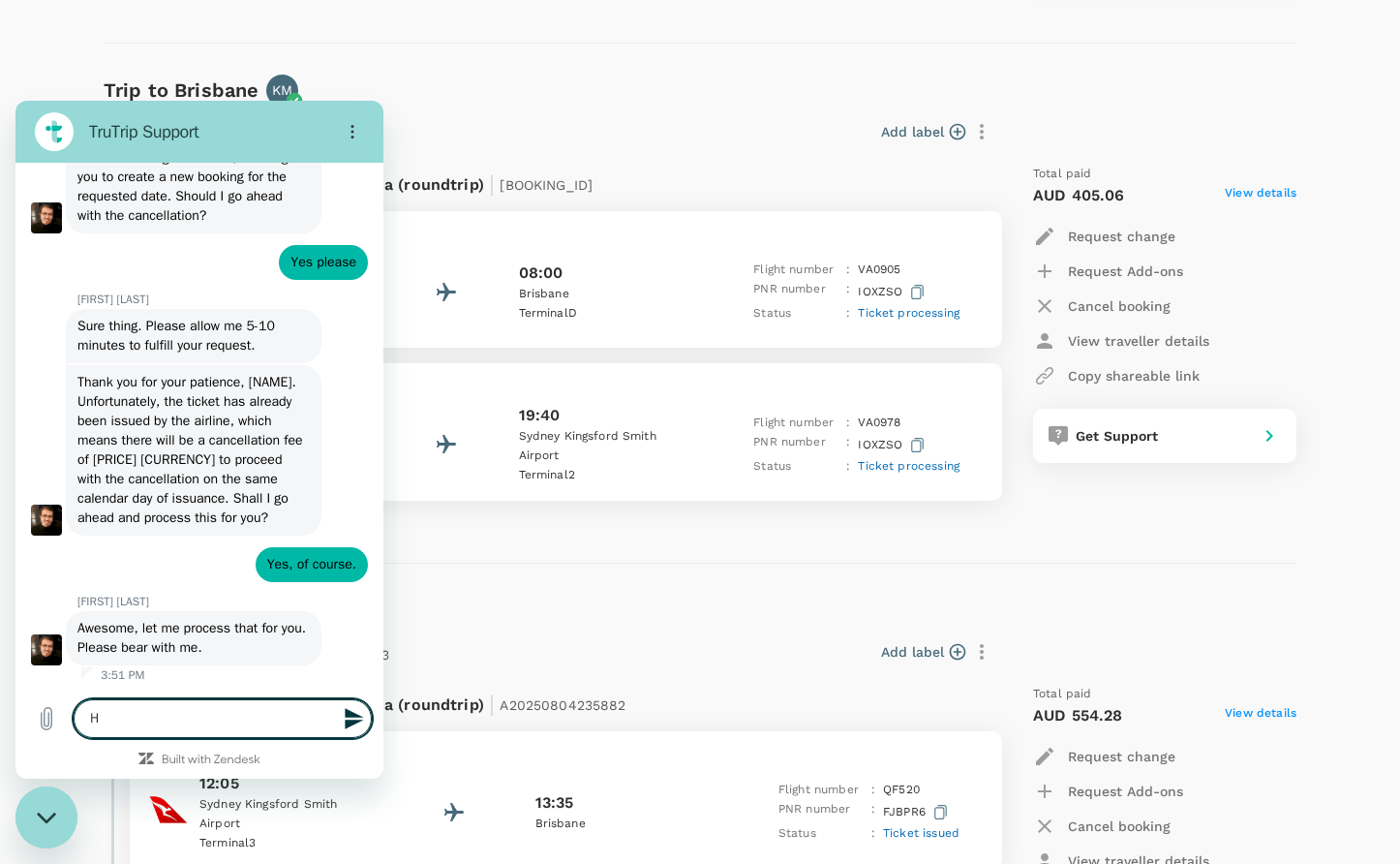 type on "Hi" 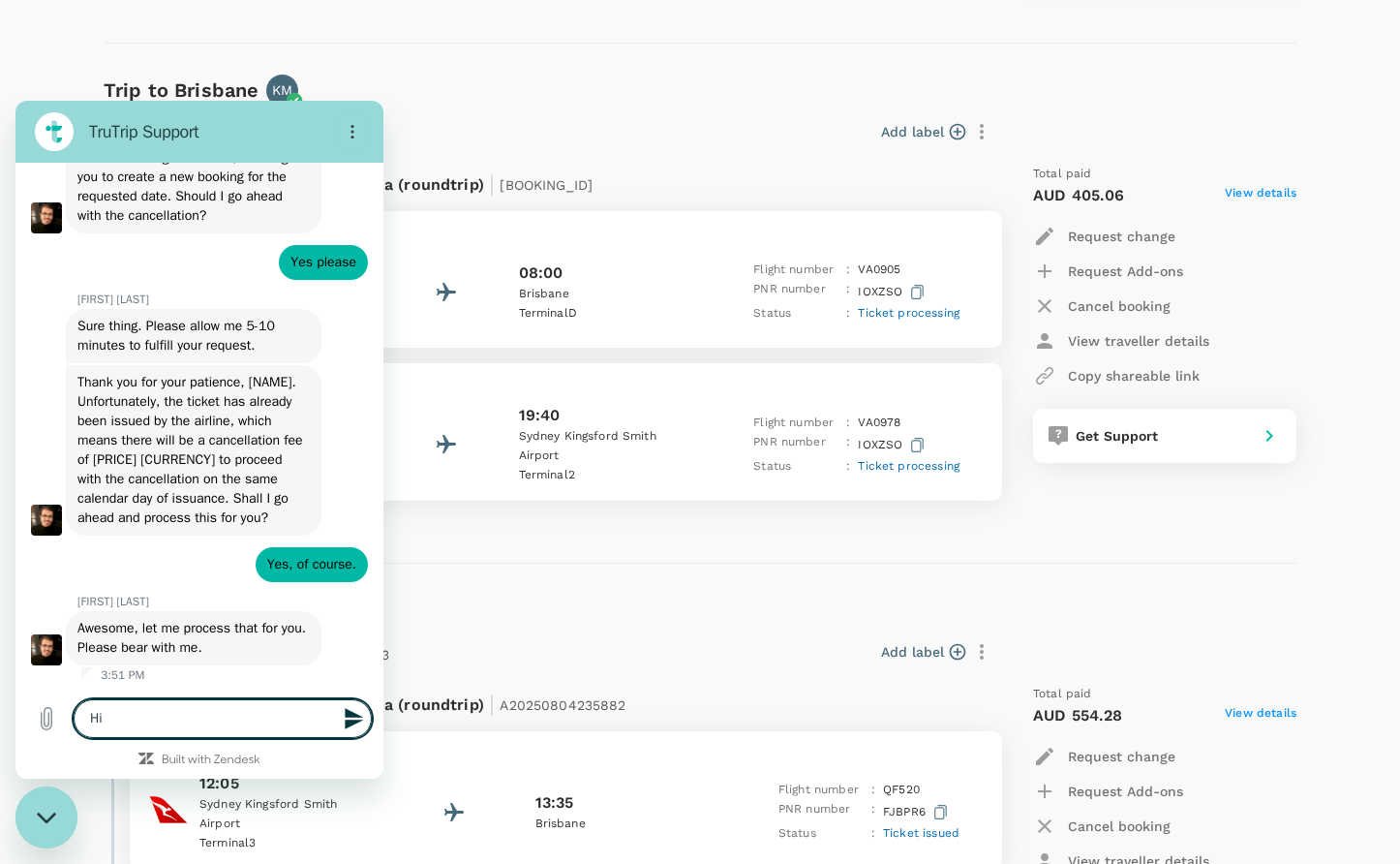 type on "Hi," 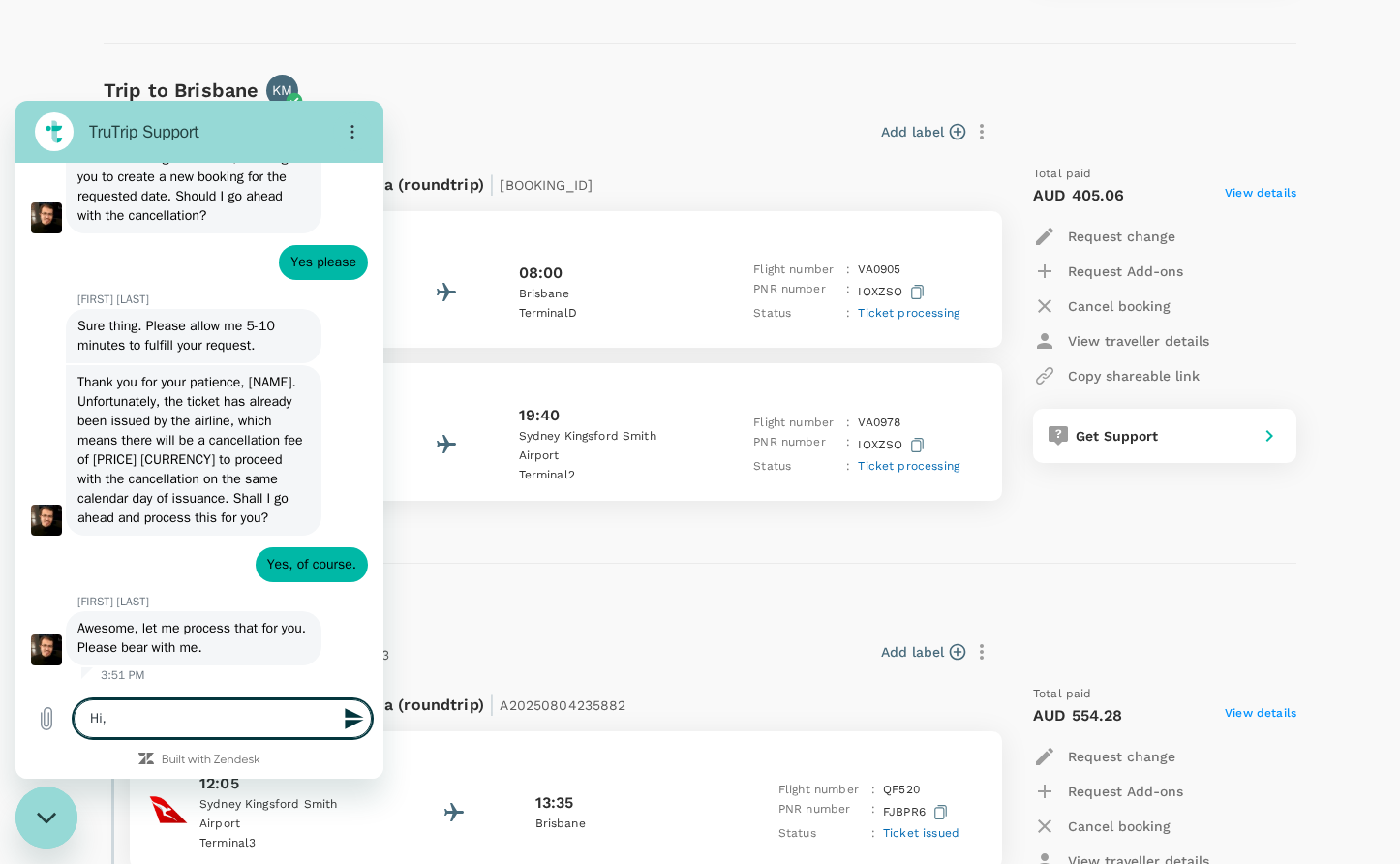 type on "Hi," 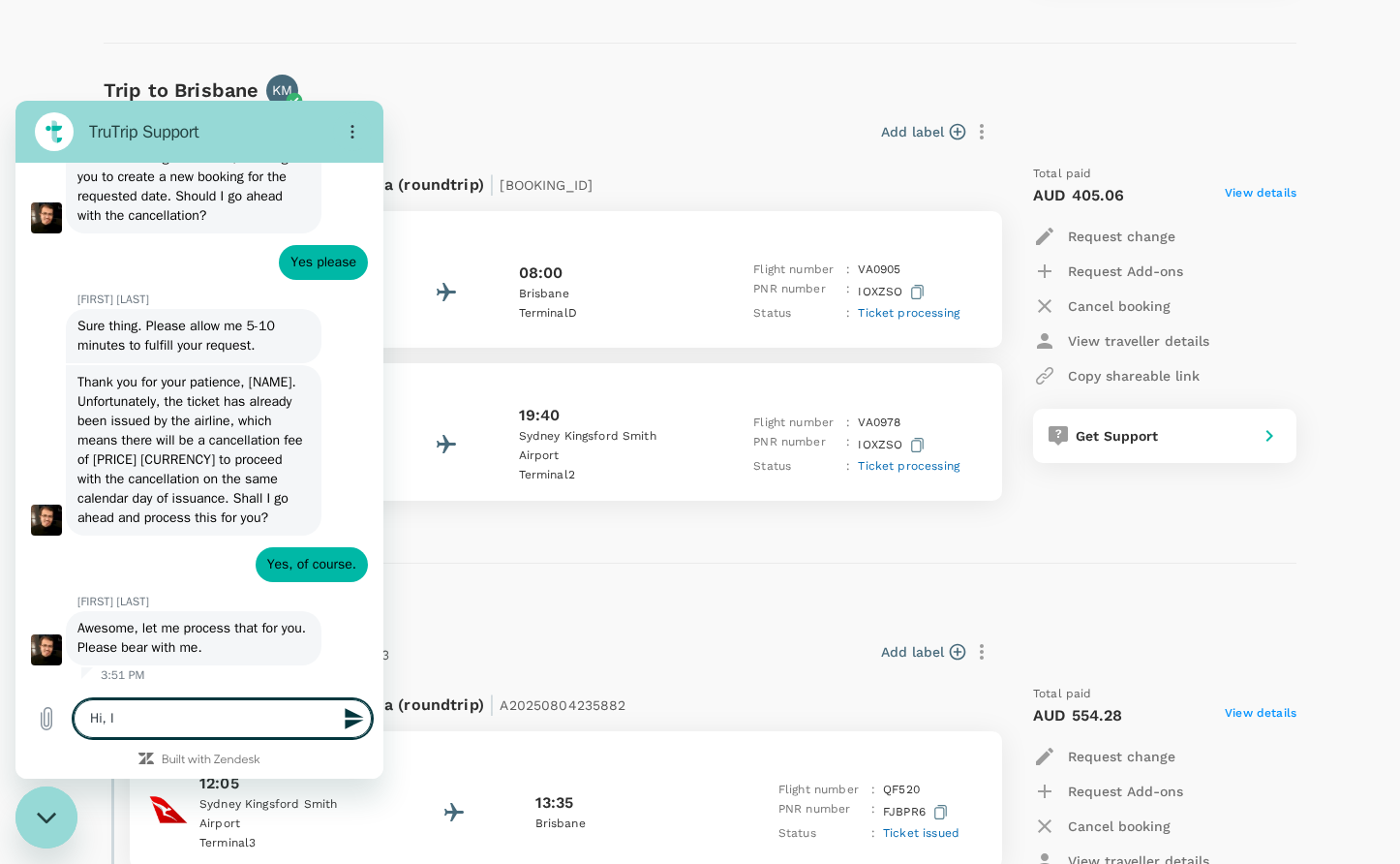 type on "Hi, I" 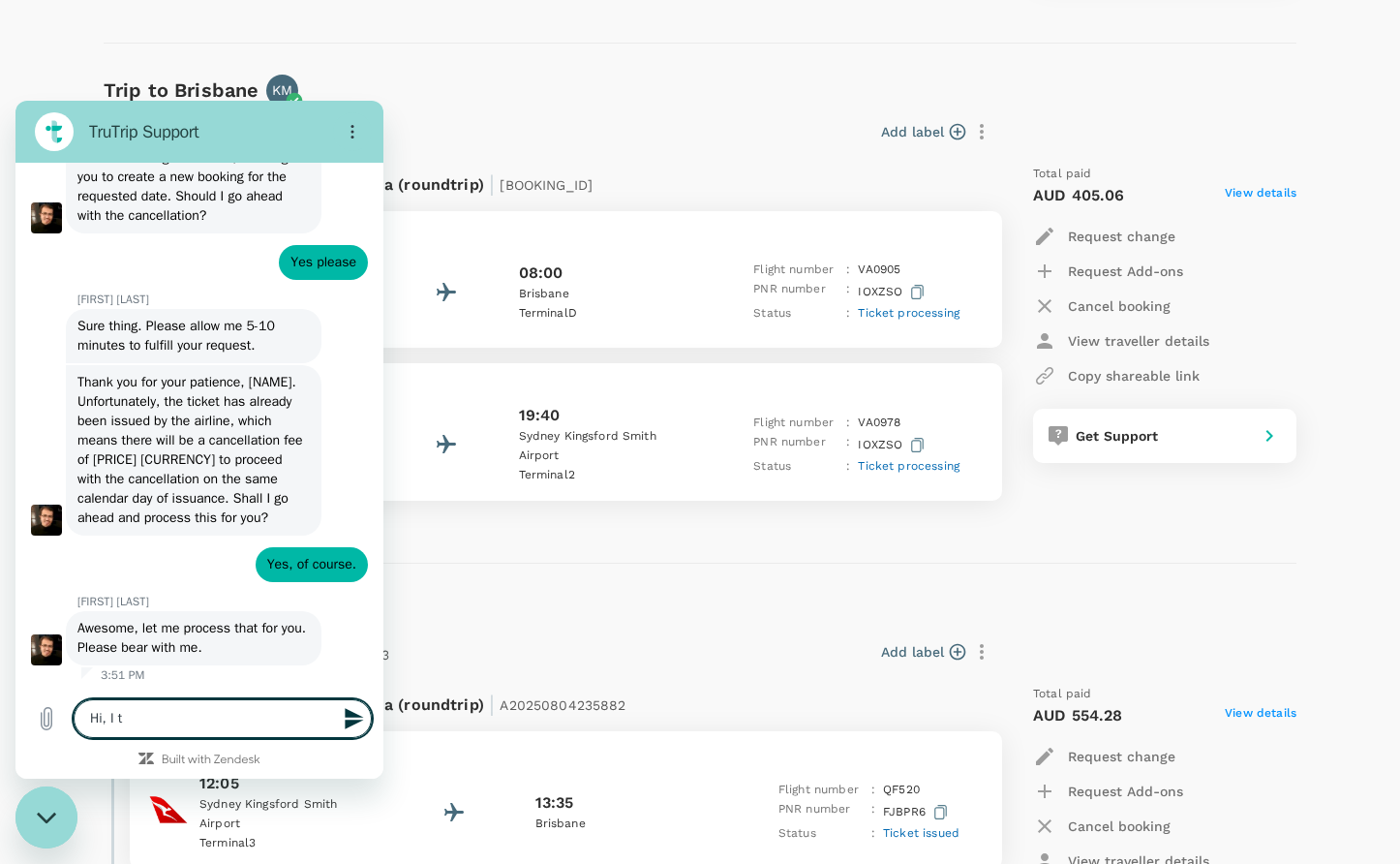 type on "Hi, I th" 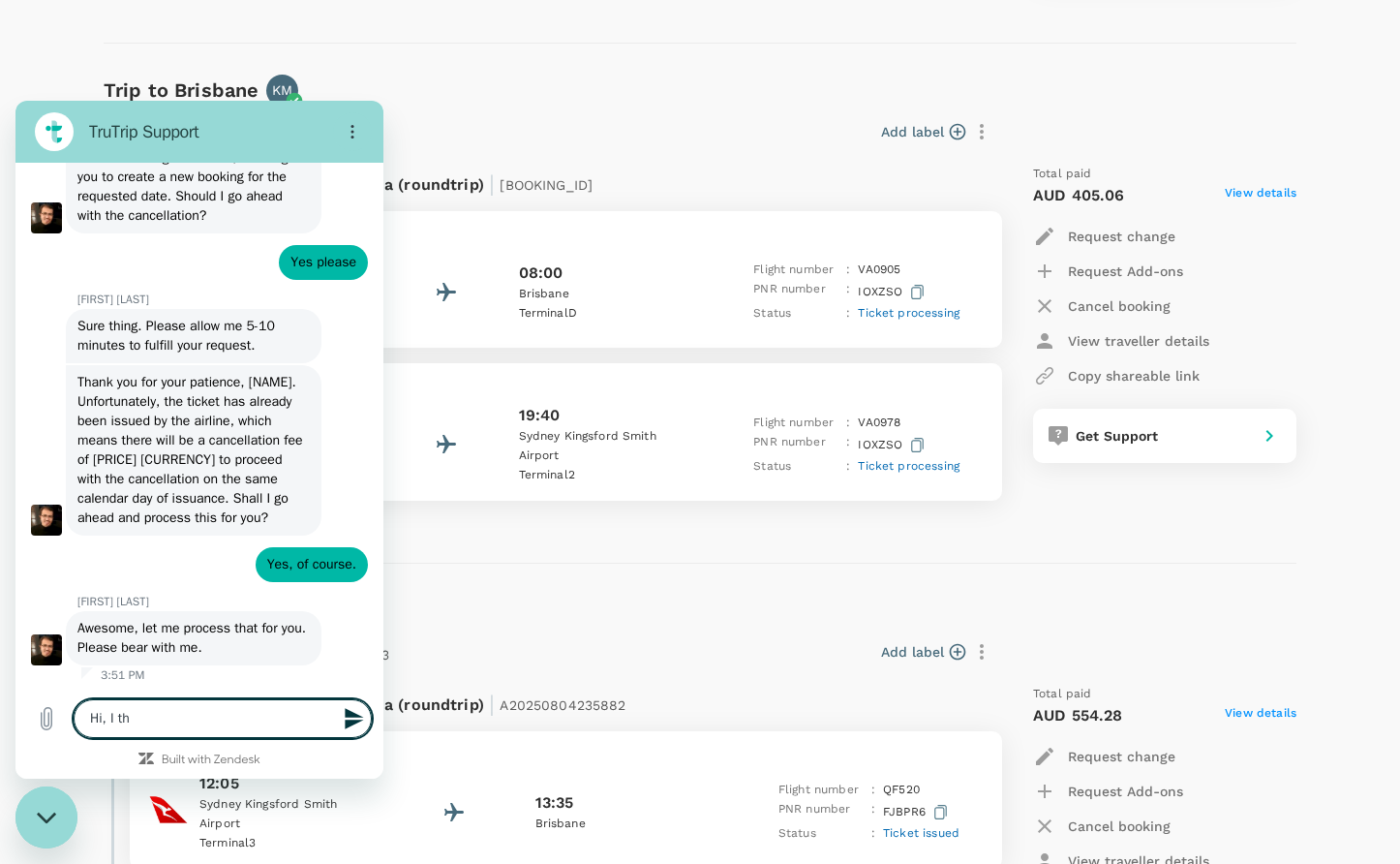 type on "Hi, I thi" 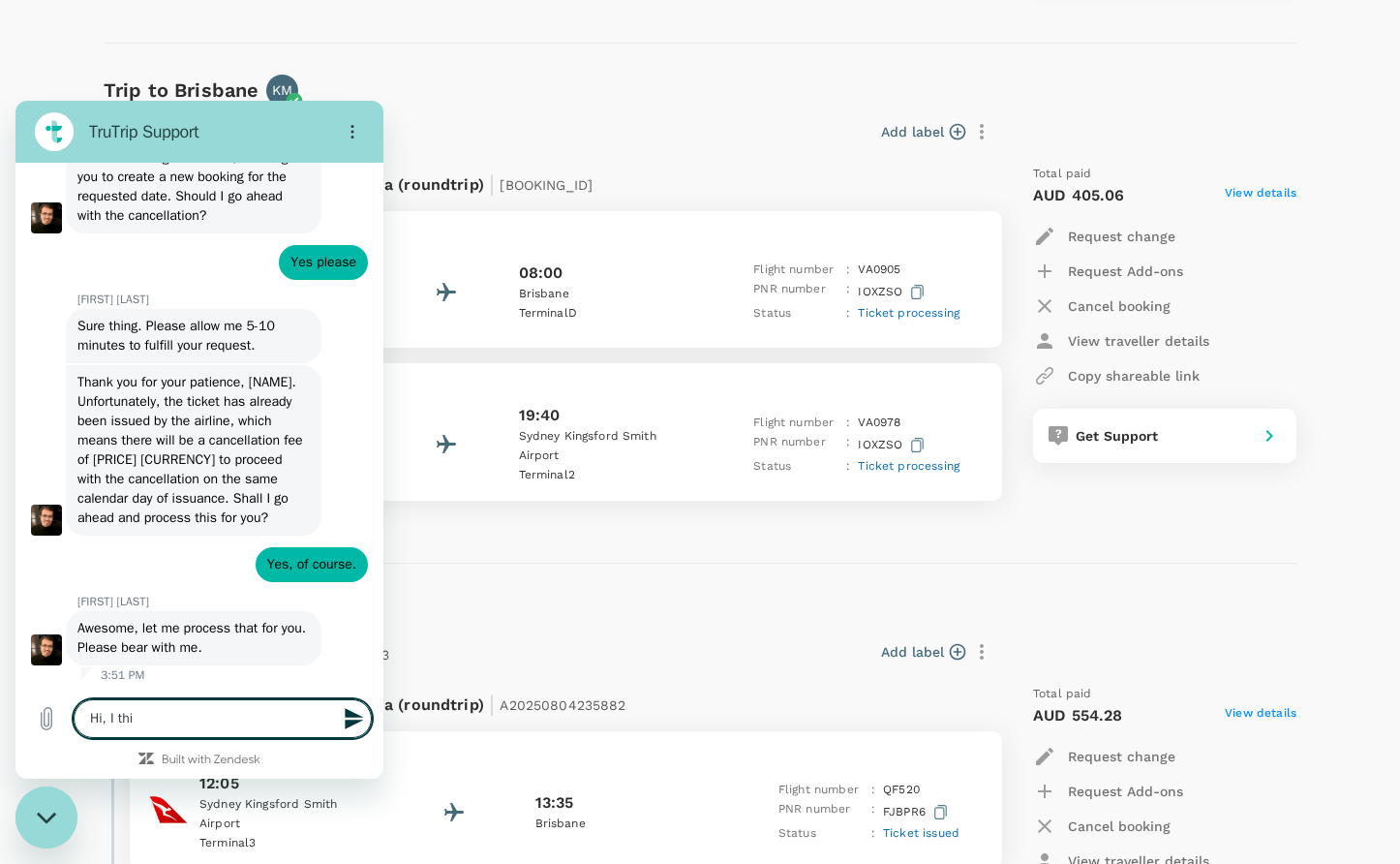 type on "Hi, I thin" 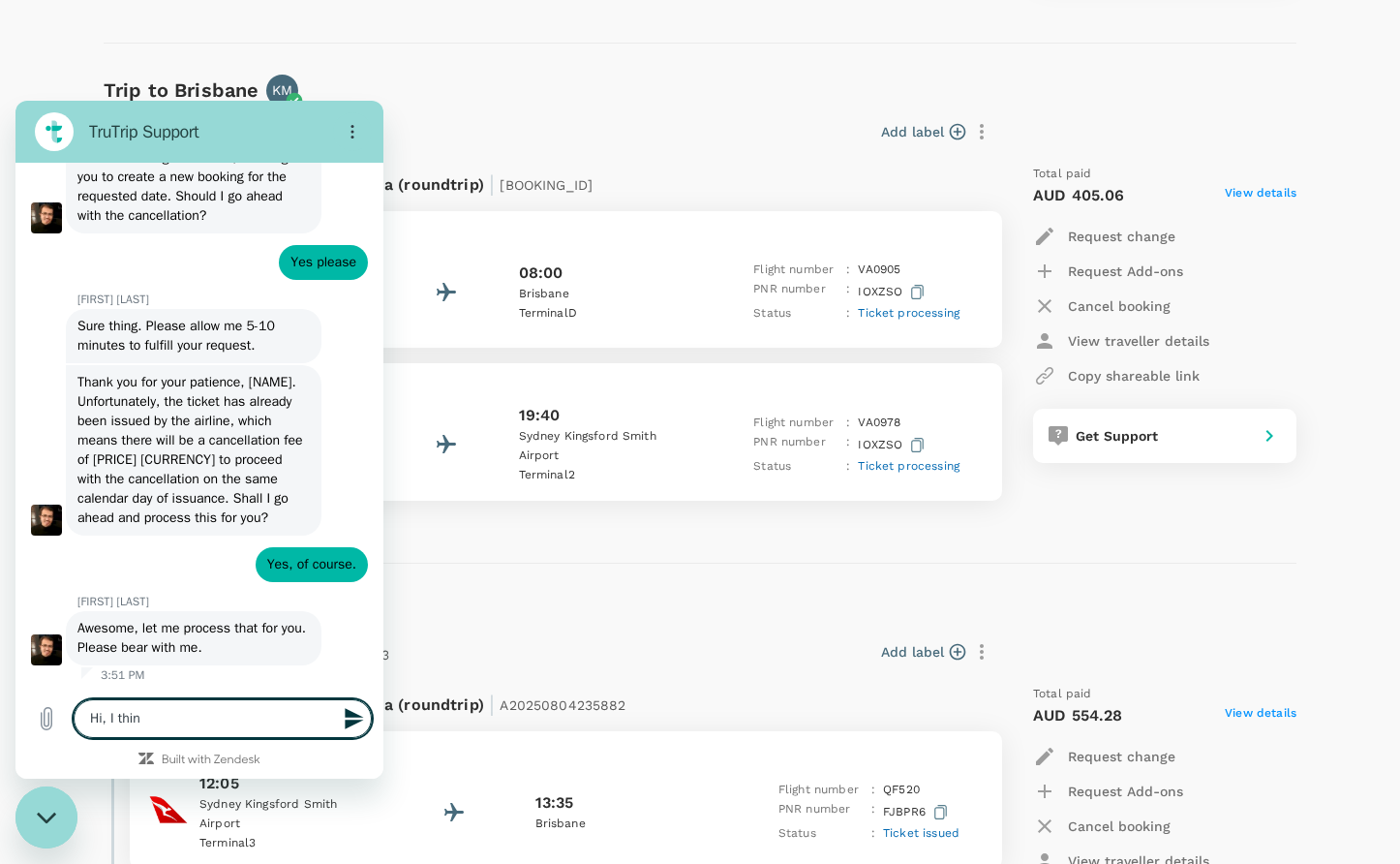 type on "Hi, I think" 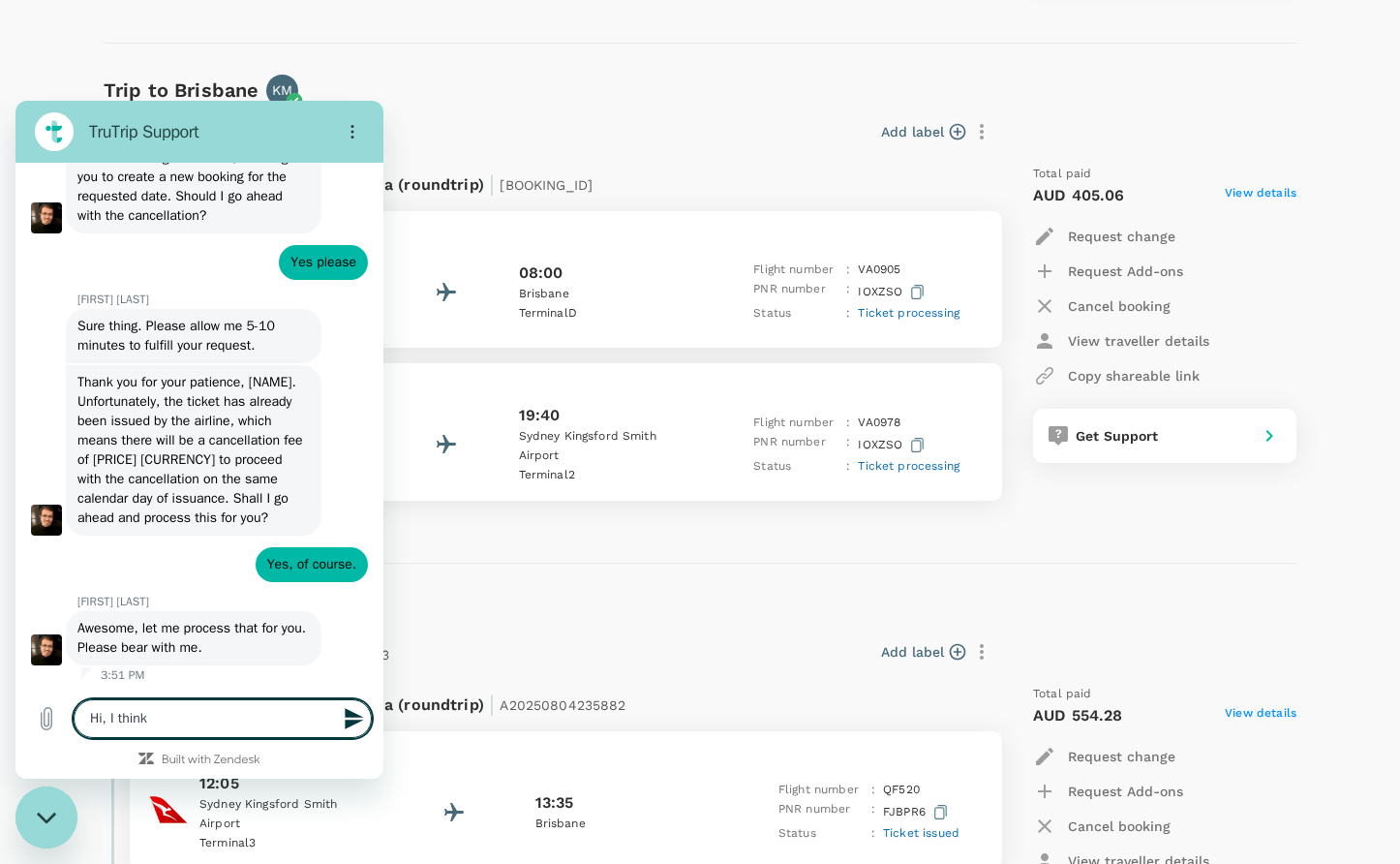 type on "Hi, I thinkk" 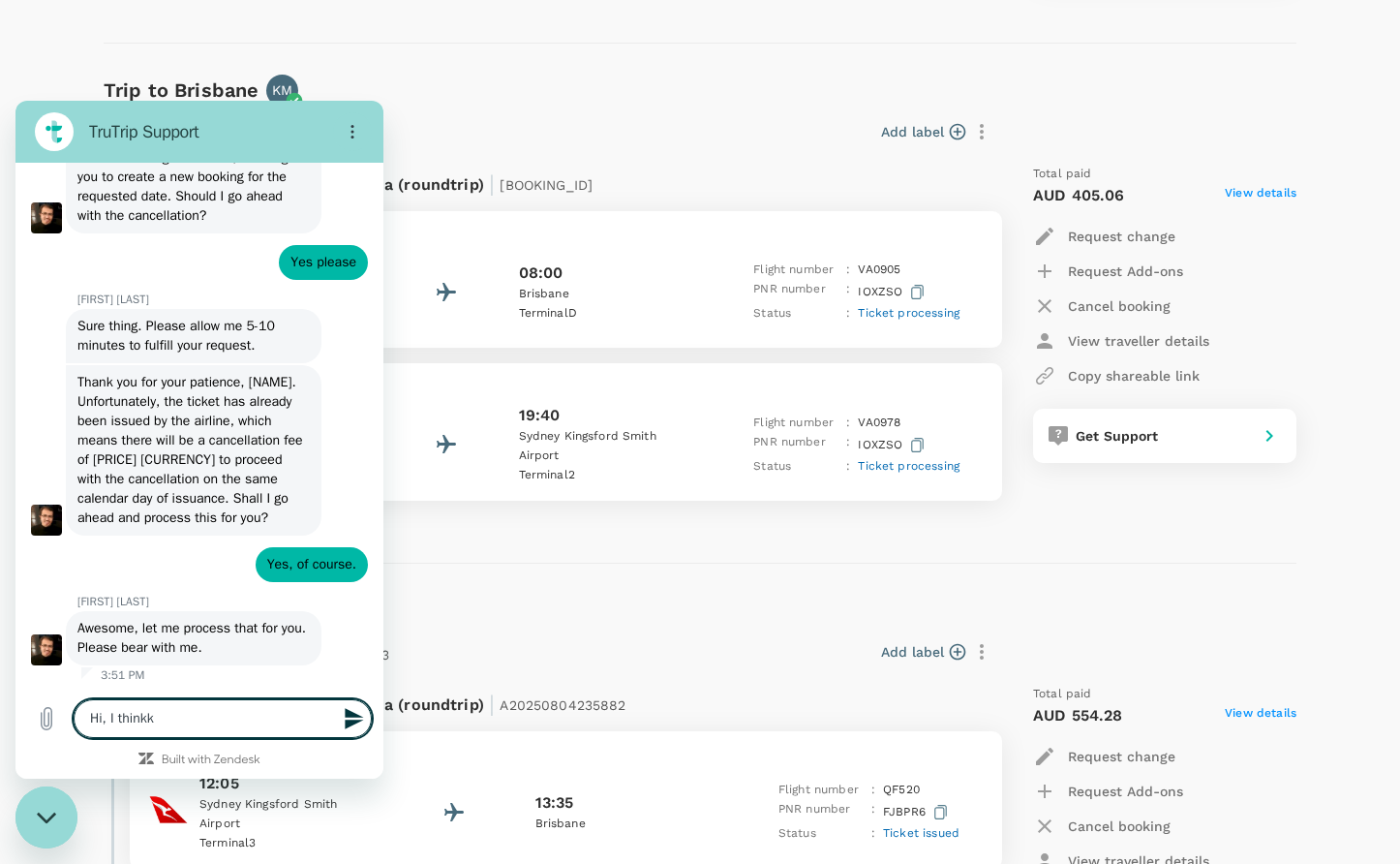 type on "Hi, I thinkk" 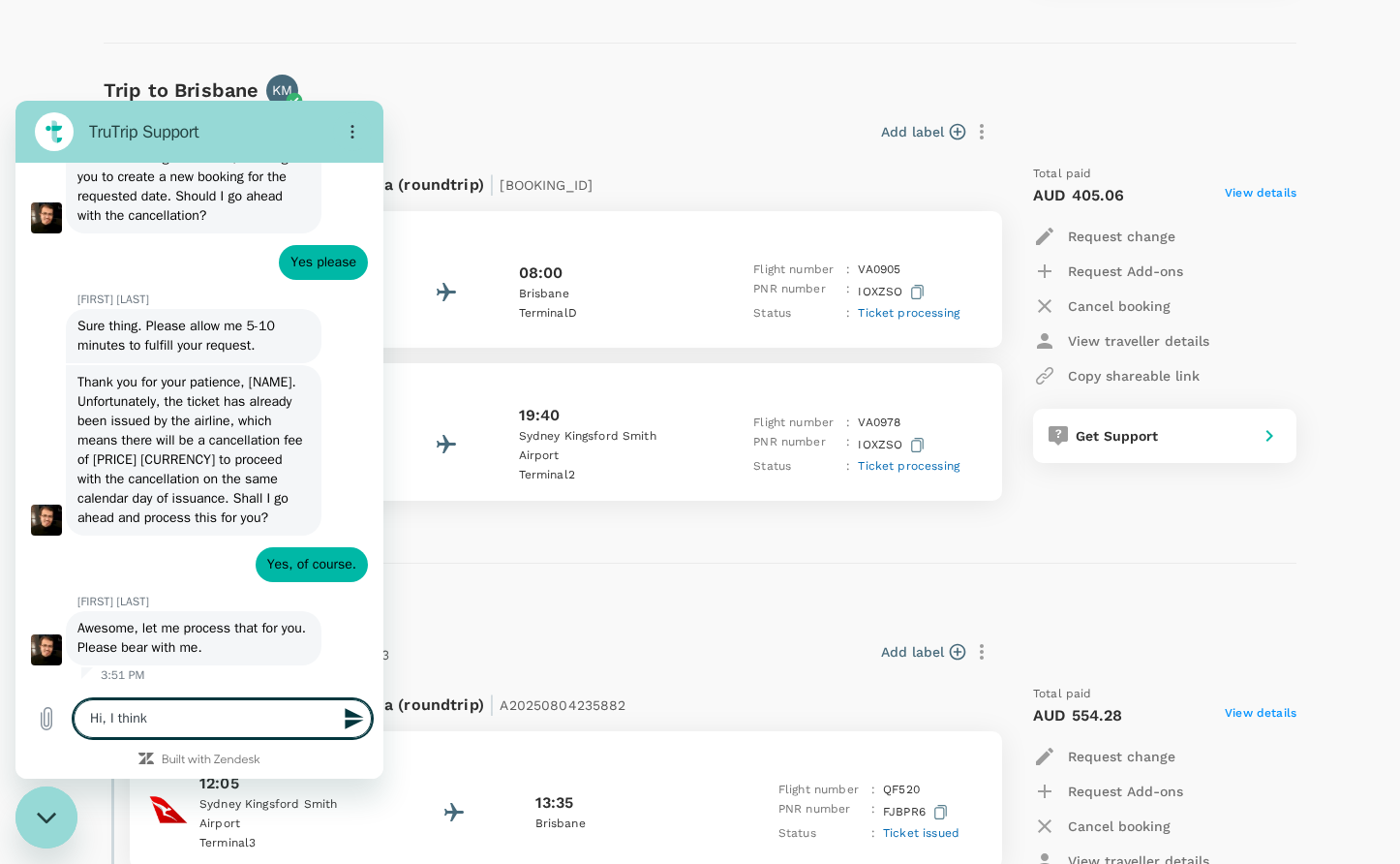 type on "Hi, I think" 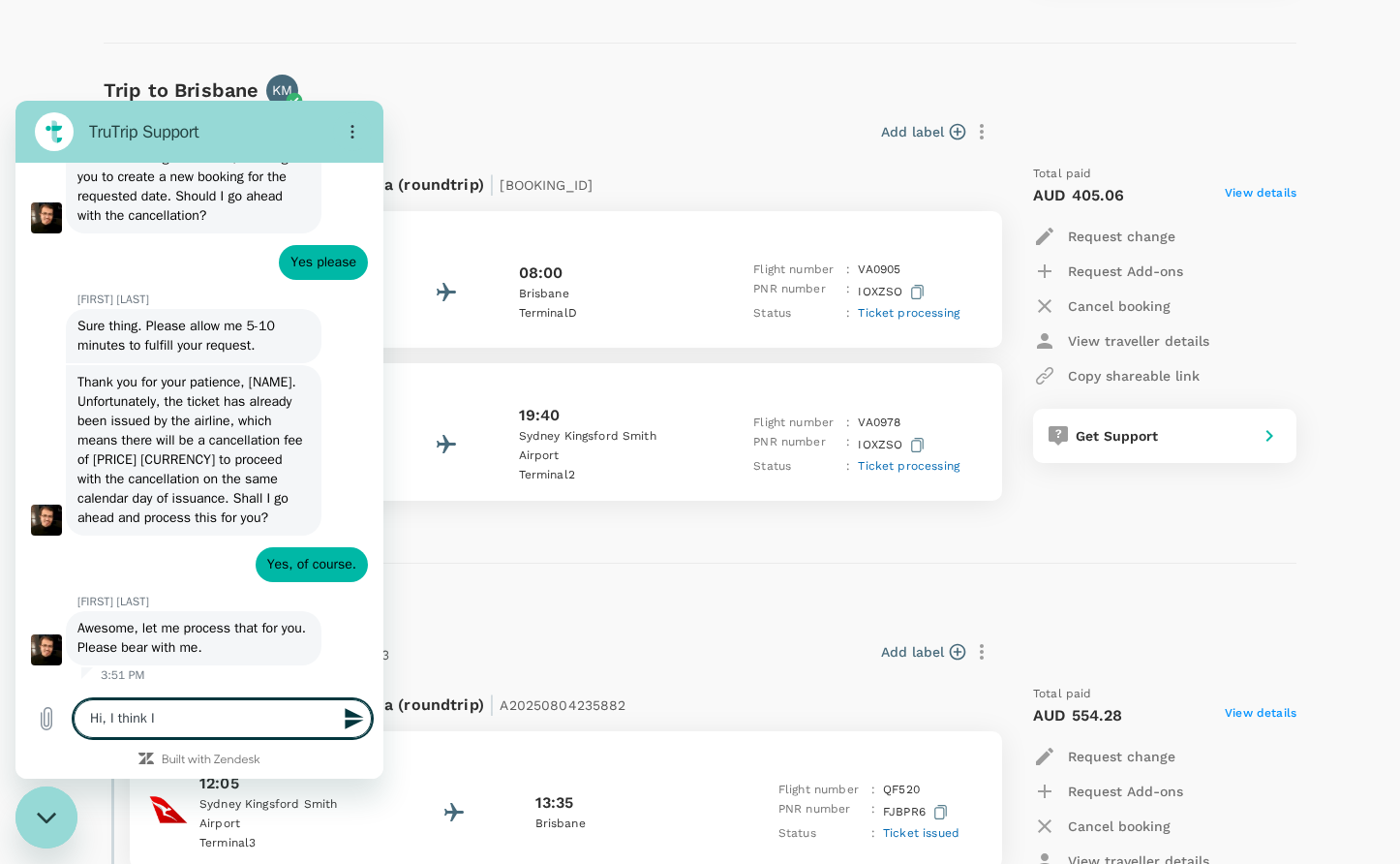 type on "Hi, I think I" 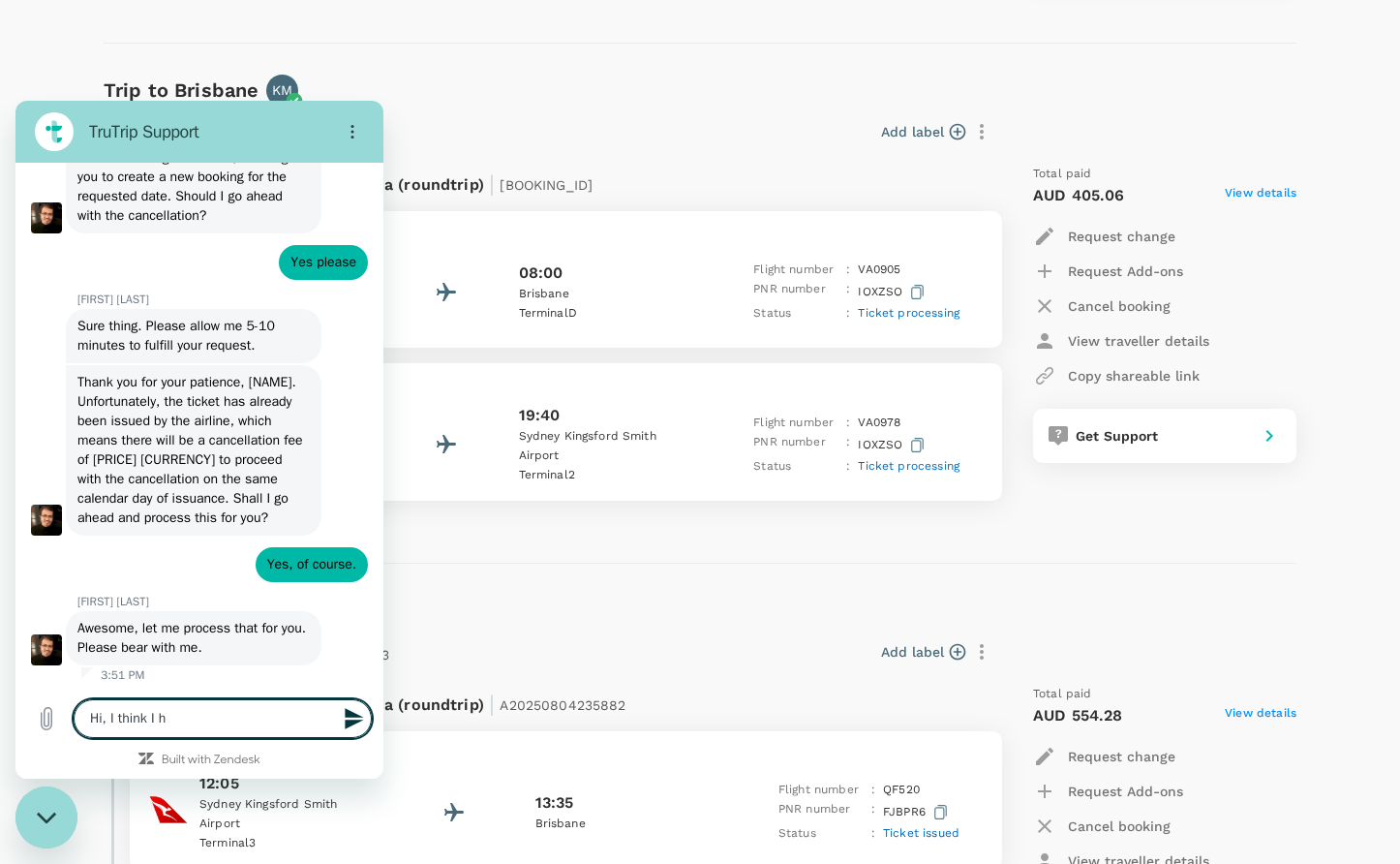 type on "Hi, I think I ha" 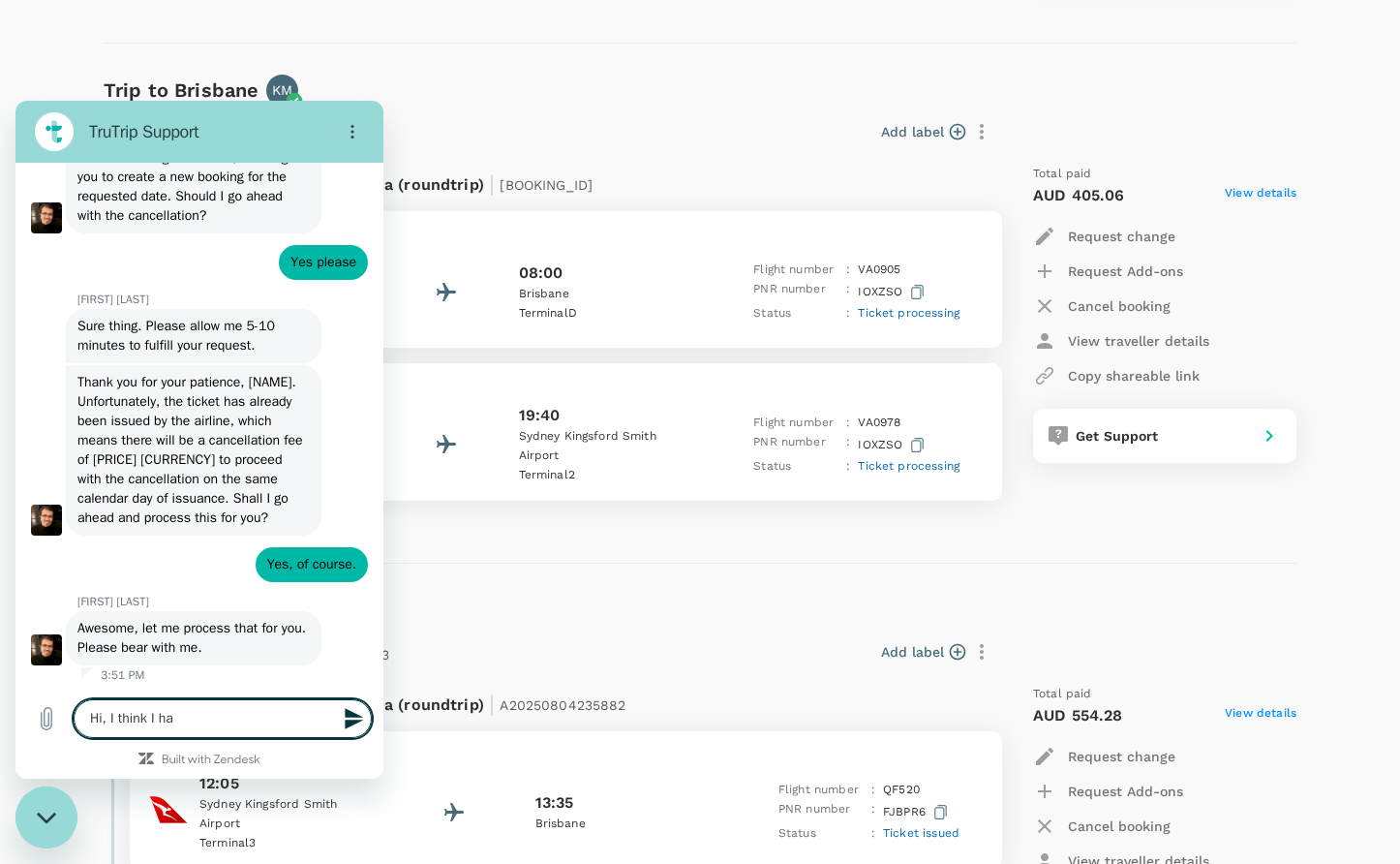 type on "Hi, I think I hav" 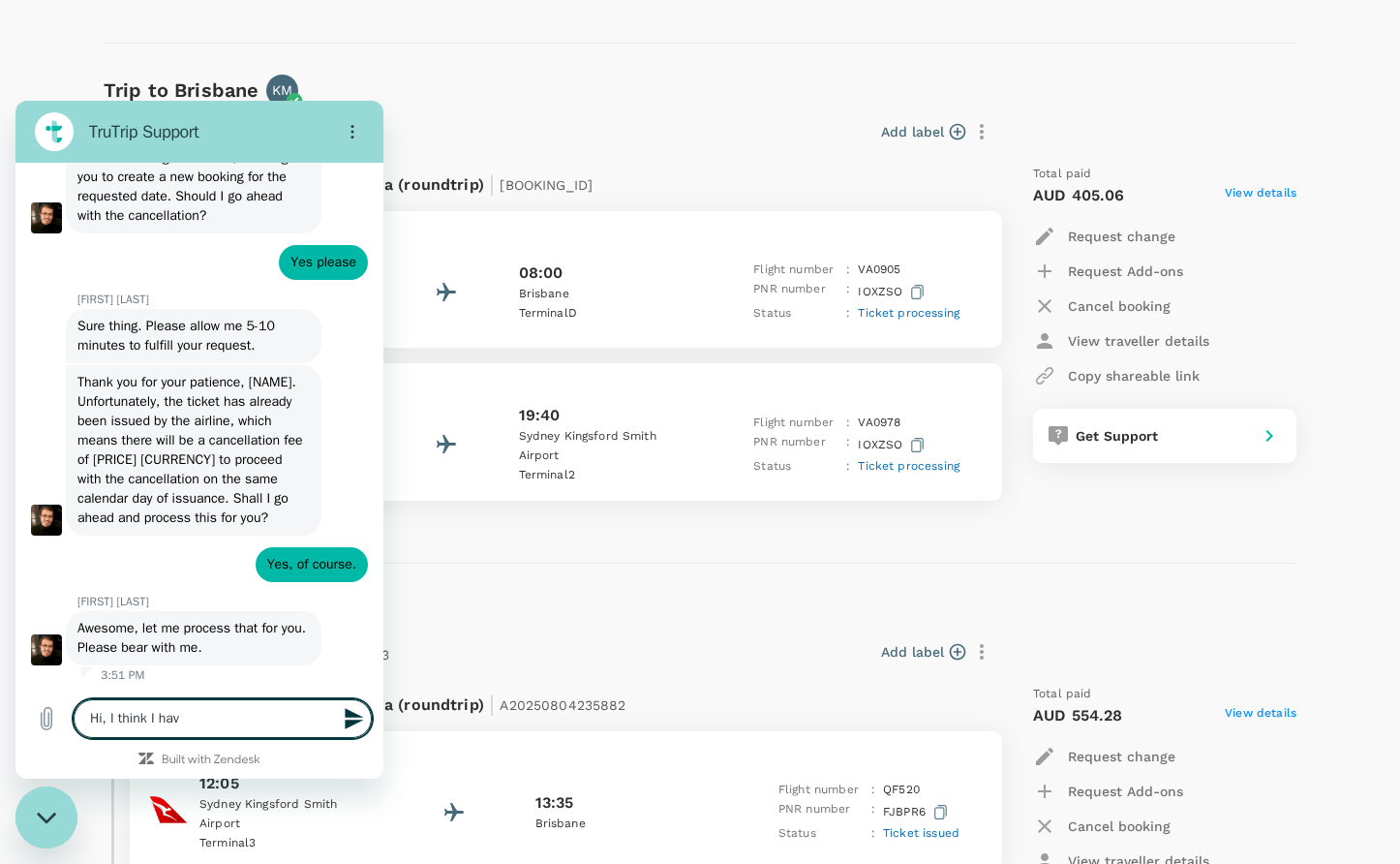 type on "Hi, I think I have" 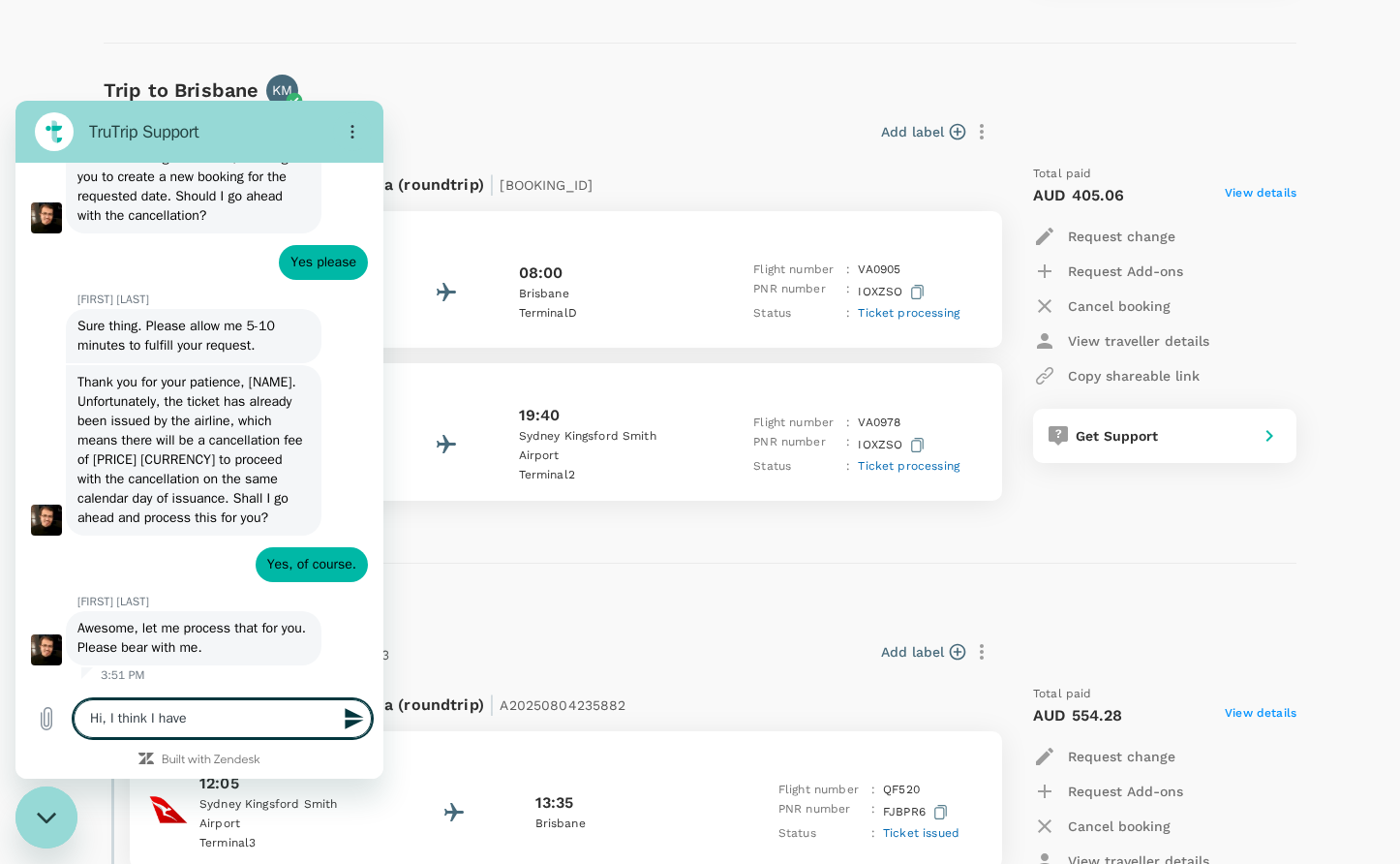 type on "Hi, I think I have" 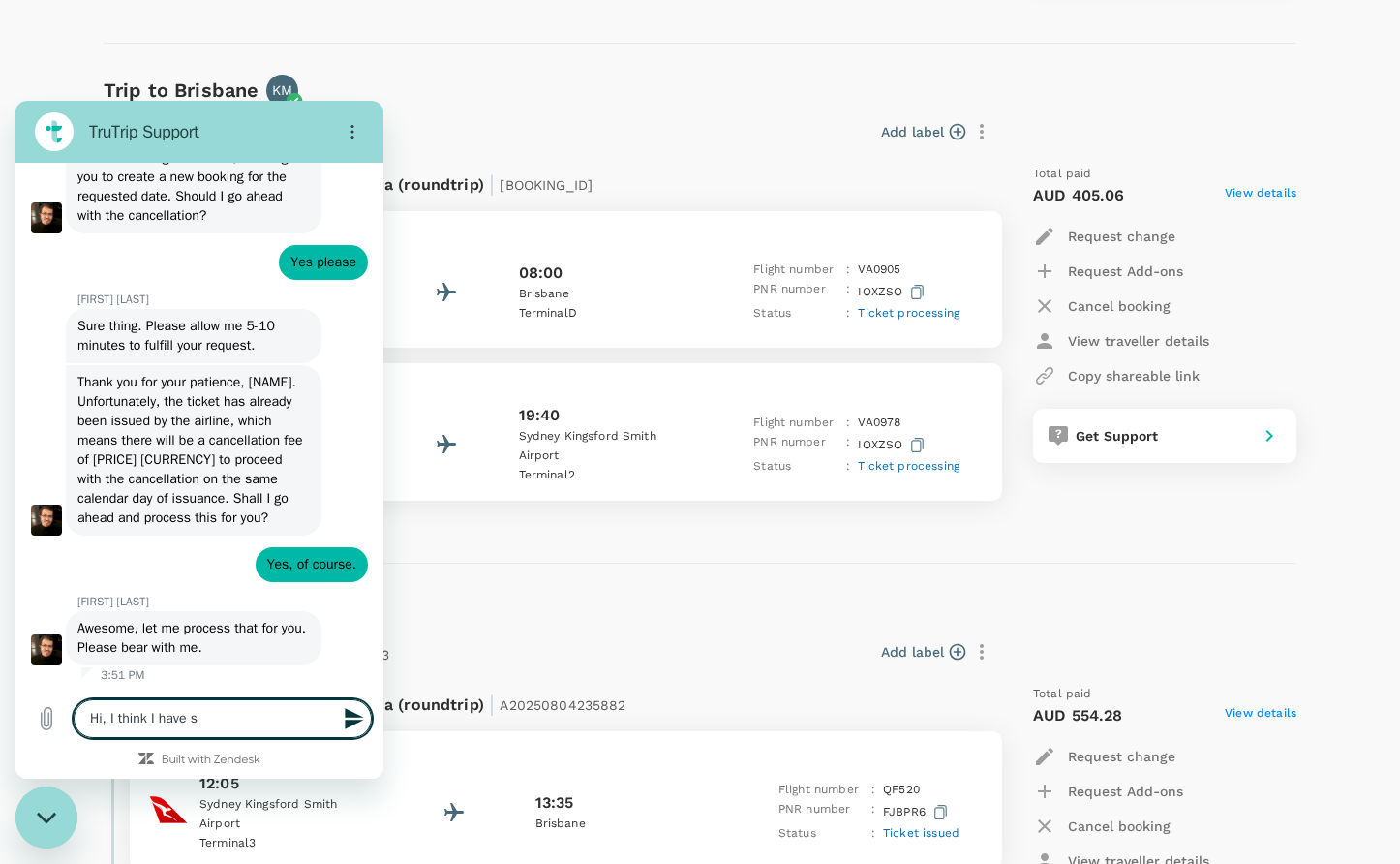 type on "Hi, I think I have se" 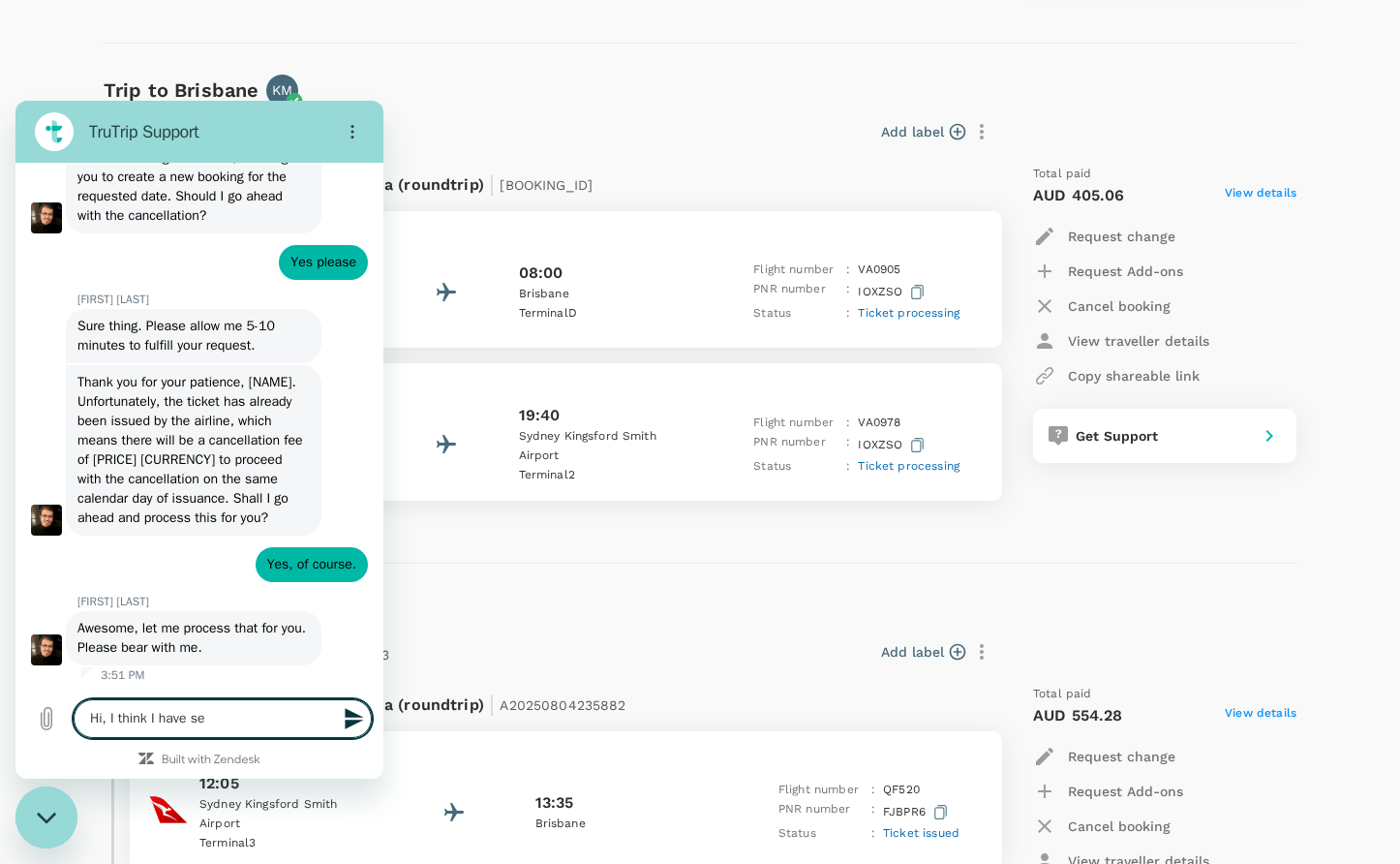 type on "Hi, I think I have sen" 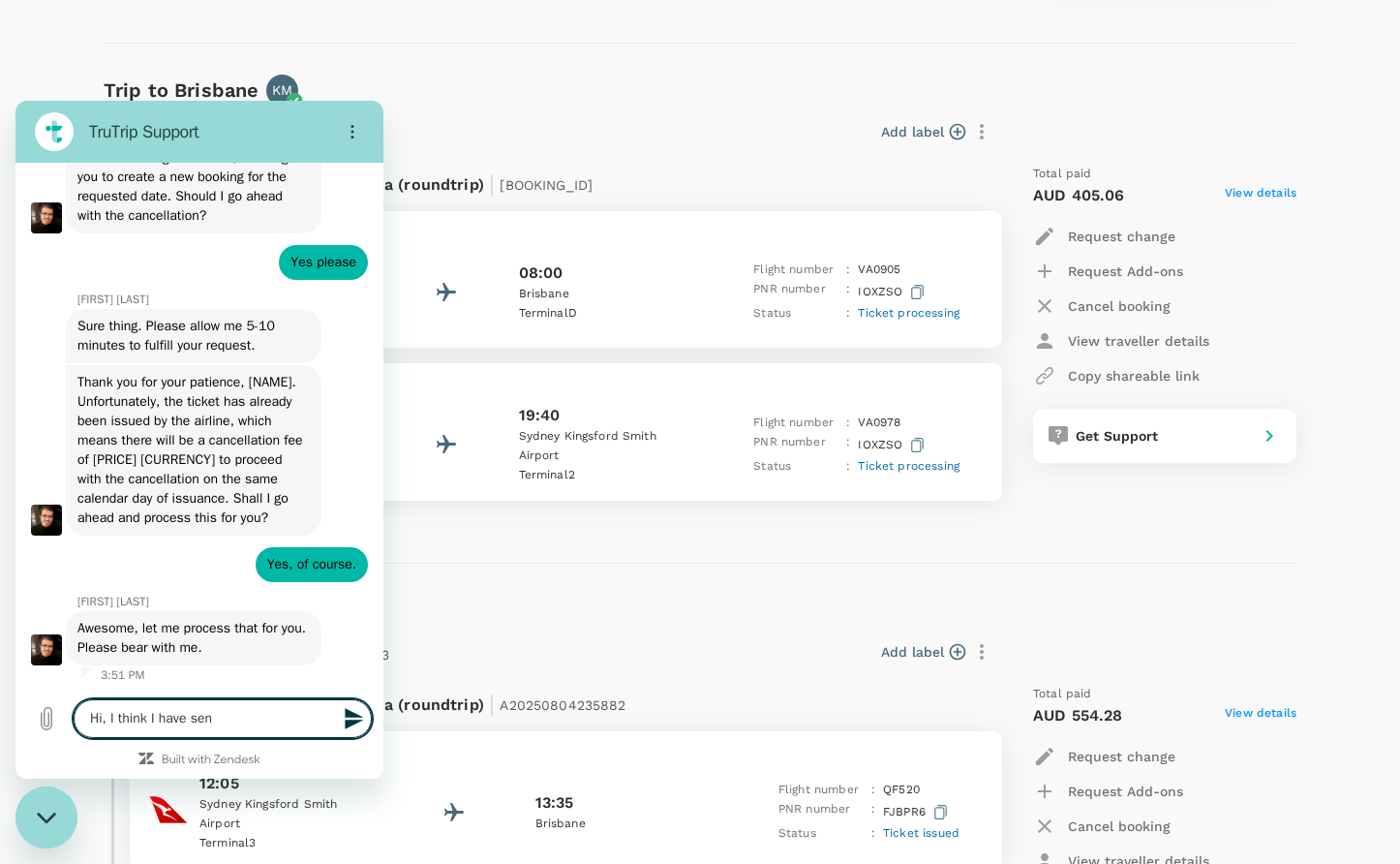 type on "Hi, I think I have sent" 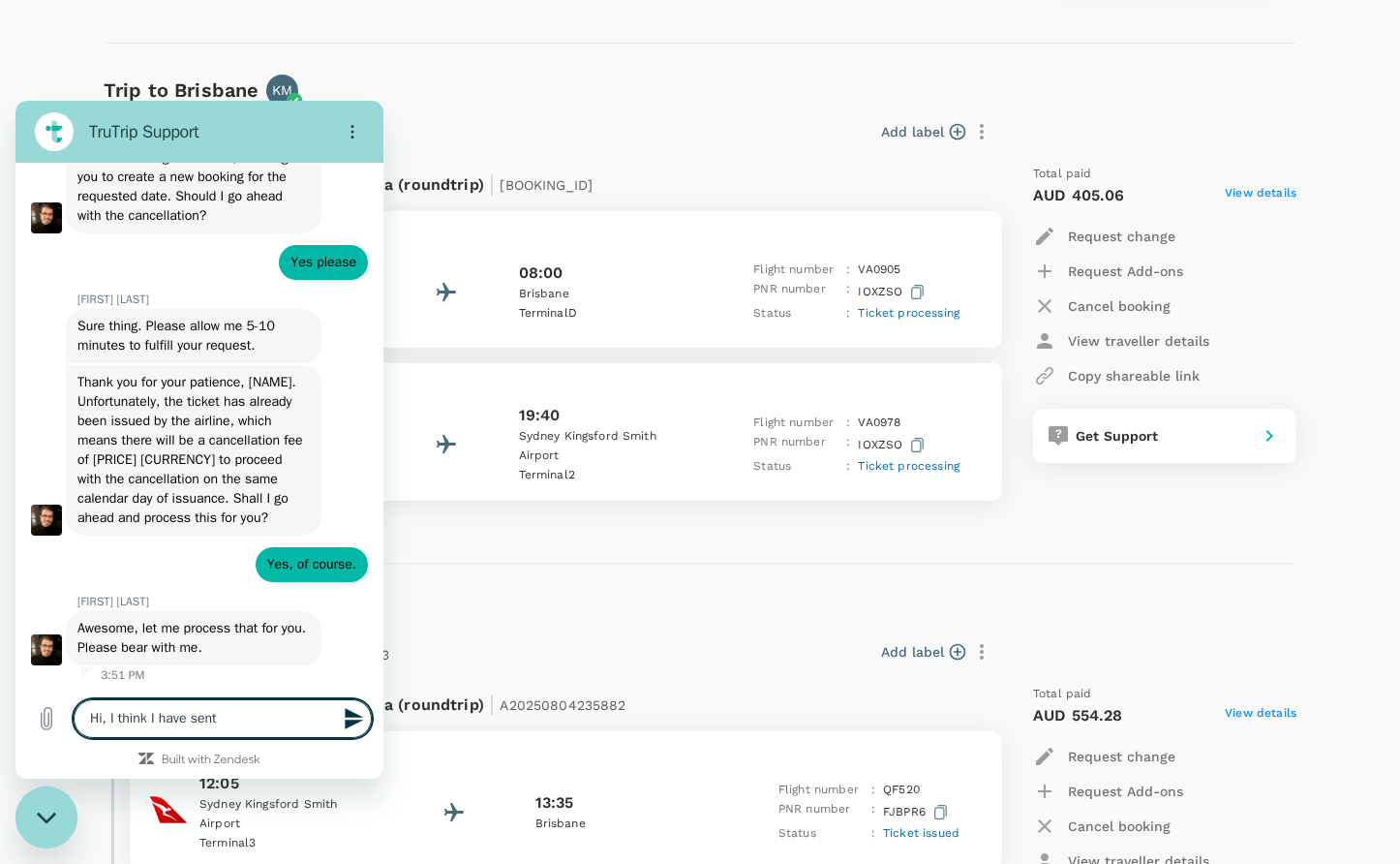 type on "Hi, I think I have sent" 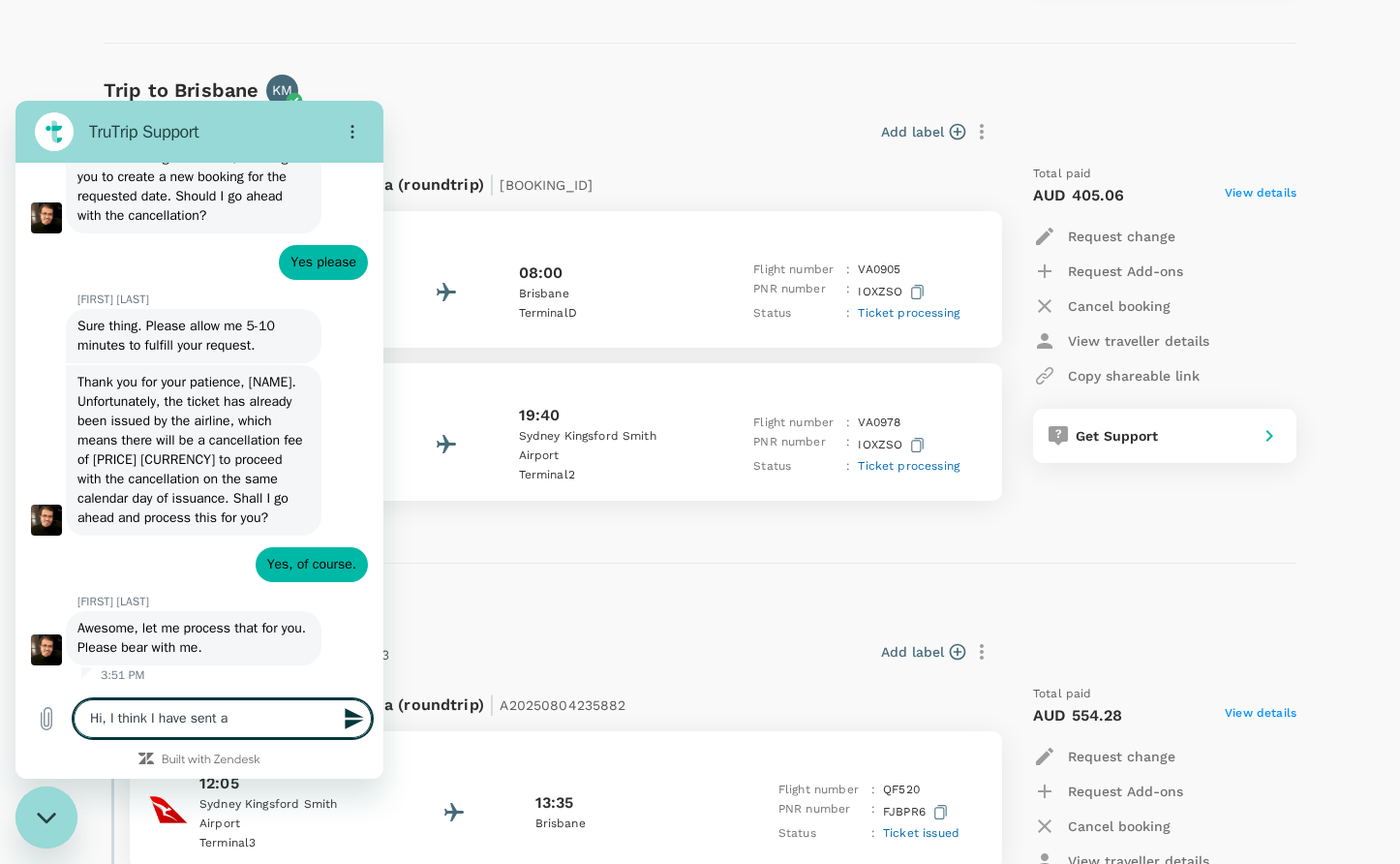 type on "Hi, I think I have sent a" 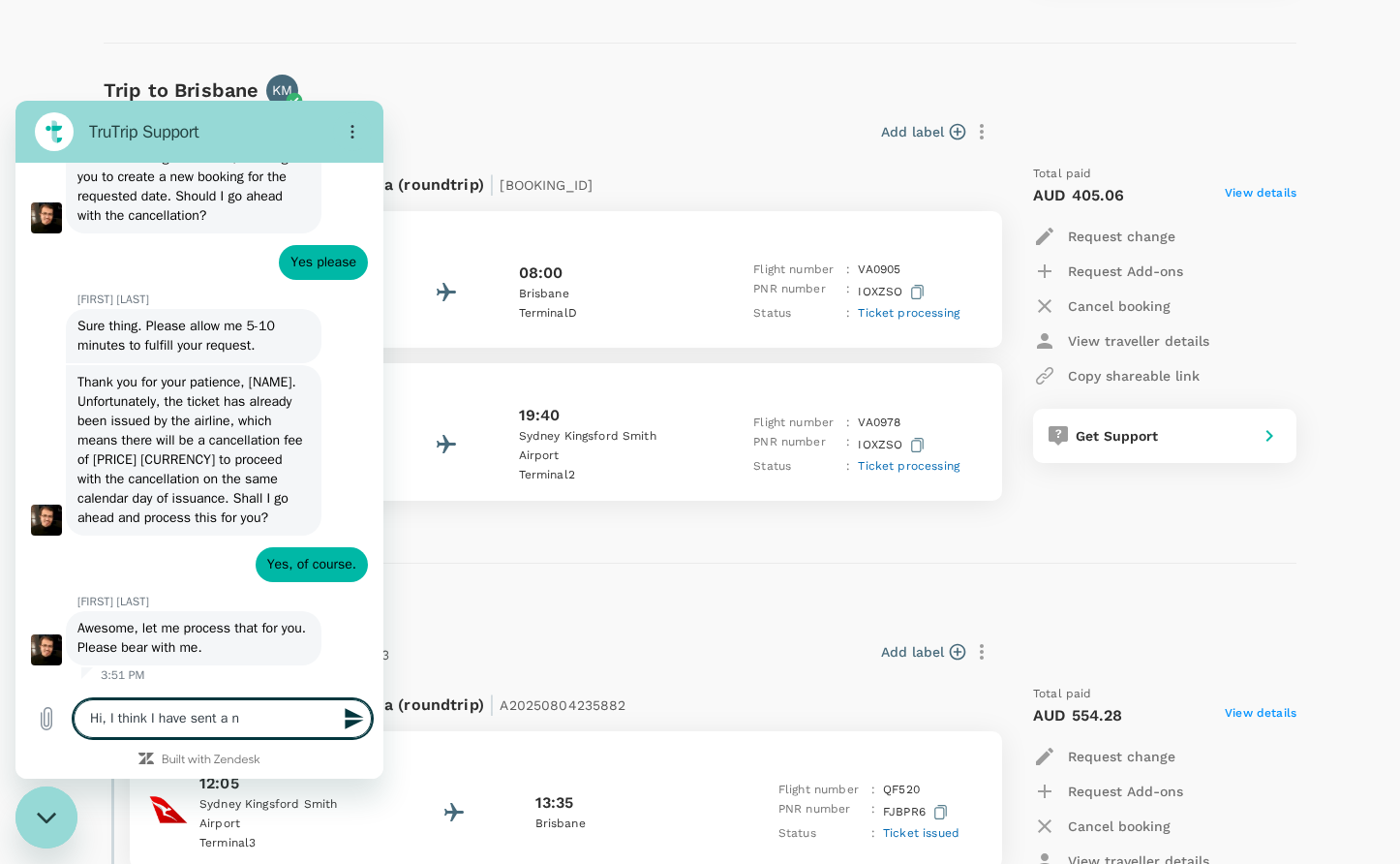 type on "Hi, I think I have sent a ne" 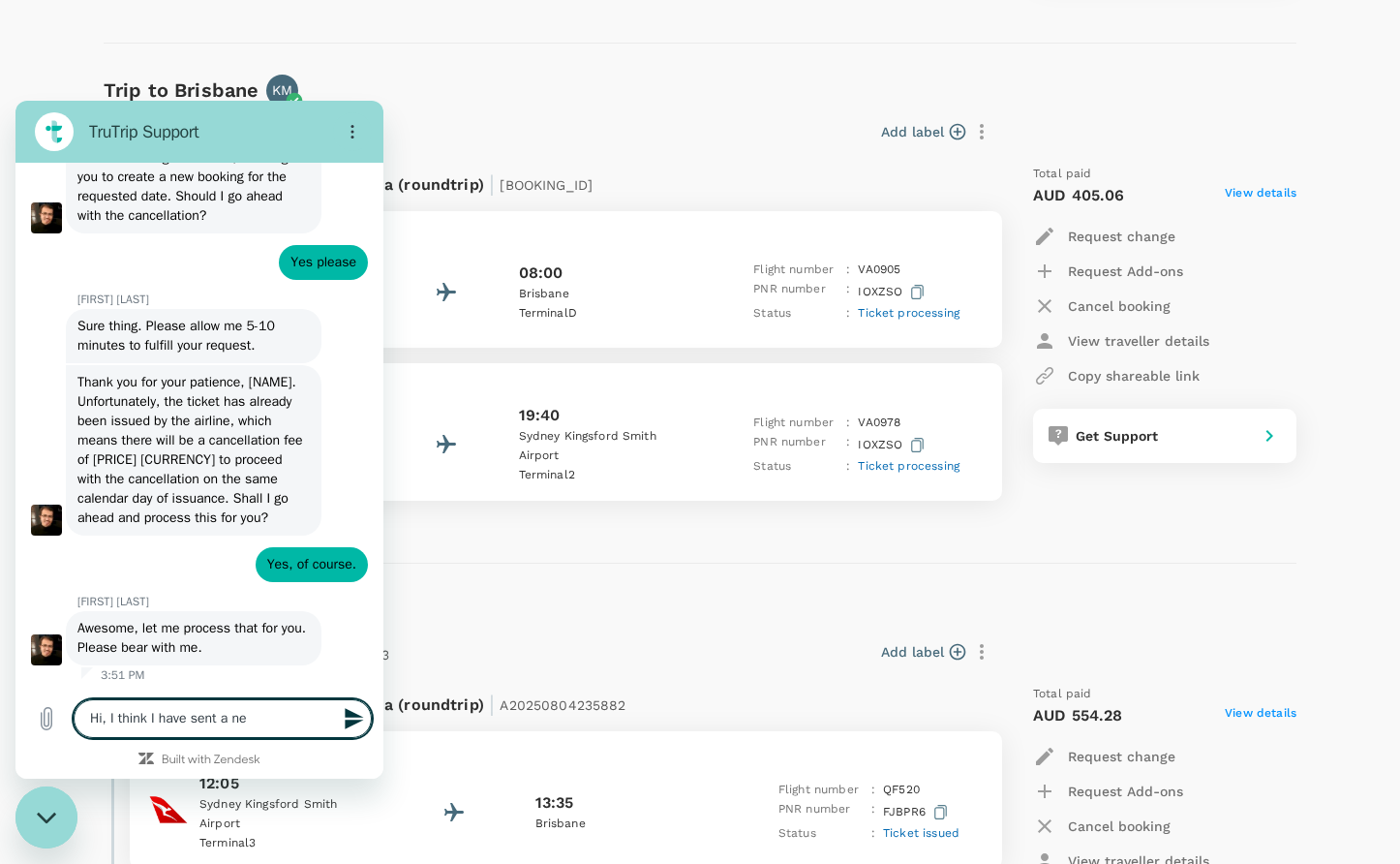 type on "Hi, I think I have sent a new" 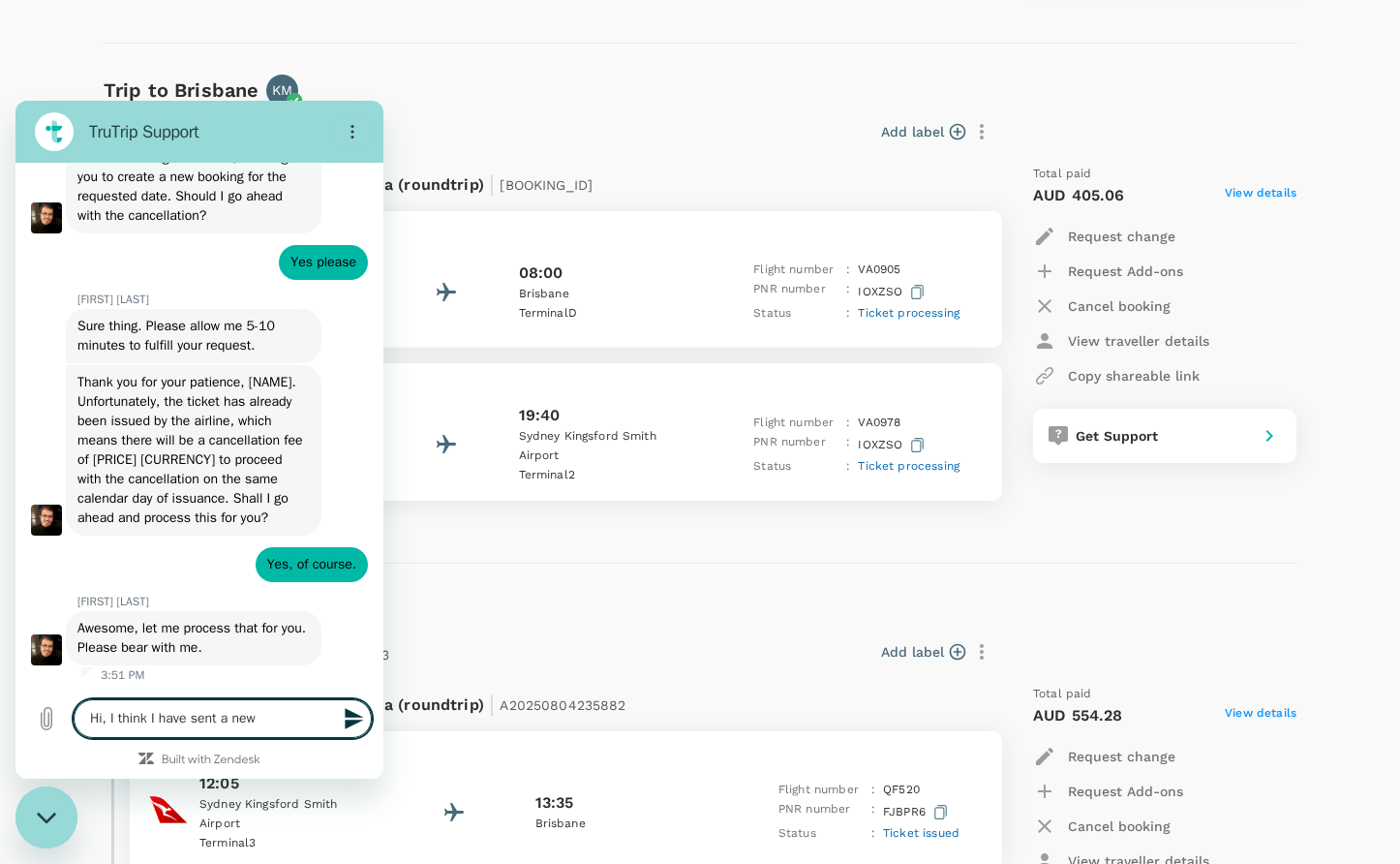 type on "Hi, I think I have sent a new" 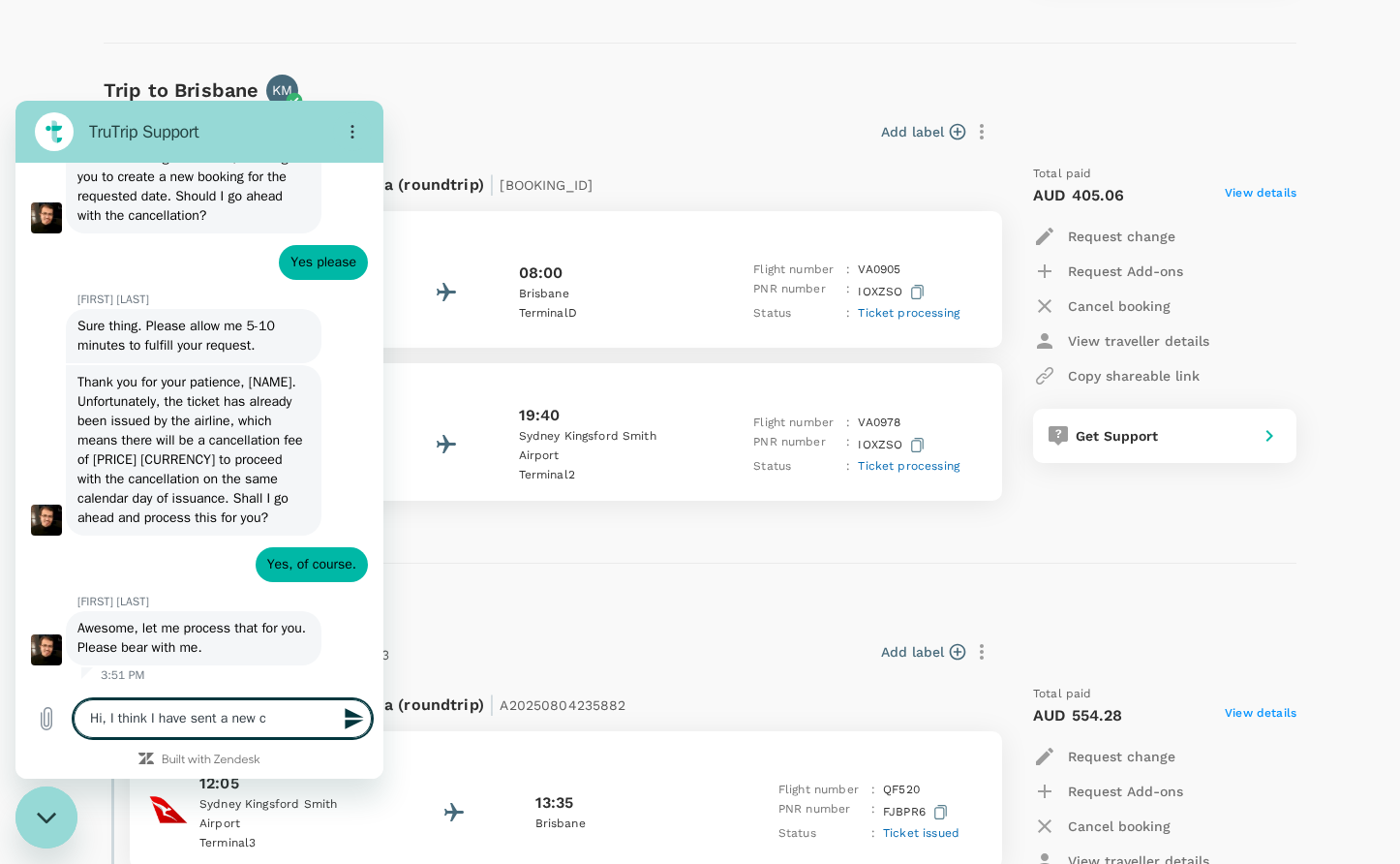 type on "Hi, I think I have sent a new ca" 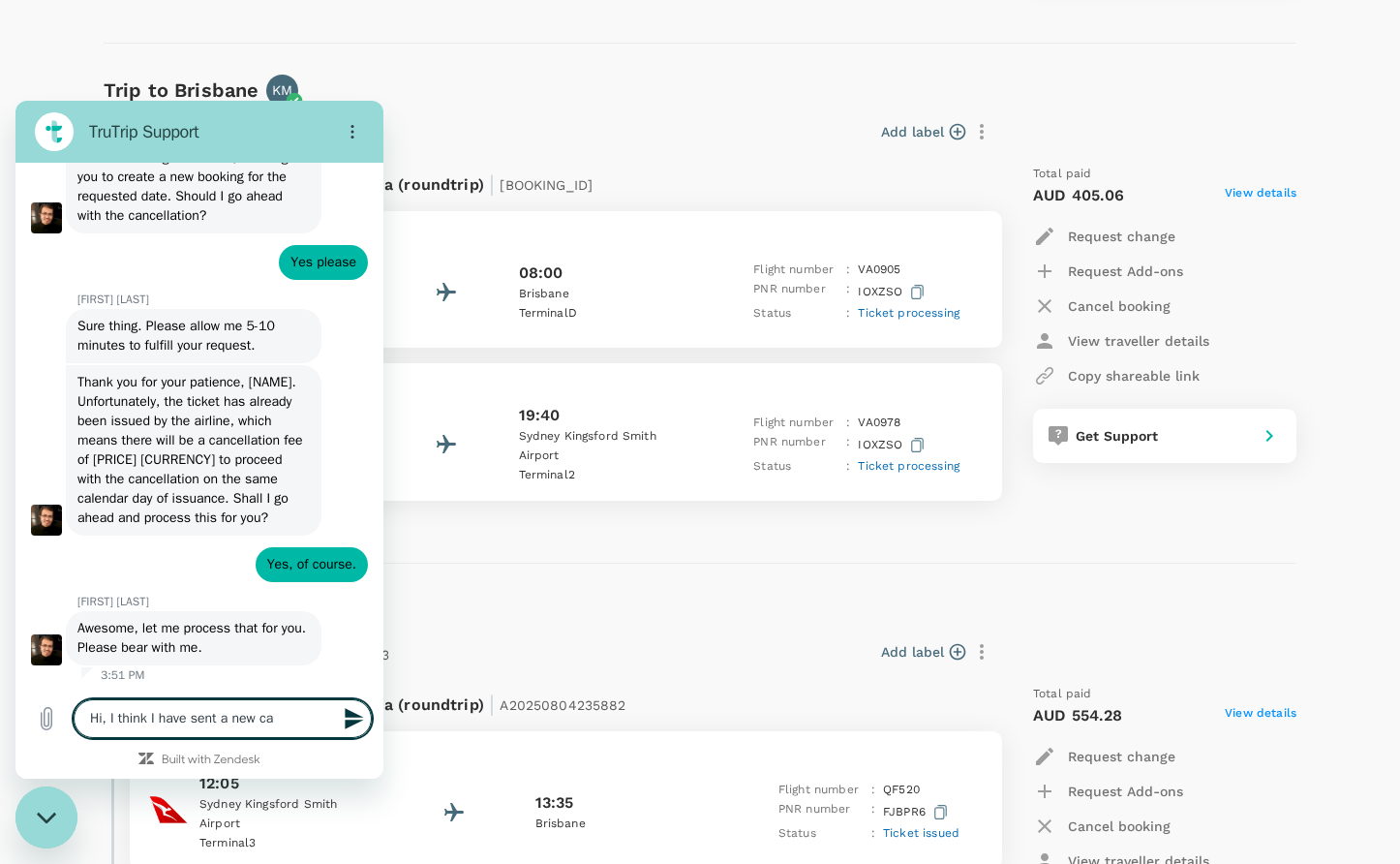 type on "Hi, I think I have sent a new can" 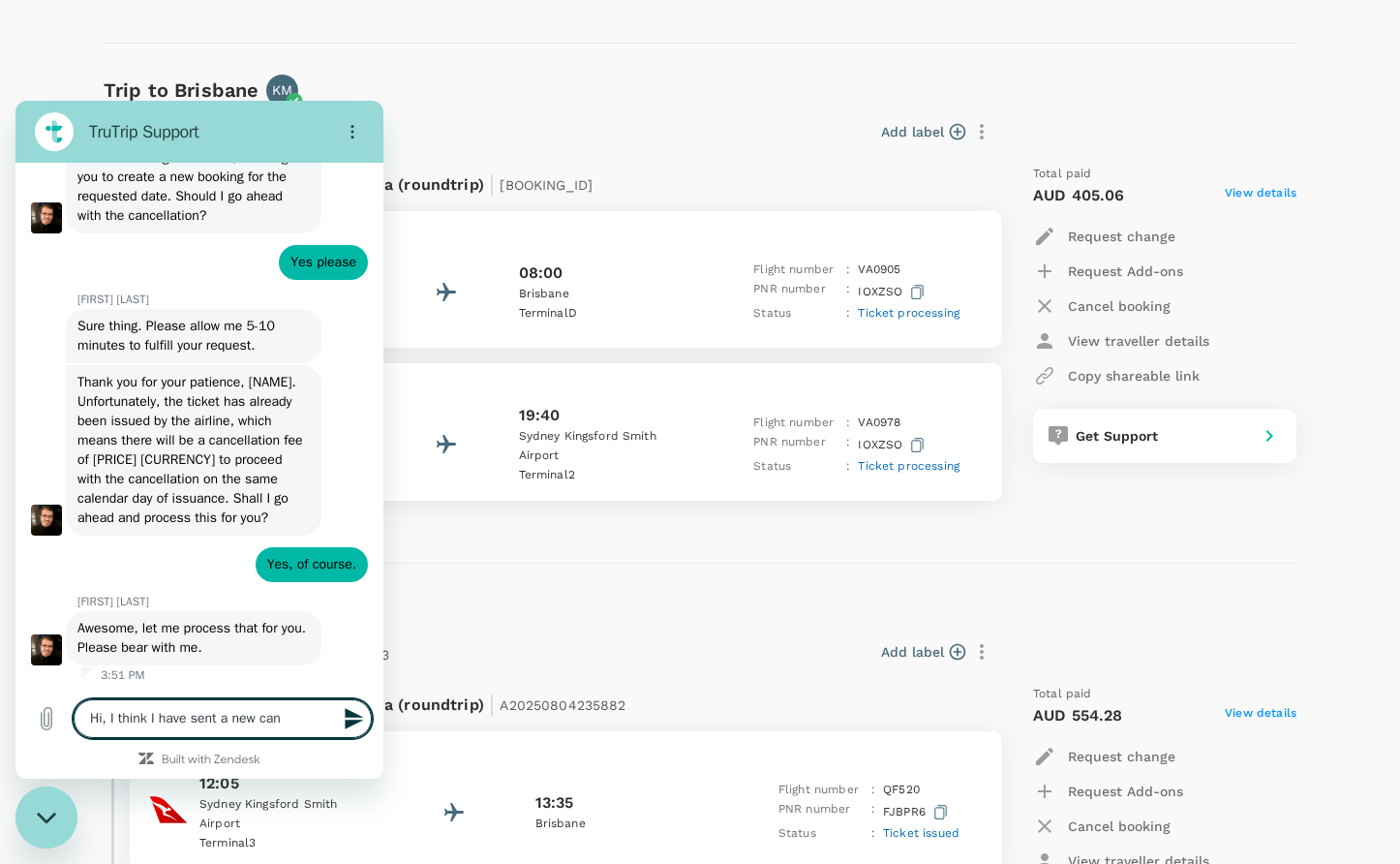 type on "Hi, I think I have sent a new canc" 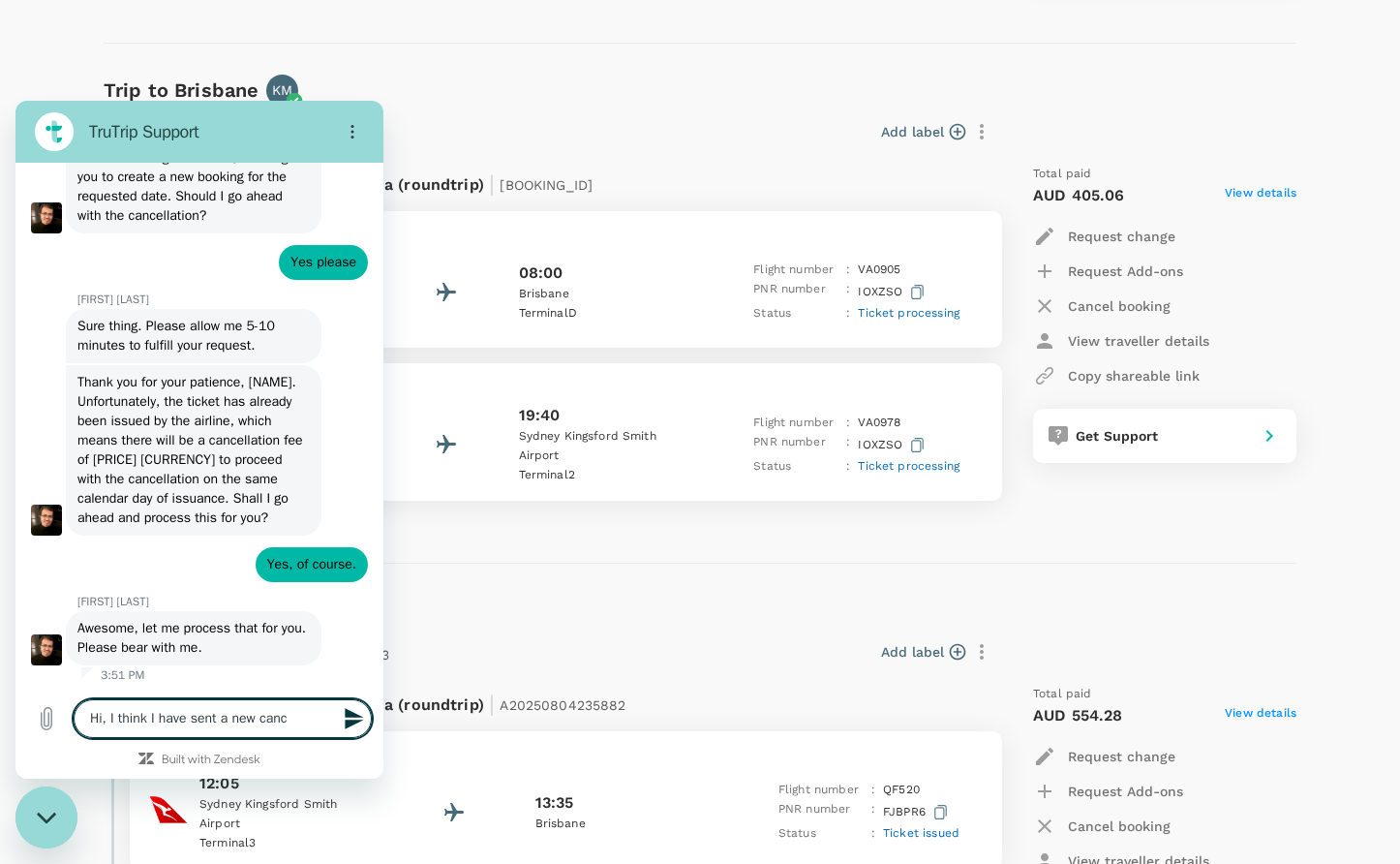 type on "Hi, I think I have sent a new cance" 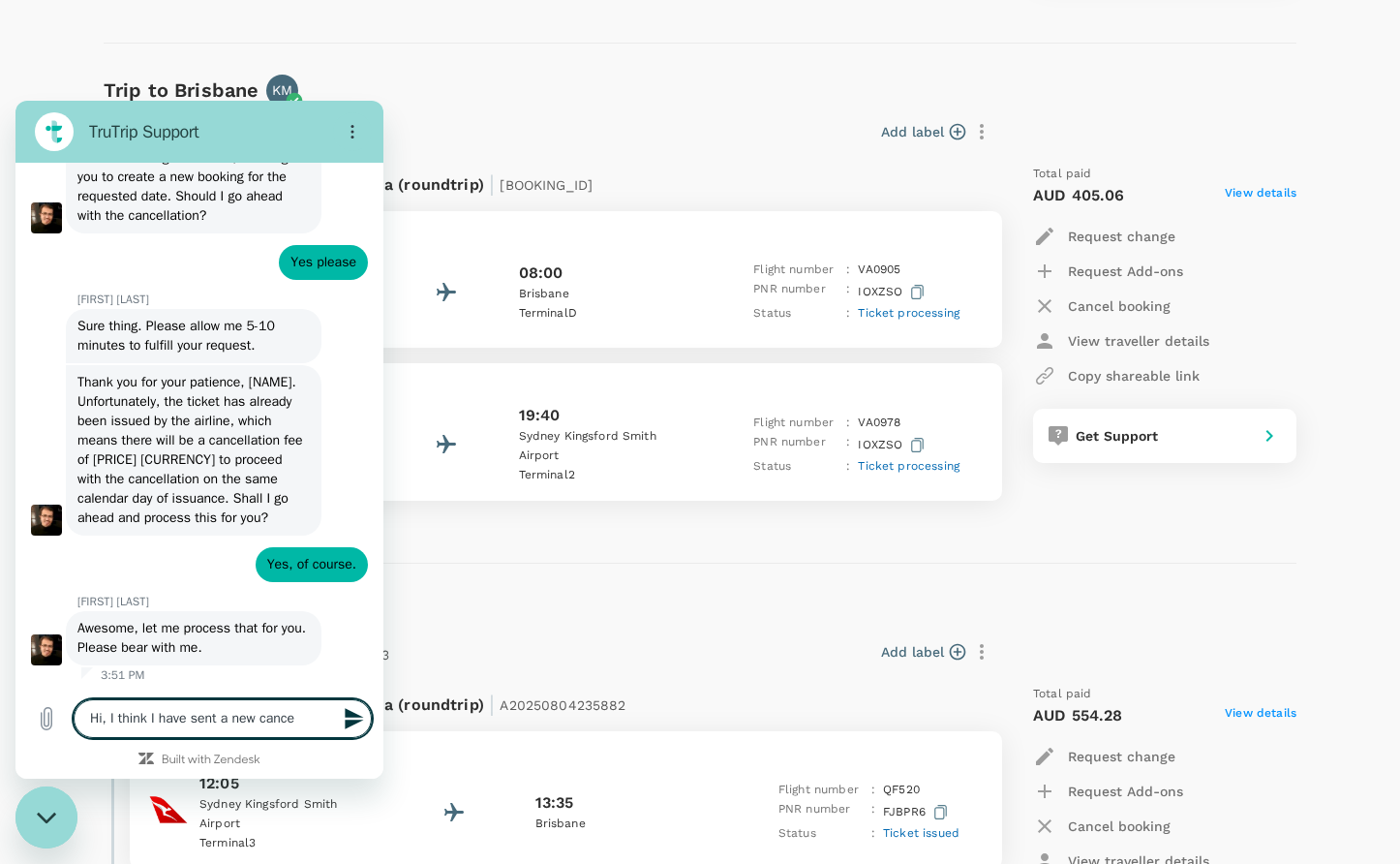 type on "Hi, I think I have sent a new cancel" 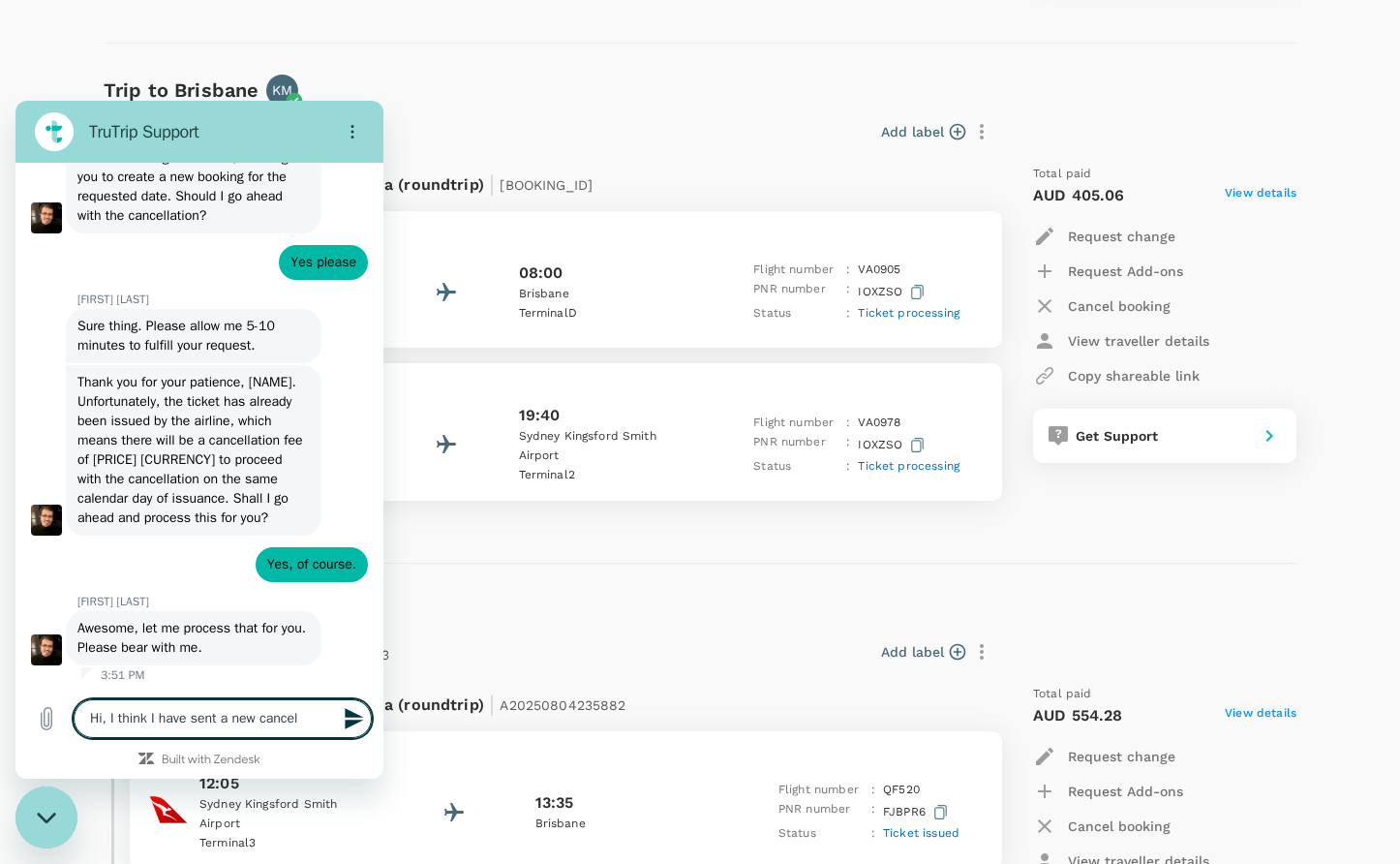 type on "Hi, I think I have sent a new cancell" 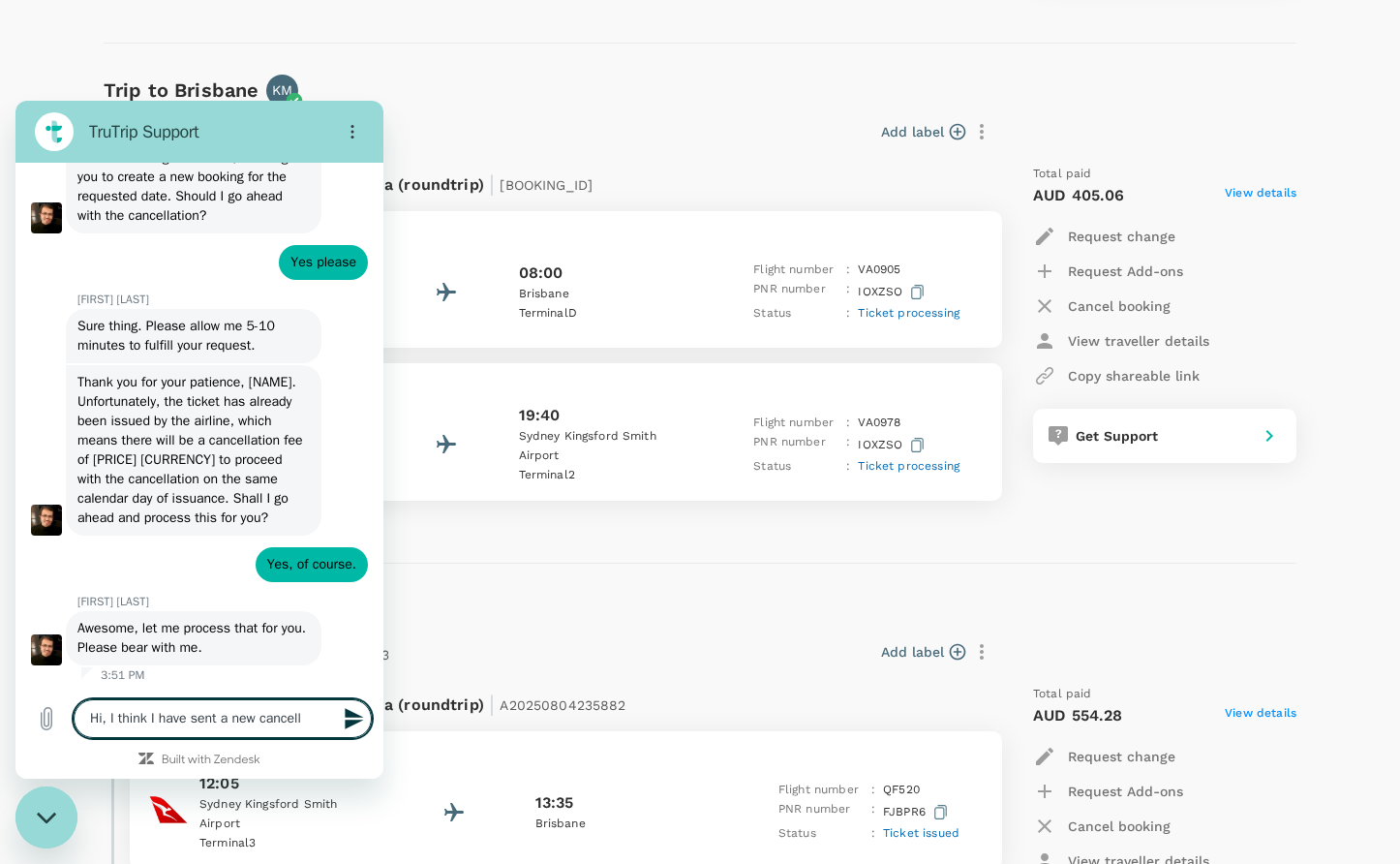 type on "Hi, I think I have sent a new cancella" 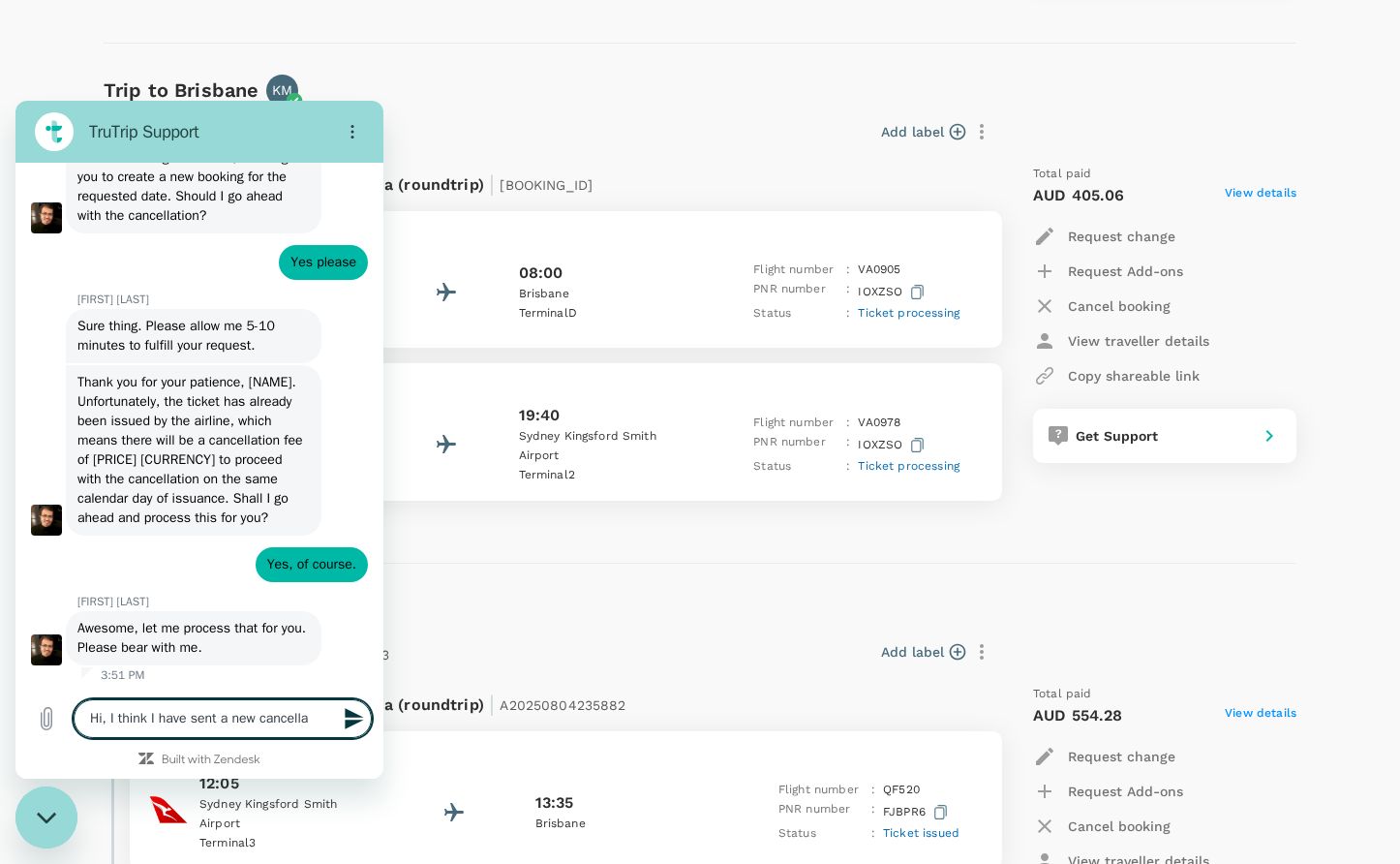 type on "Hi, I think I have sent a new cancellat" 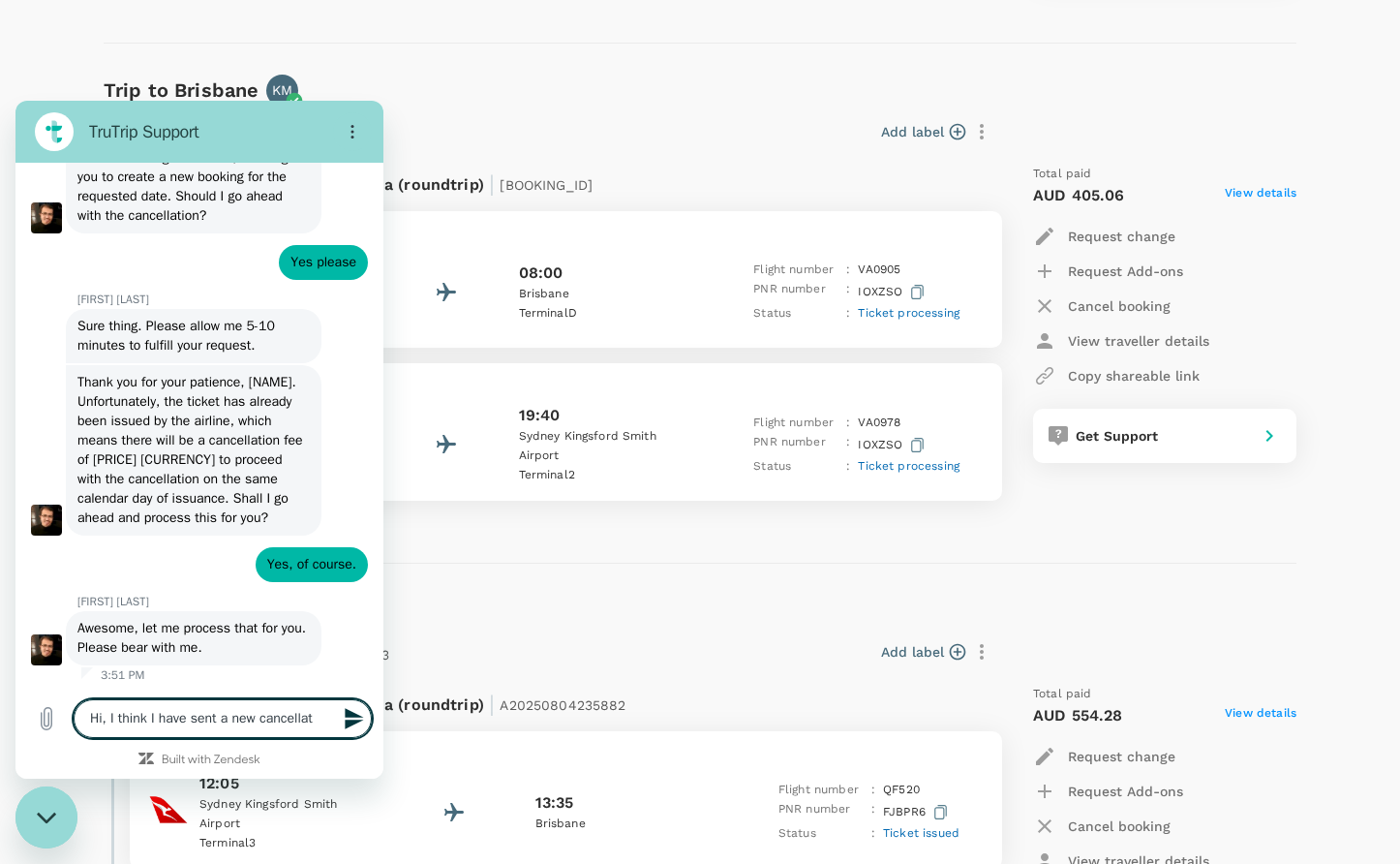 type on "Hi, I think I have sent a new cancellati" 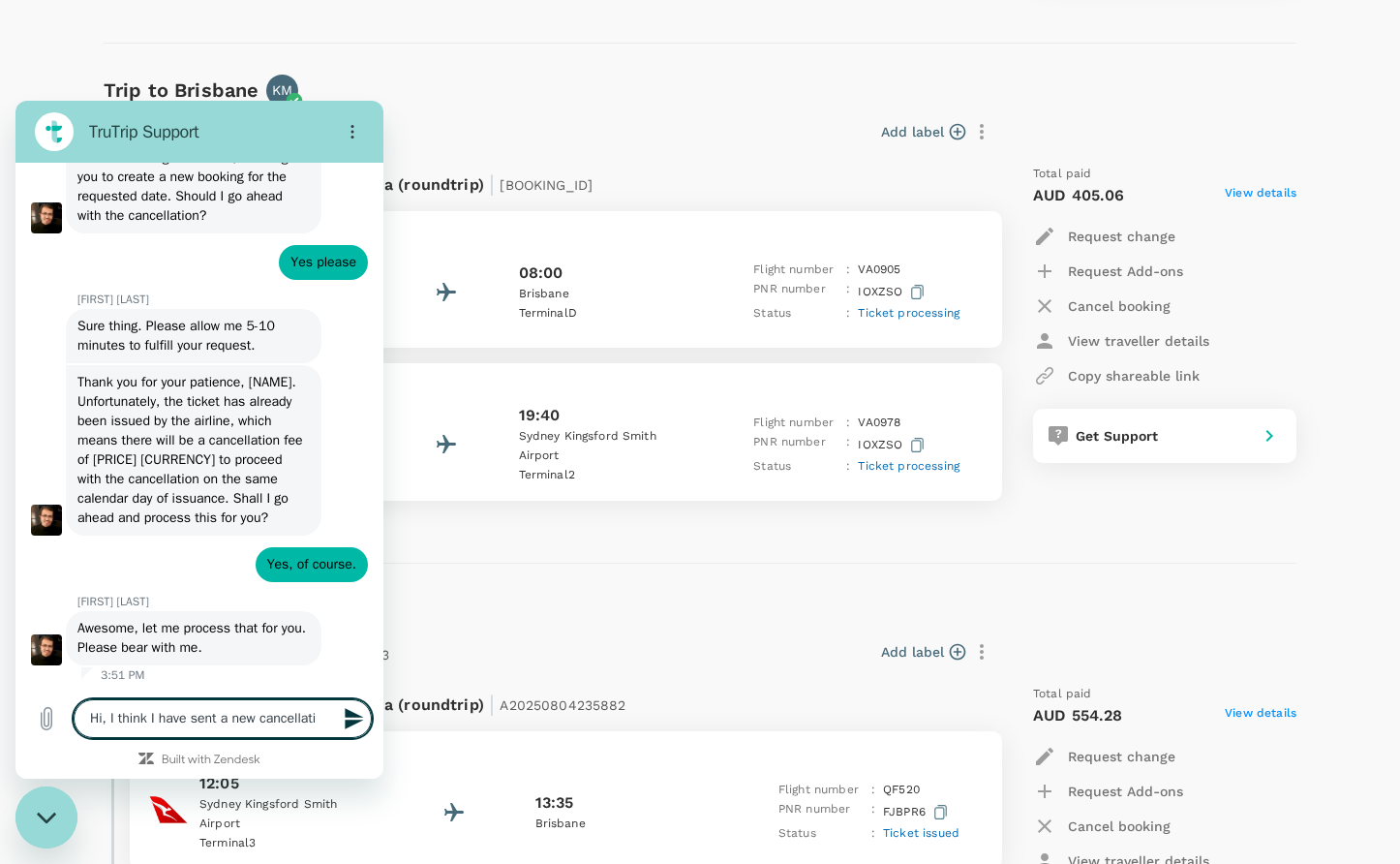 type on "Hi, I think I have sent a new cancellatio" 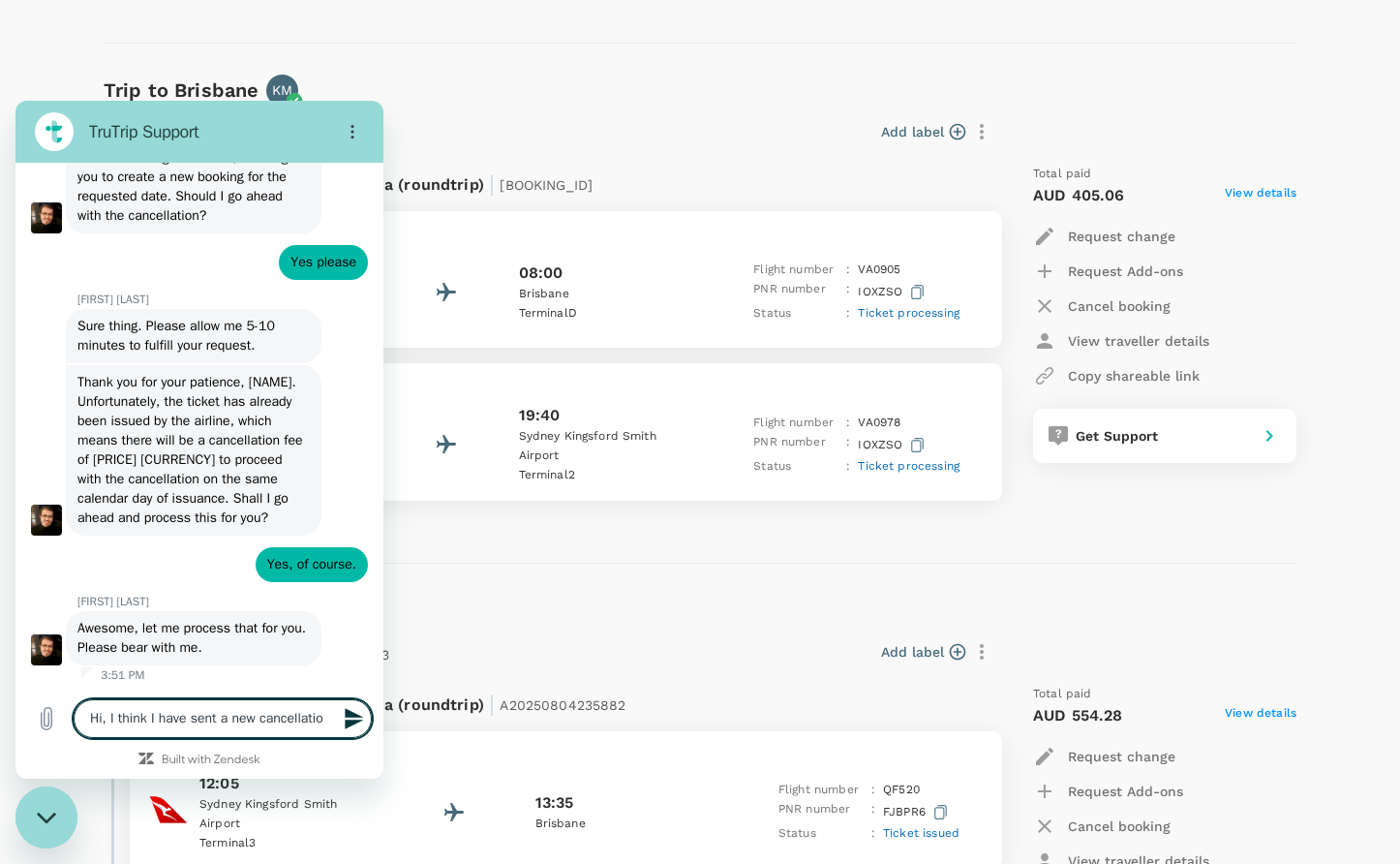 type on "Hi, I think I have sent a new cancellation" 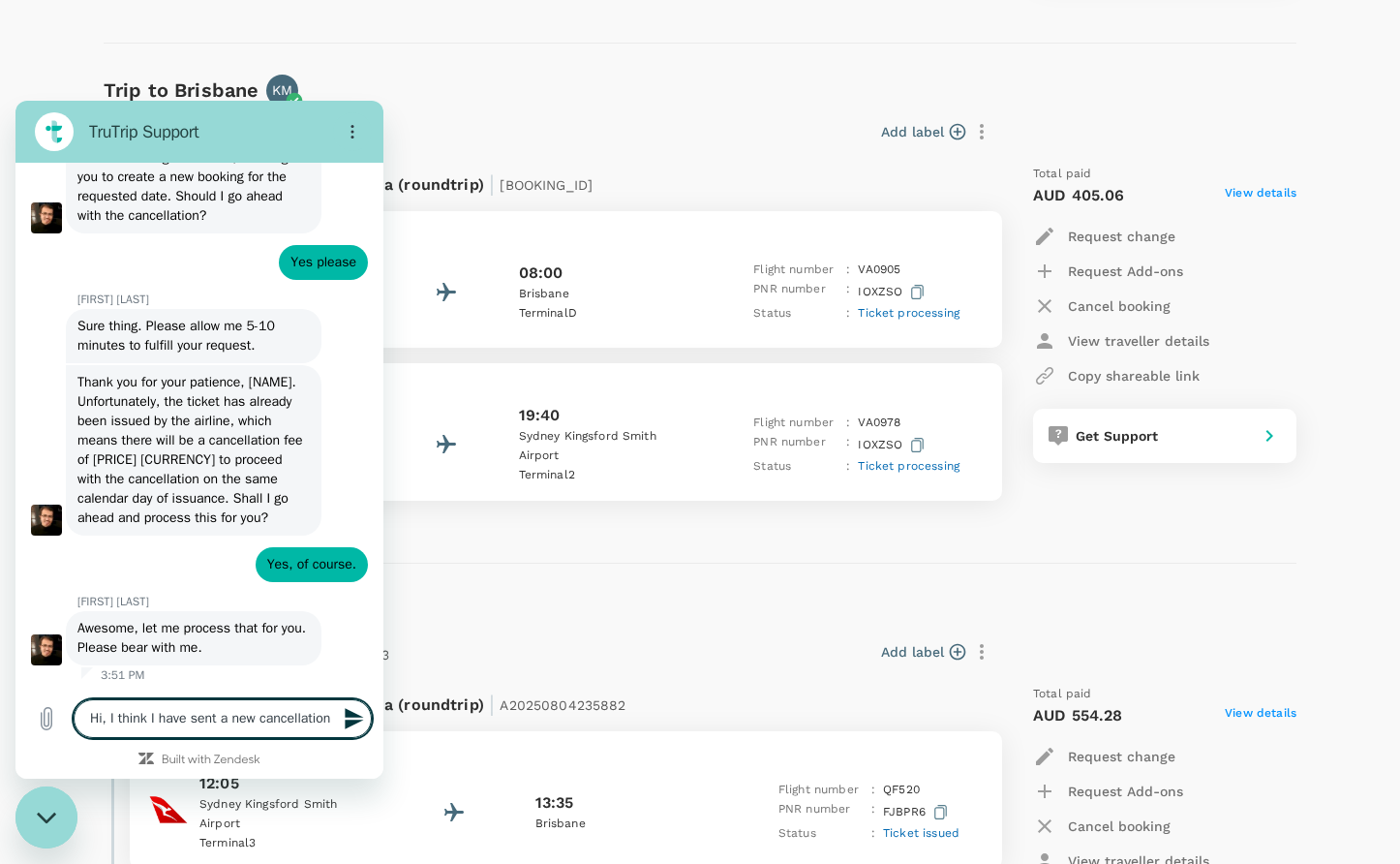 type on "x" 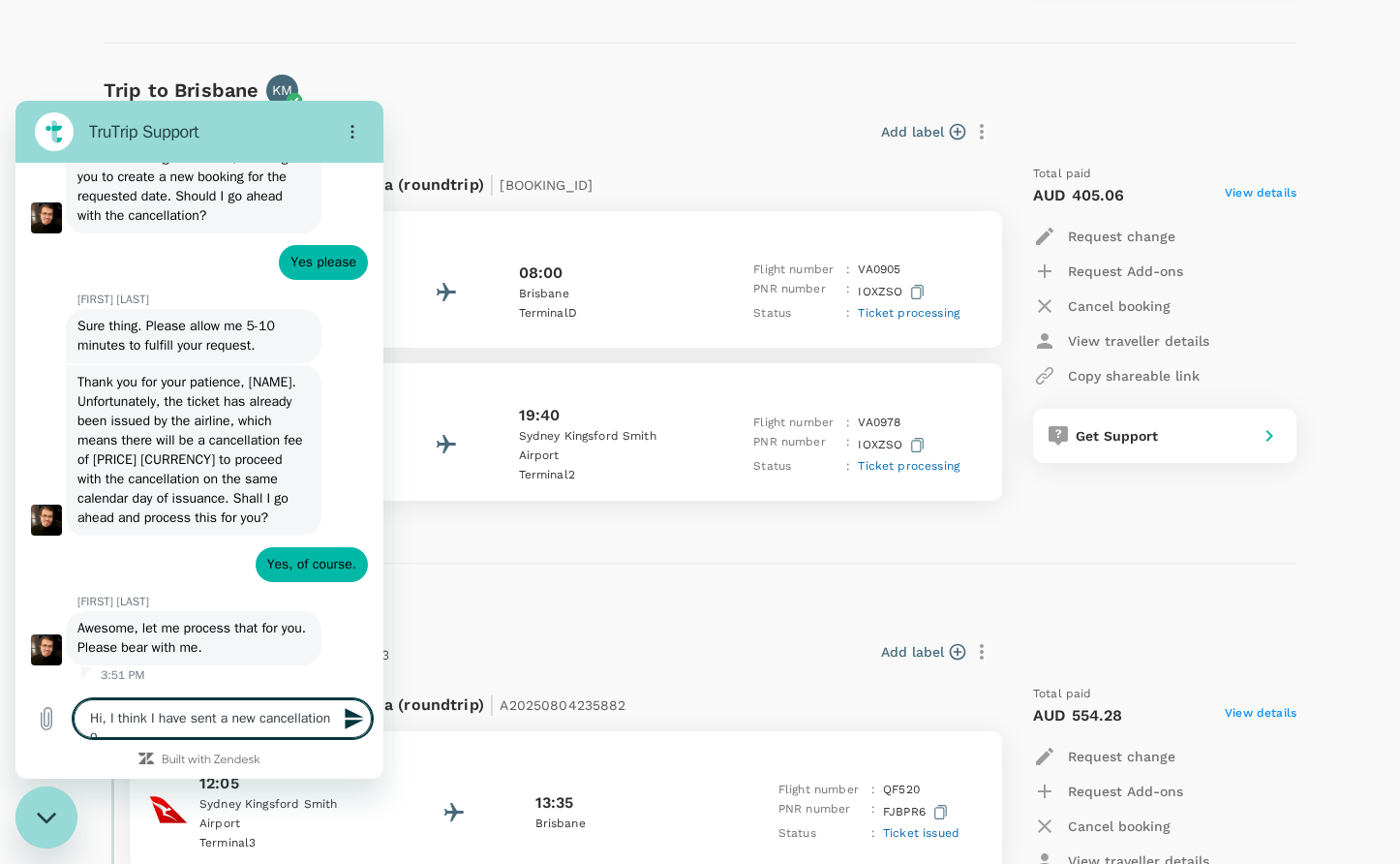 type on "Hi, I think I have sent a new cancellation of" 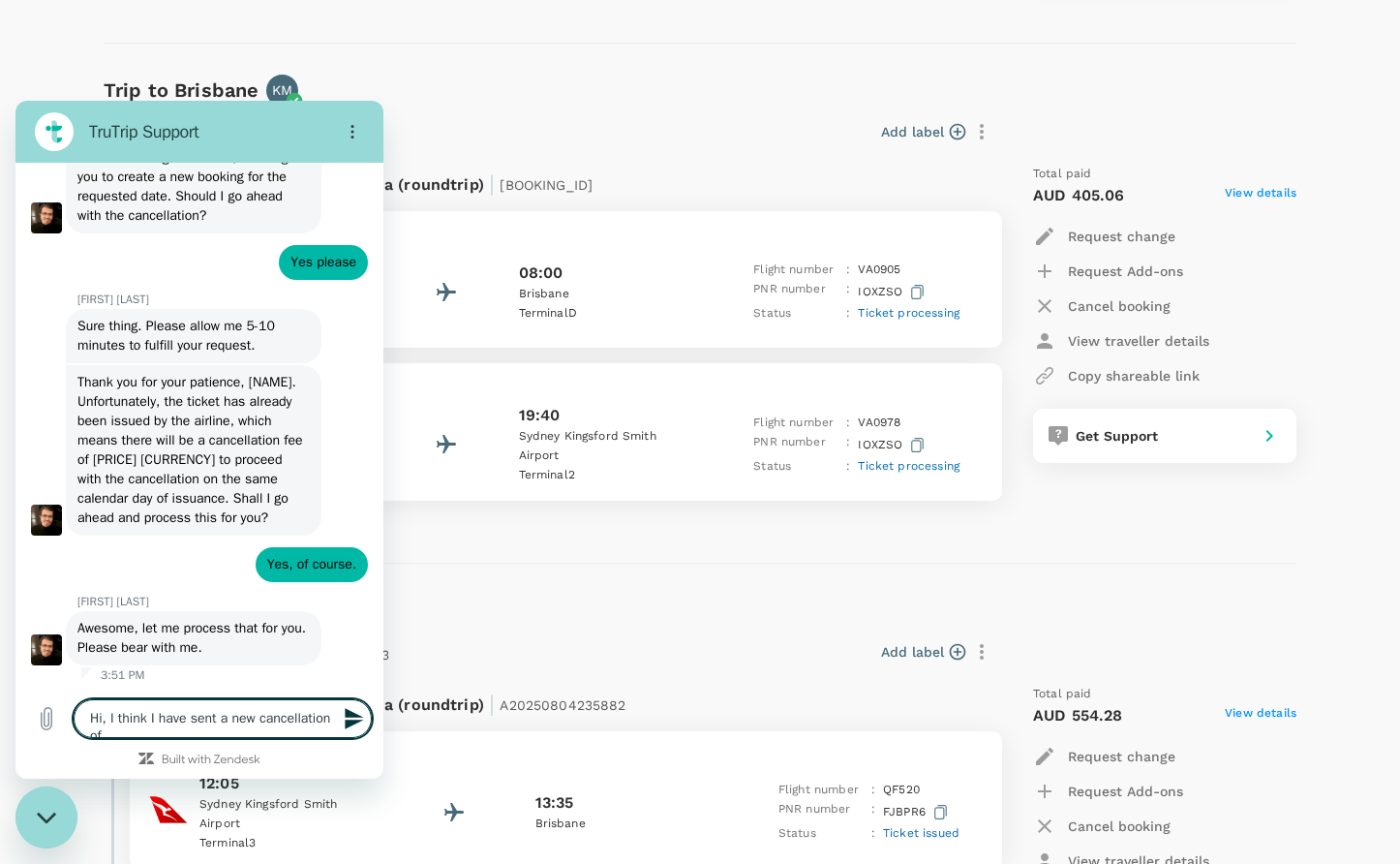type on "Hi, I think I have sent a new cancellation of" 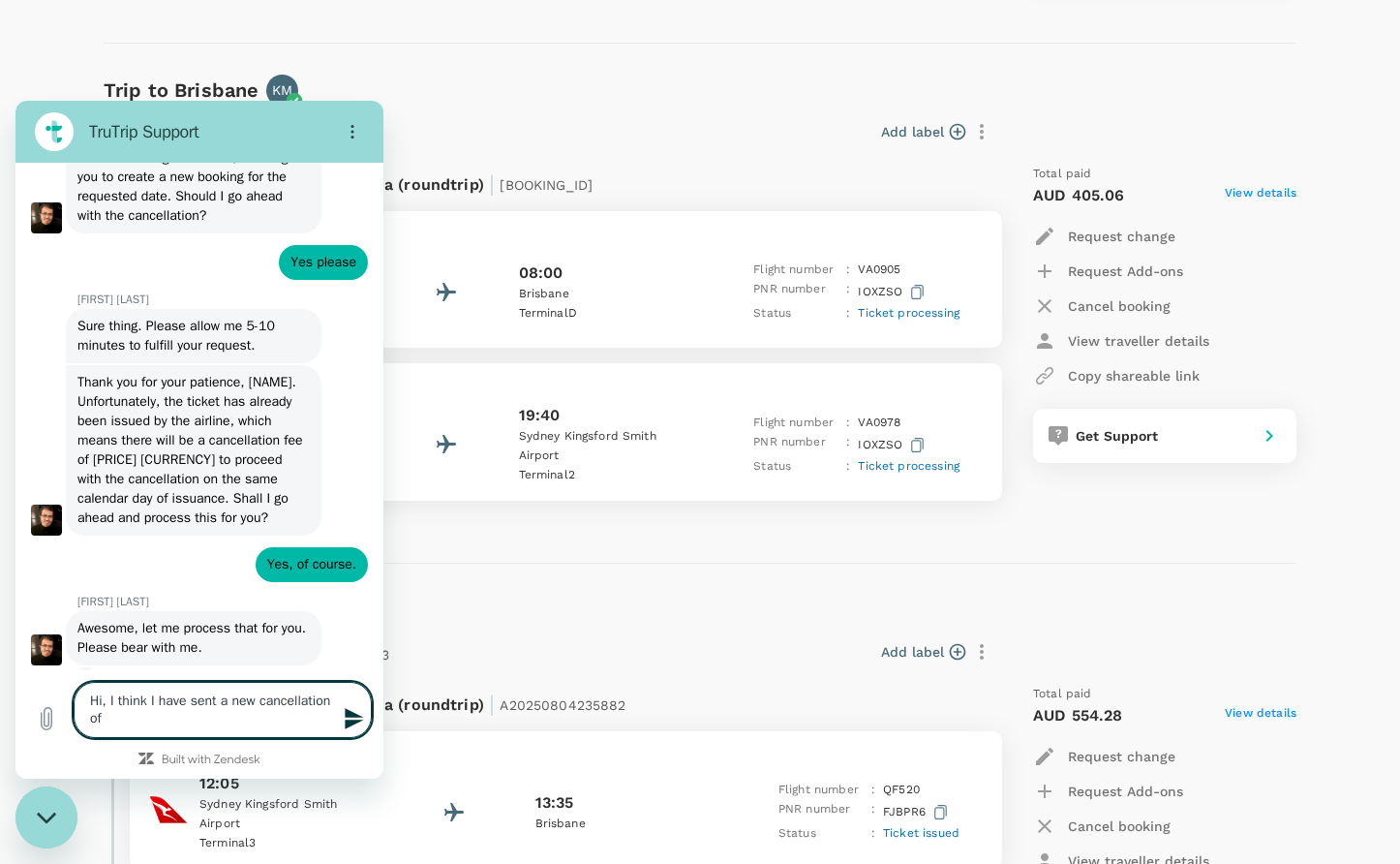 type on "Hi, I think I have sent a new cancellation of b" 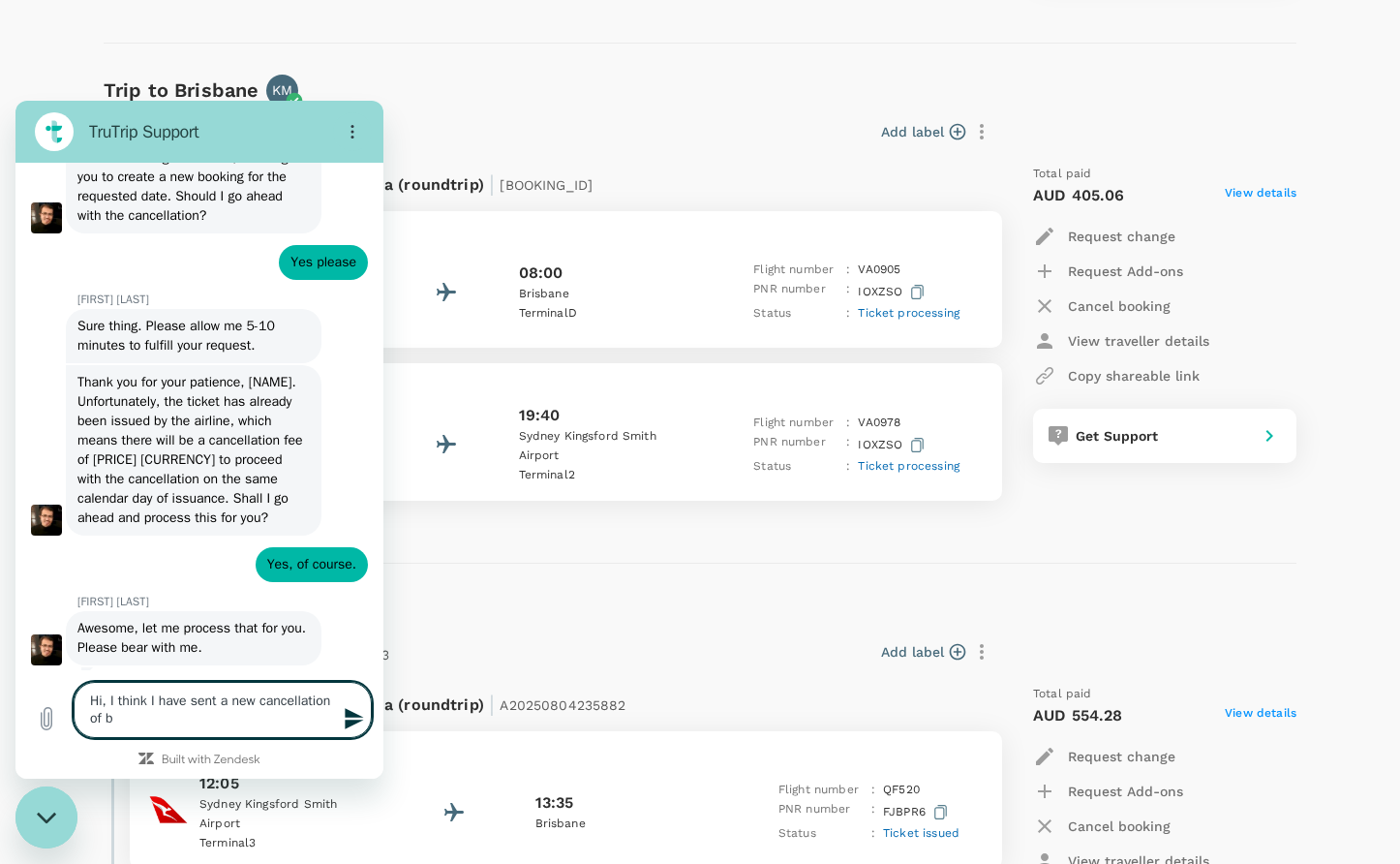 type on "Hi, I think I have sent a new cancellation of bo" 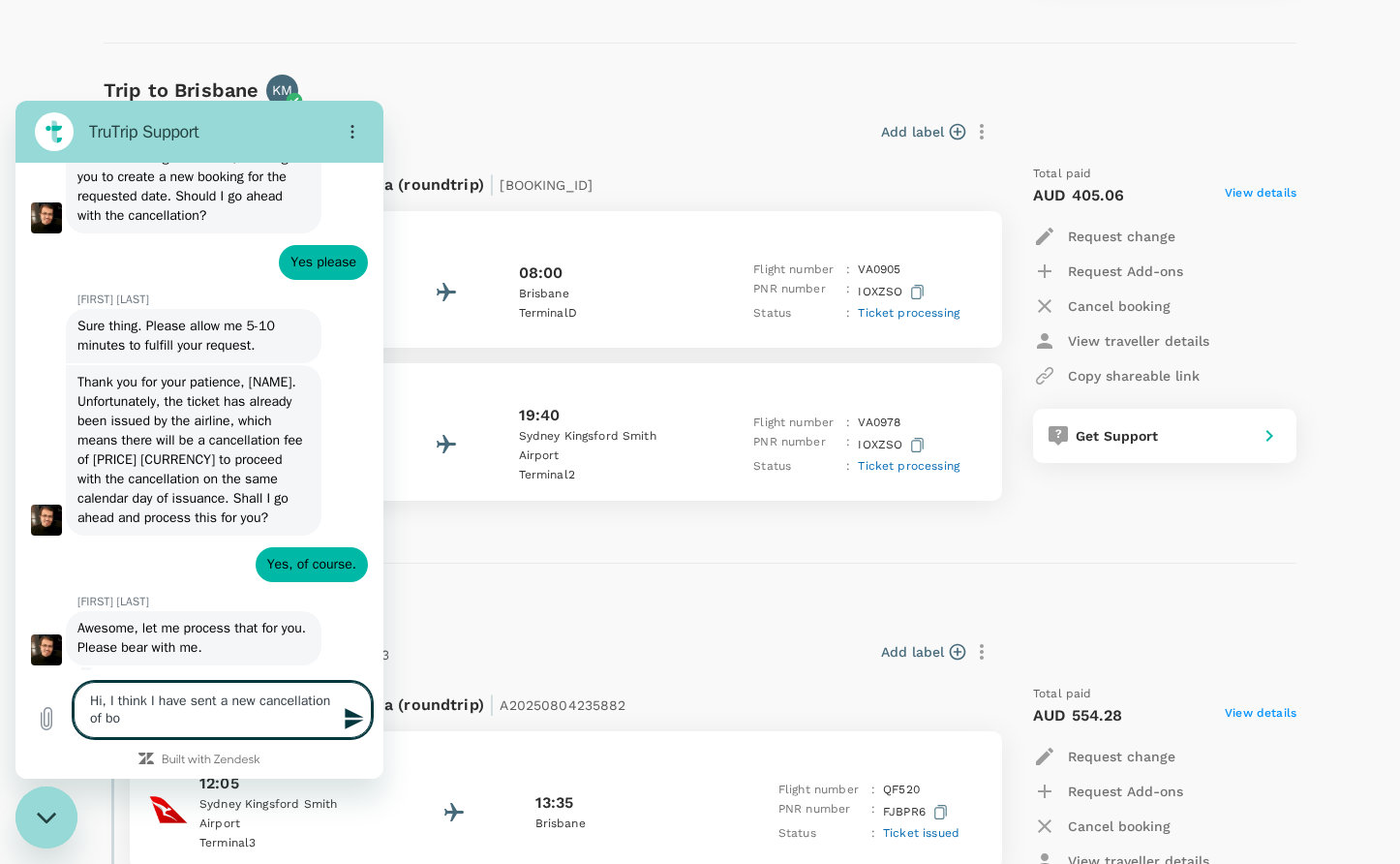type on "Hi, I think I have sent a new cancellation of boo" 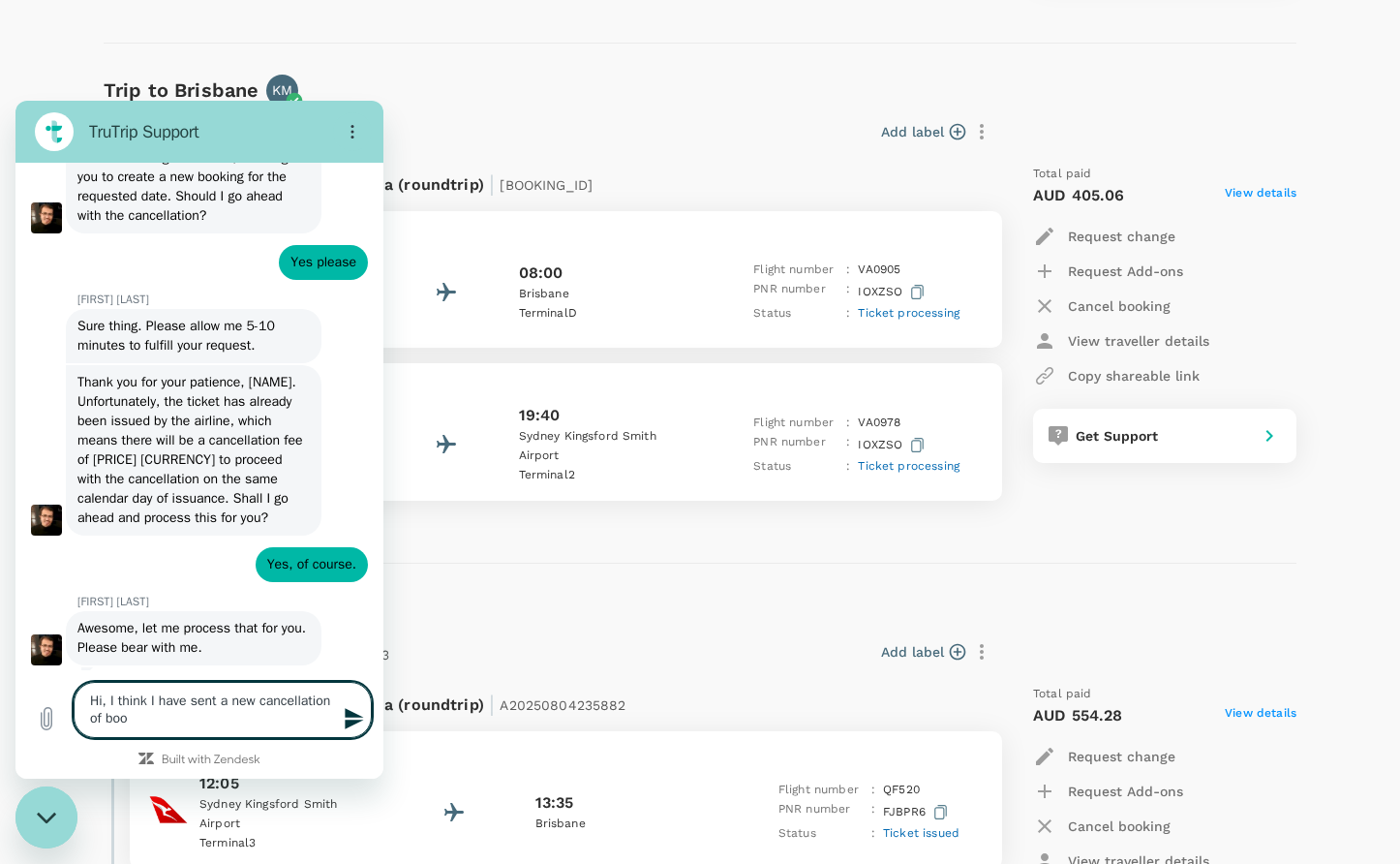 type on "Hi, I think I have sent a new cancellation of book" 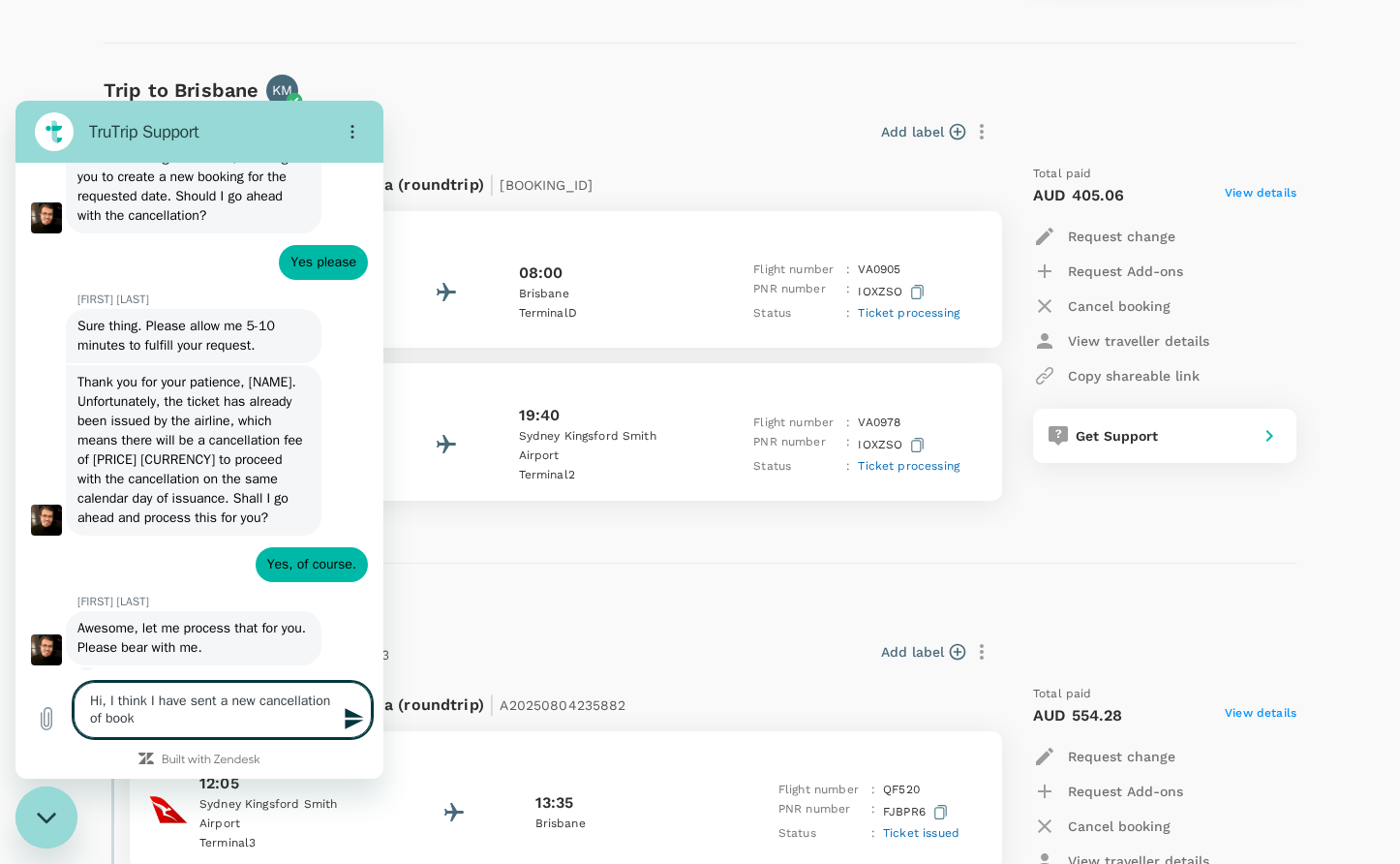 type on "Hi, I think I have sent a new cancellation of booki" 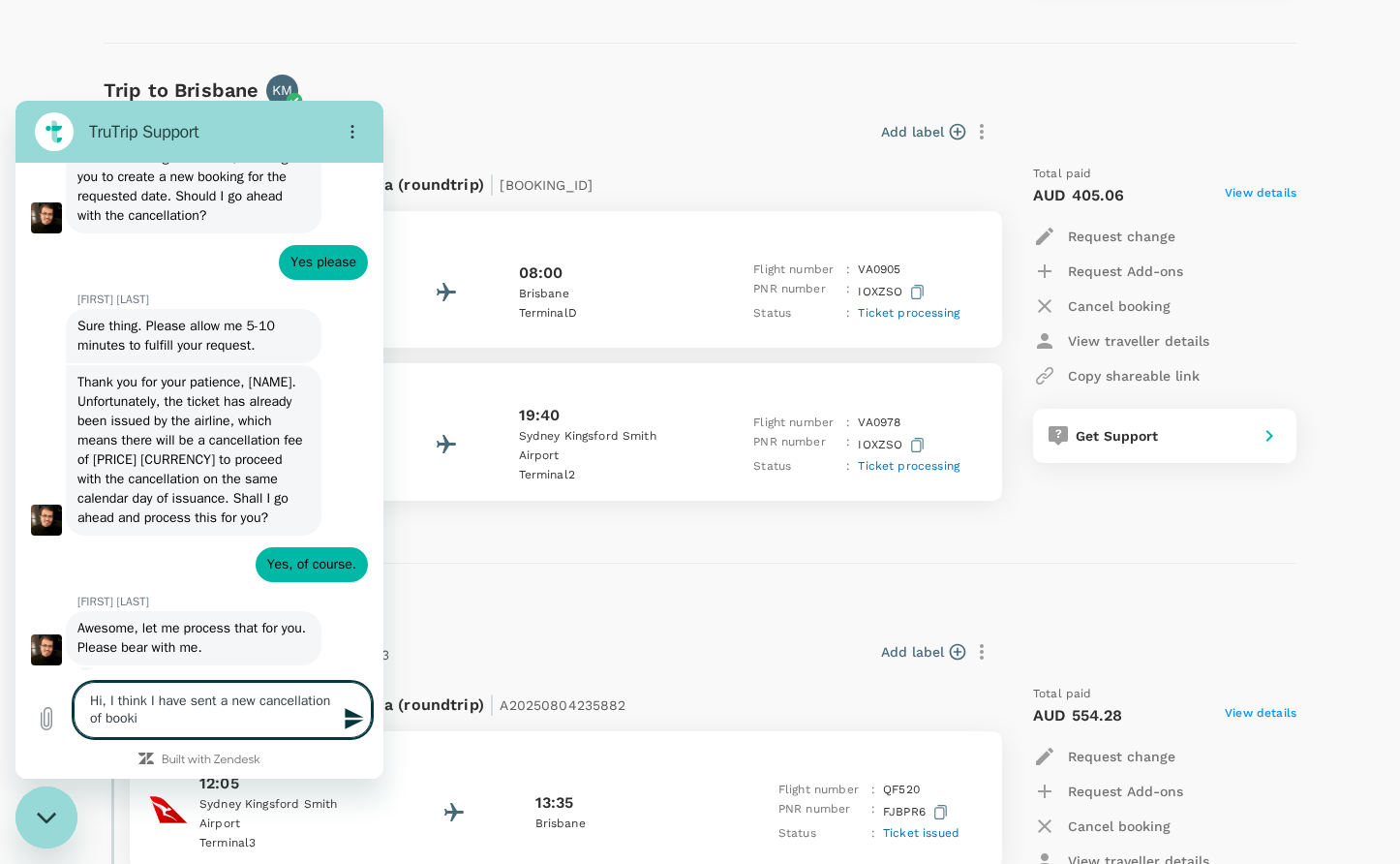 type on "Hi, I think I have sent a new cancellation of bookin" 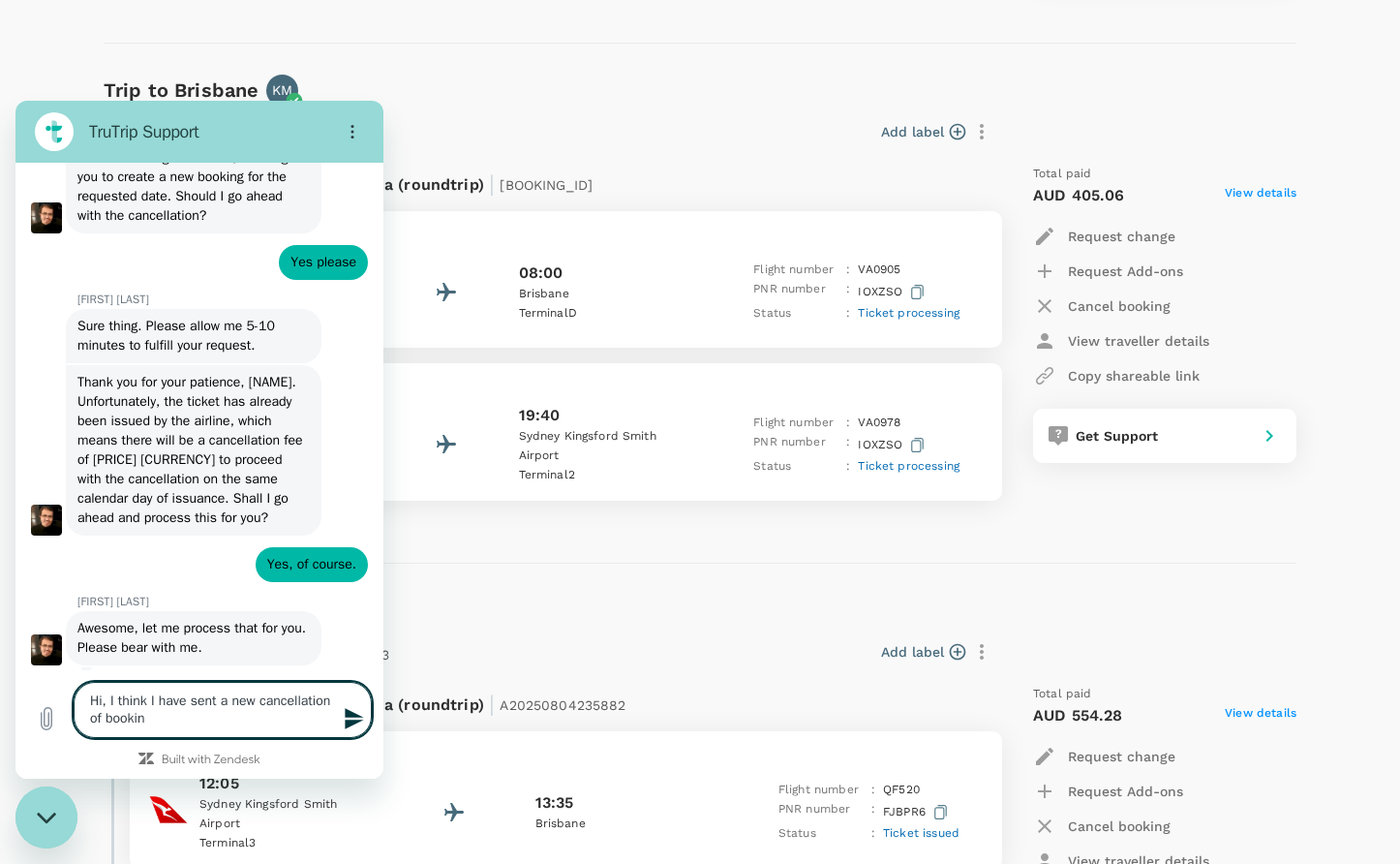 type on "Hi, I think I have sent a new cancellation of booking" 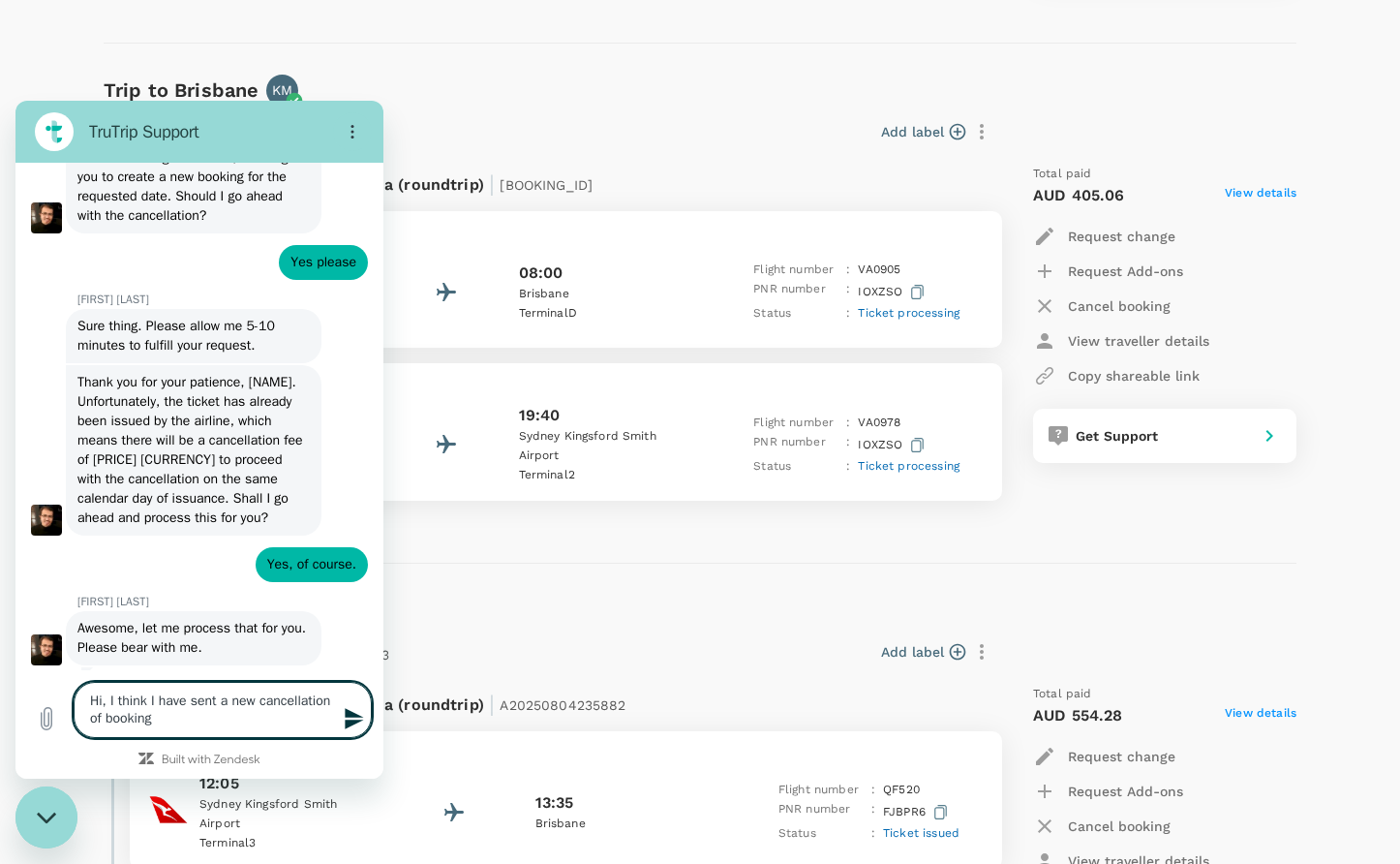 type on "Hi, I think I have sent a new cancellation of booking" 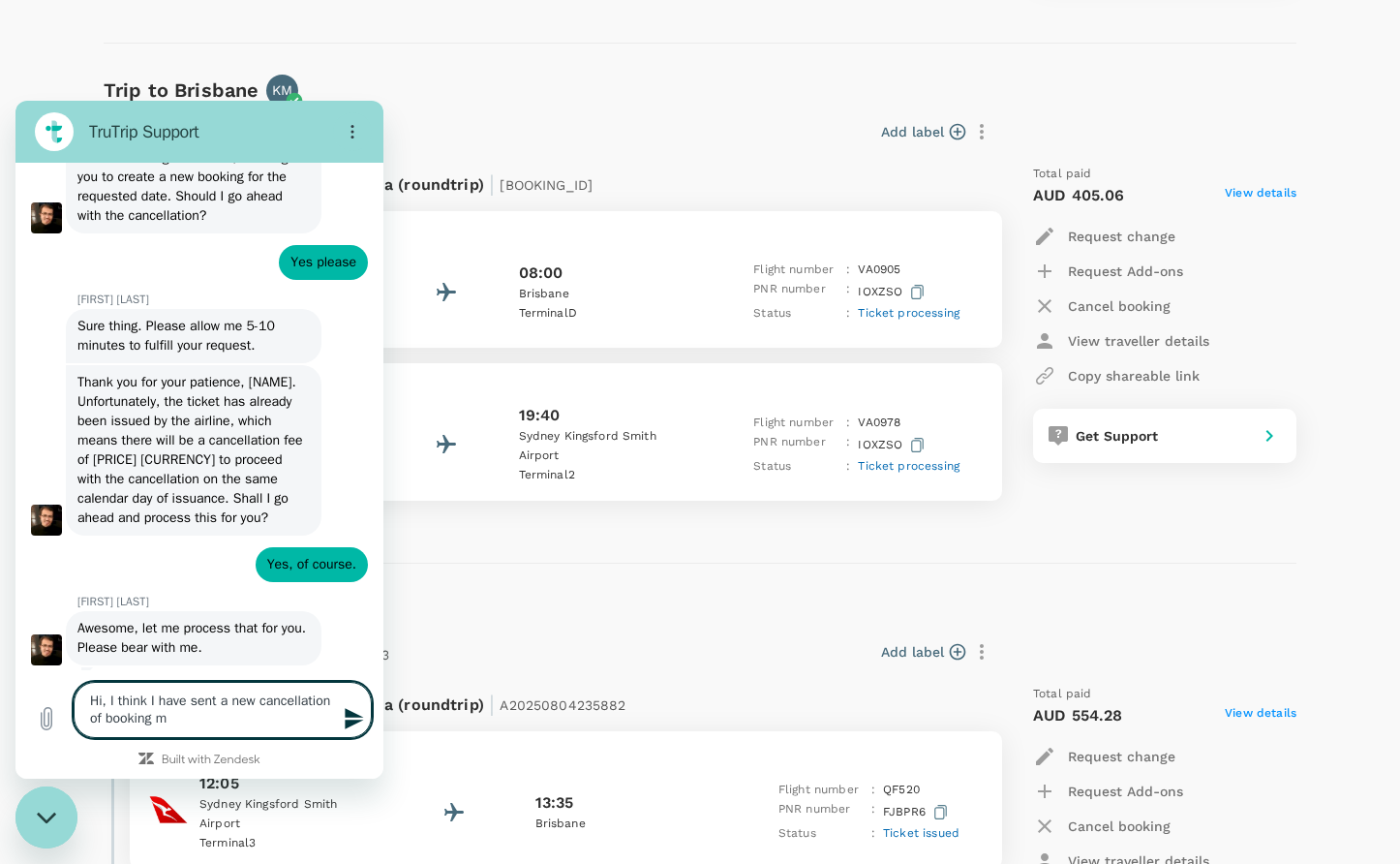 type on "Hi, I think I have sent a new cancellation of booking" 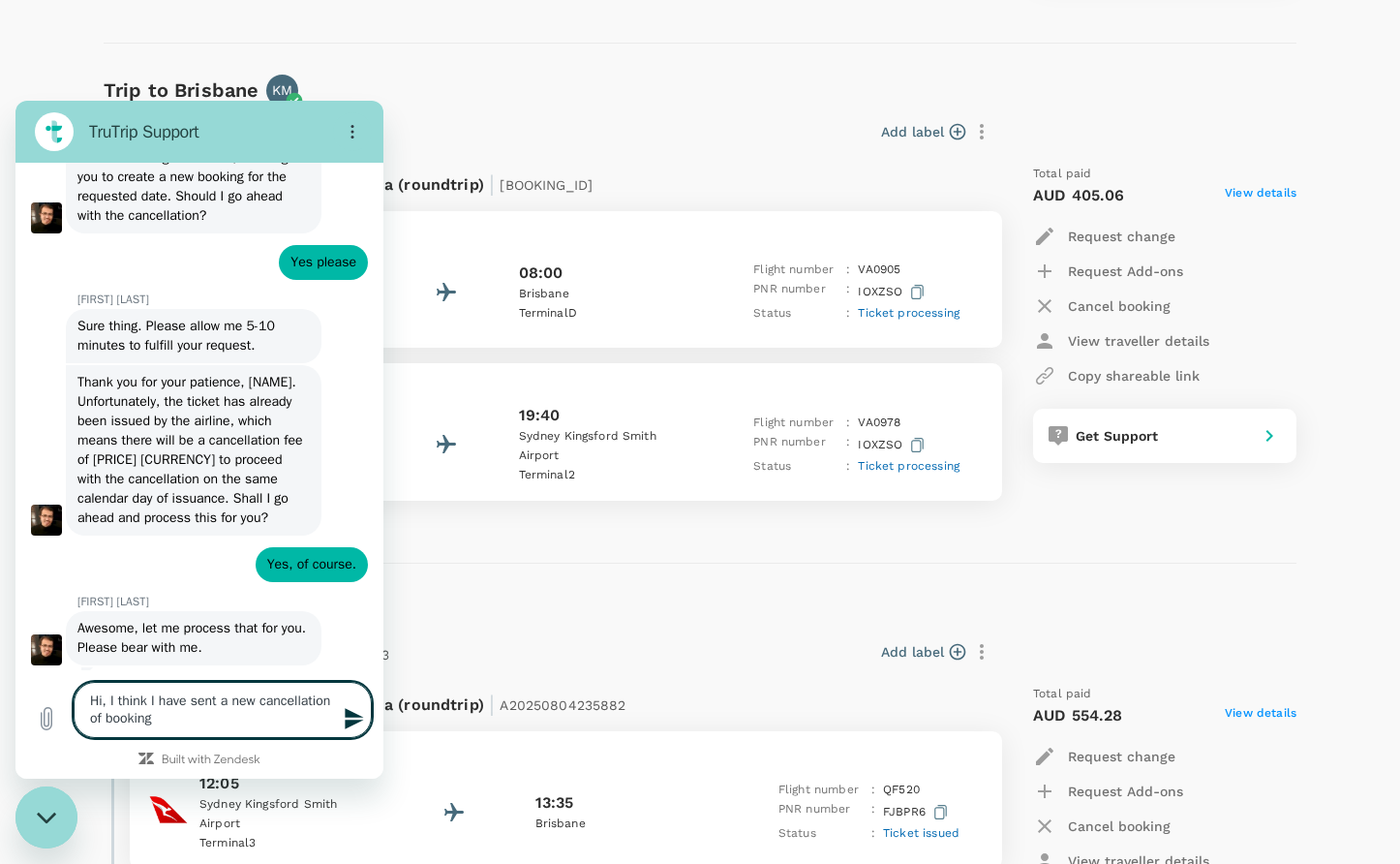 type on "Hi, I think I have sent a new cancellation of booking b" 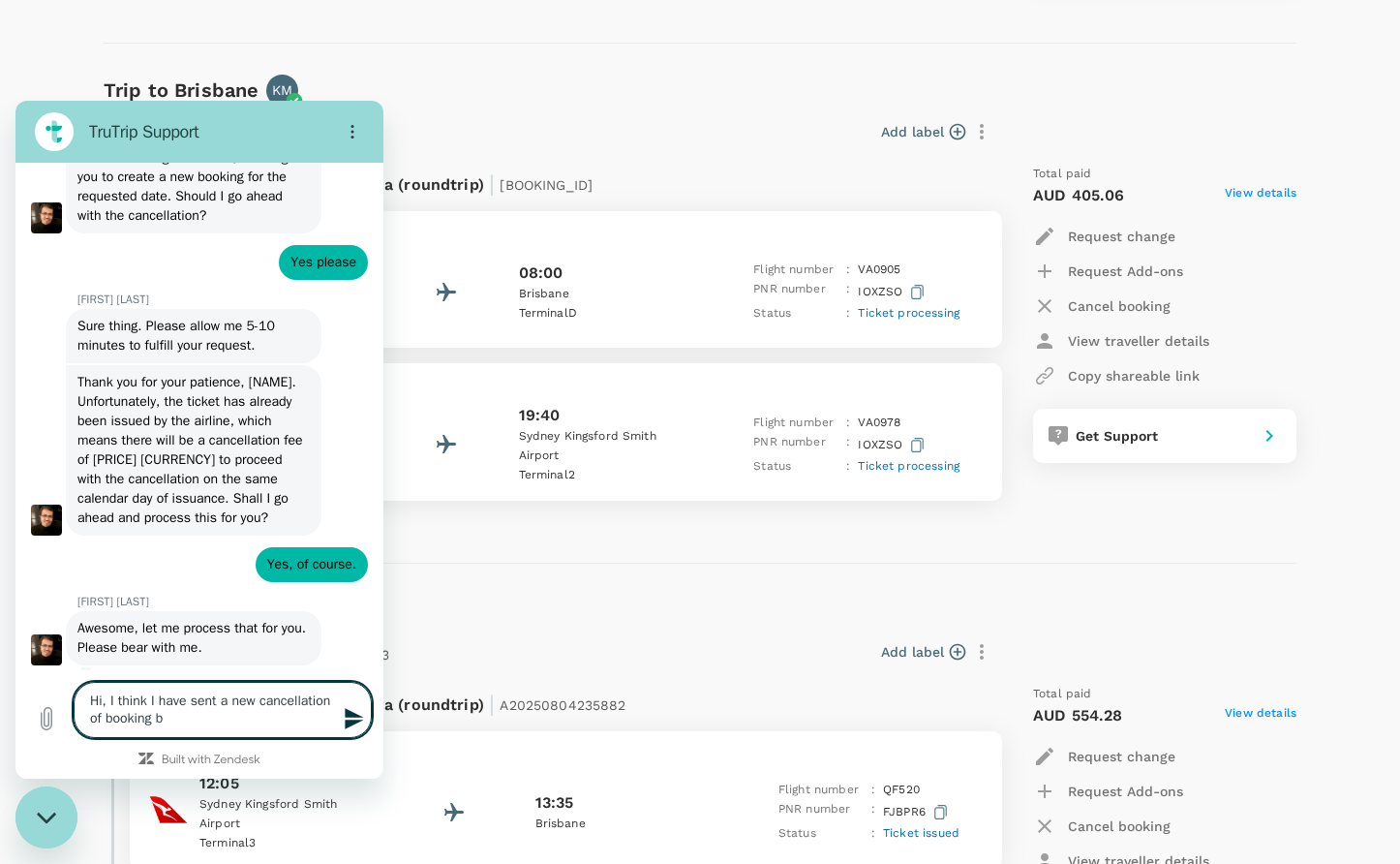 type on "Hi, I think I have sent a new cancellation of booking by" 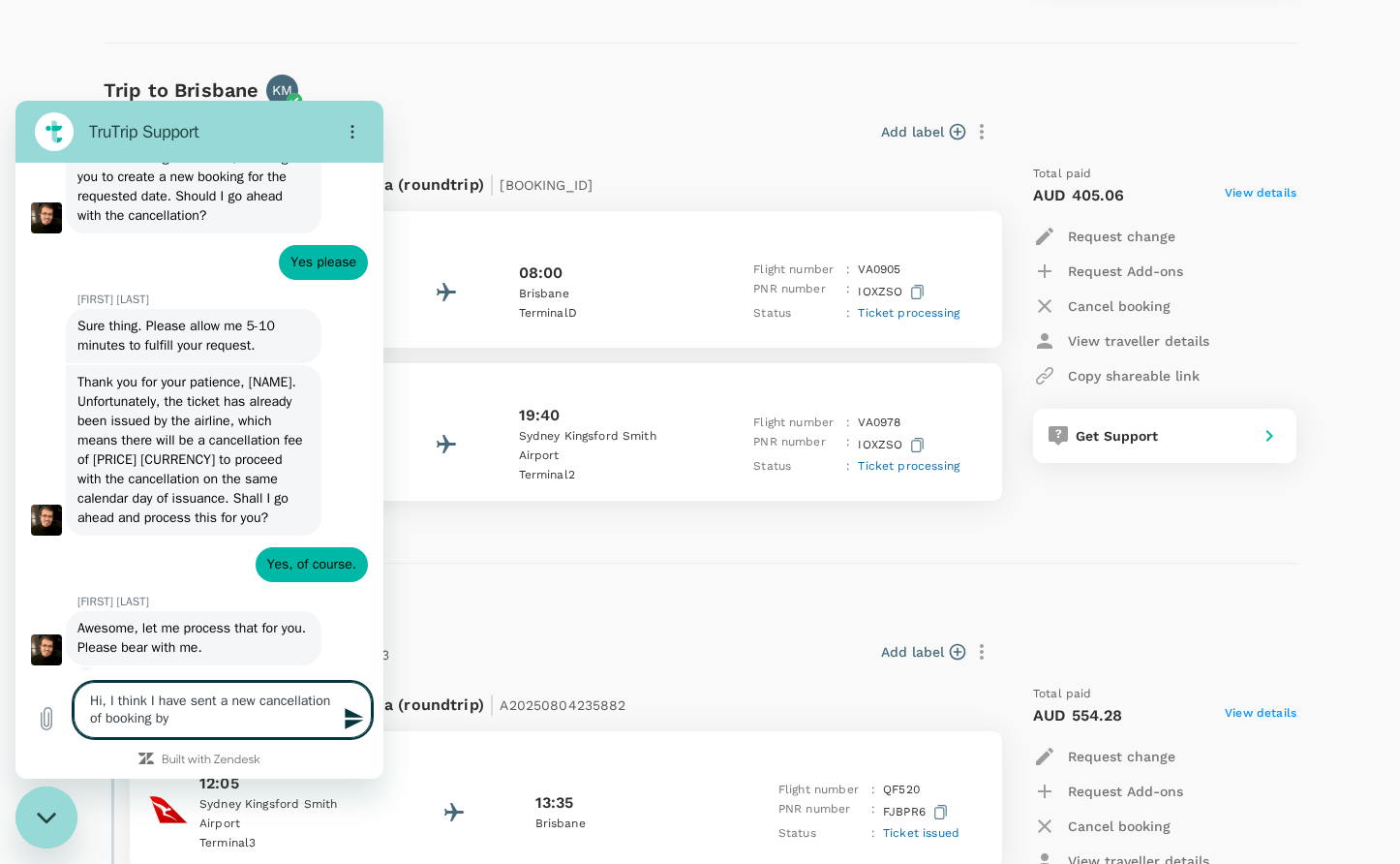 type on "Hi, I think I have sent a new cancellation of booking by" 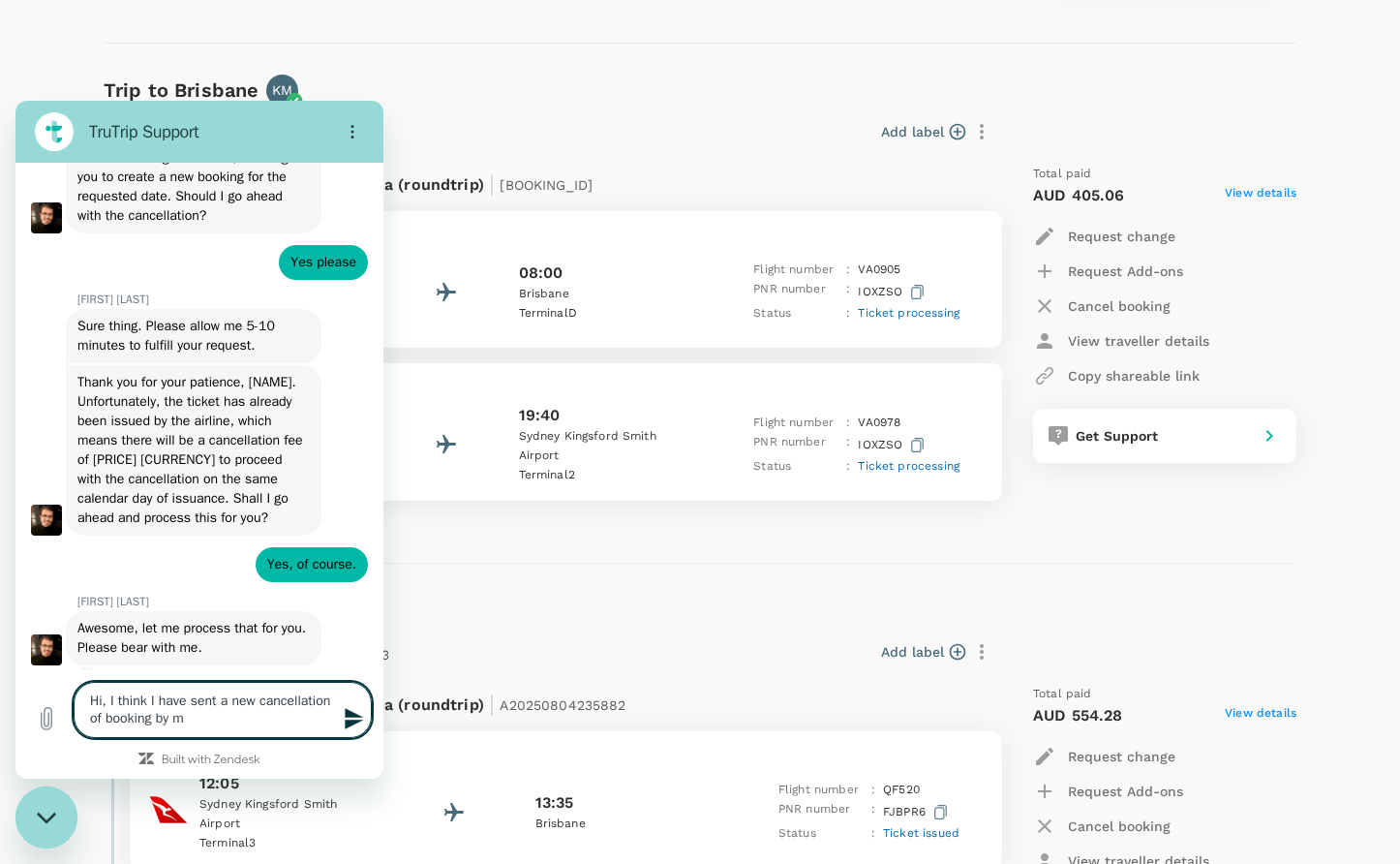 type on "Hi, I think I have sent a new cancellation of booking by mi" 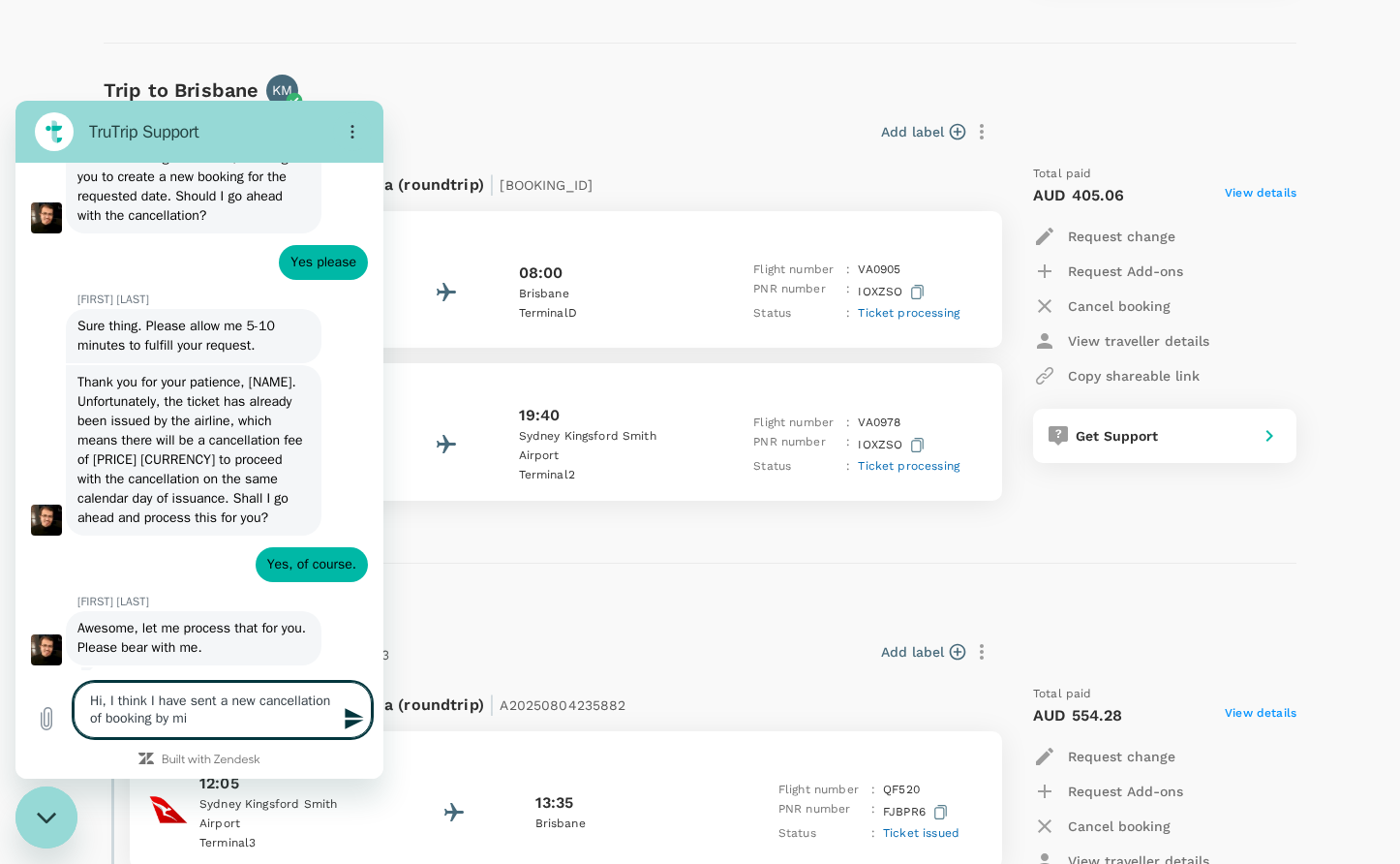 type on "Hi, I think I have sent a new cancellation of booking by mis" 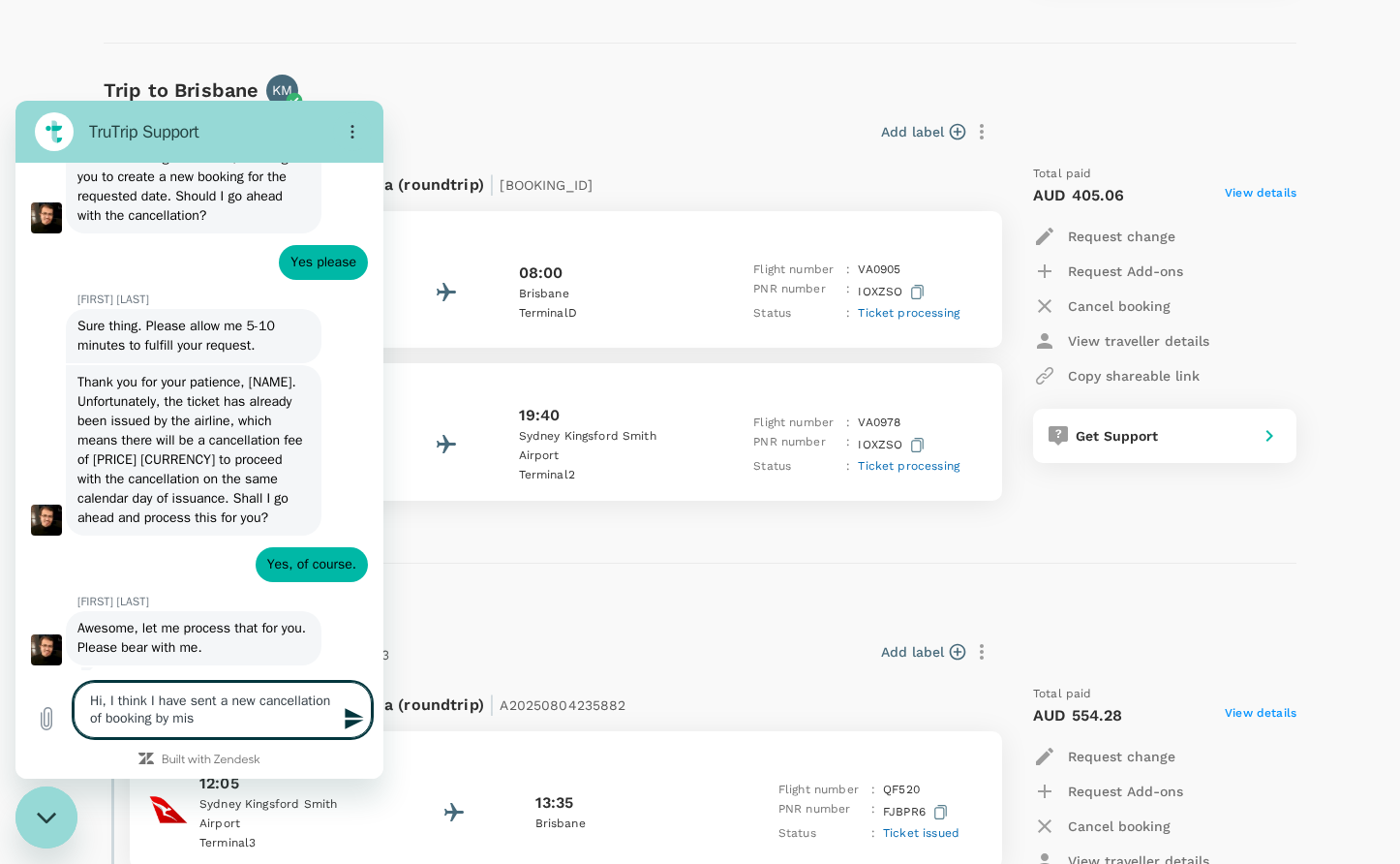 type on "Hi, I think I have sent a new cancellation of booking by mist" 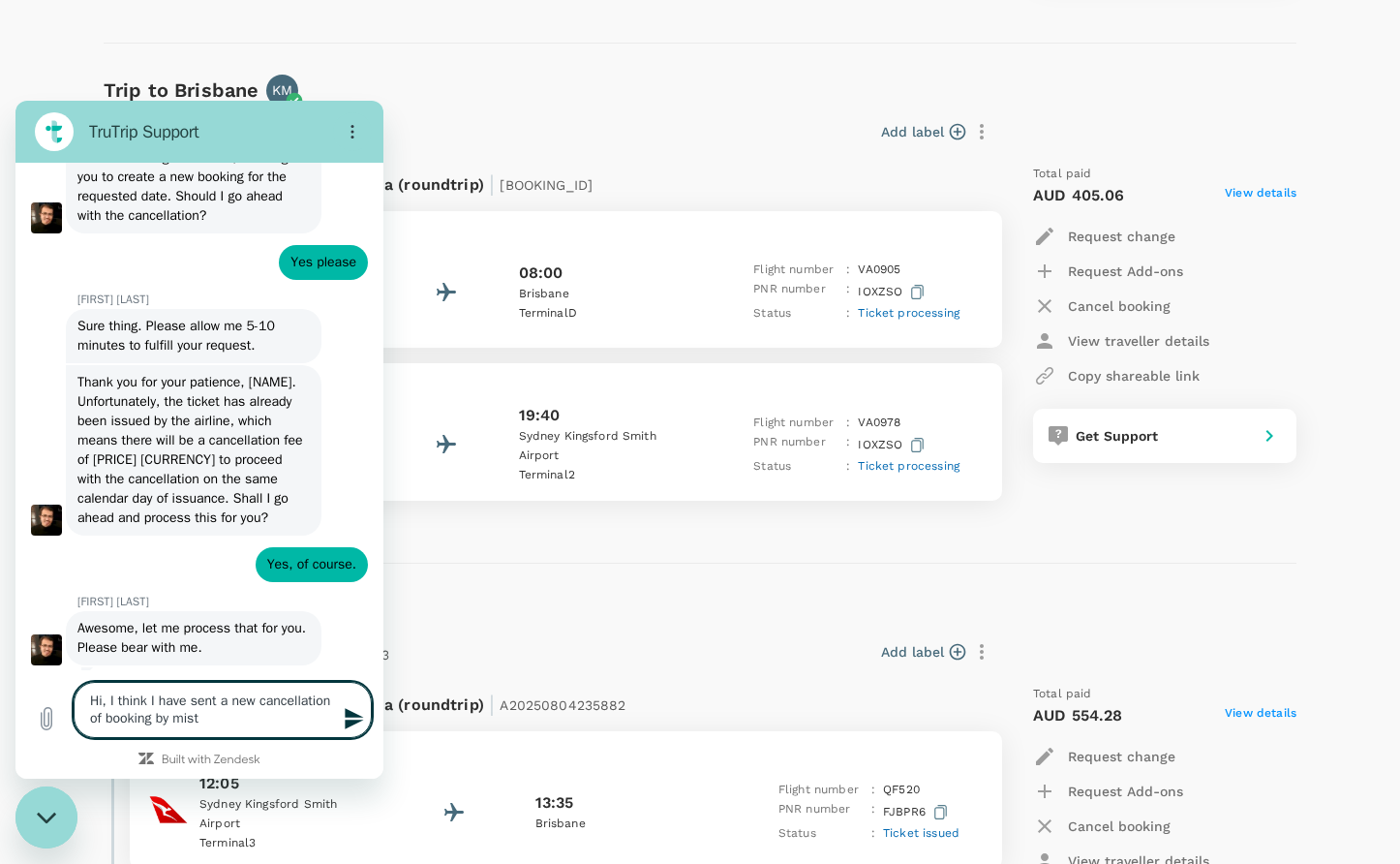 type on "Hi, I think I have sent a new cancellation of booking by mista" 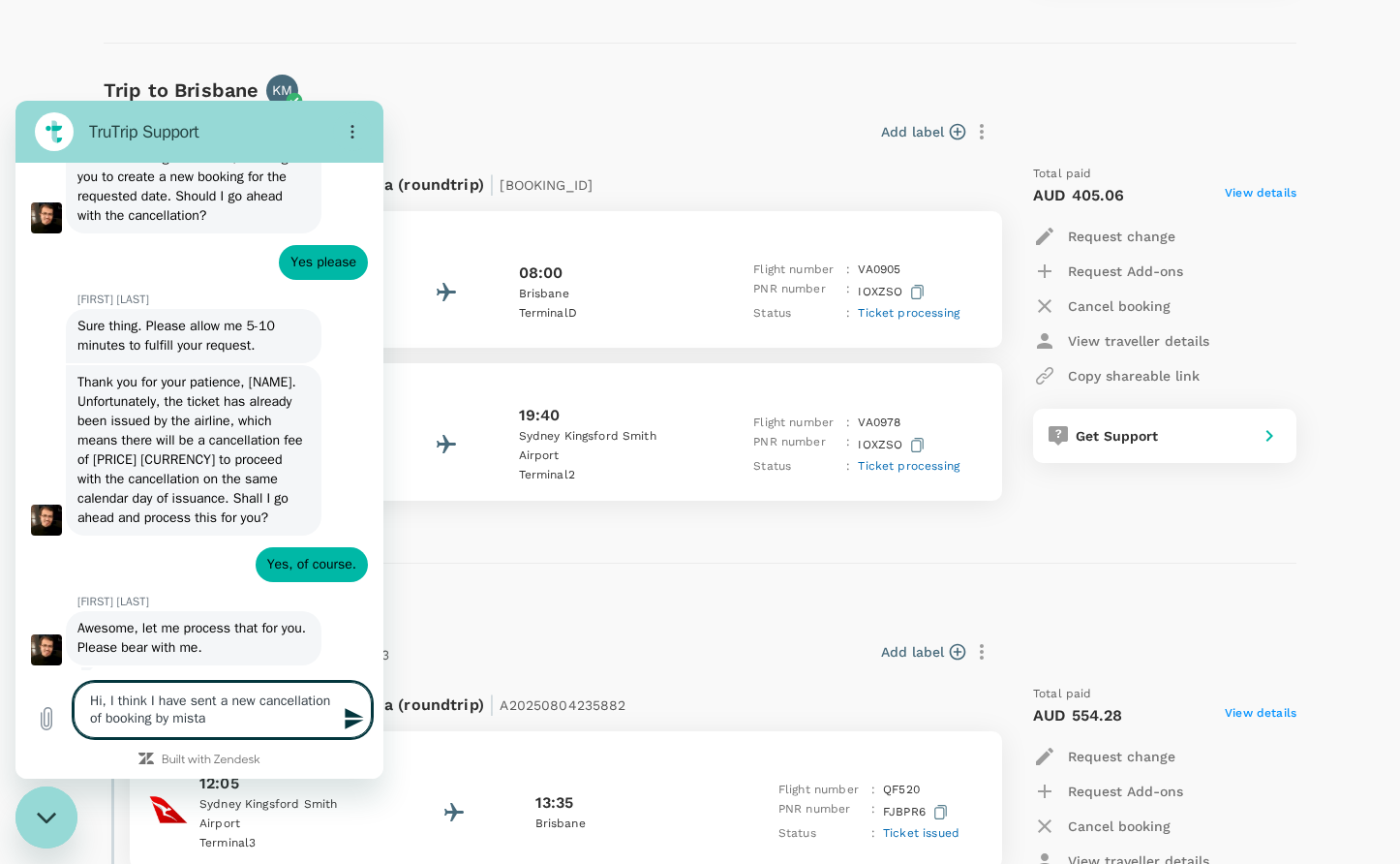 type on "Hi, I think I have sent a new cancellation of booking by mistak" 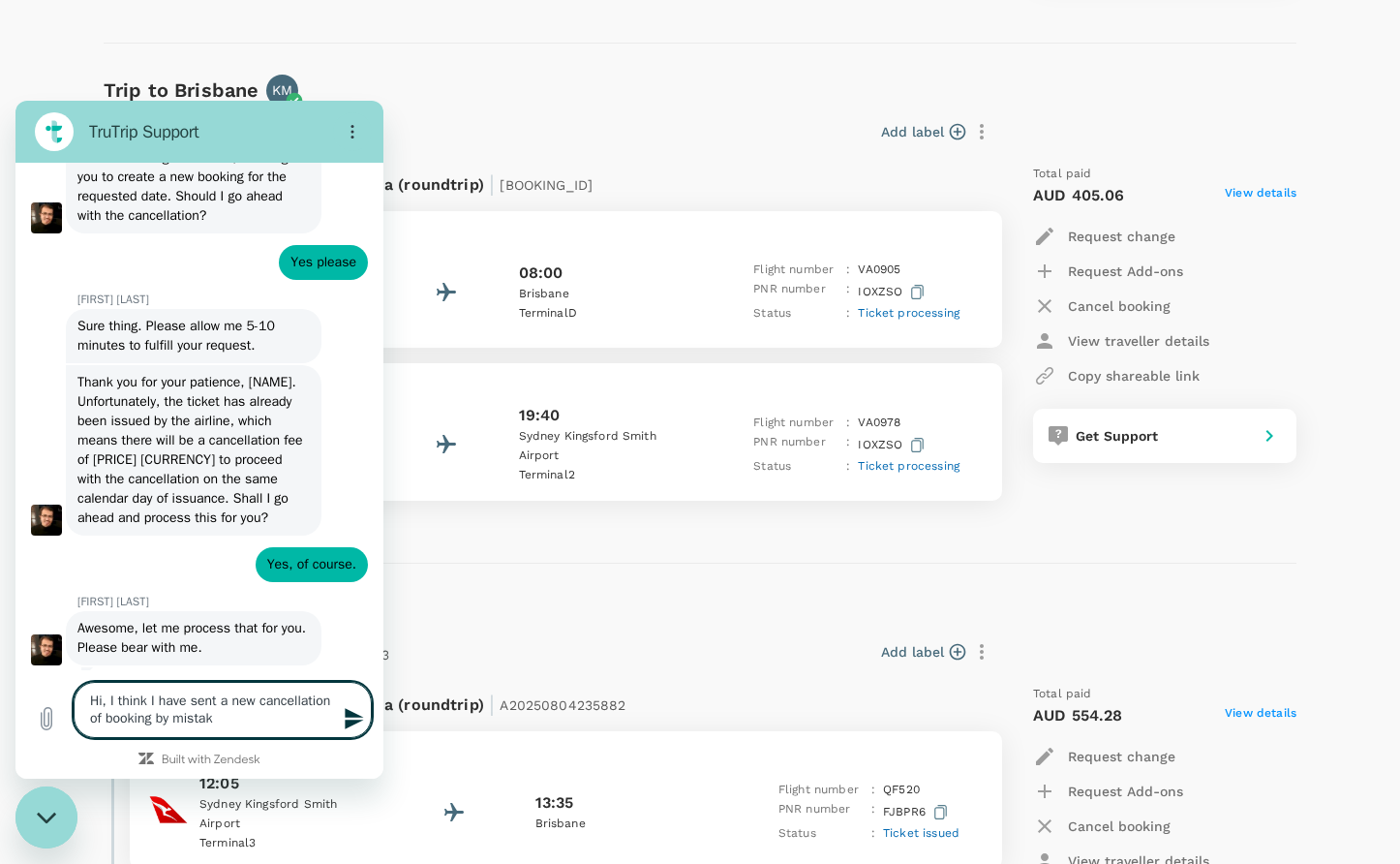 type on "Hi, I think I have sent a new cancellation of booking by mistake" 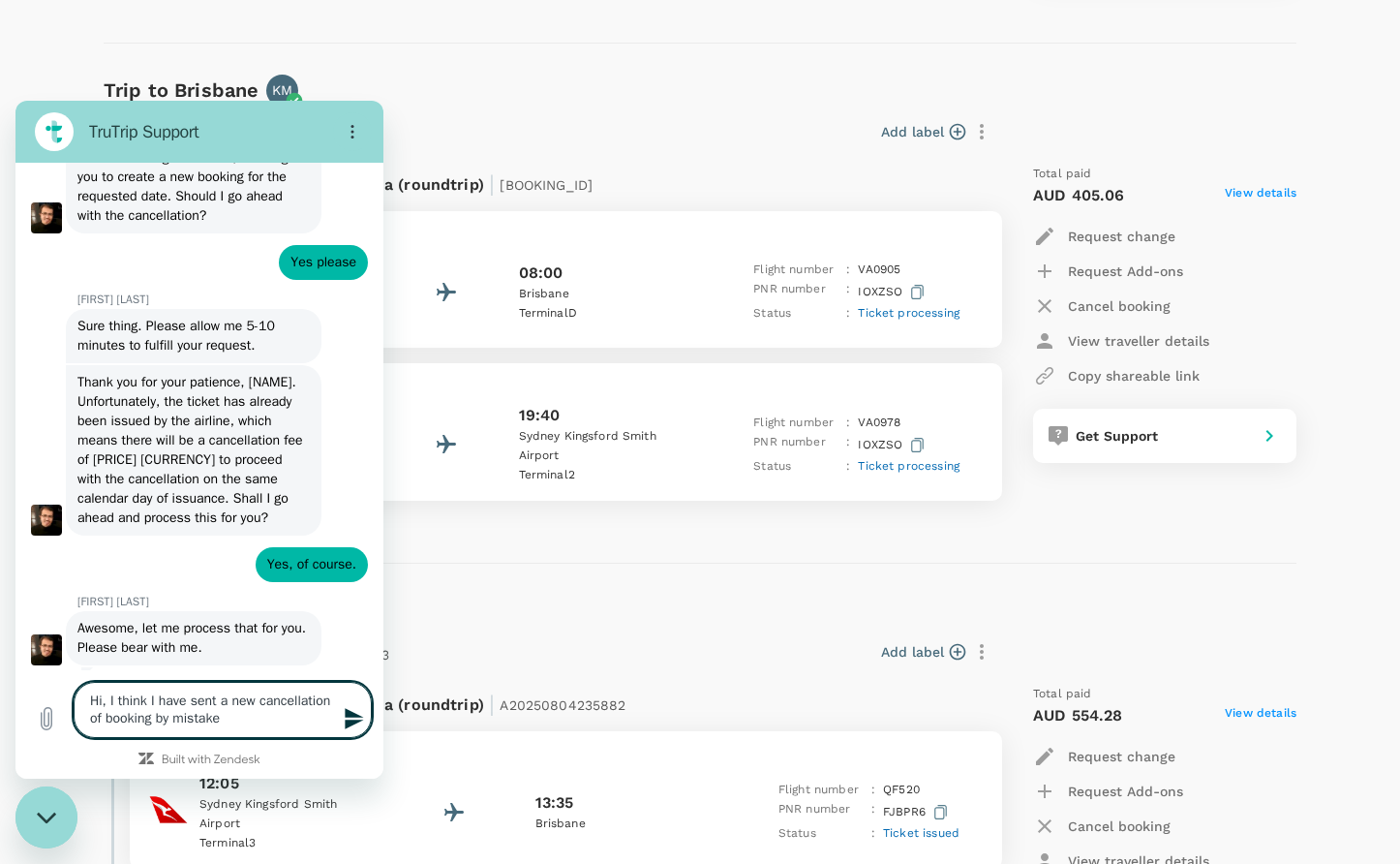 type on "Hi, I think I have sent a new cancellation of booking by mistake." 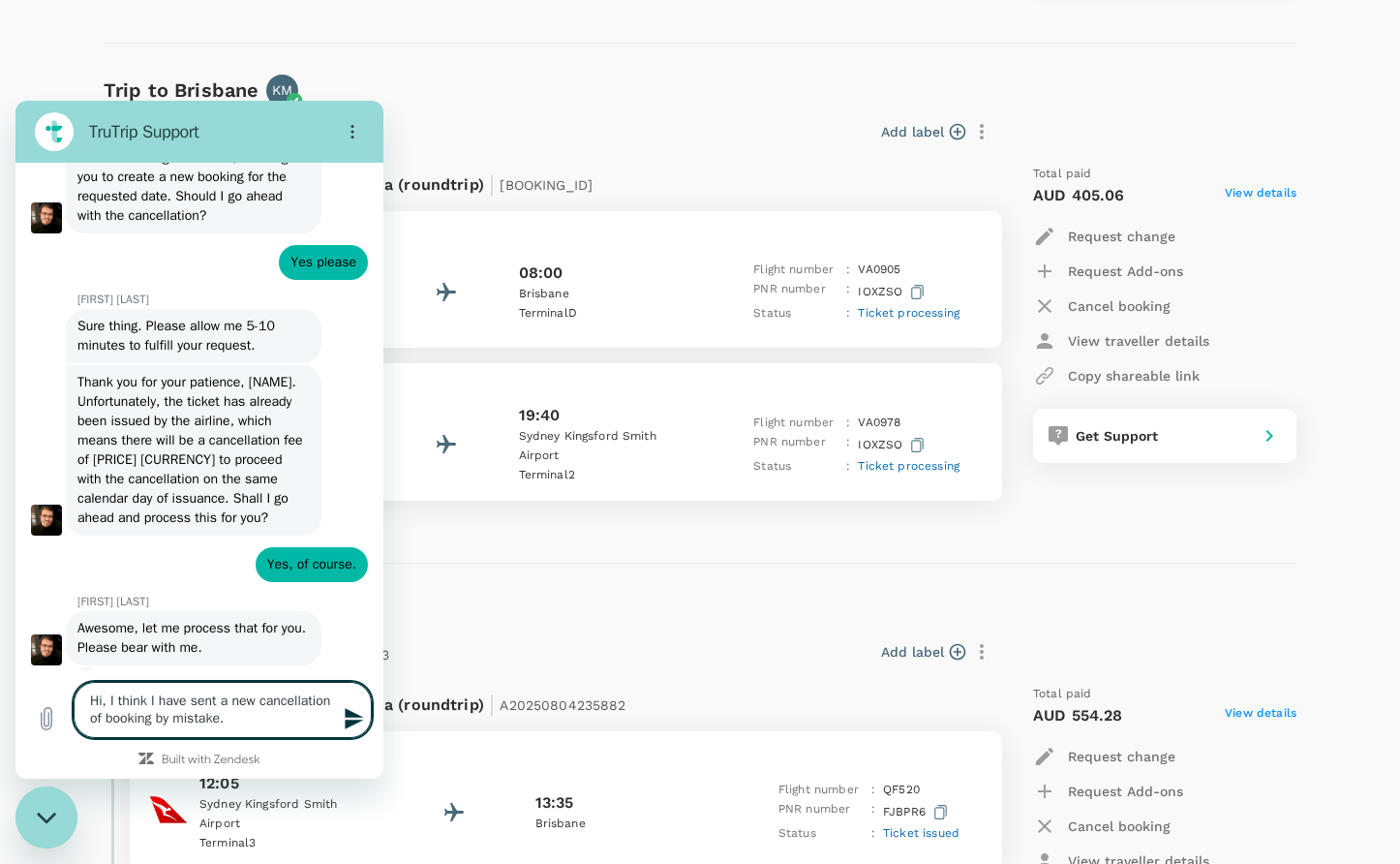 type on "Hi, I think I have sent a new cancellation of booking by mistake." 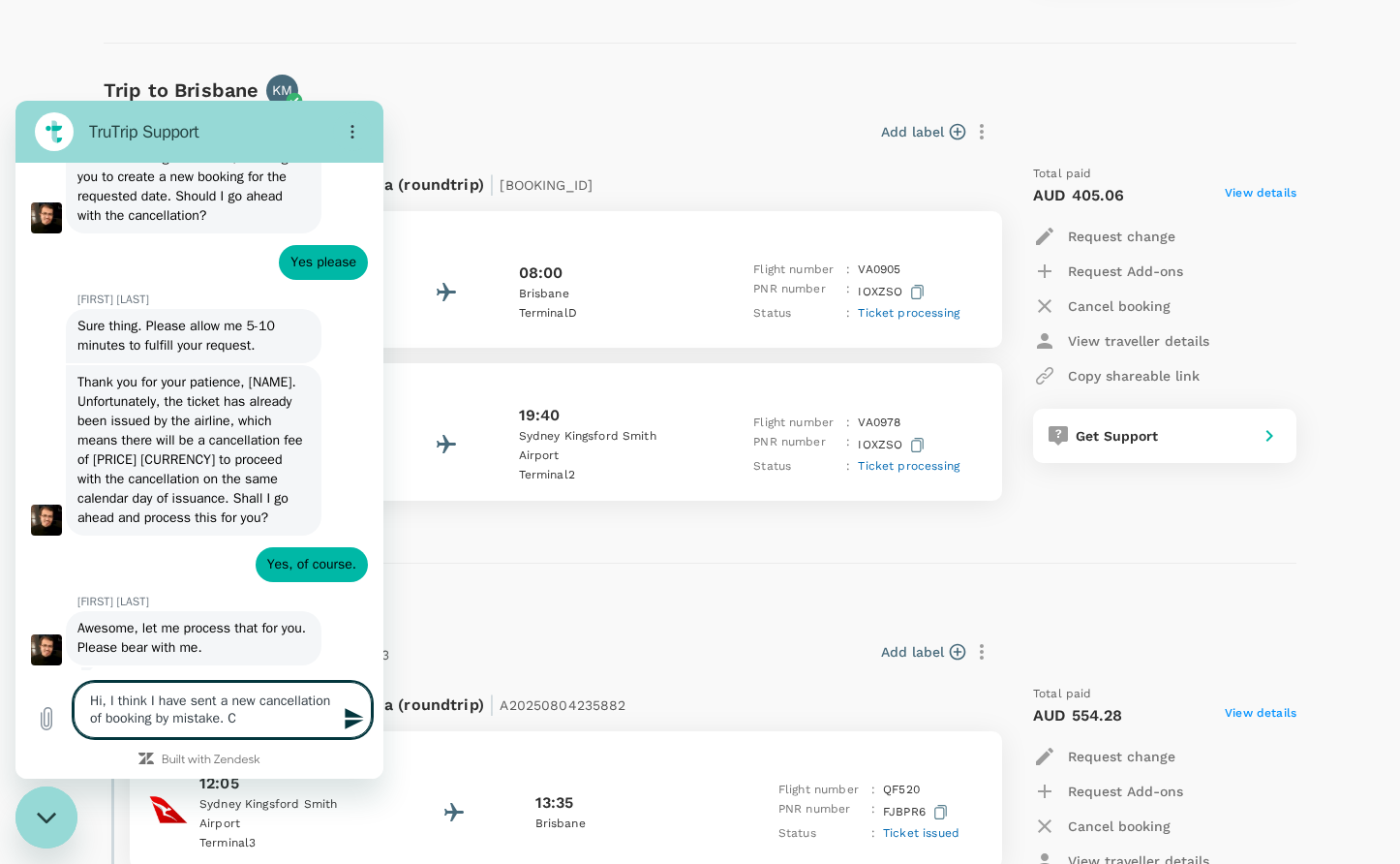 type on "Hi, I think I have sent a new cancellation of booking by mistake. Co" 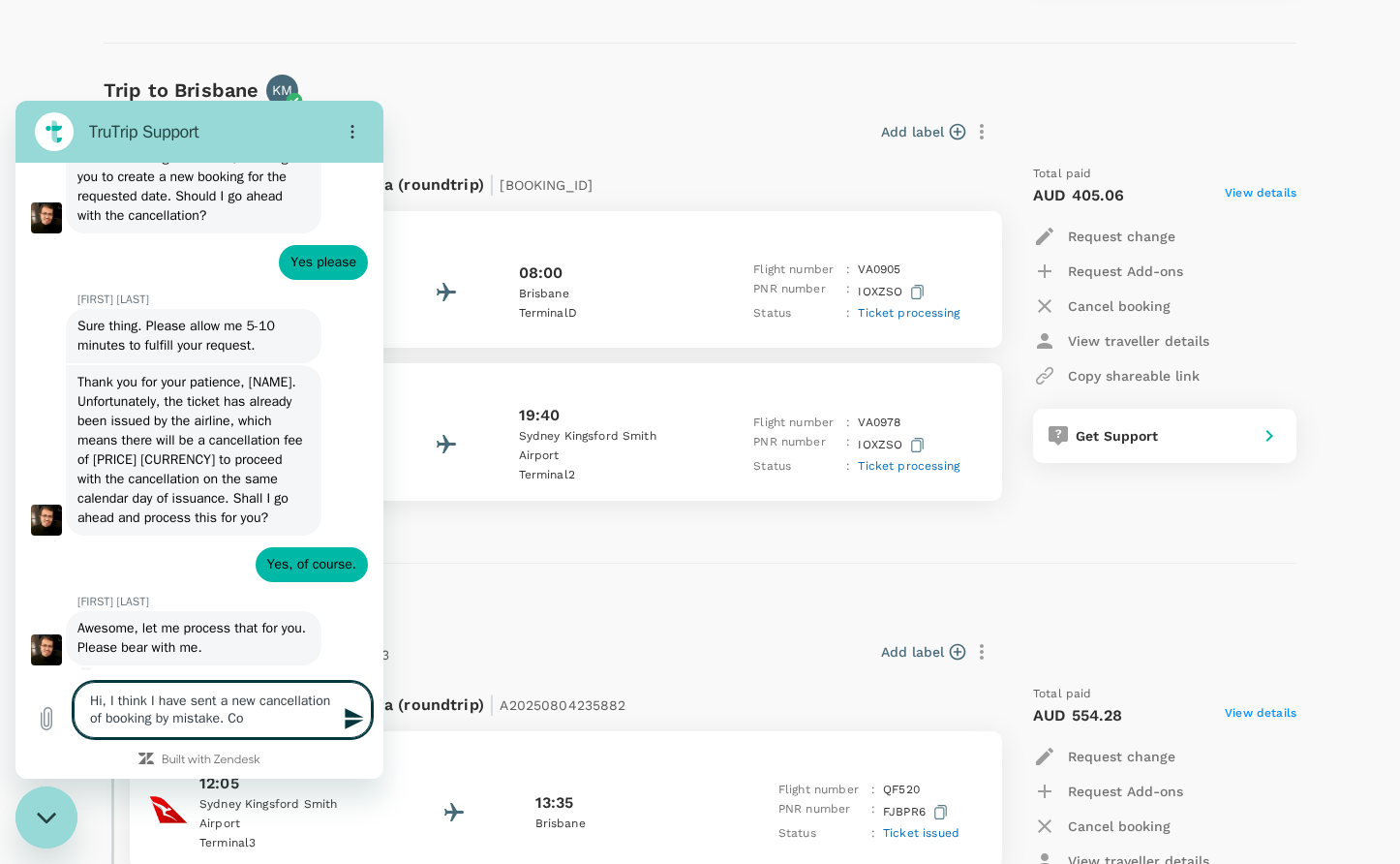 type on "Hi, I think I have sent a new cancellation of booking by mistake. Cou" 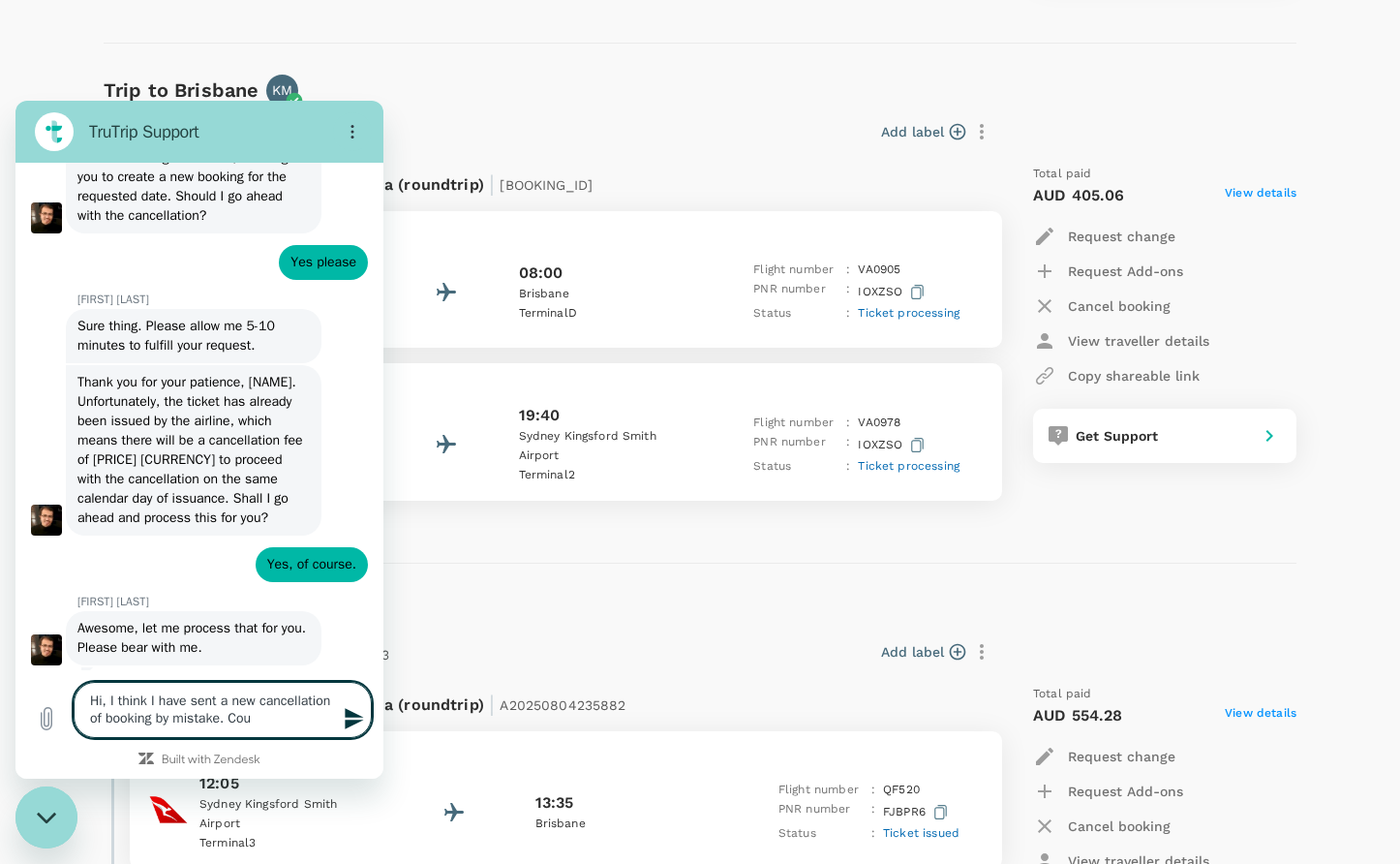 type on "Hi, I think I have sent a new cancellation of booking by mistake. Coul" 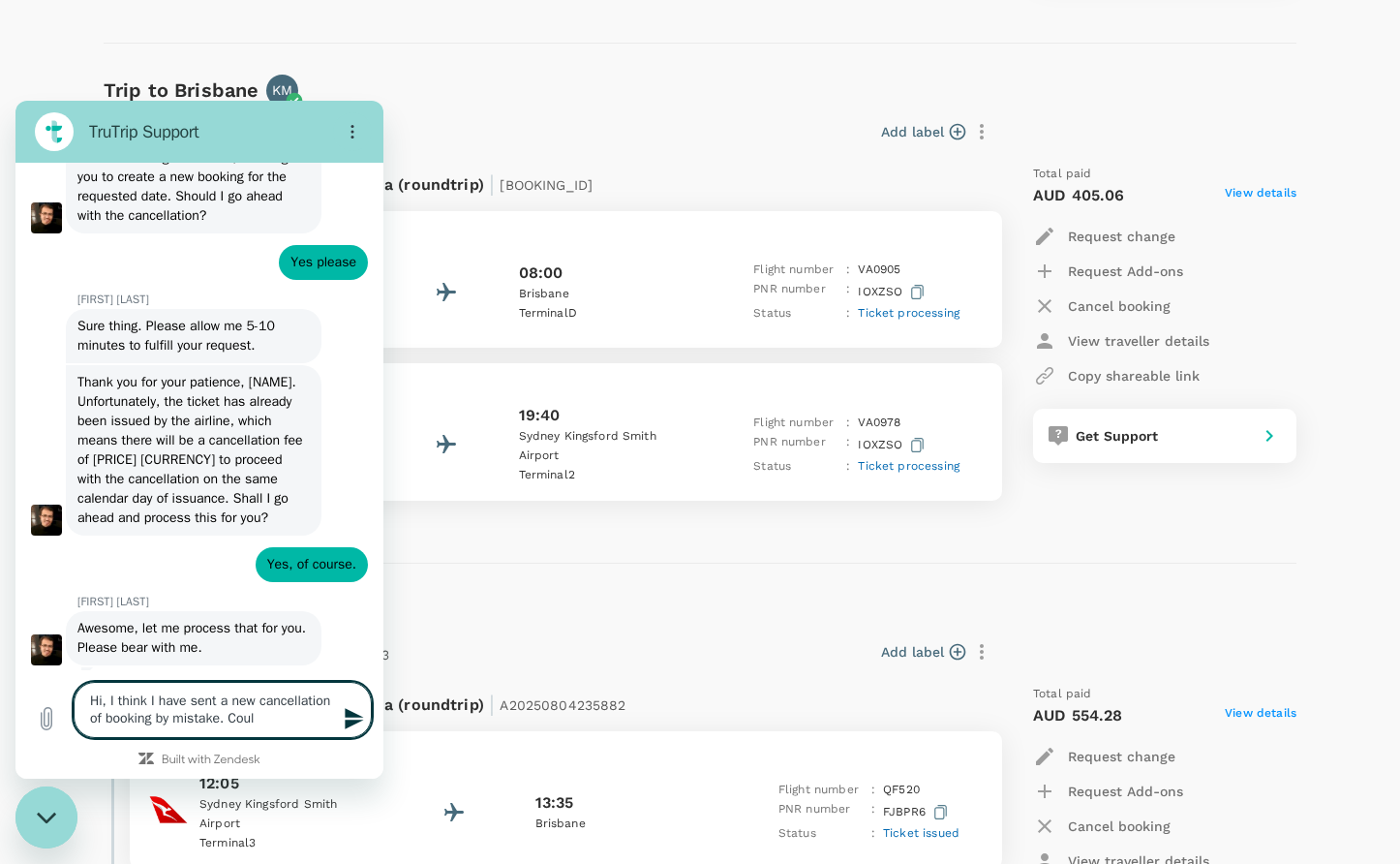 type on "Hi, I think I have sent a new cancellation of booking by mistake. Could" 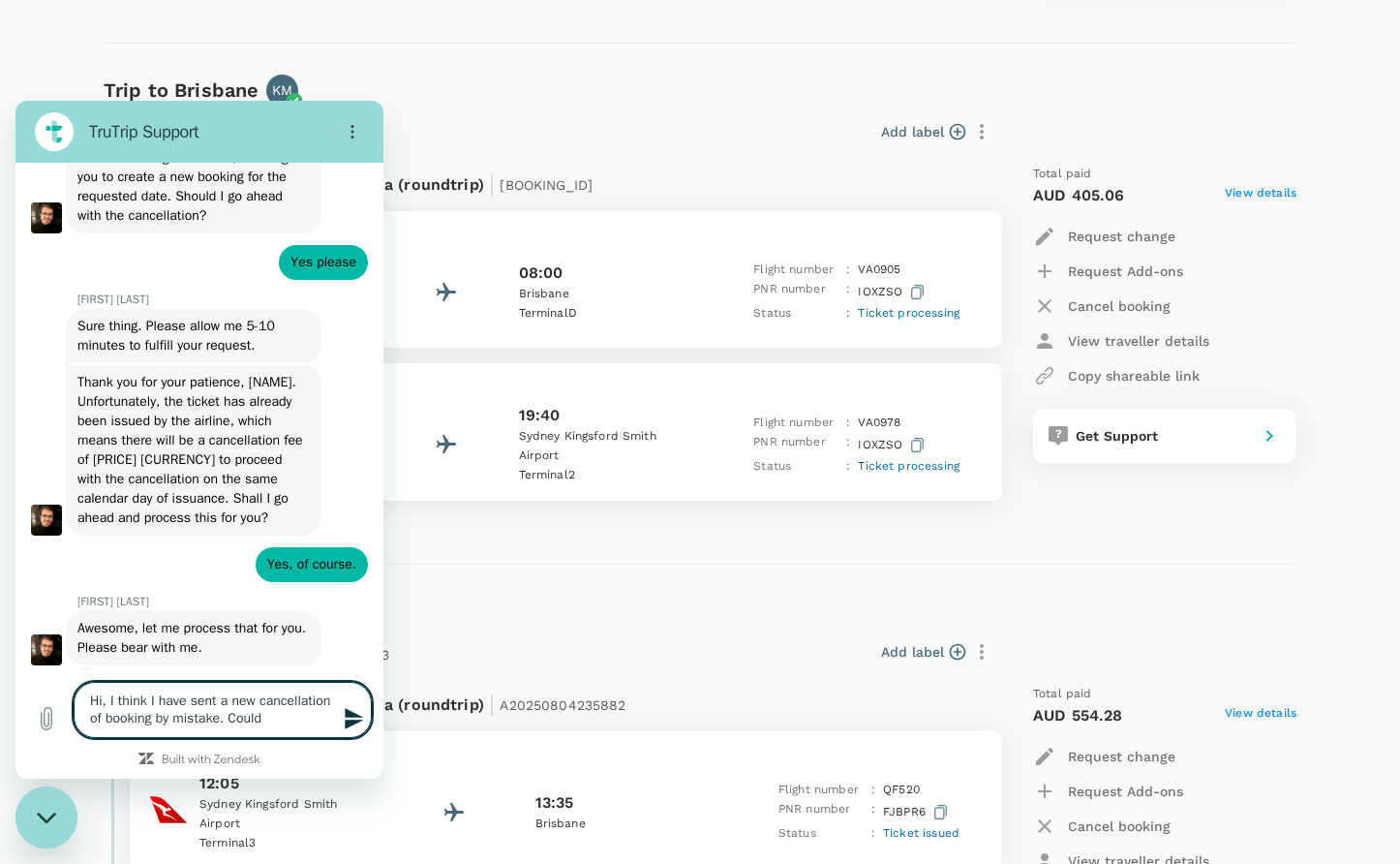 type on "Hi, I think I have sent a new cancellation of booking by mistake. Could" 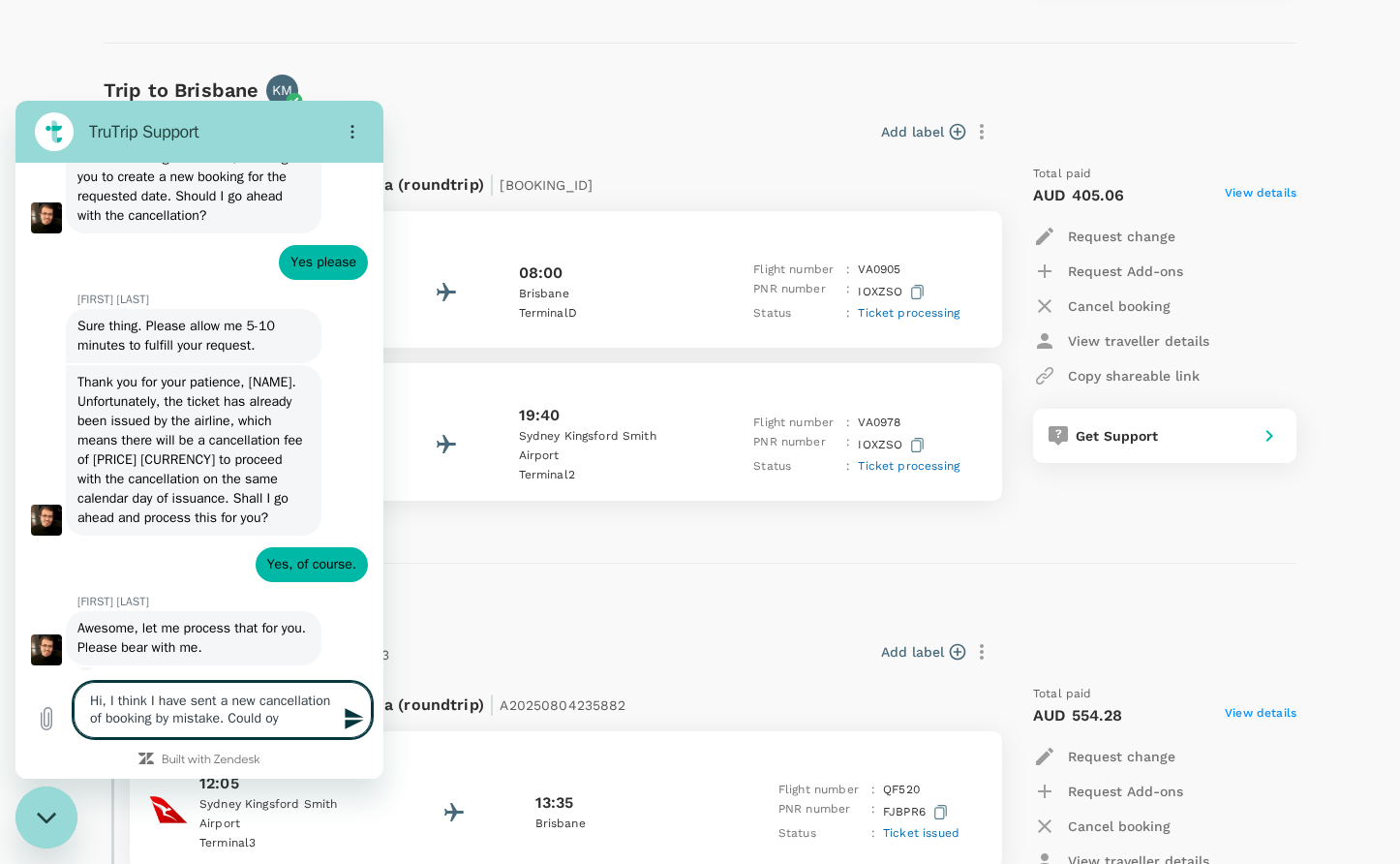 type on "Hi, I think I have sent a new cancellation of booking by mistake. Could oyu" 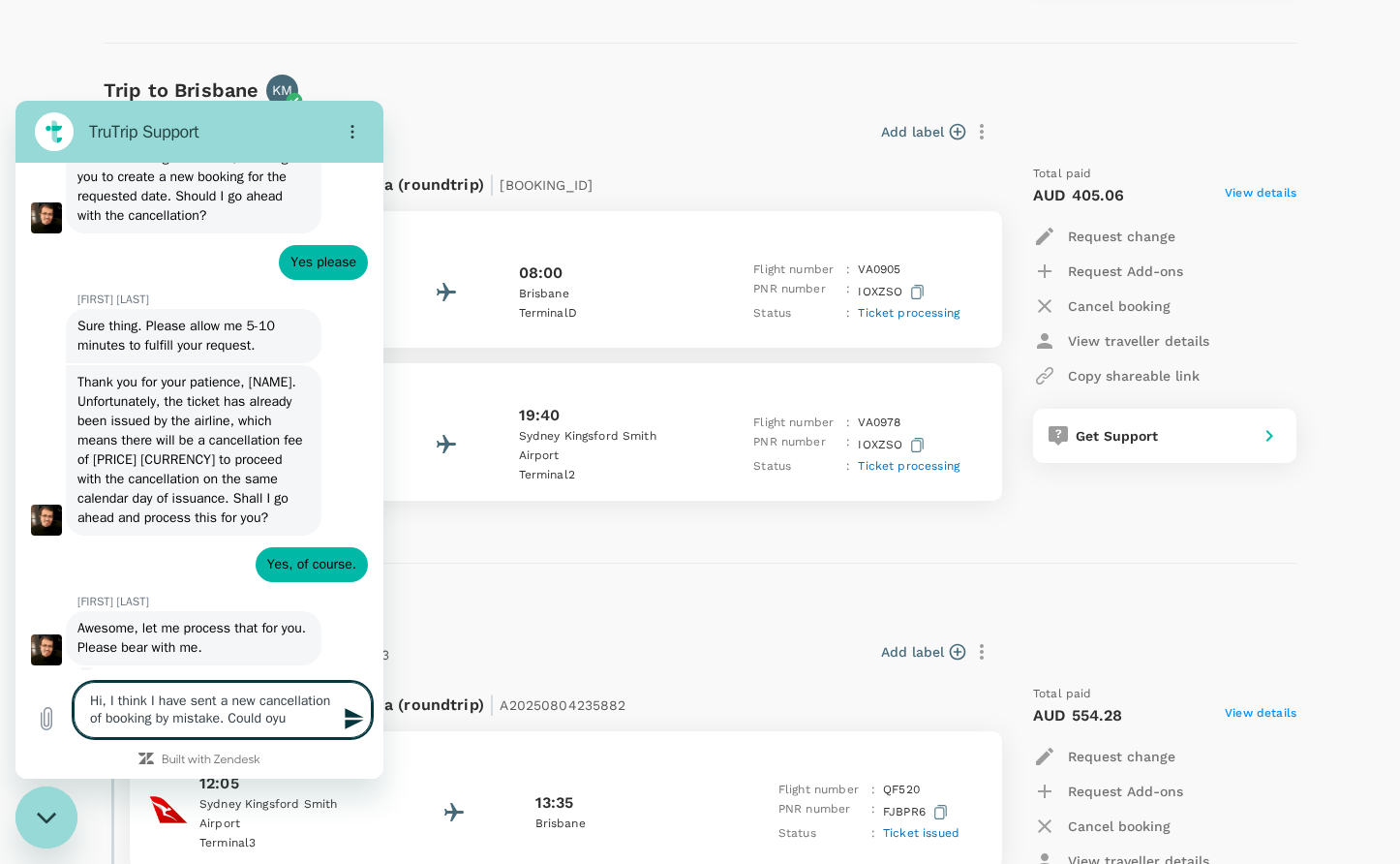 type on "Hi, I think I have sent a new cancellation of booking by mistake. Could oy" 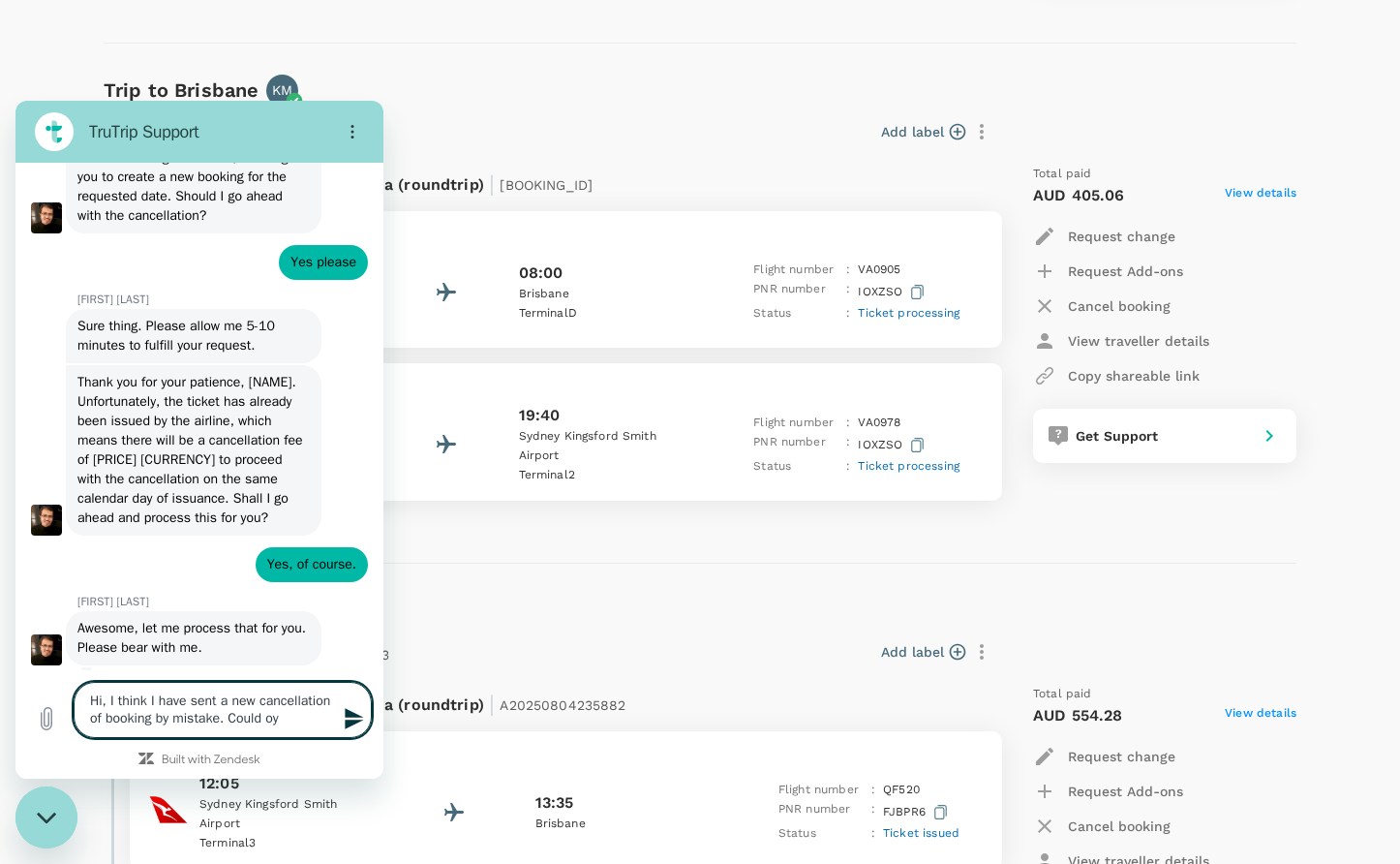 type on "Hi, I think I have sent a new cancellation of booking by mistake. Could o" 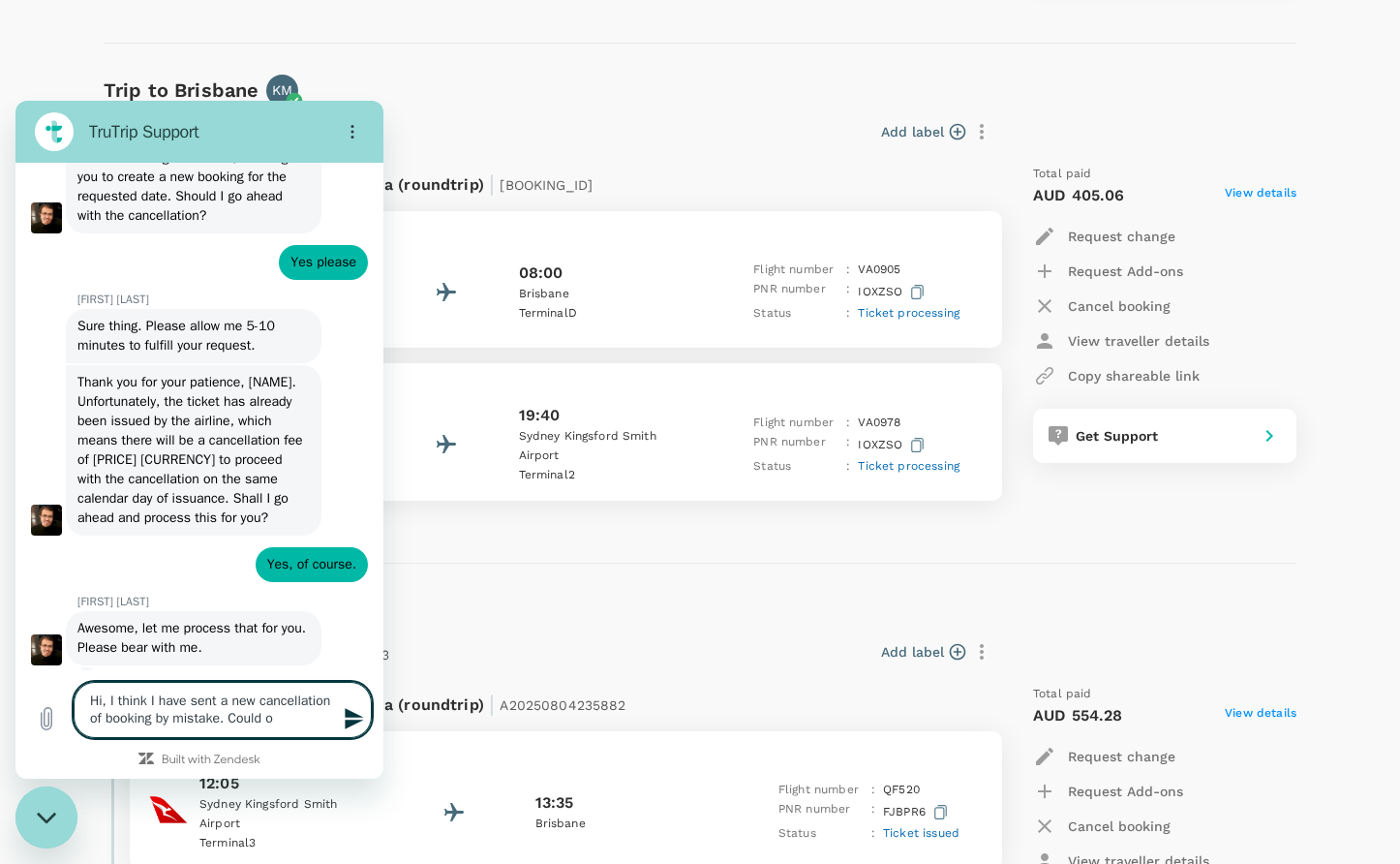 type on "Hi, I think I have sent a new cancellation of booking by mistake. Could" 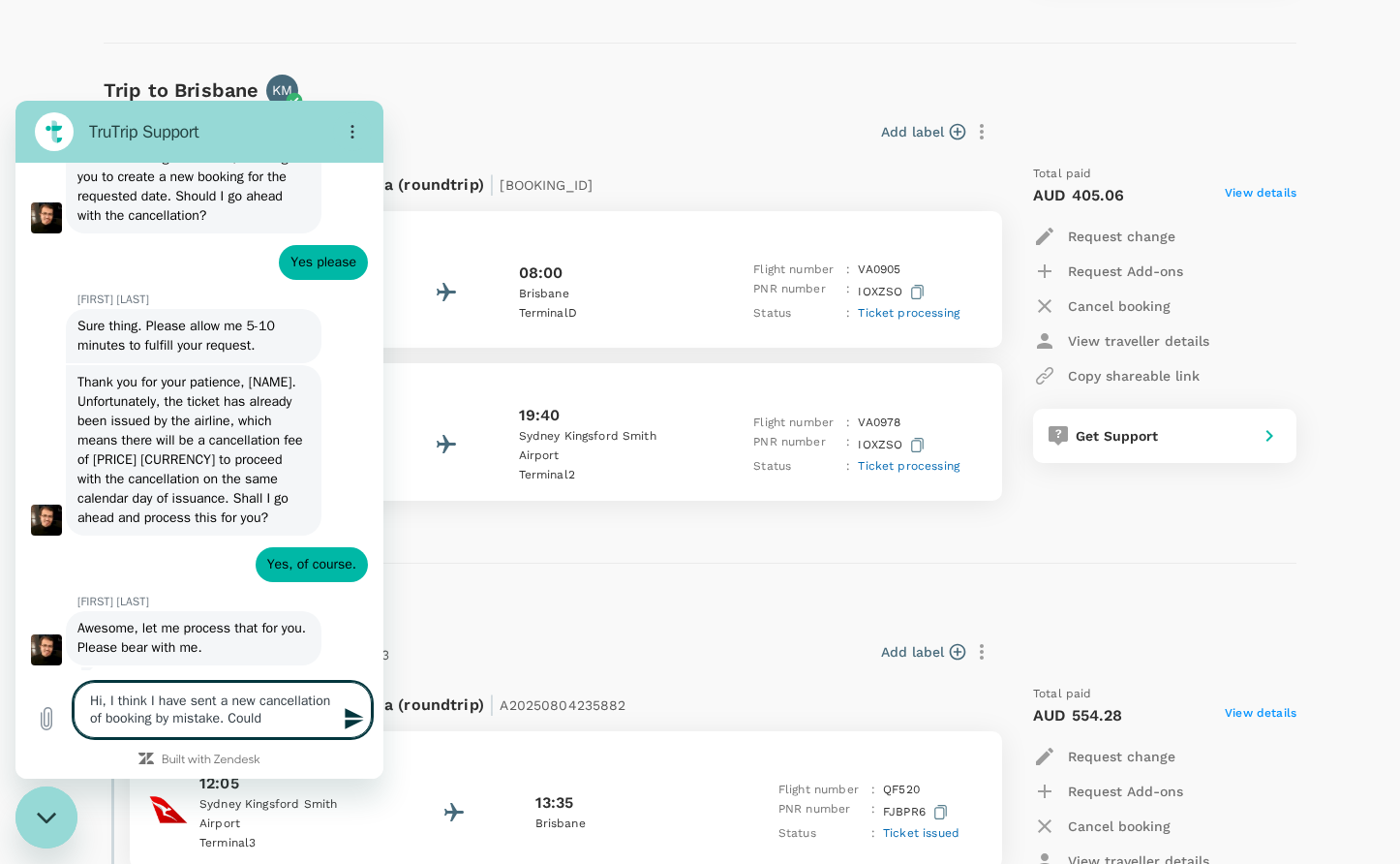 type on "Hi, I think I have sent a new cancellation of booking by mistake. Could y" 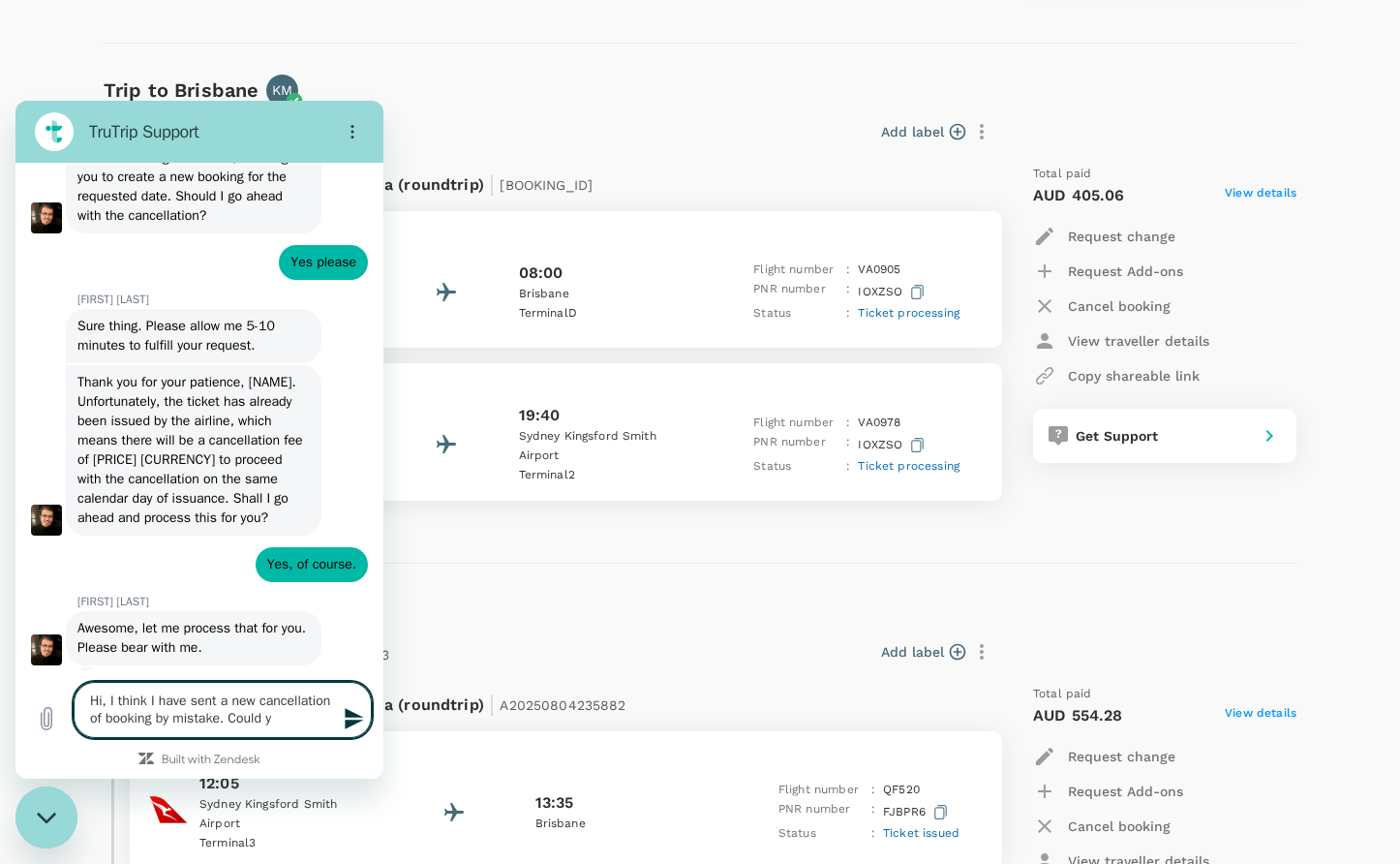 type on "Hi, I think I have sent a new cancellation of booking by mistake. Could yo" 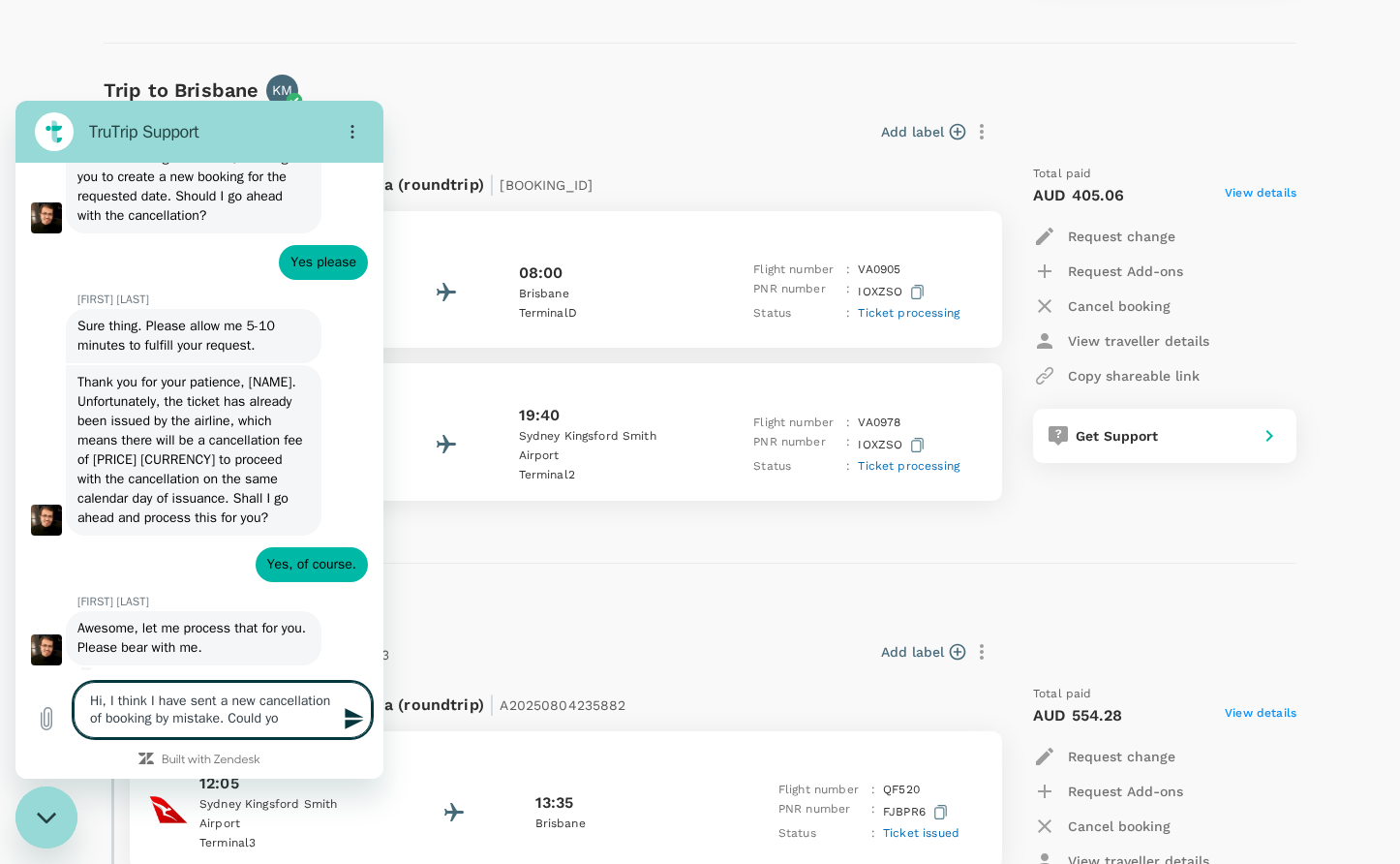 type on "Hi, I think I have sent a new cancellation of booking by mistake. Could you" 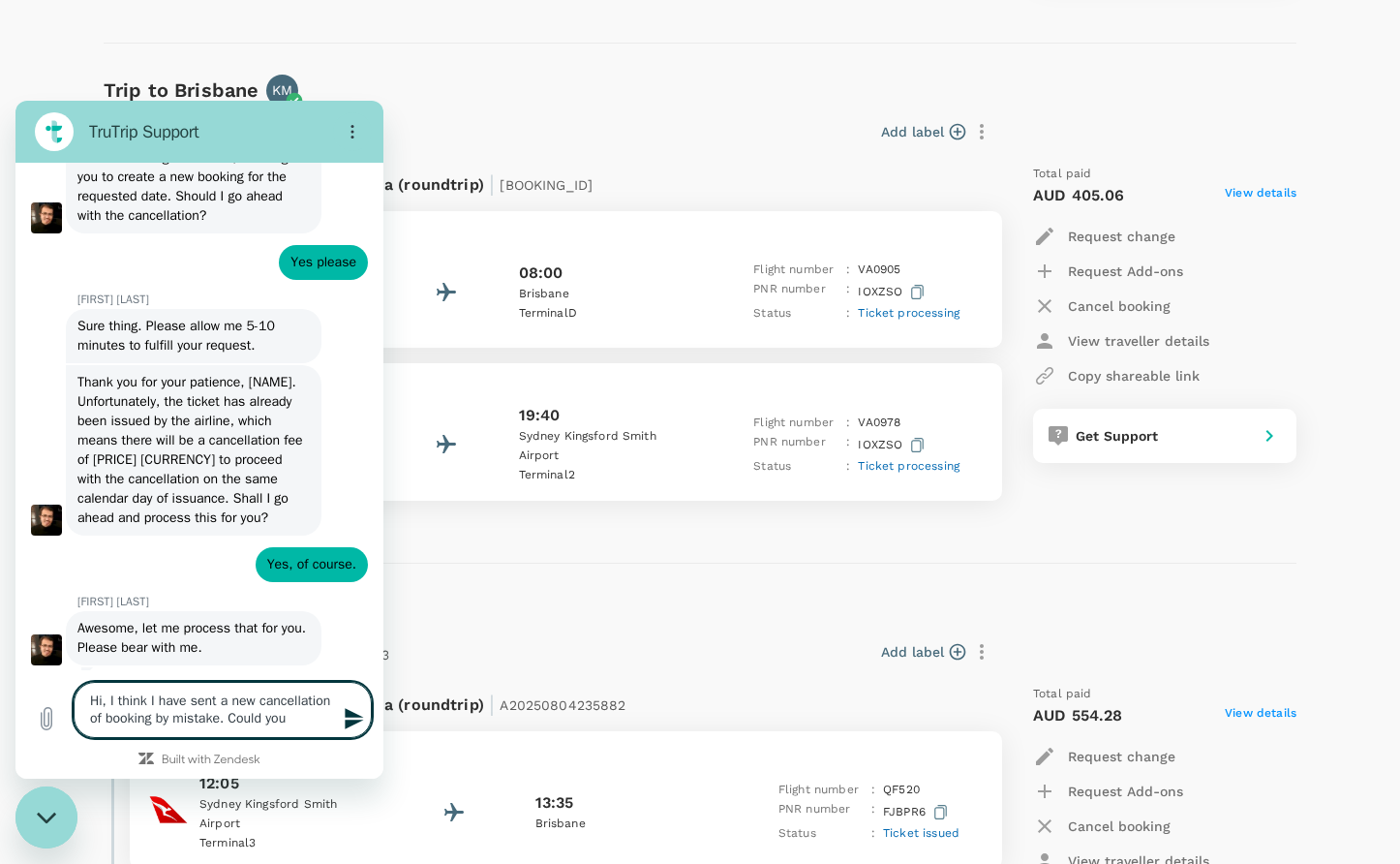 type on "Hi, I think I have sent a new cancellation of booking by mistake. Could you" 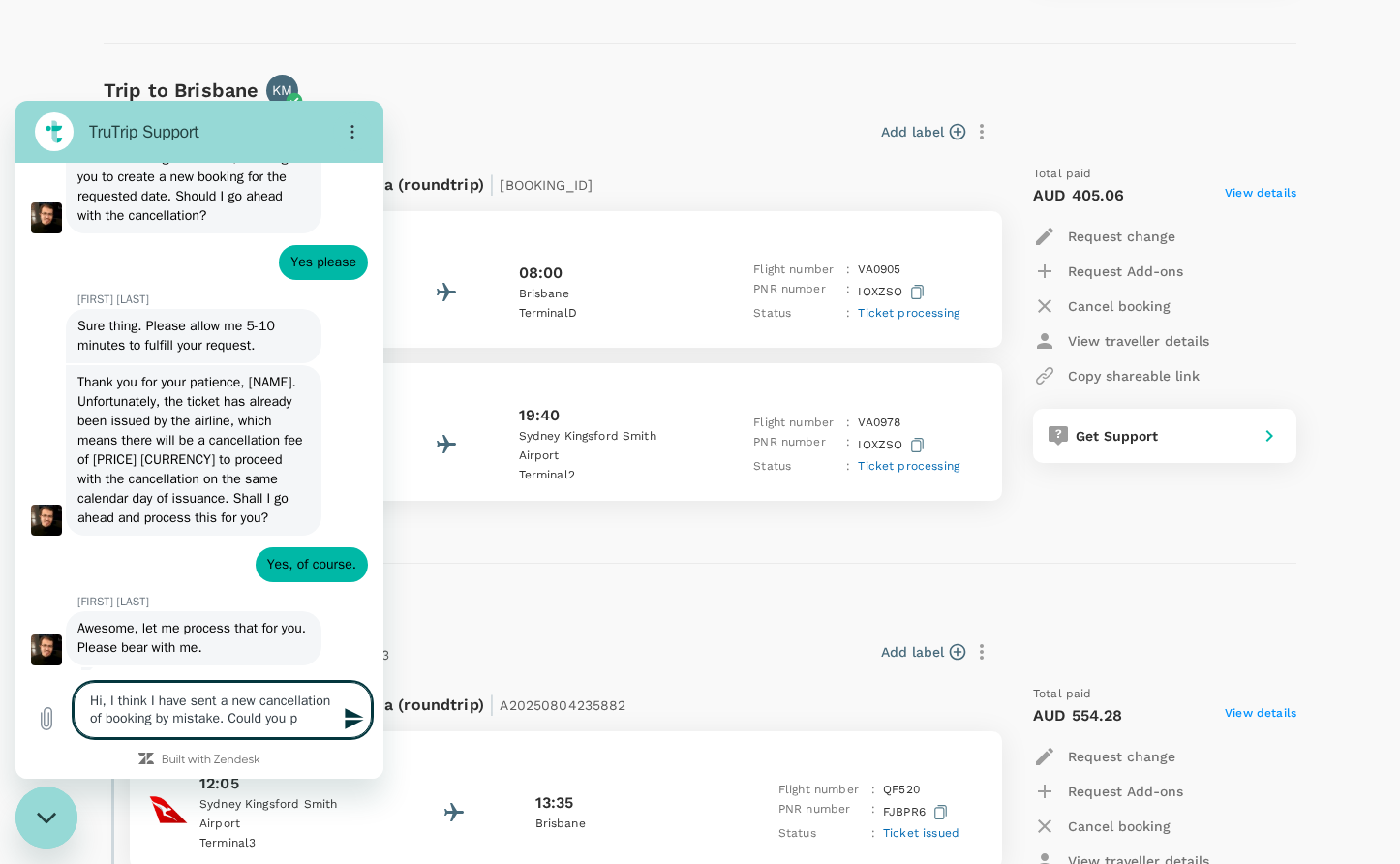 type on "Hi, I think I have sent a new cancellation of booking by mistake. Could you pl" 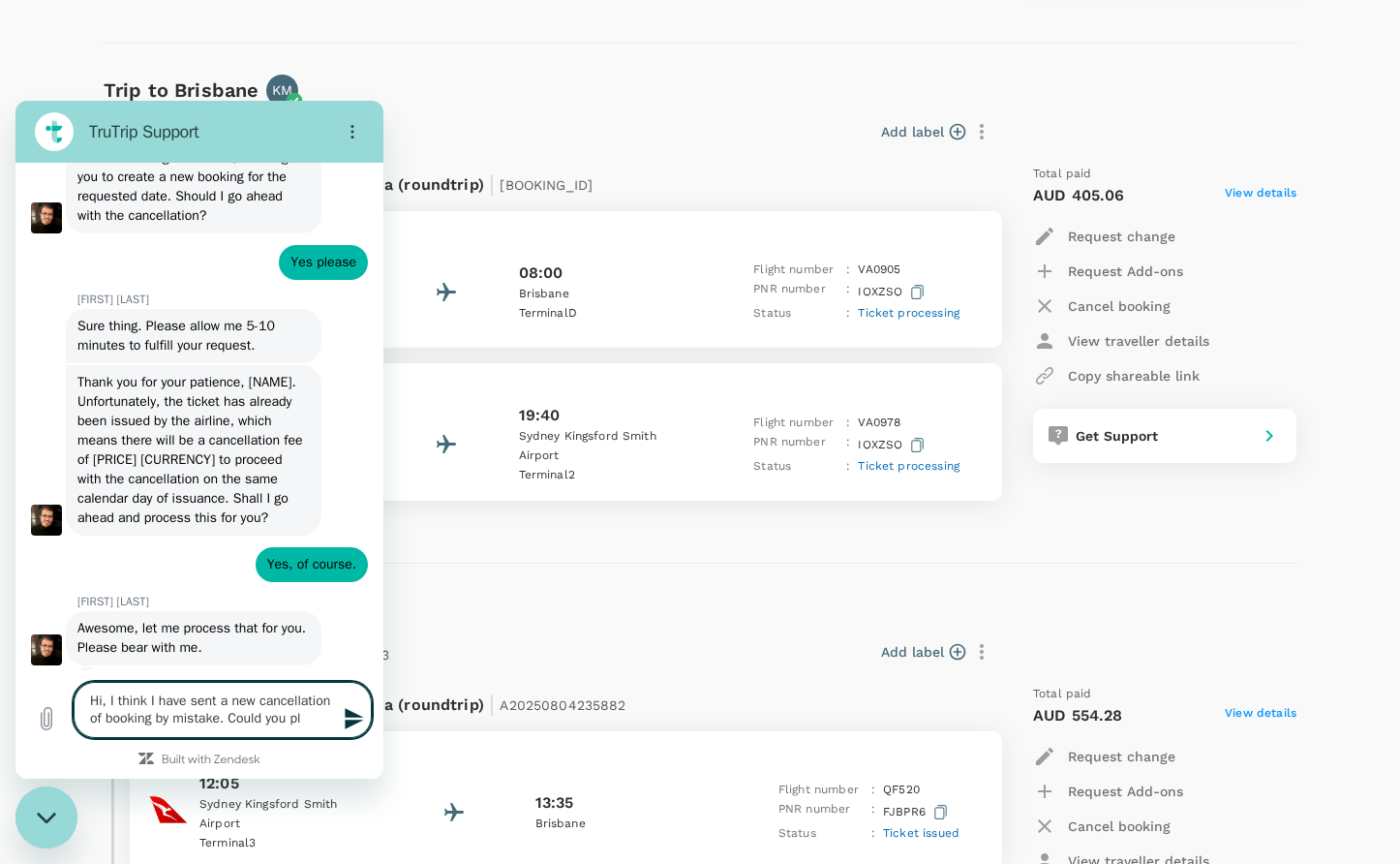 type on "Hi, I think I have sent a new cancellation of booking by mistake. Could you ple" 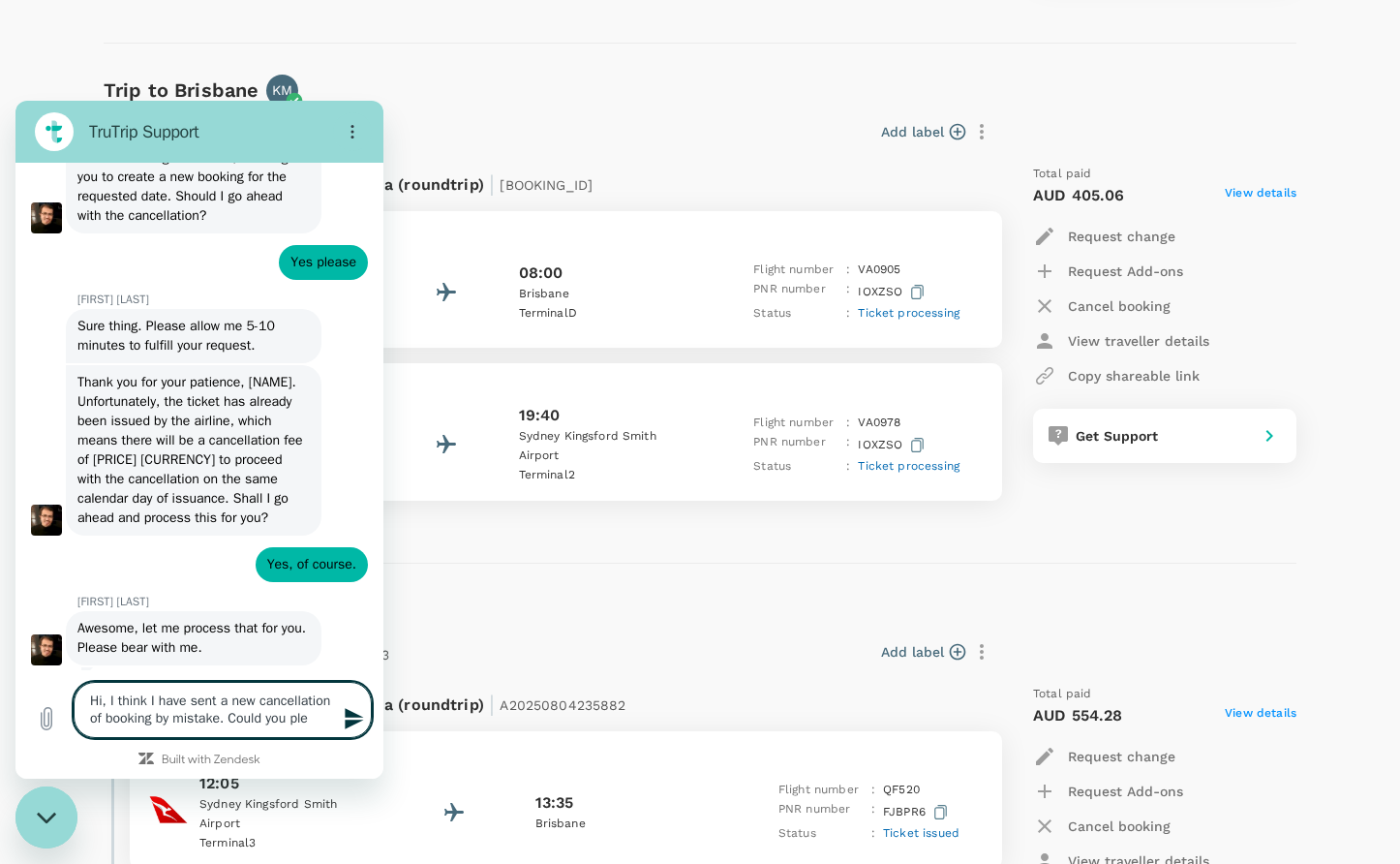 type on "Hi, I think I have sent a new cancellation of booking by mistake. Could you plea" 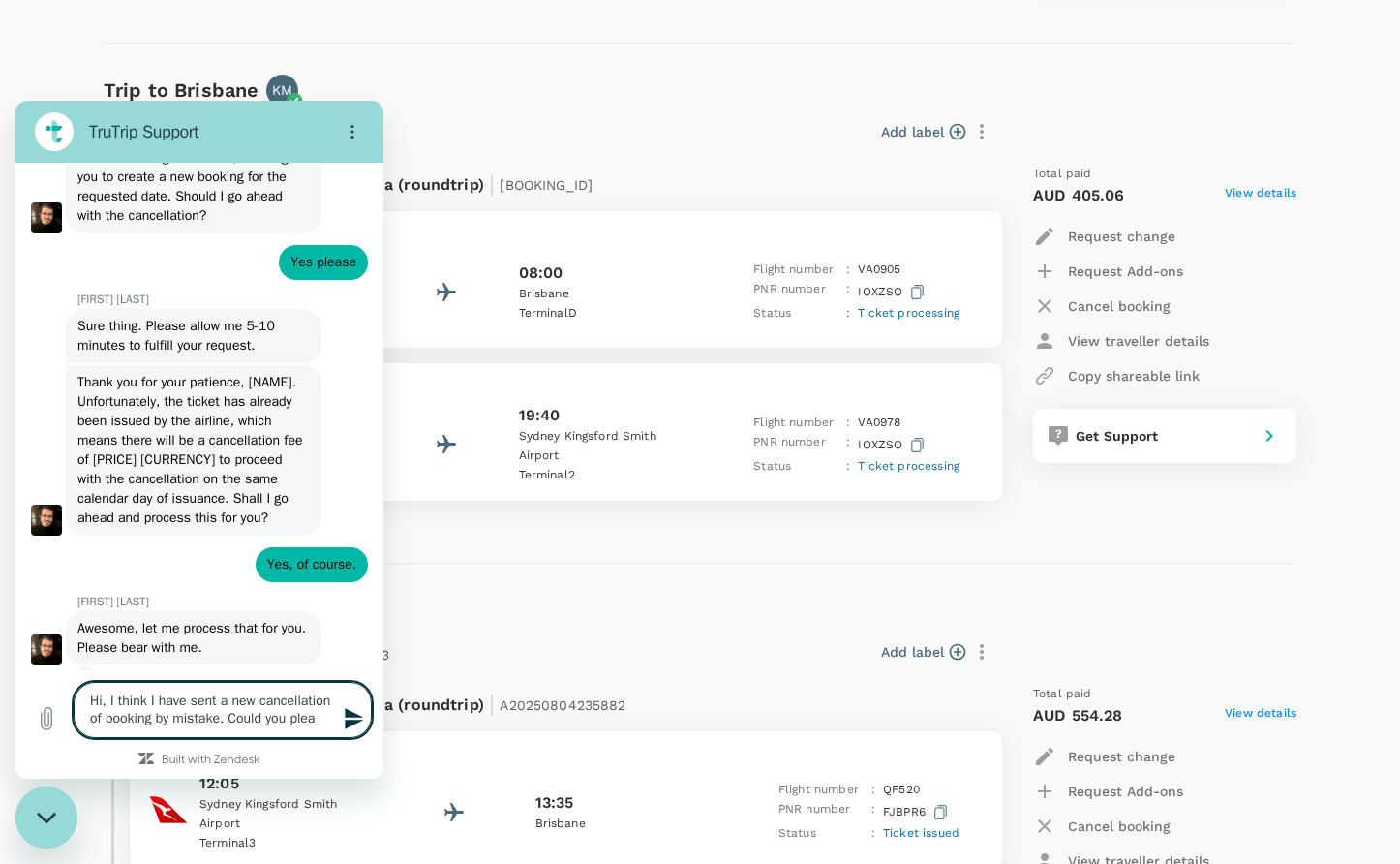 type on "Hi, I think I have sent a new cancellation of booking by mistake. Could you pleas" 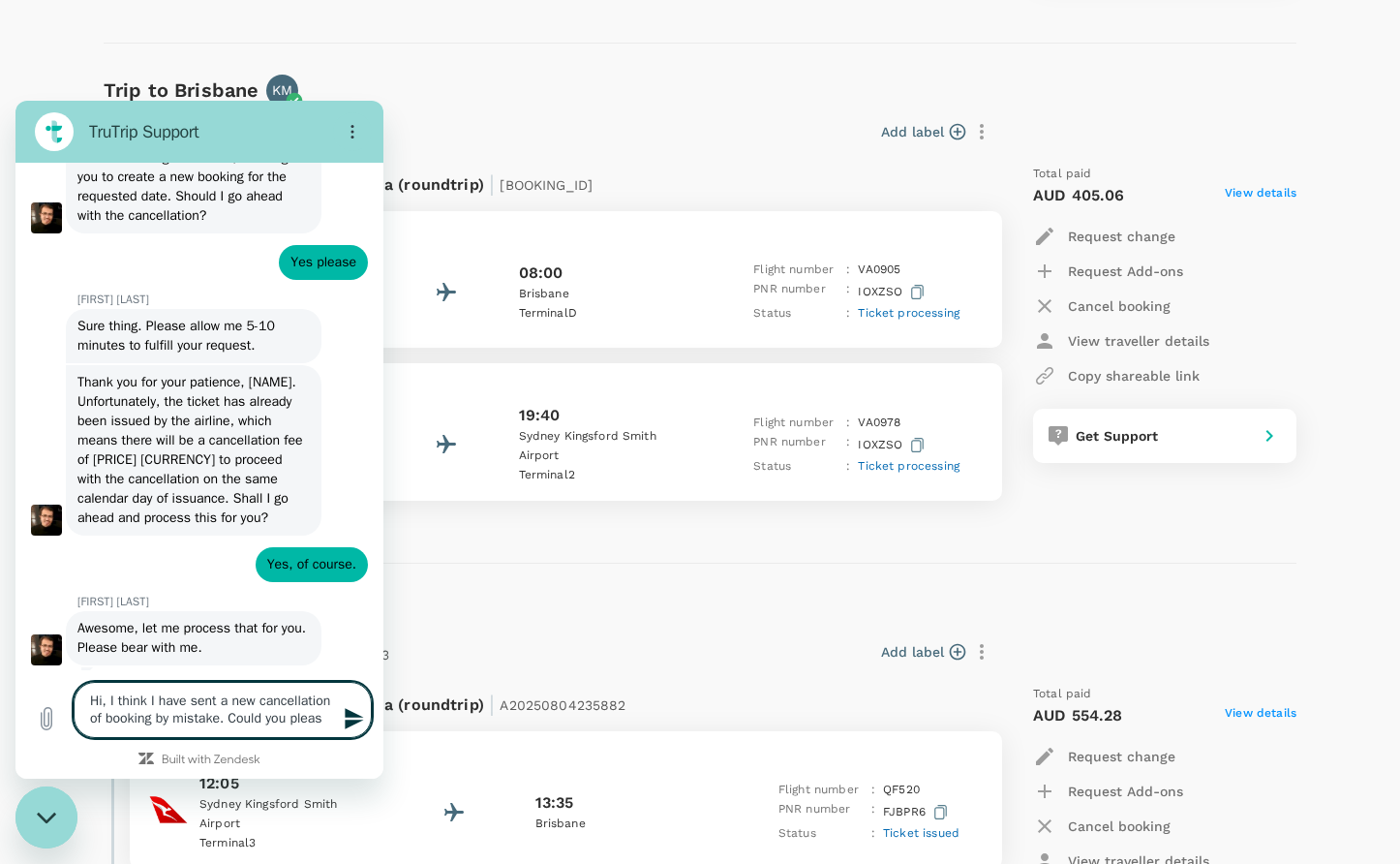 type on "x" 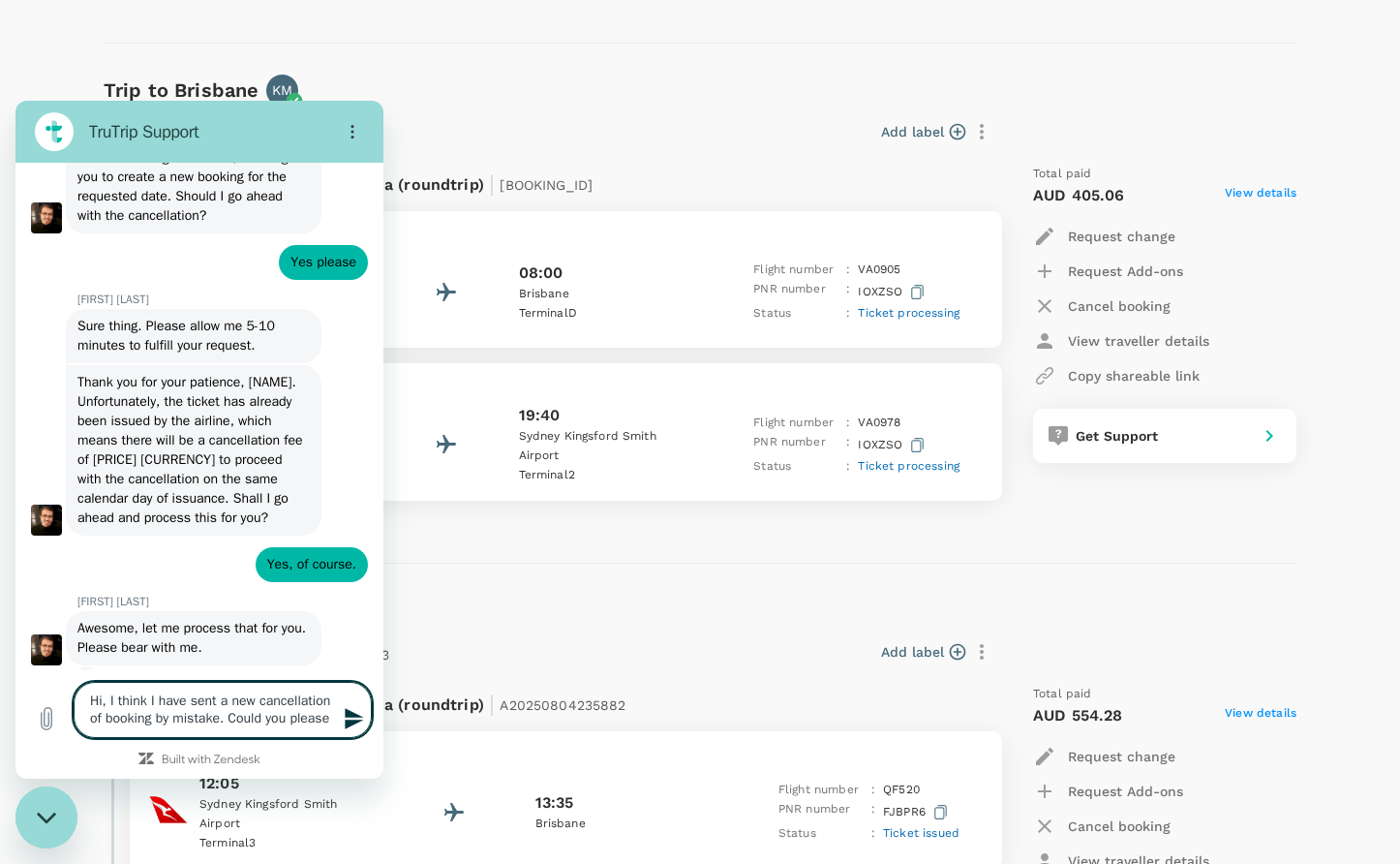 type on "Hi, I think I have sent a new cancellation of booking by mistake. Could you please" 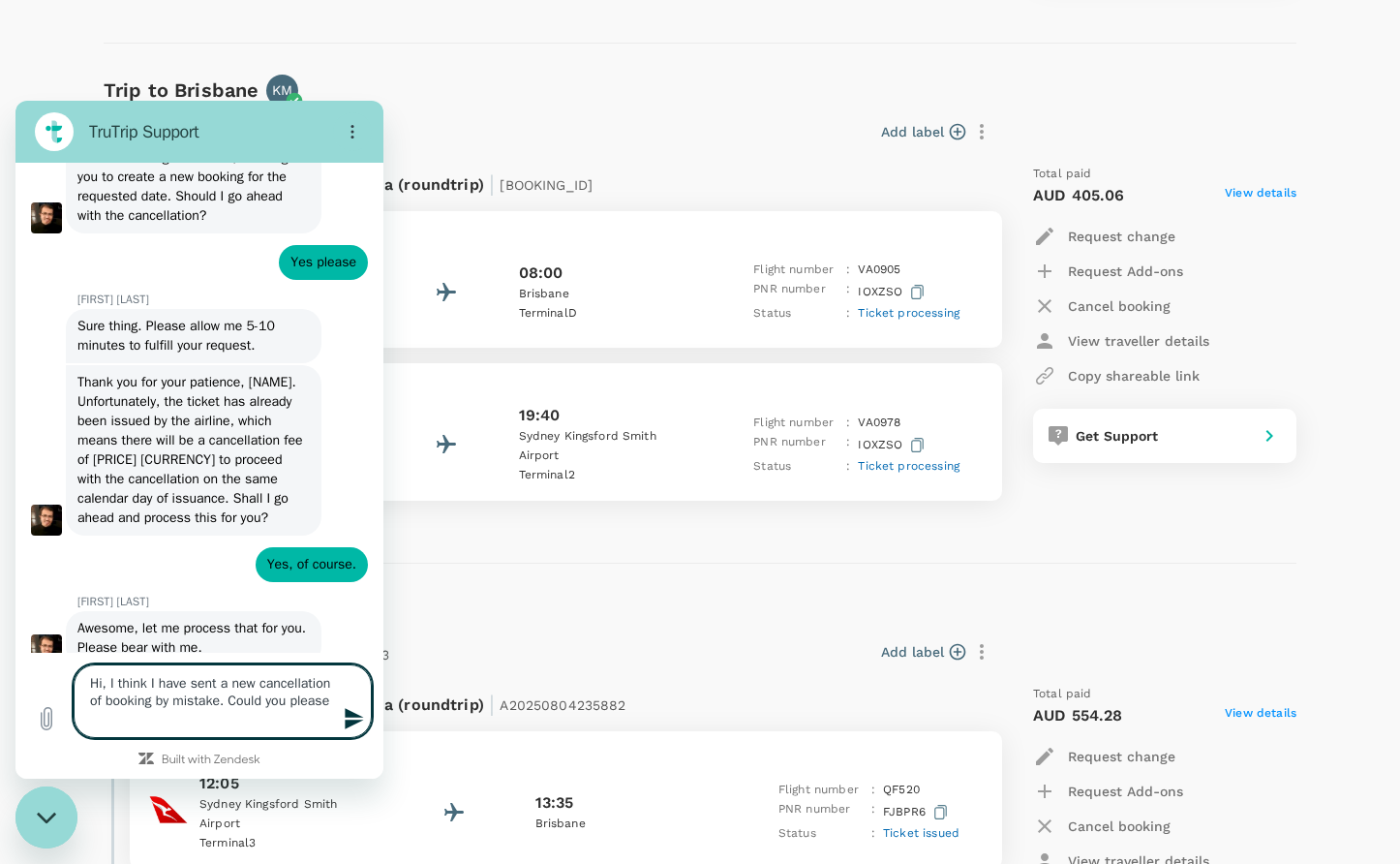 type on "Hi, I think I have sent a new cancellation of booking by mistake. Could you please c" 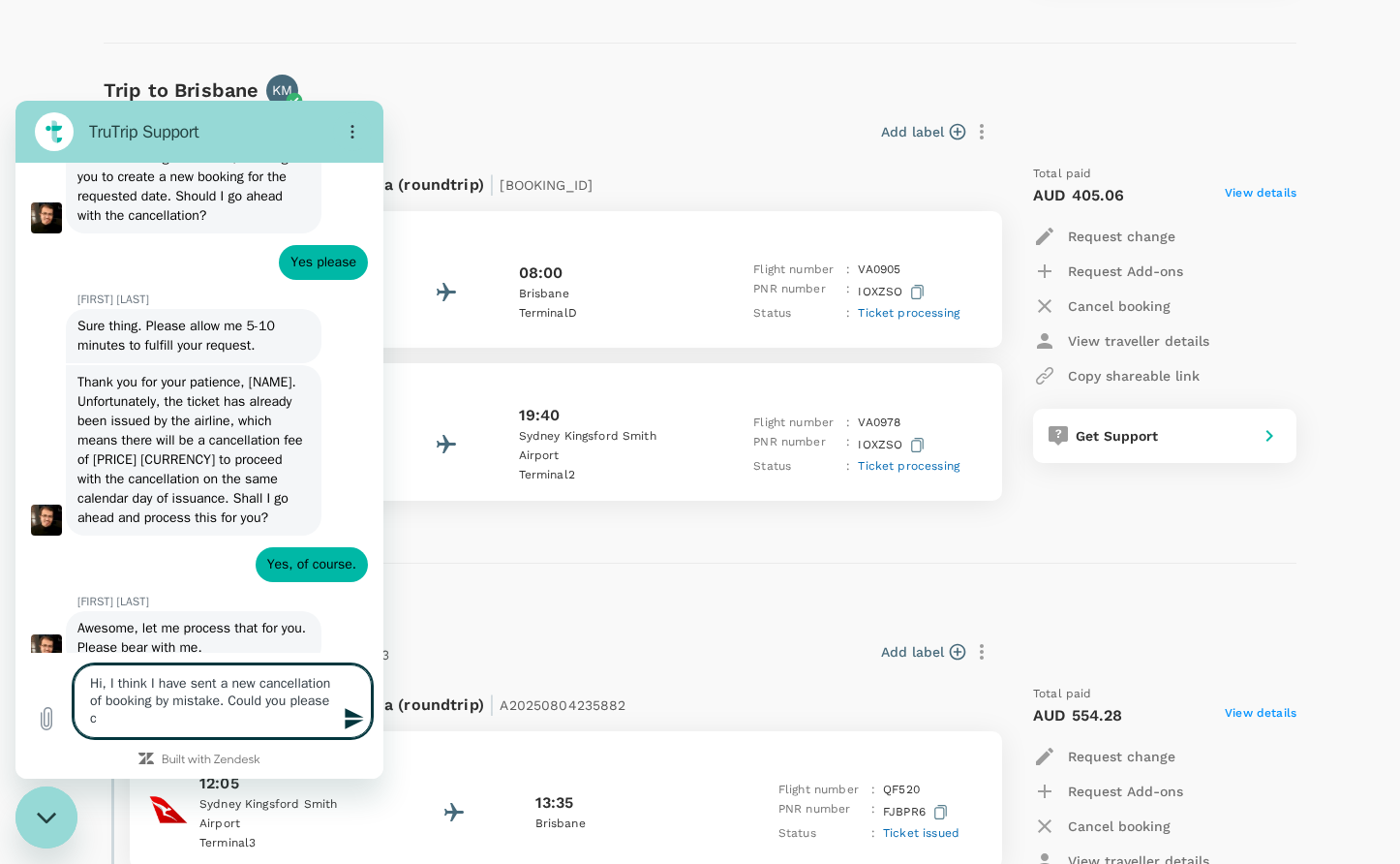 type on "Hi, I think I have sent a new cancellation of booking by mistake. Could you please ch" 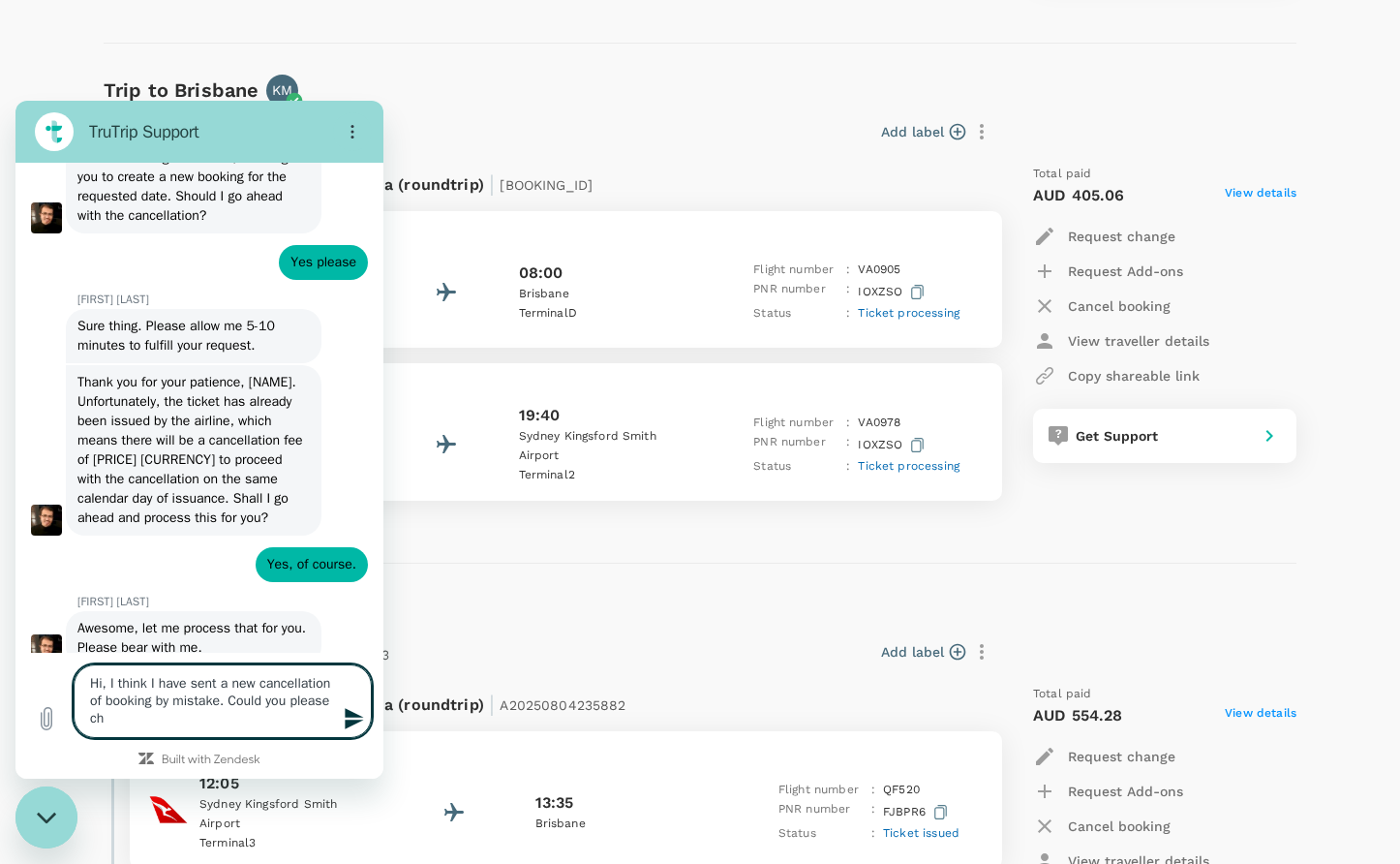 type on "Hi, I think I have sent a new cancellation of booking by mistake. Could you please che" 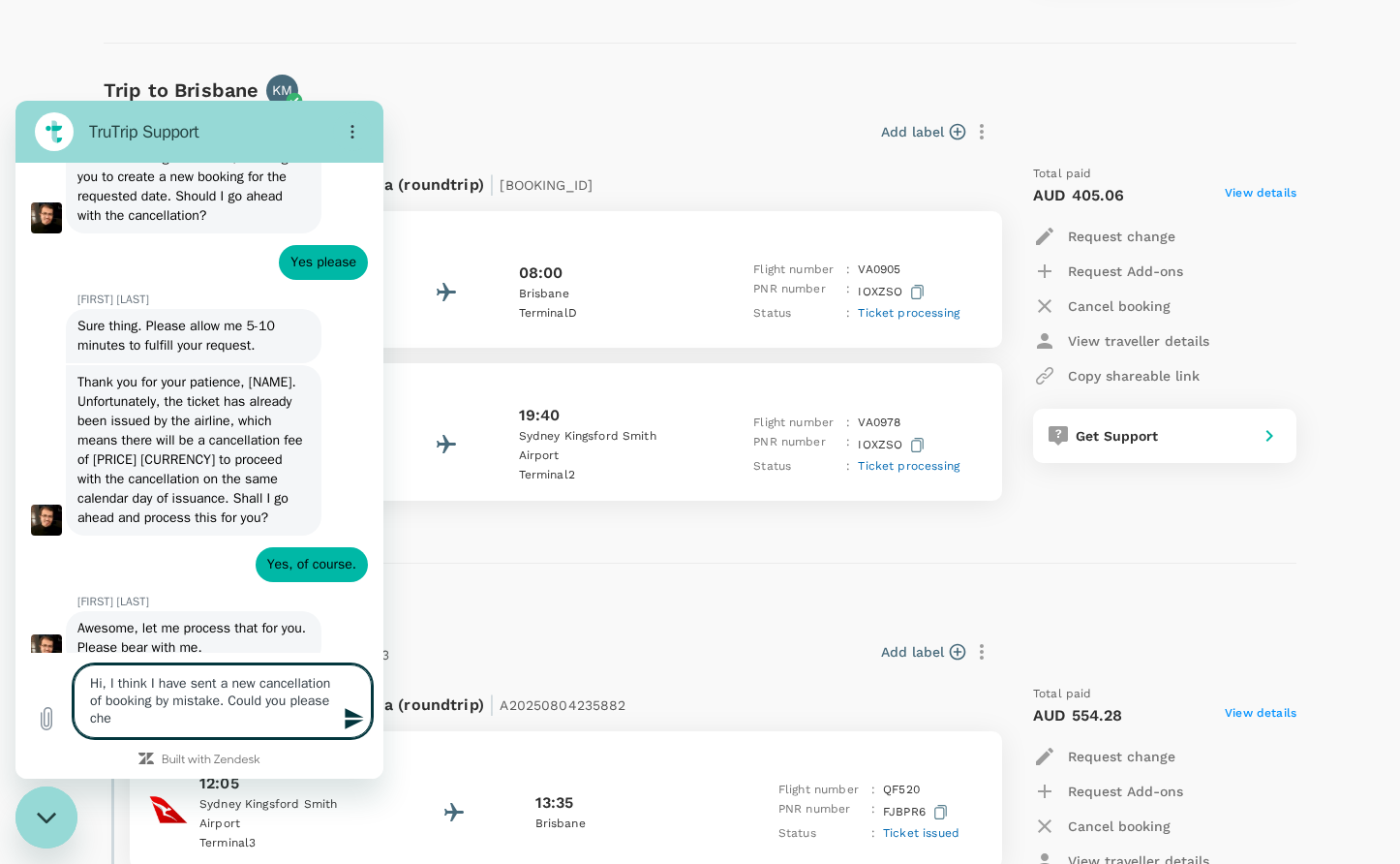 type on "Hi, I think I have sent a new cancellation of booking by mistake. Could you please chek" 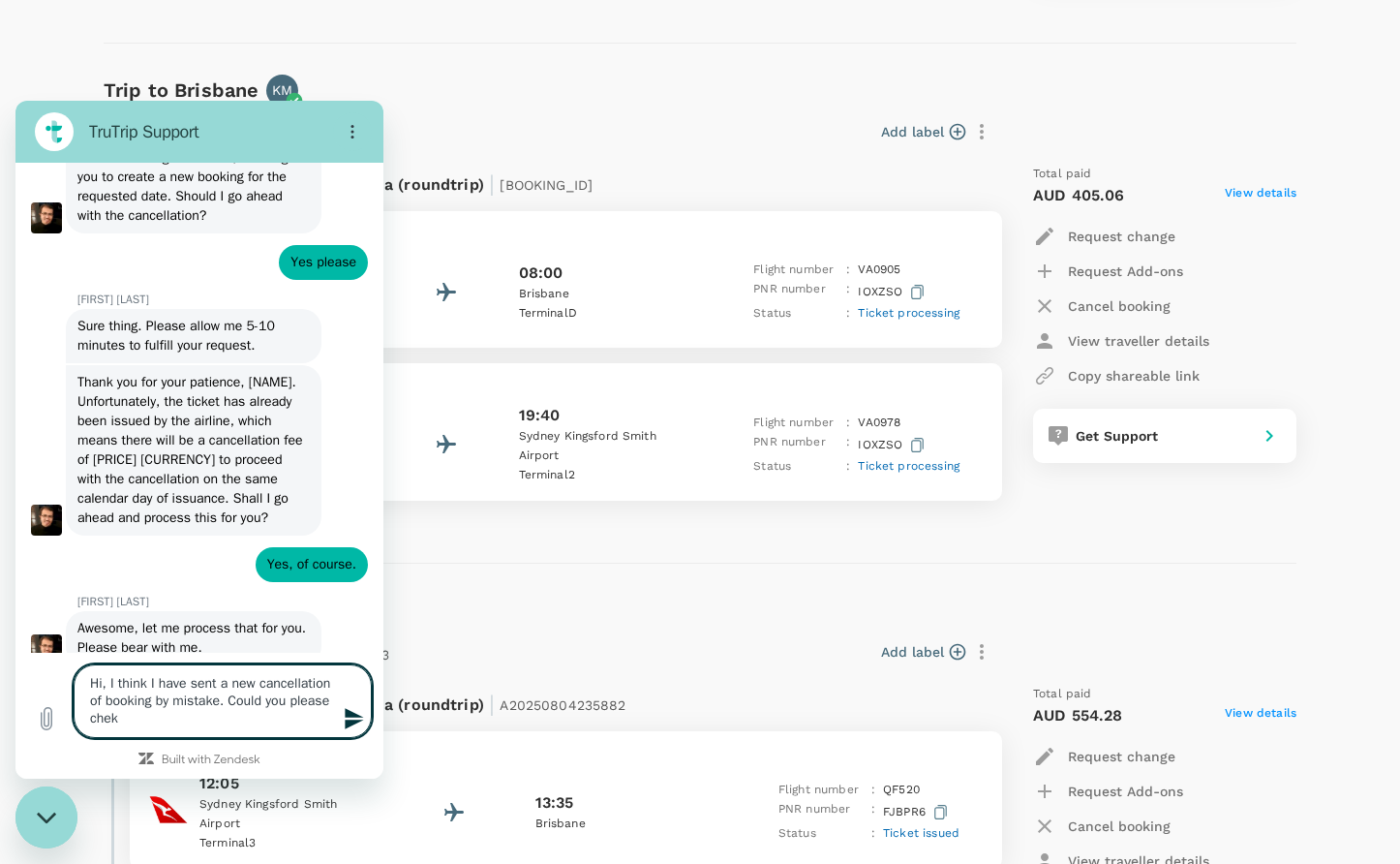 type on "Hi, I think I have sent a new cancellation of booking by mistake. Could you please chekc" 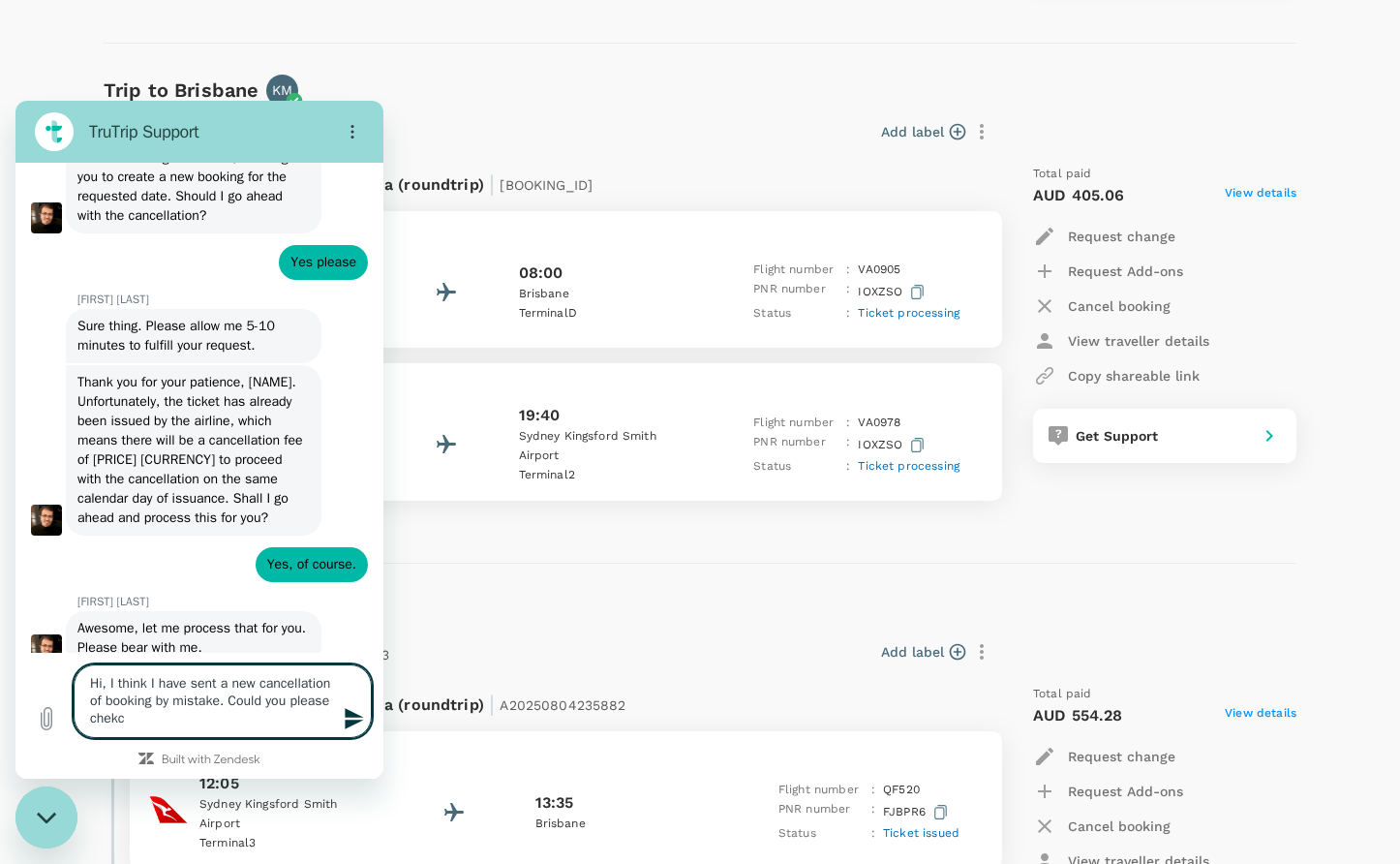 type 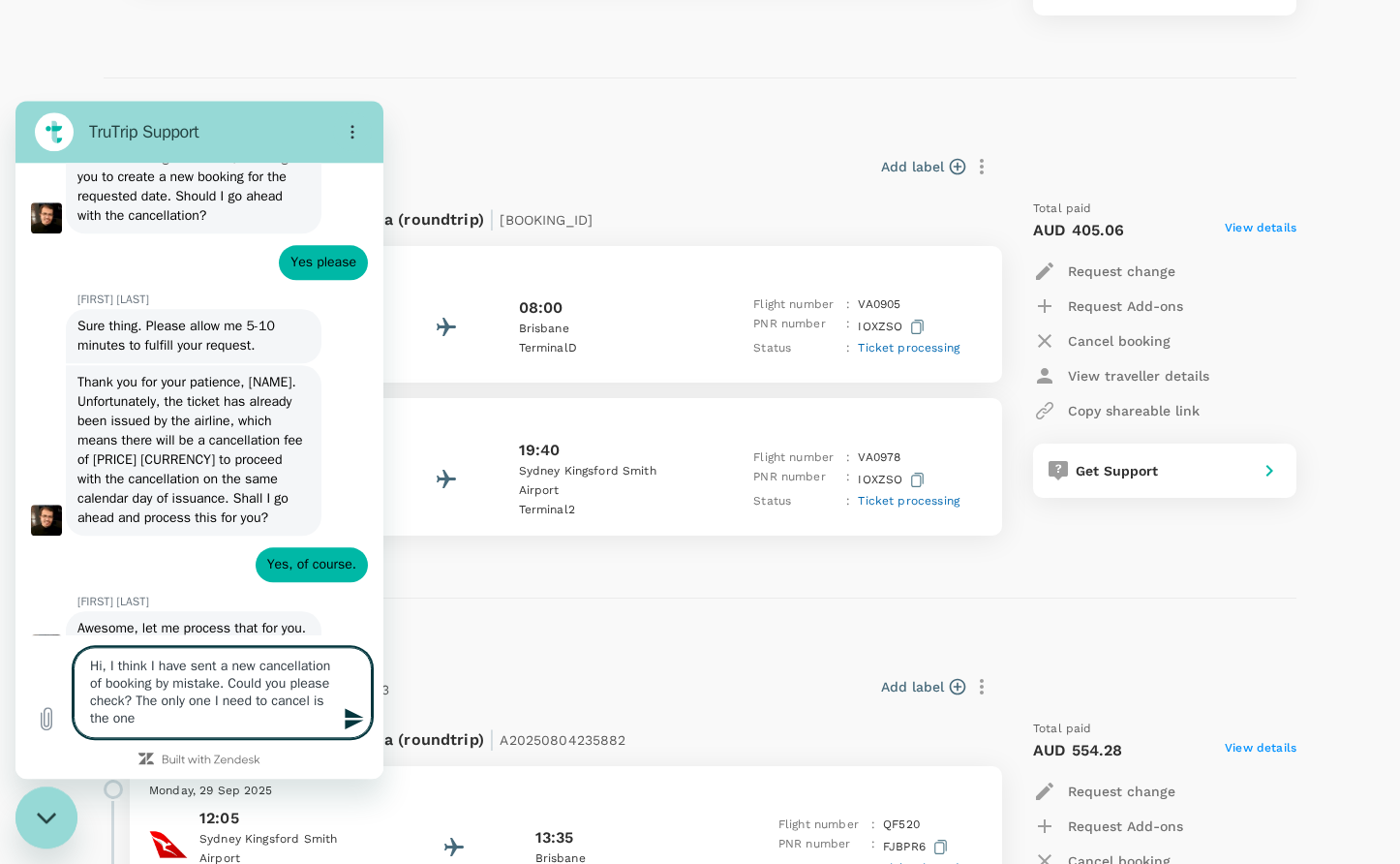 scroll, scrollTop: 988, scrollLeft: 0, axis: vertical 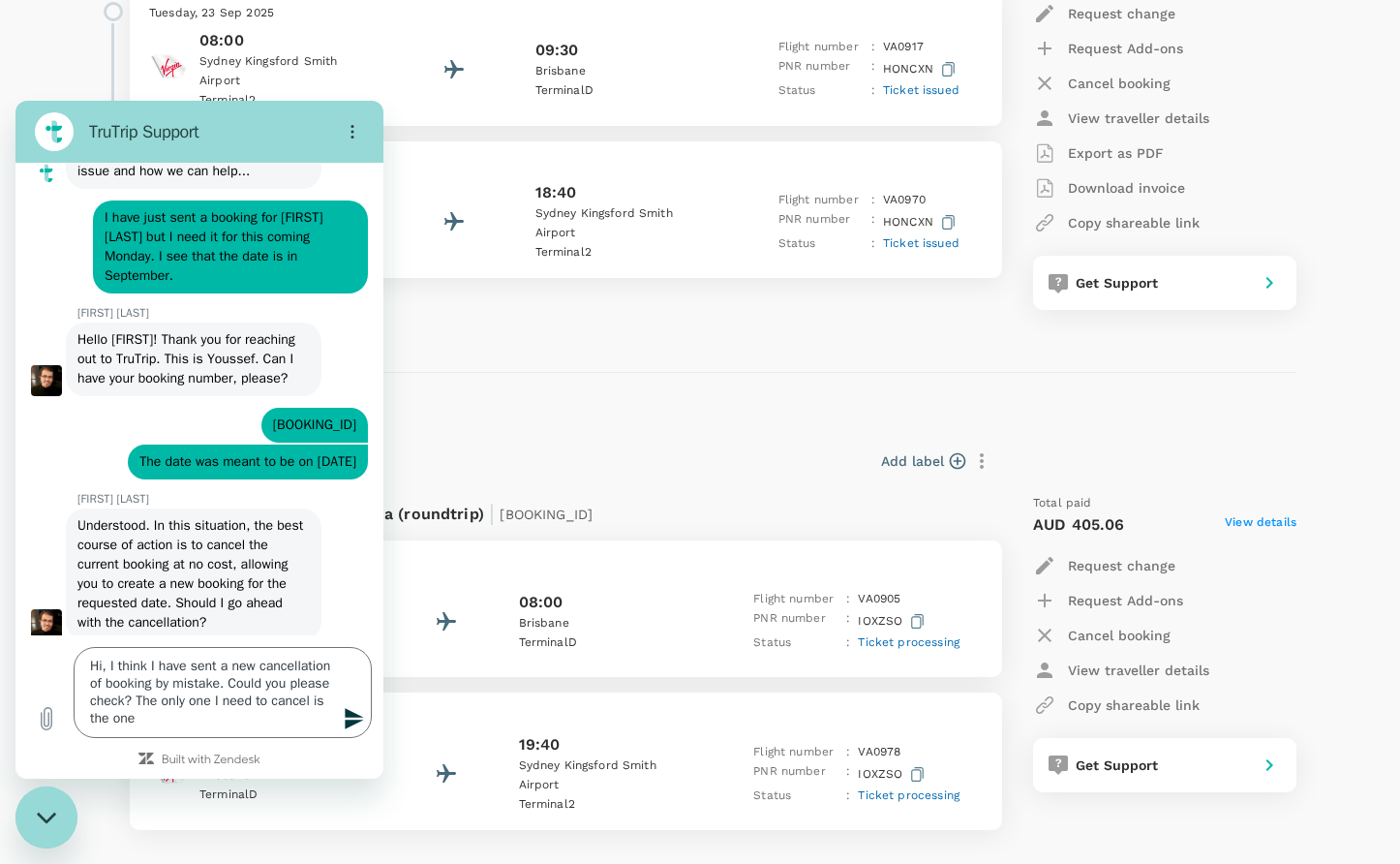drag, startPoint x: 244, startPoint y: 422, endPoint x: 371, endPoint y: 422, distance: 127 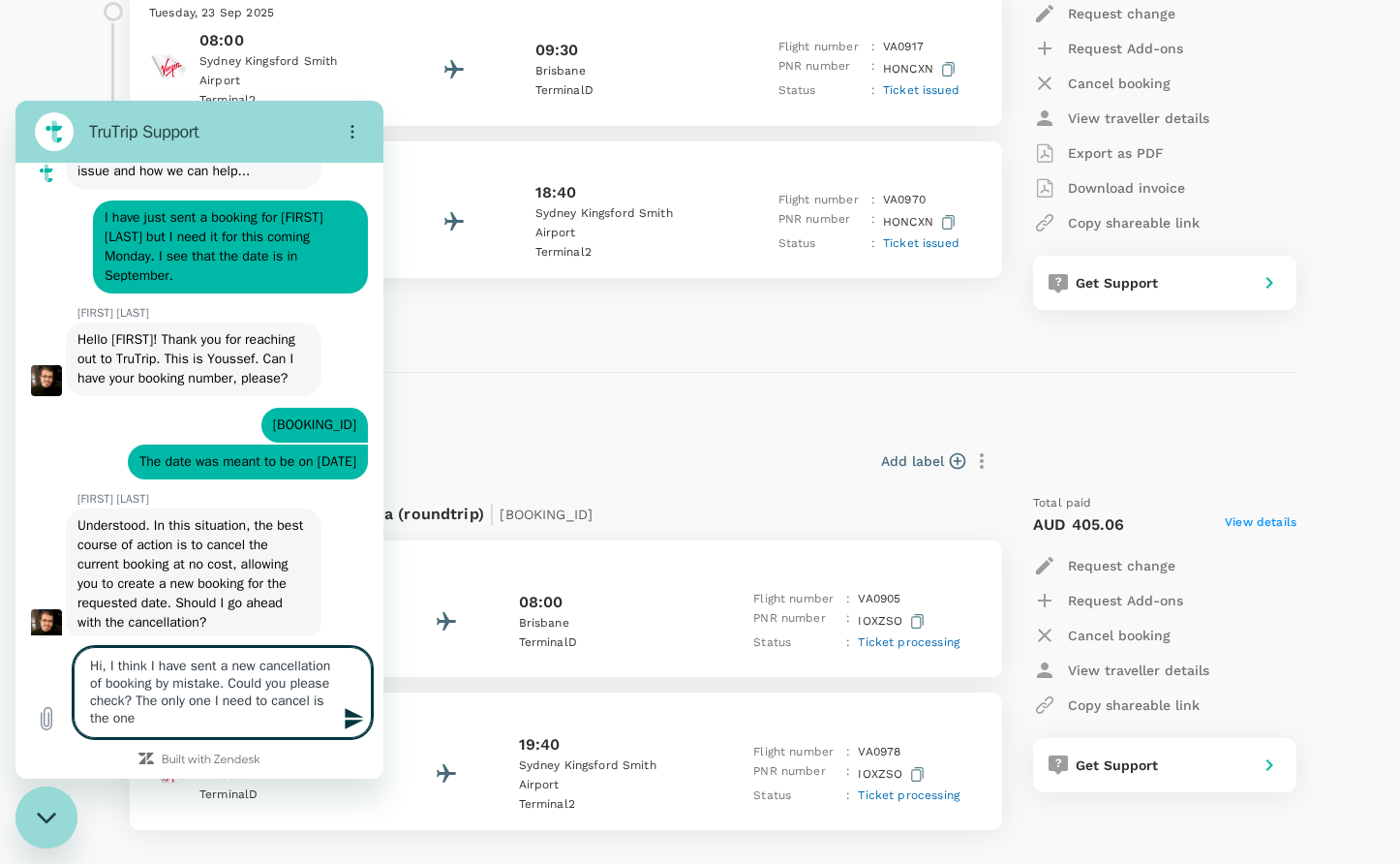 click on "Hi, I think I have sent a new cancellation of booking by mistake. Could you please check? The only one I need to cancel is the one" at bounding box center (223, 693) 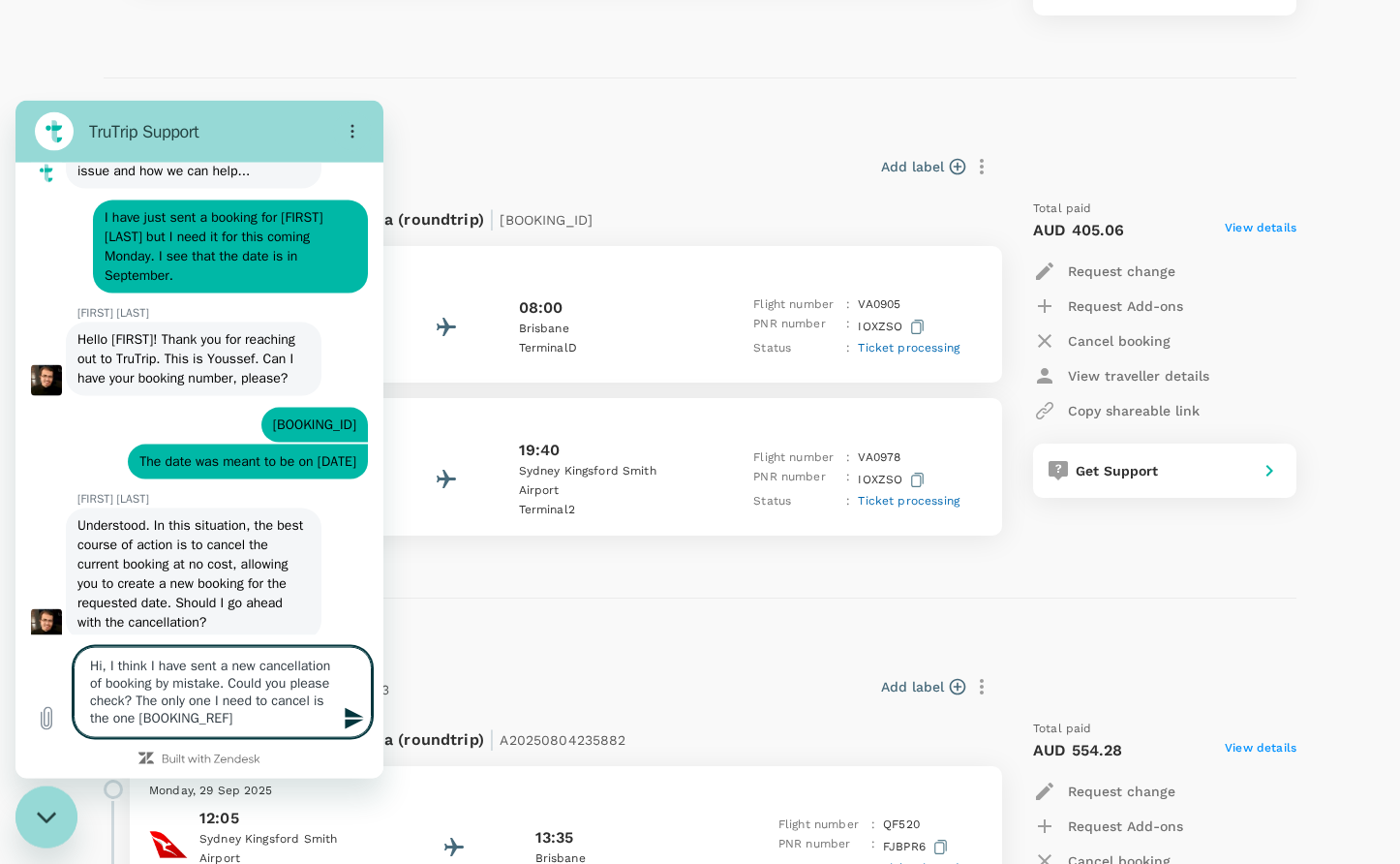 scroll, scrollTop: 1317, scrollLeft: 0, axis: vertical 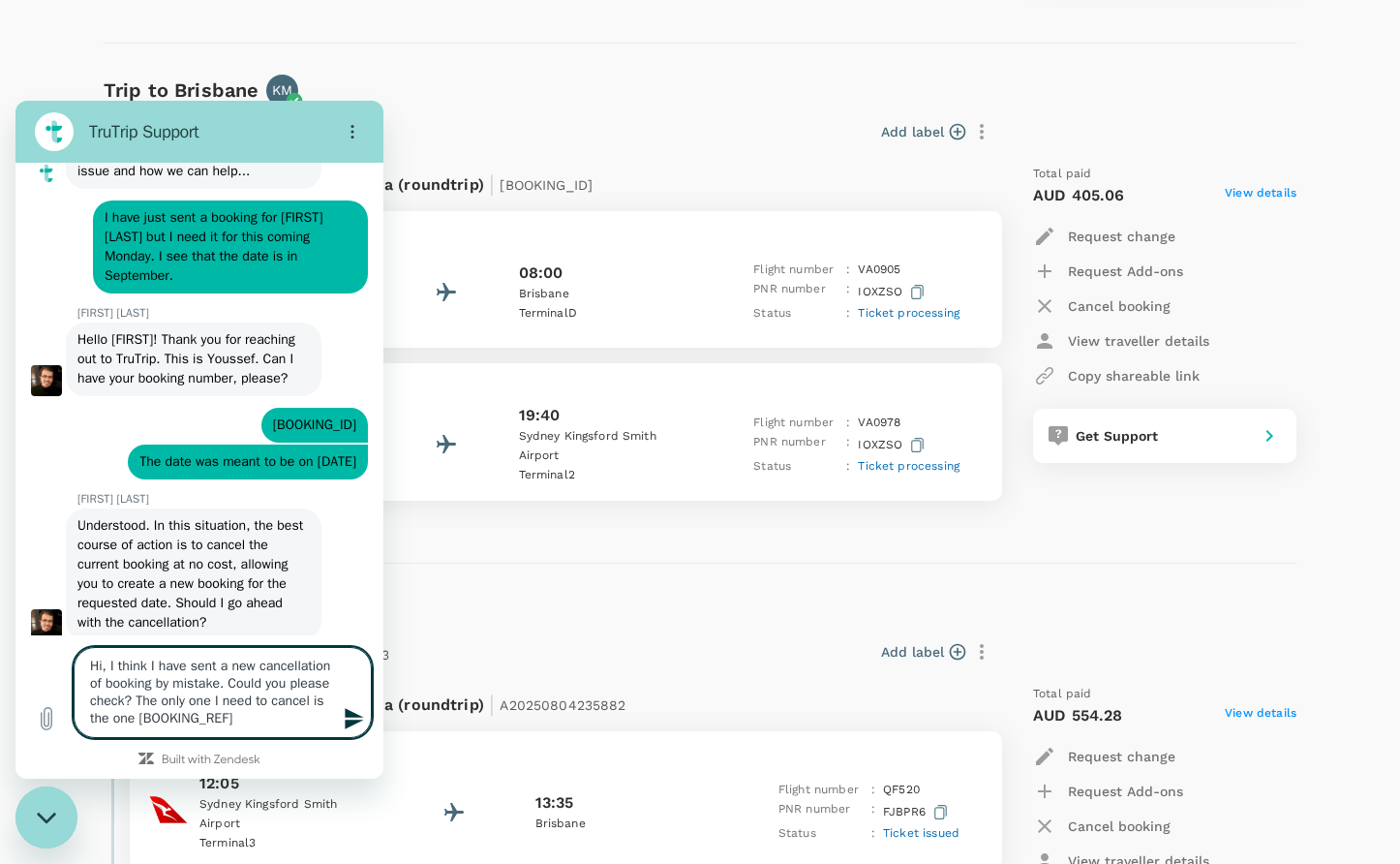 click 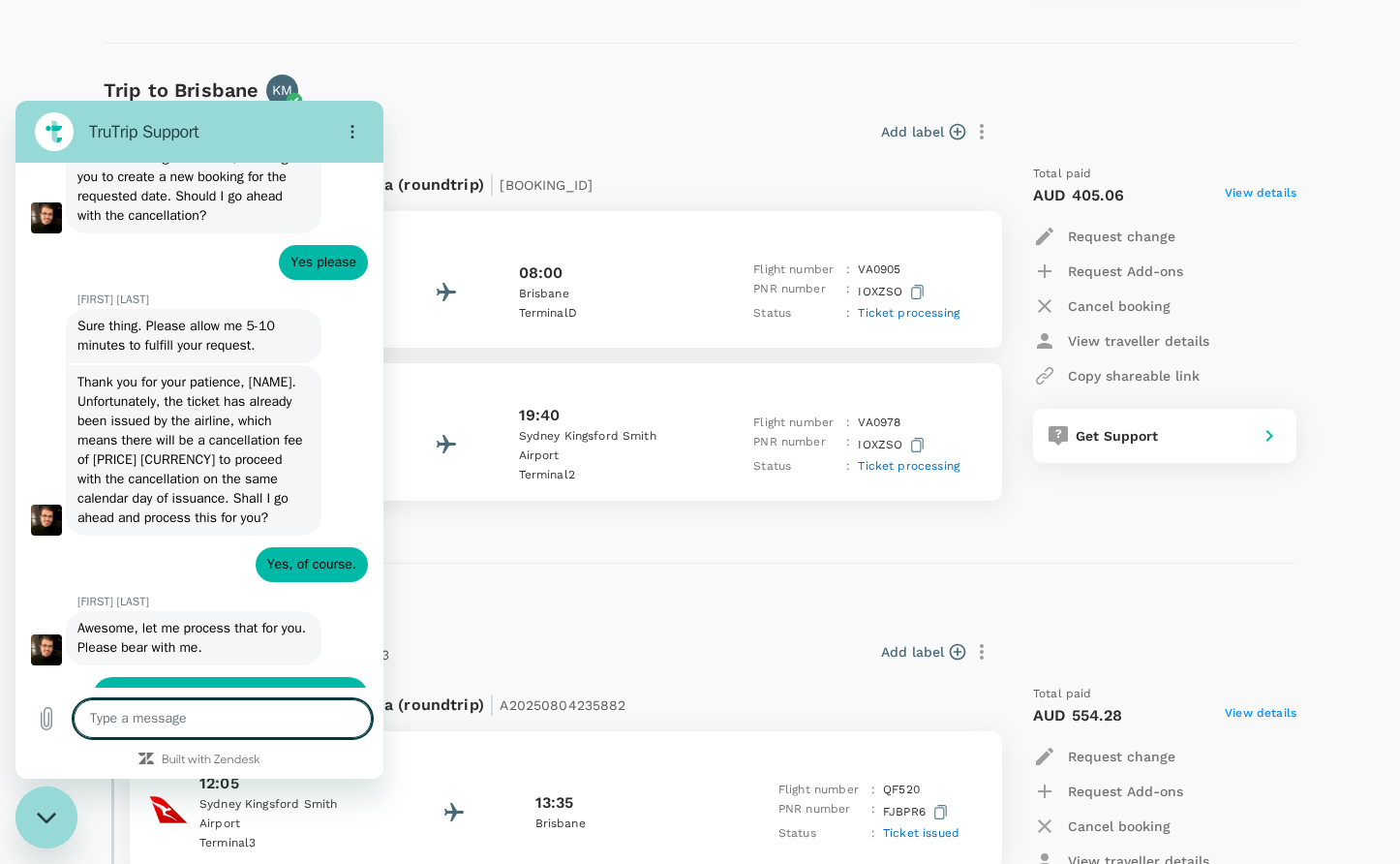 scroll, scrollTop: 9429, scrollLeft: 0, axis: vertical 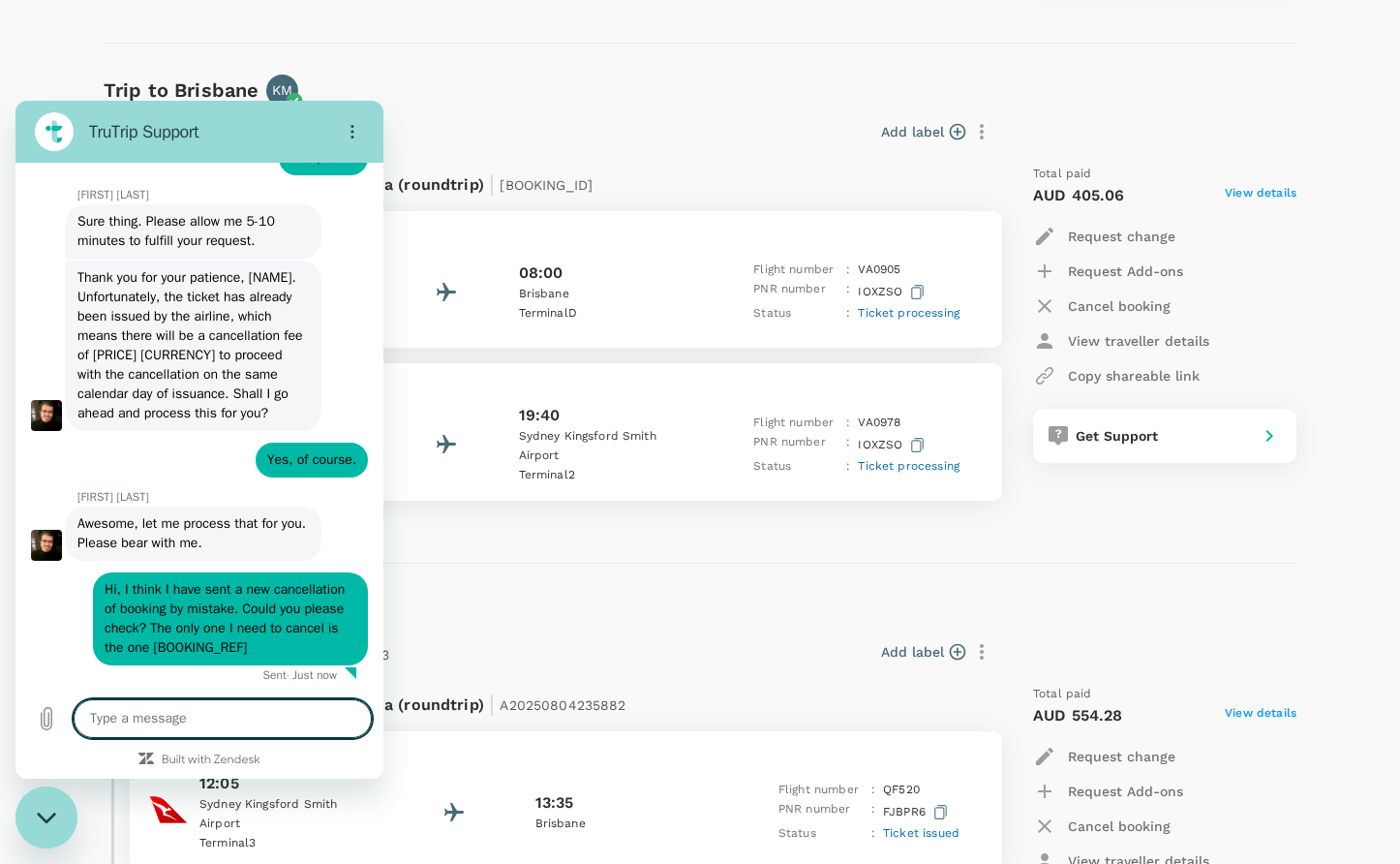 drag, startPoint x: 553, startPoint y: 600, endPoint x: 562, endPoint y: 578, distance: 23.769729 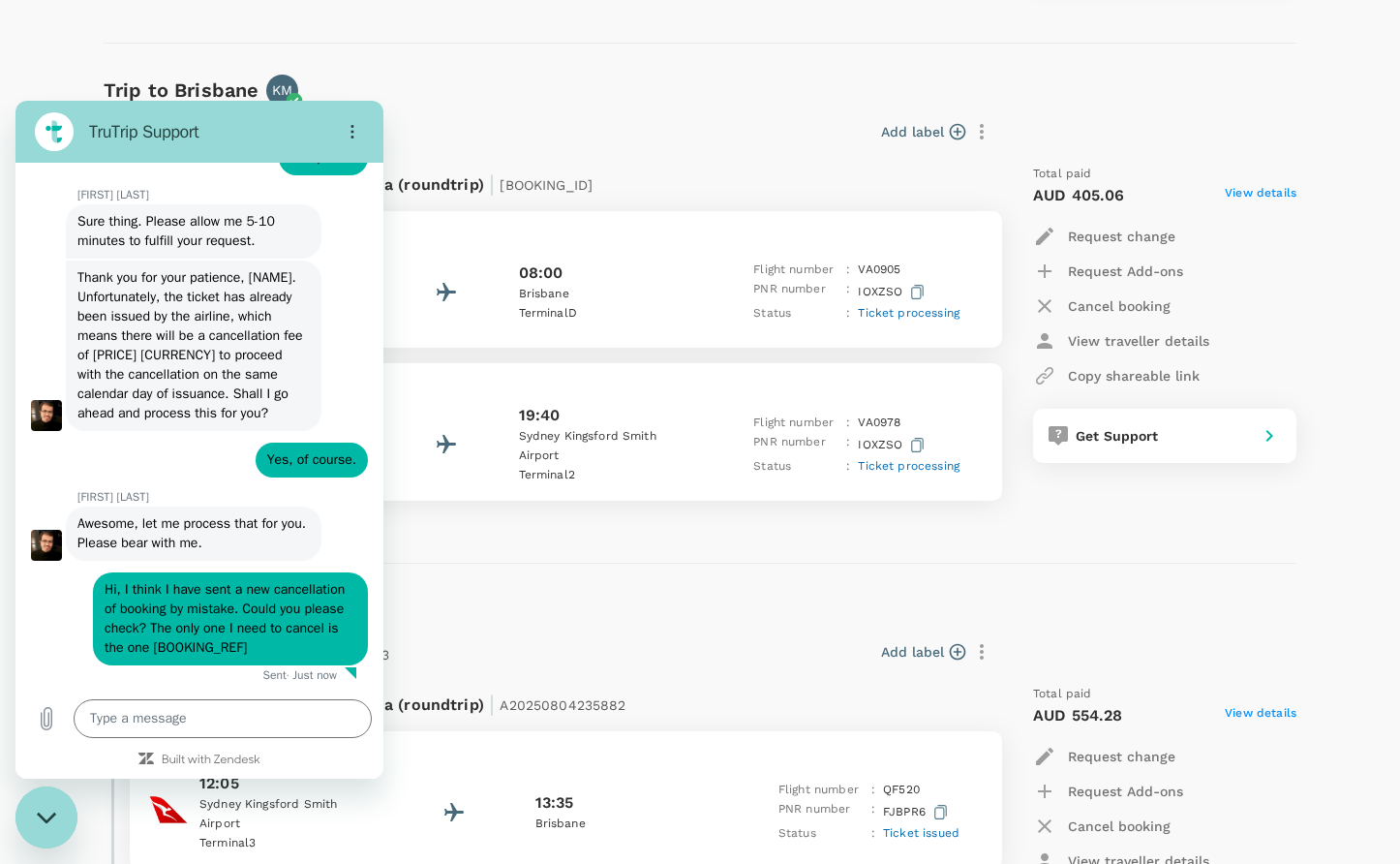drag, startPoint x: 41, startPoint y: 803, endPoint x: 105, endPoint y: 1538, distance: 737.78113 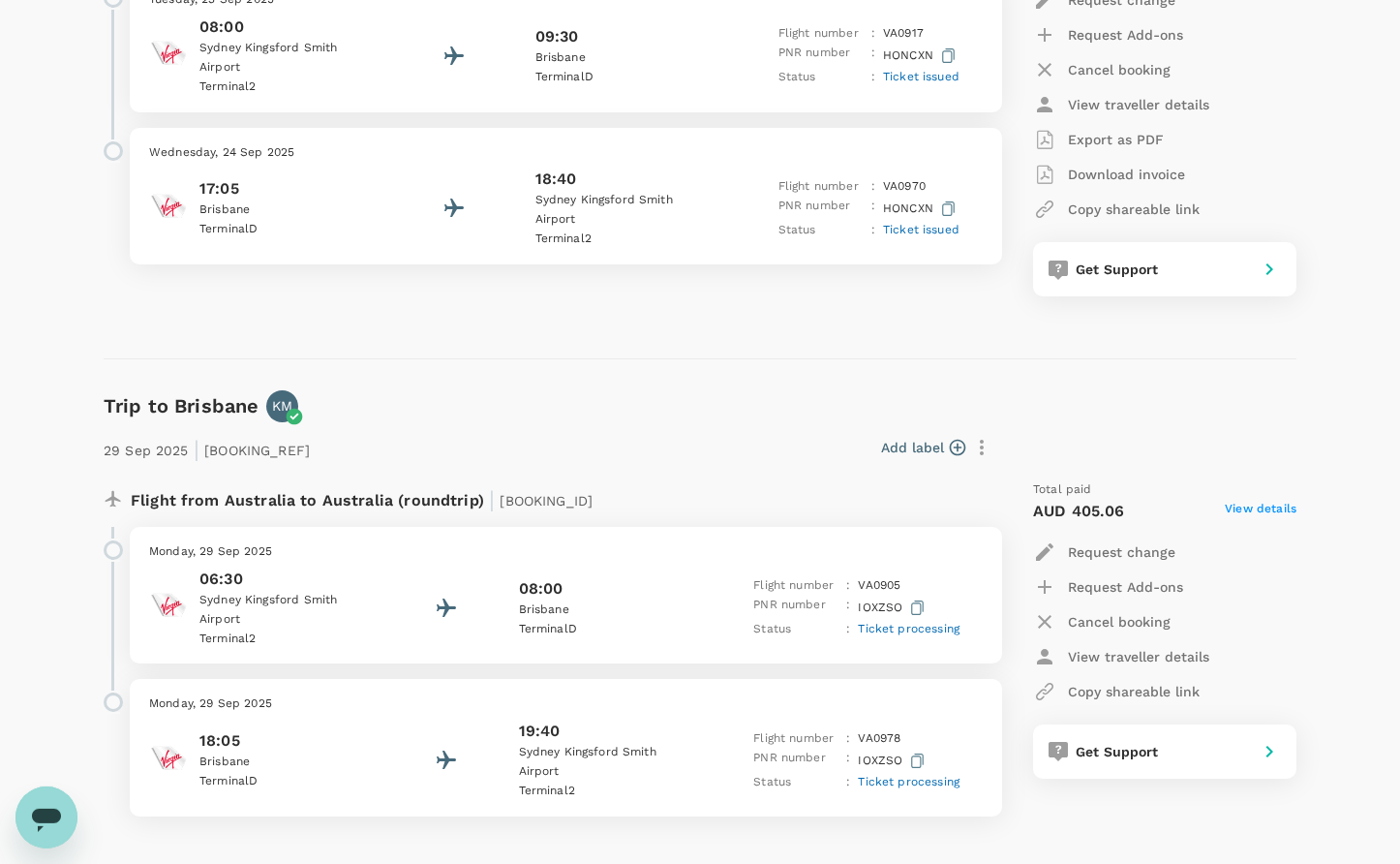 scroll, scrollTop: 1004, scrollLeft: 0, axis: vertical 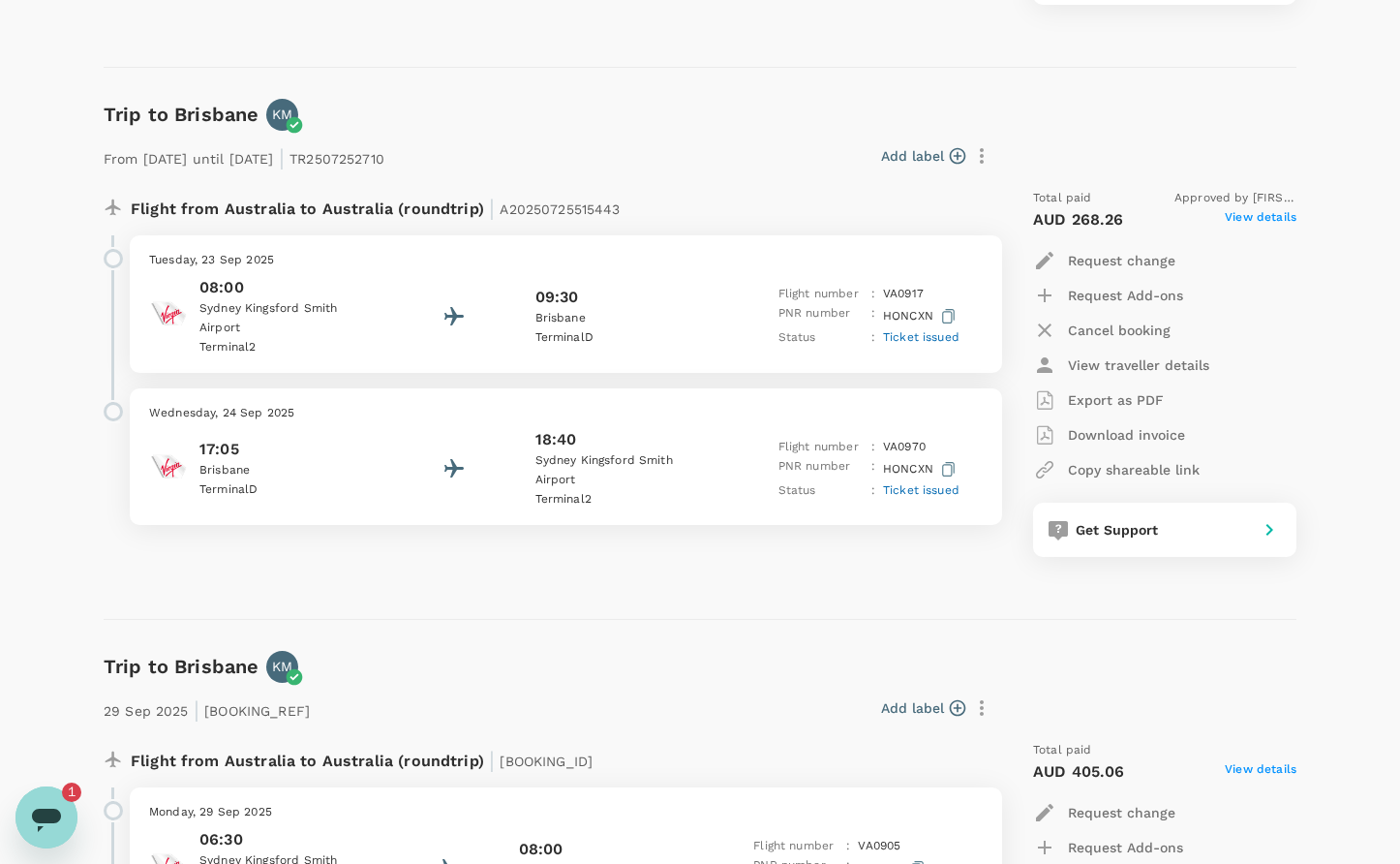click at bounding box center [46, 818] 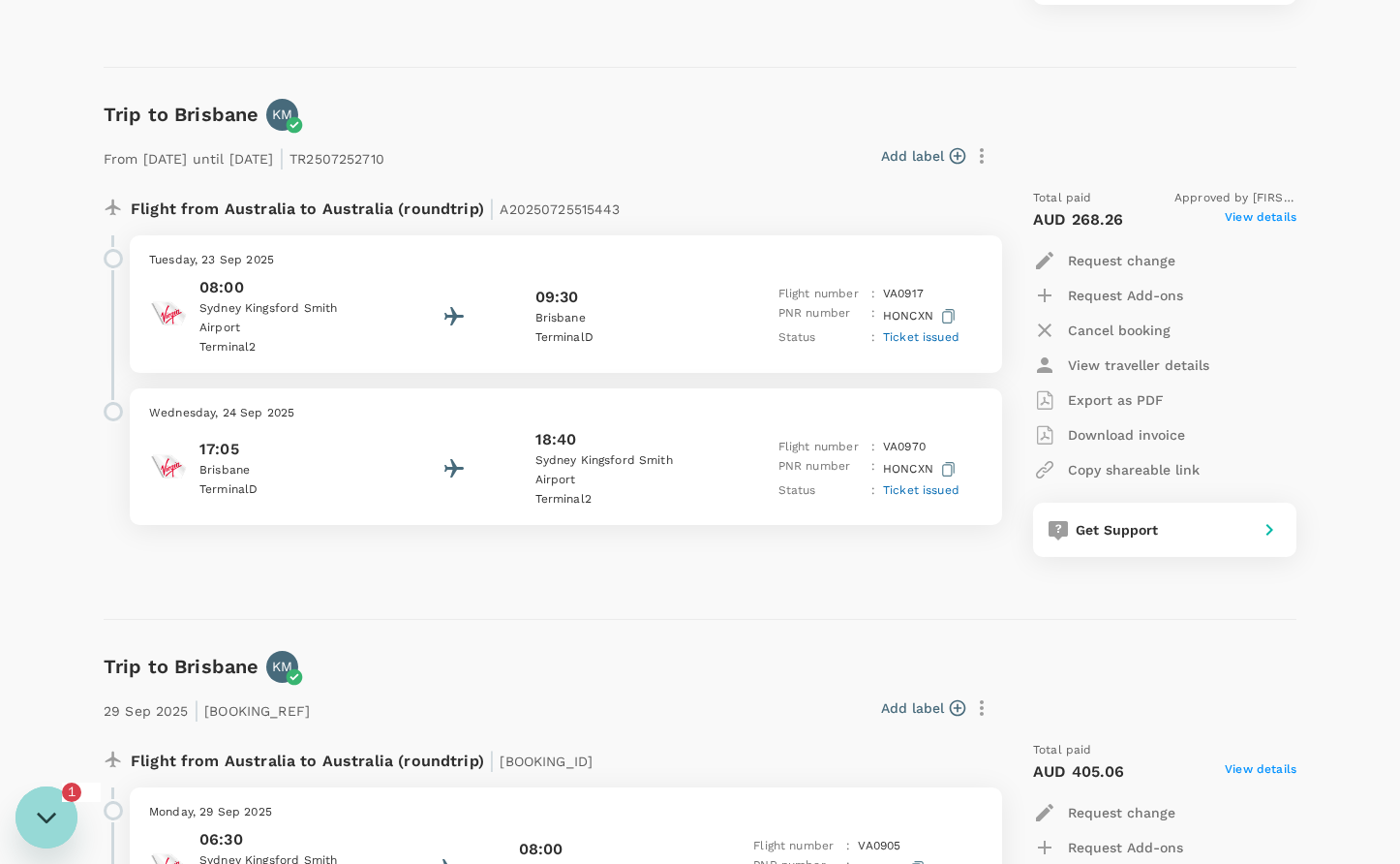 scroll, scrollTop: 0, scrollLeft: 0, axis: both 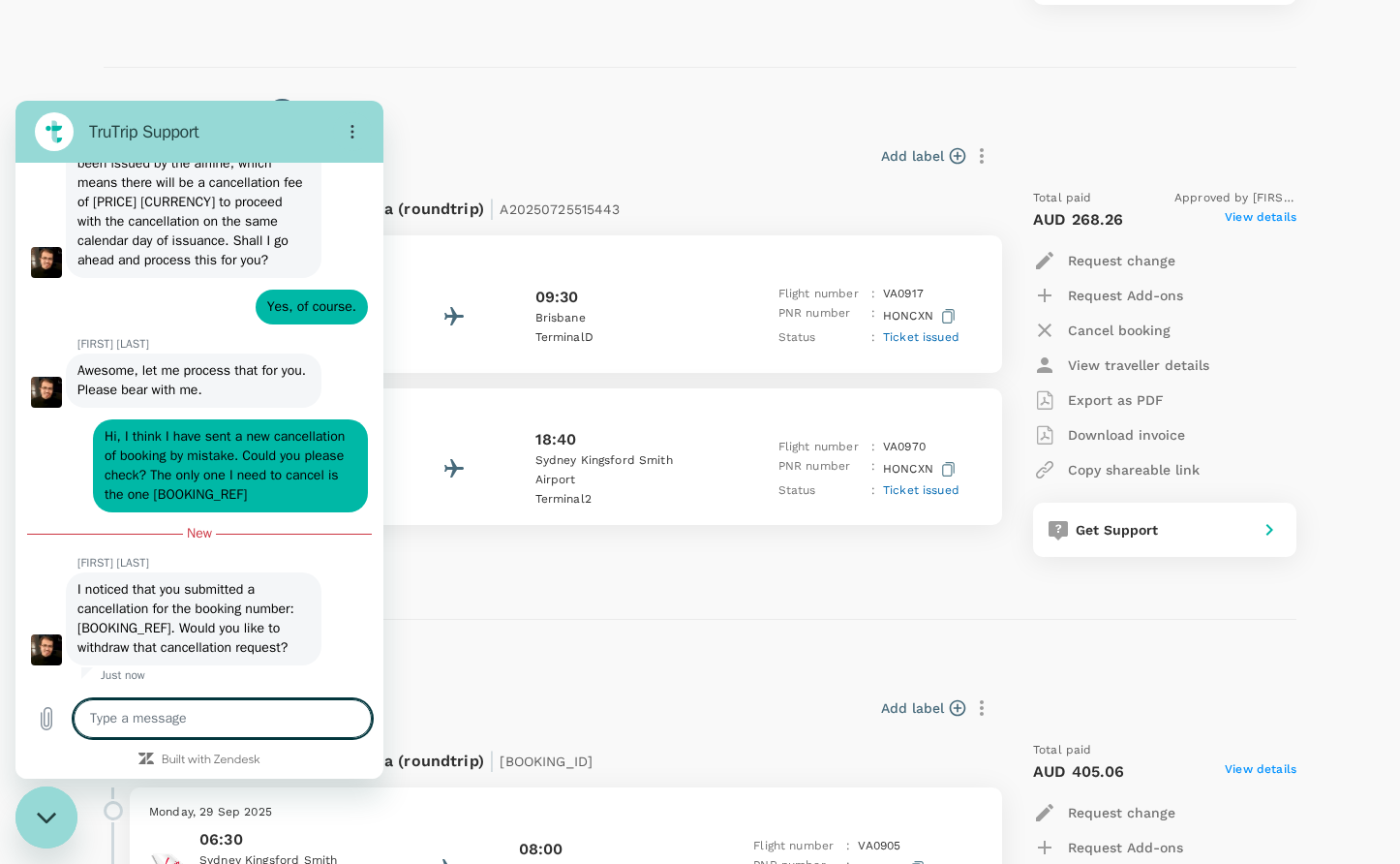 click at bounding box center (223, 719) 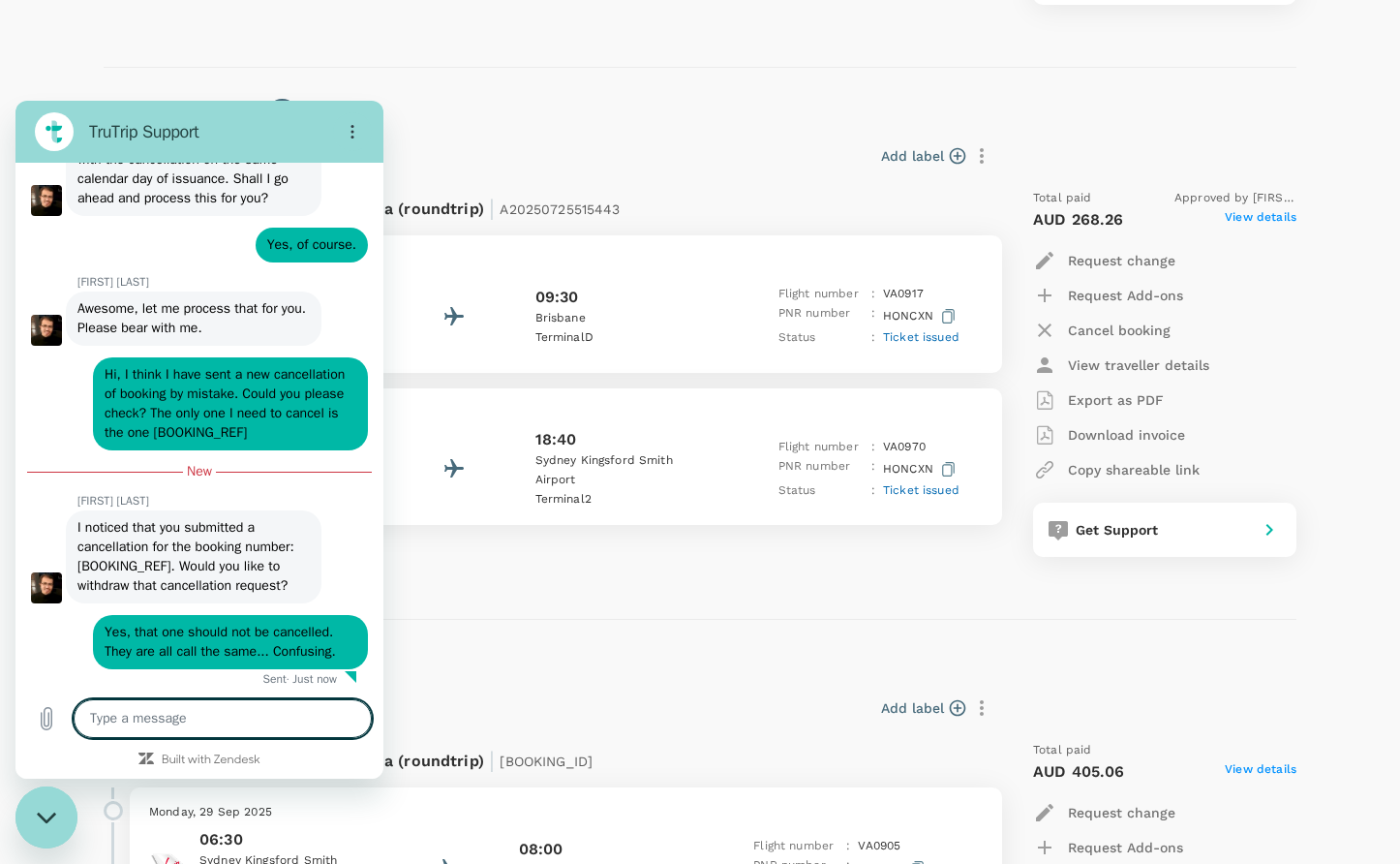 scroll, scrollTop: 9648, scrollLeft: 0, axis: vertical 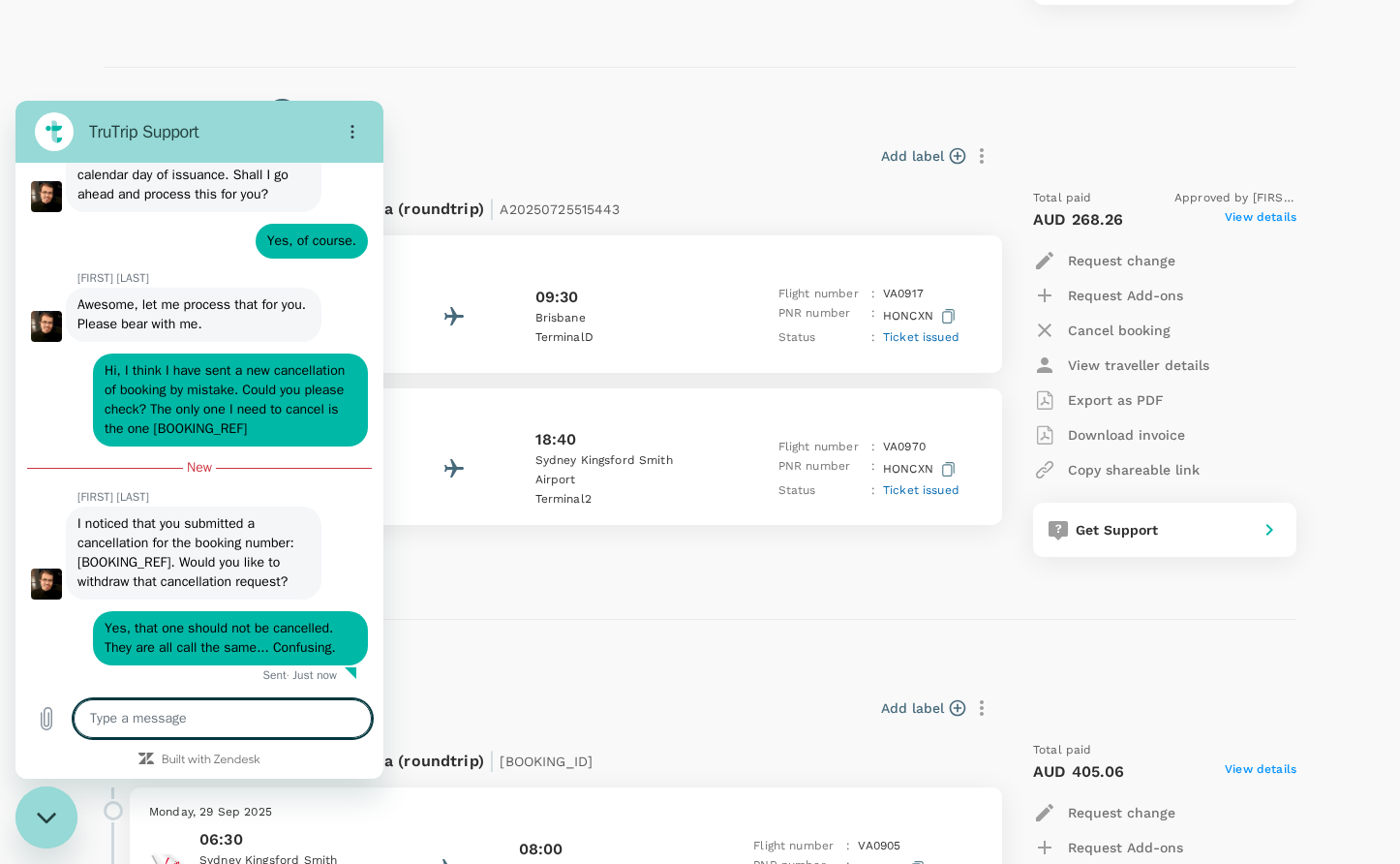 click on "Hi, I think I have sent a new cancellation of booking by mistake. Could you please check? The only one I need to cancel is the one [BOOKING_REF]" at bounding box center [227, 399] 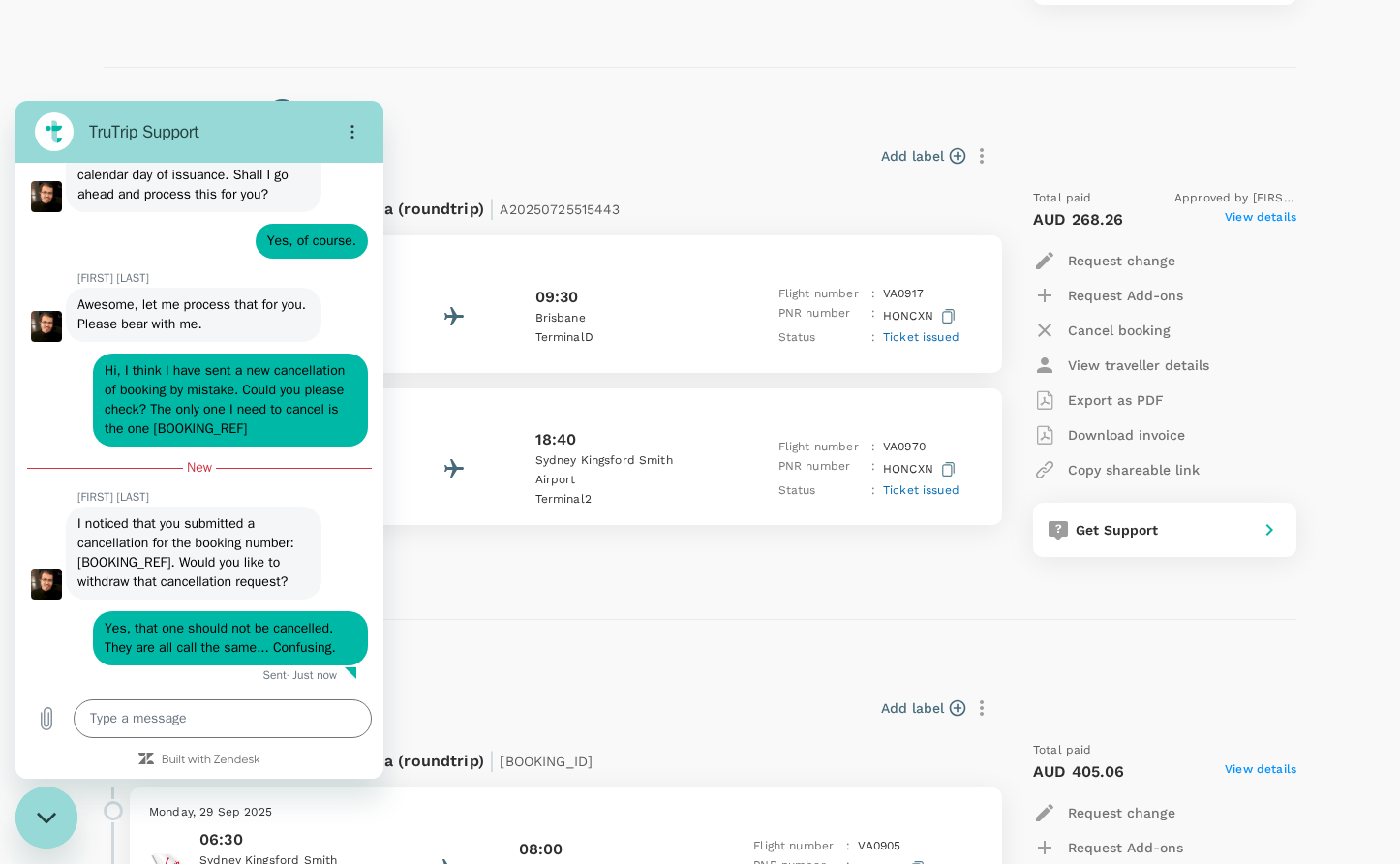 click on "Hi, I think I have sent a new cancellation of booking by mistake. Could you please check? The only one I need to cancel is the one [BOOKING_REF]" at bounding box center [227, 399] 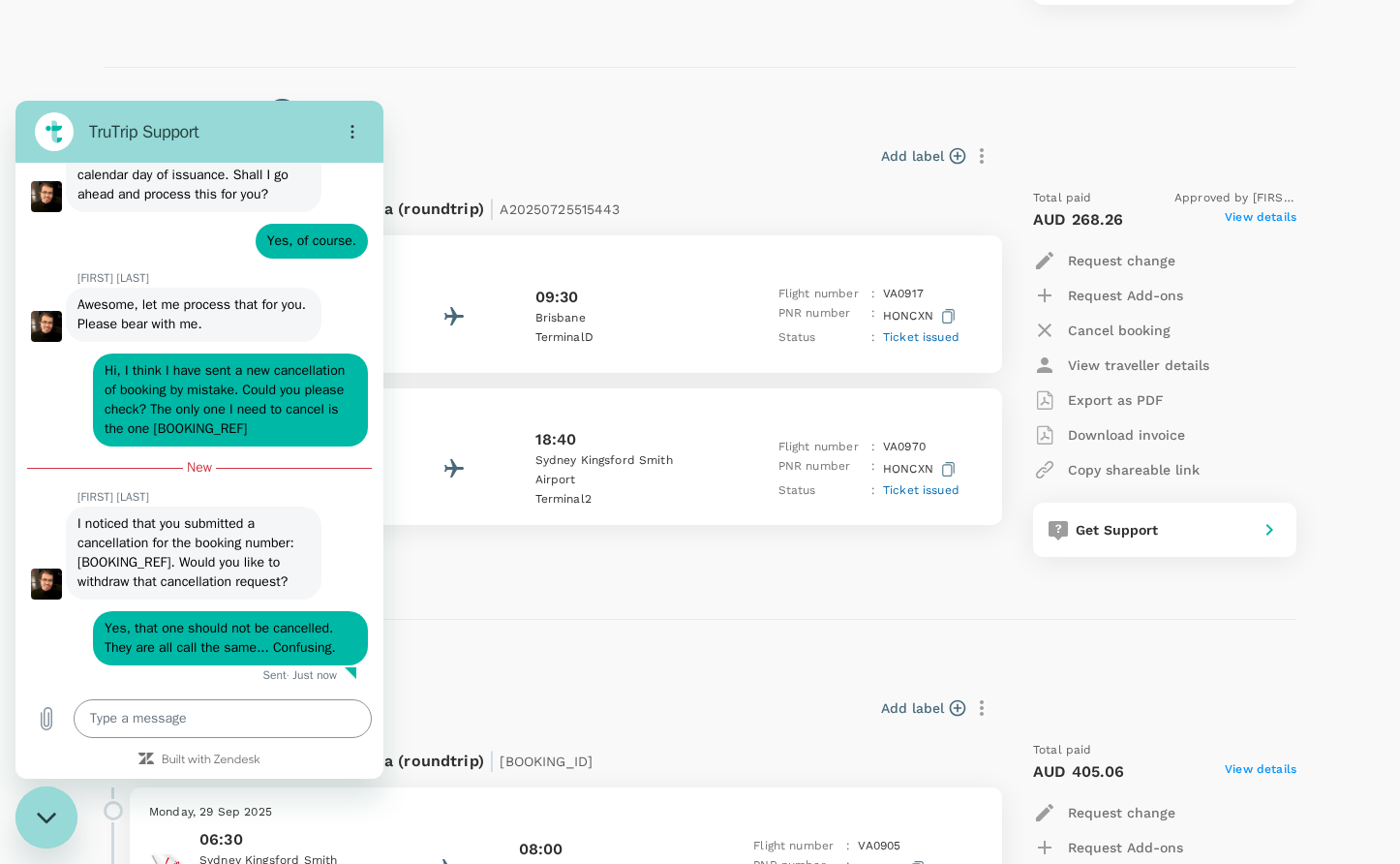 click at bounding box center (223, 719) 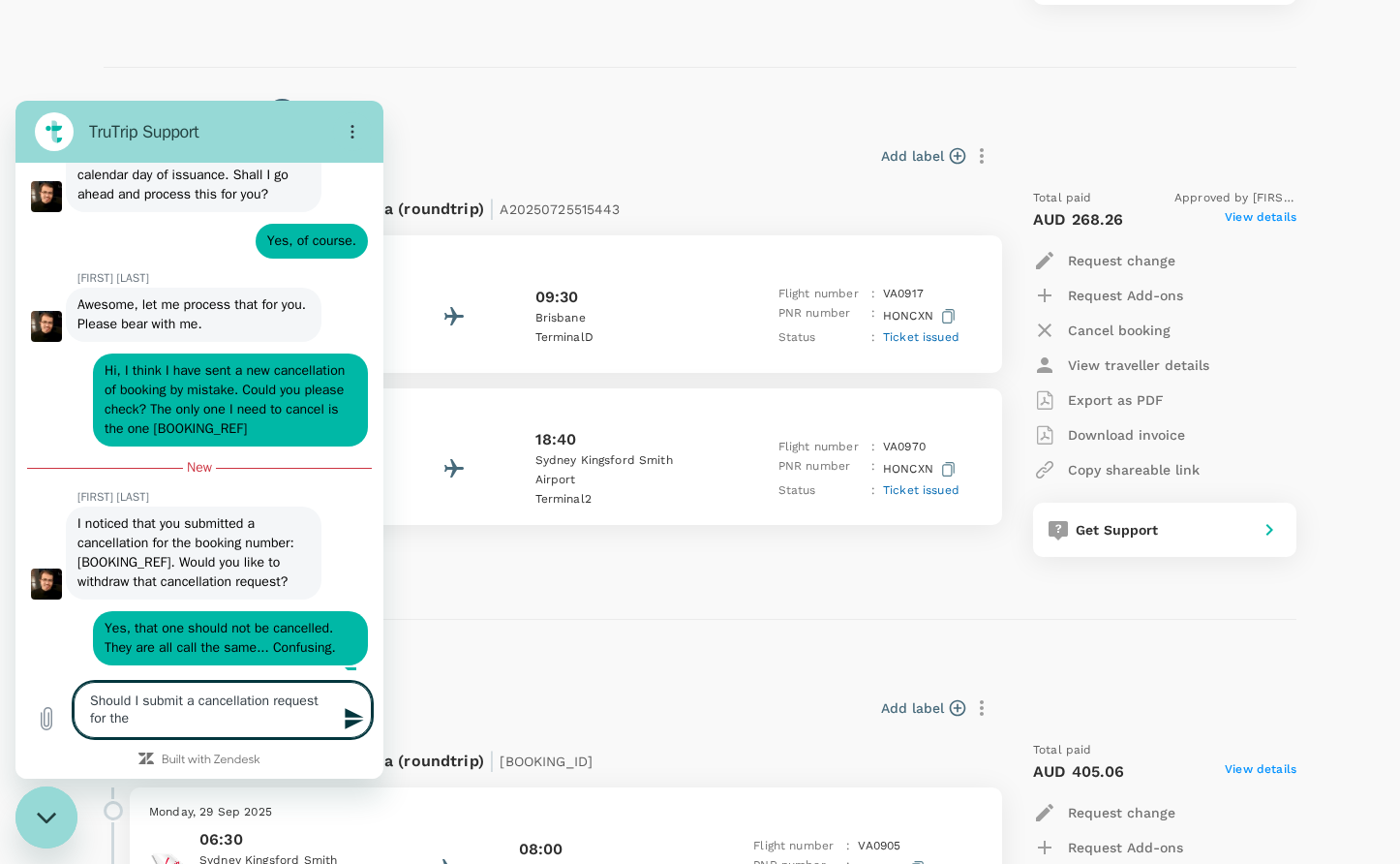 click on "Hi, I think I have sent a new cancellation of booking by mistake. Could you please check? The only one I need to cancel is the one [BOOKING_REF]" at bounding box center (227, 399) 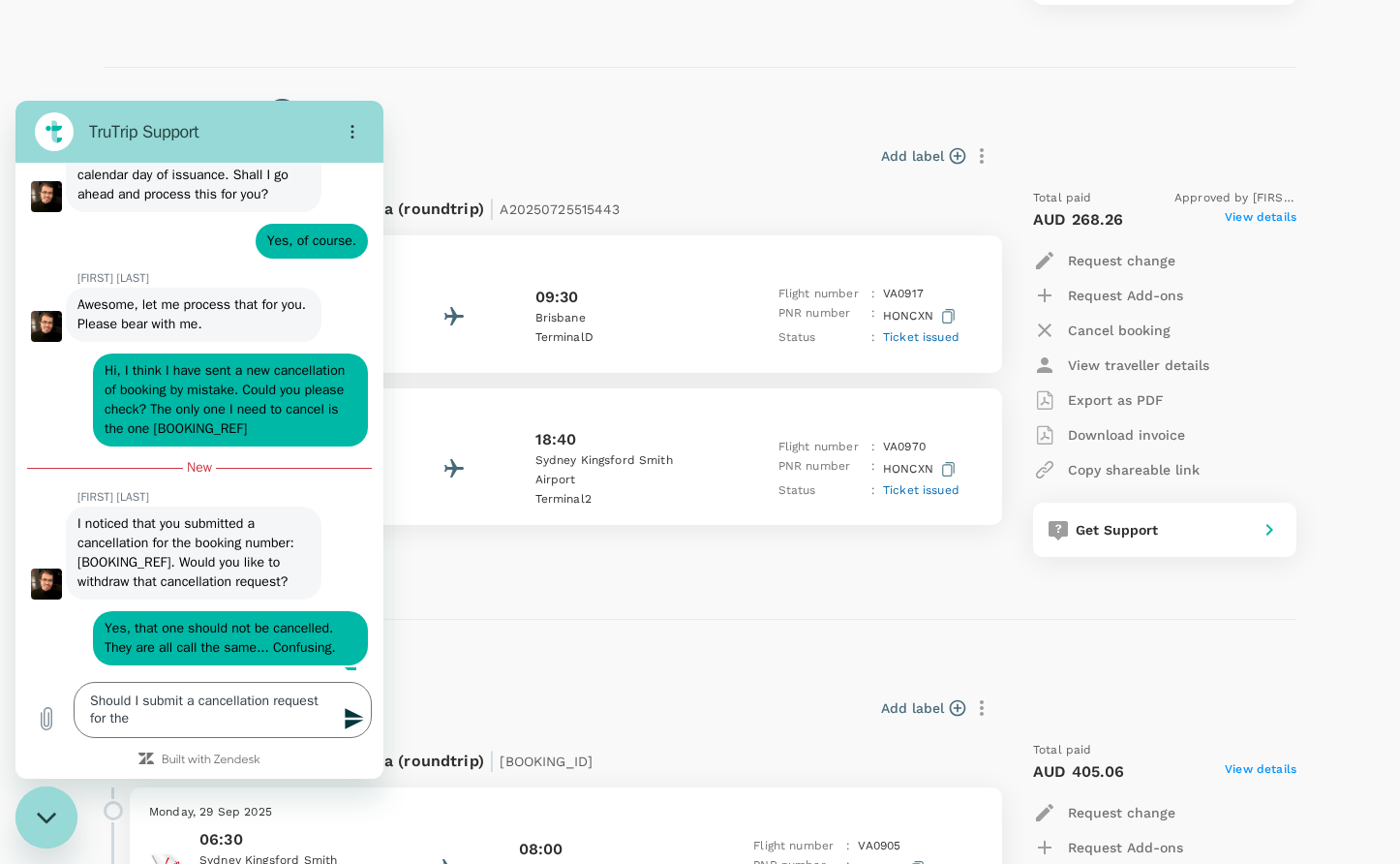 click on "Hi, I think I have sent a new cancellation of booking by mistake. Could you please check? The only one I need to cancel is the one [BOOKING_REF]" at bounding box center (227, 399) 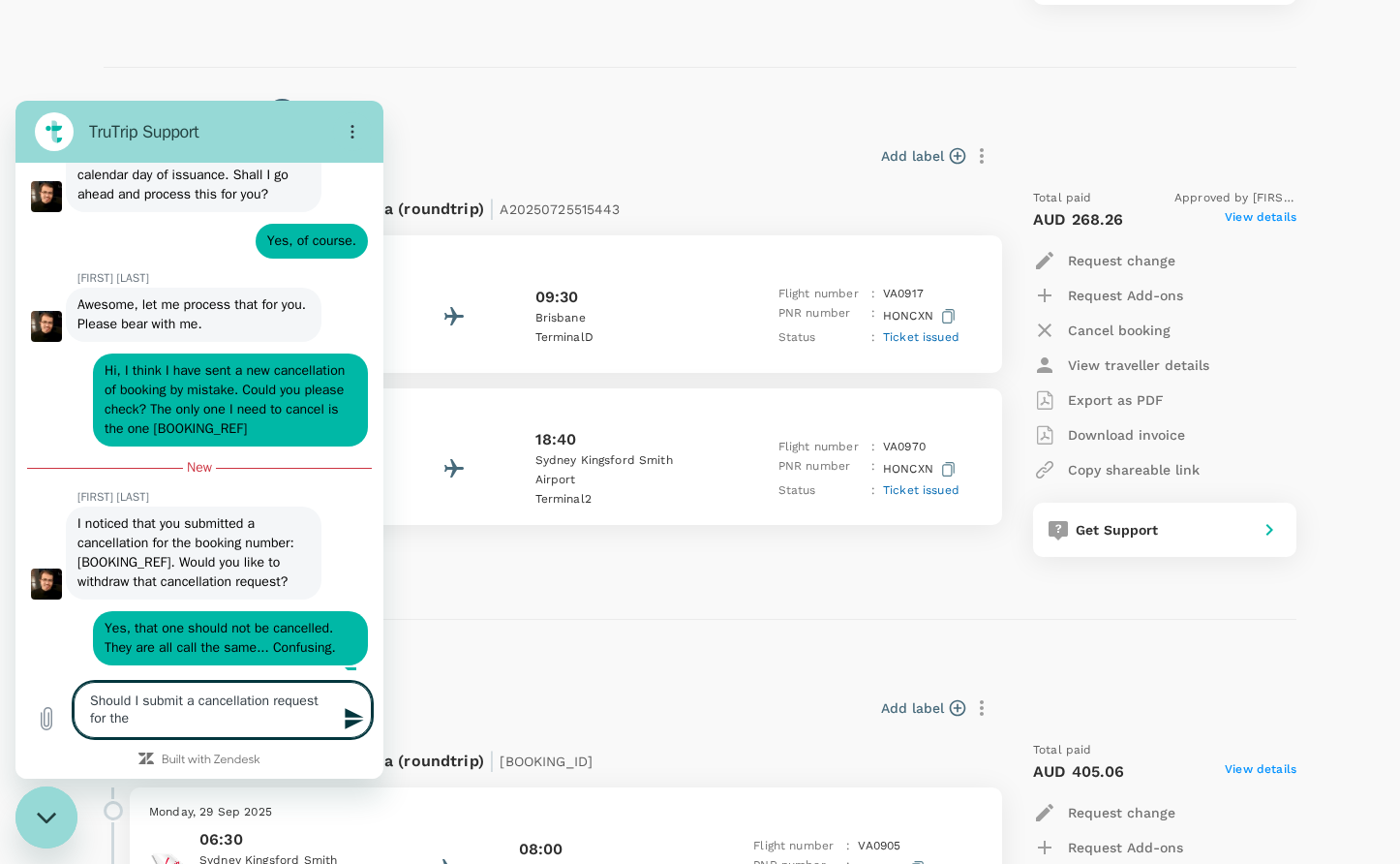 click on "Should I submit a cancellation request for the" at bounding box center [223, 710] 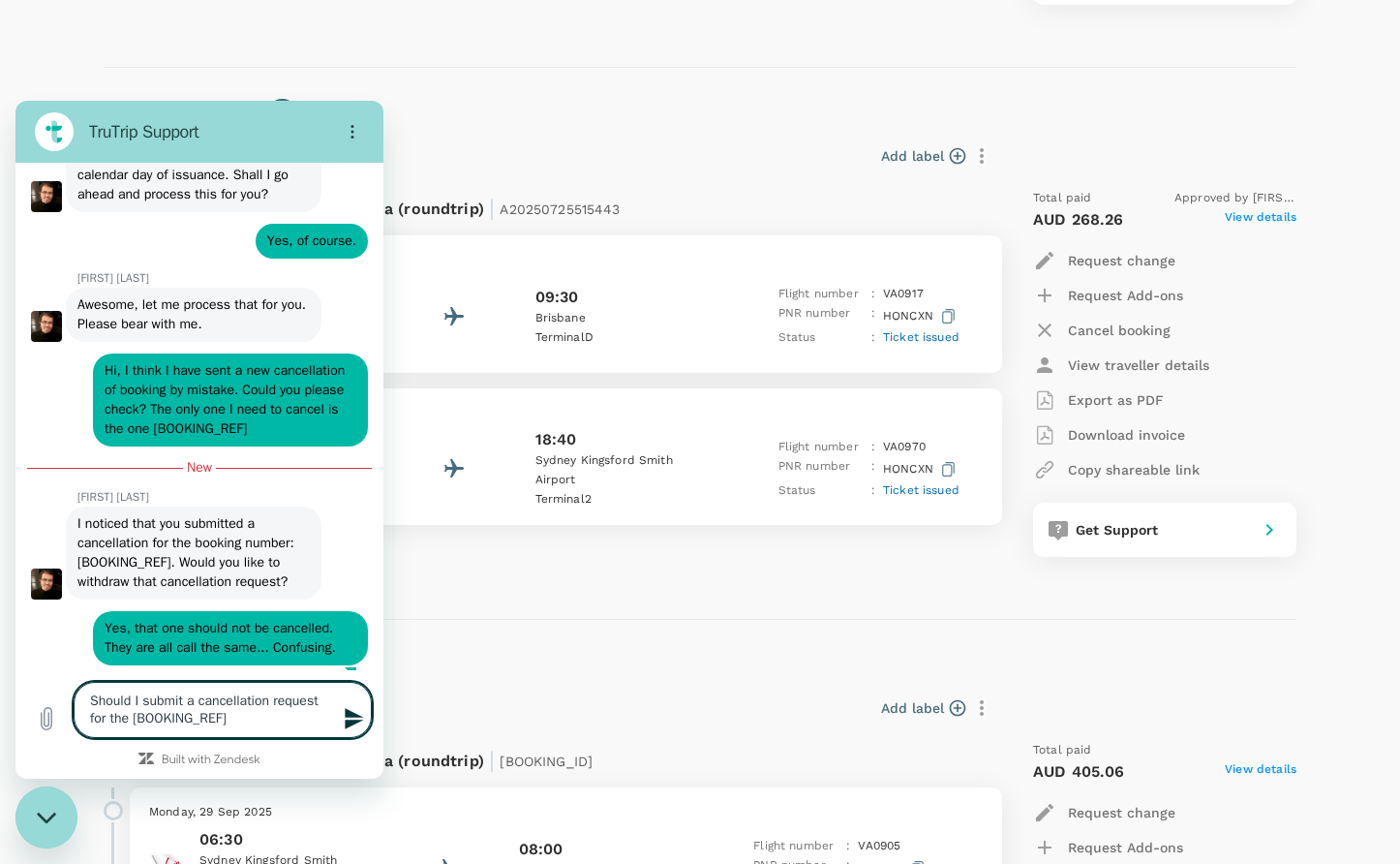 drag, startPoint x: 137, startPoint y: 719, endPoint x: 174, endPoint y: 705, distance: 39.5601 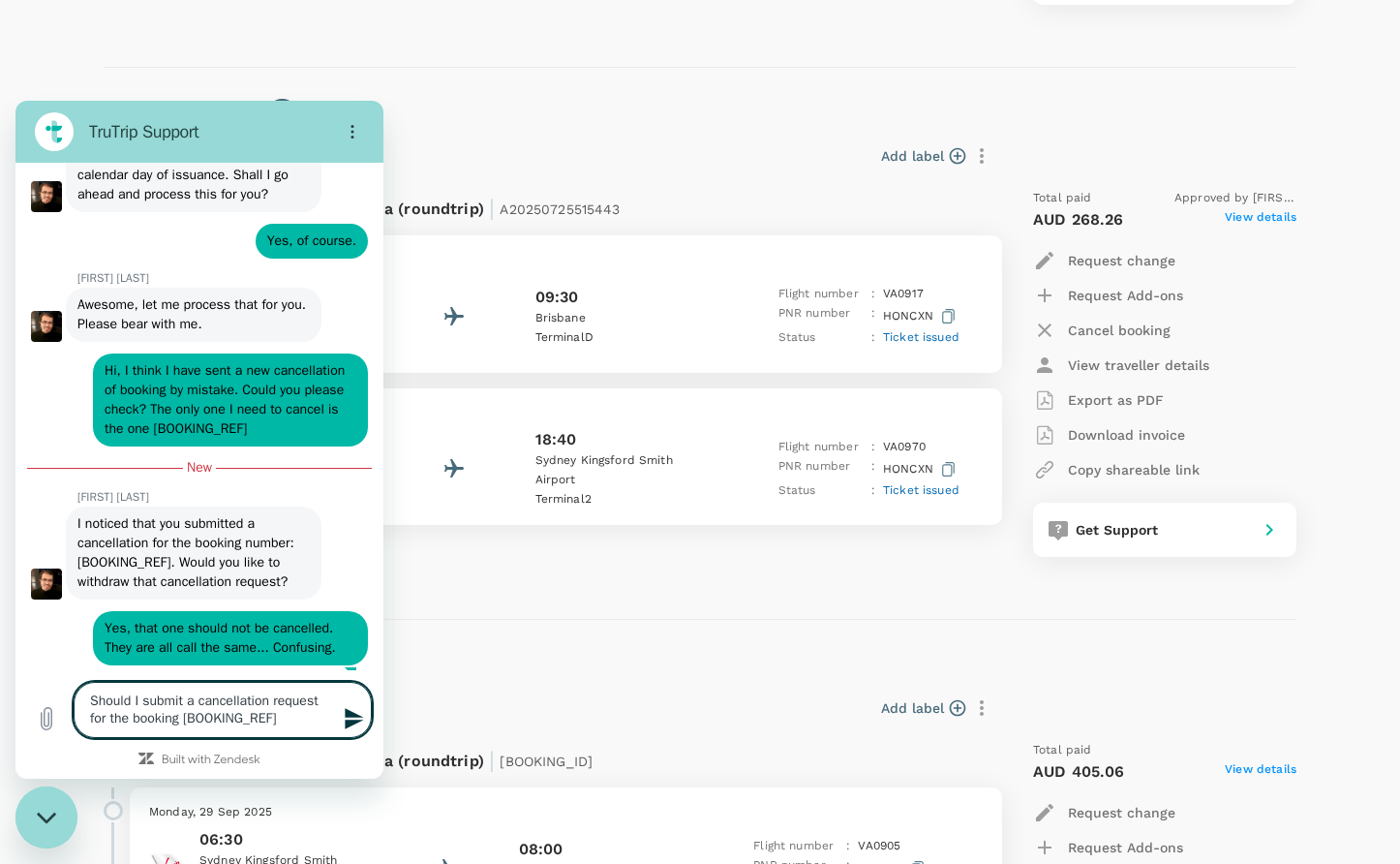 scroll, scrollTop: 1136, scrollLeft: 0, axis: vertical 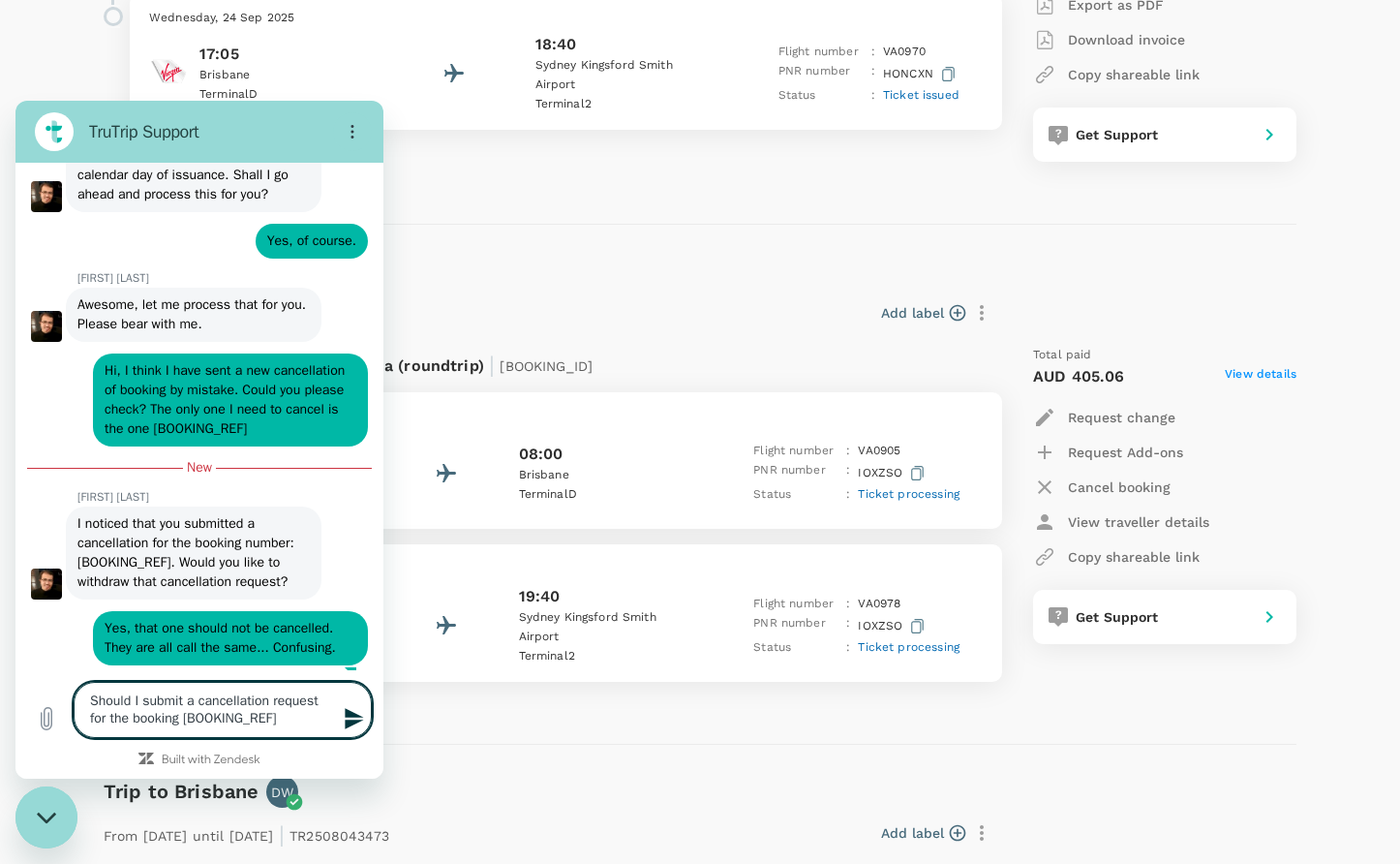 click 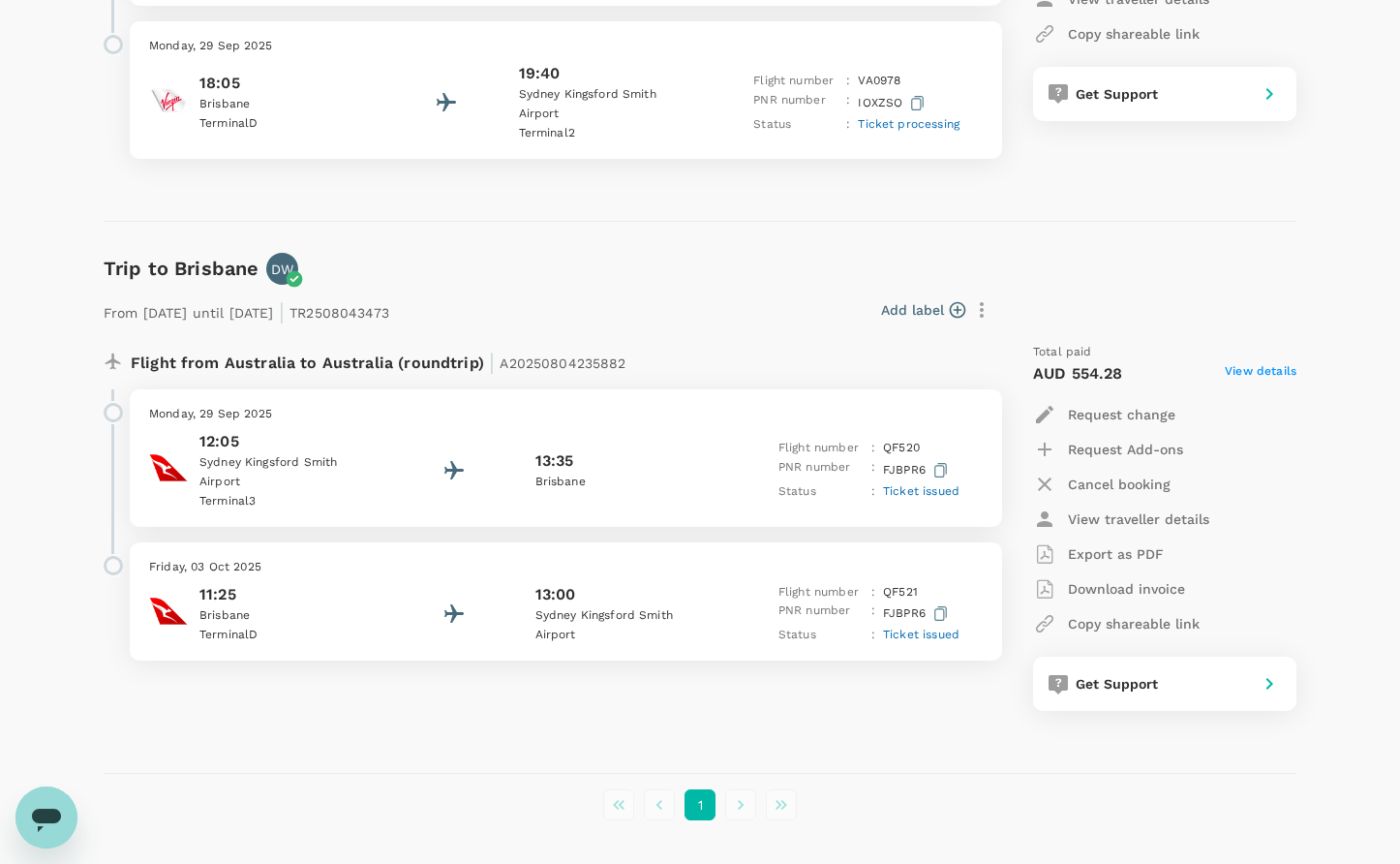 scroll, scrollTop: 1597, scrollLeft: 0, axis: vertical 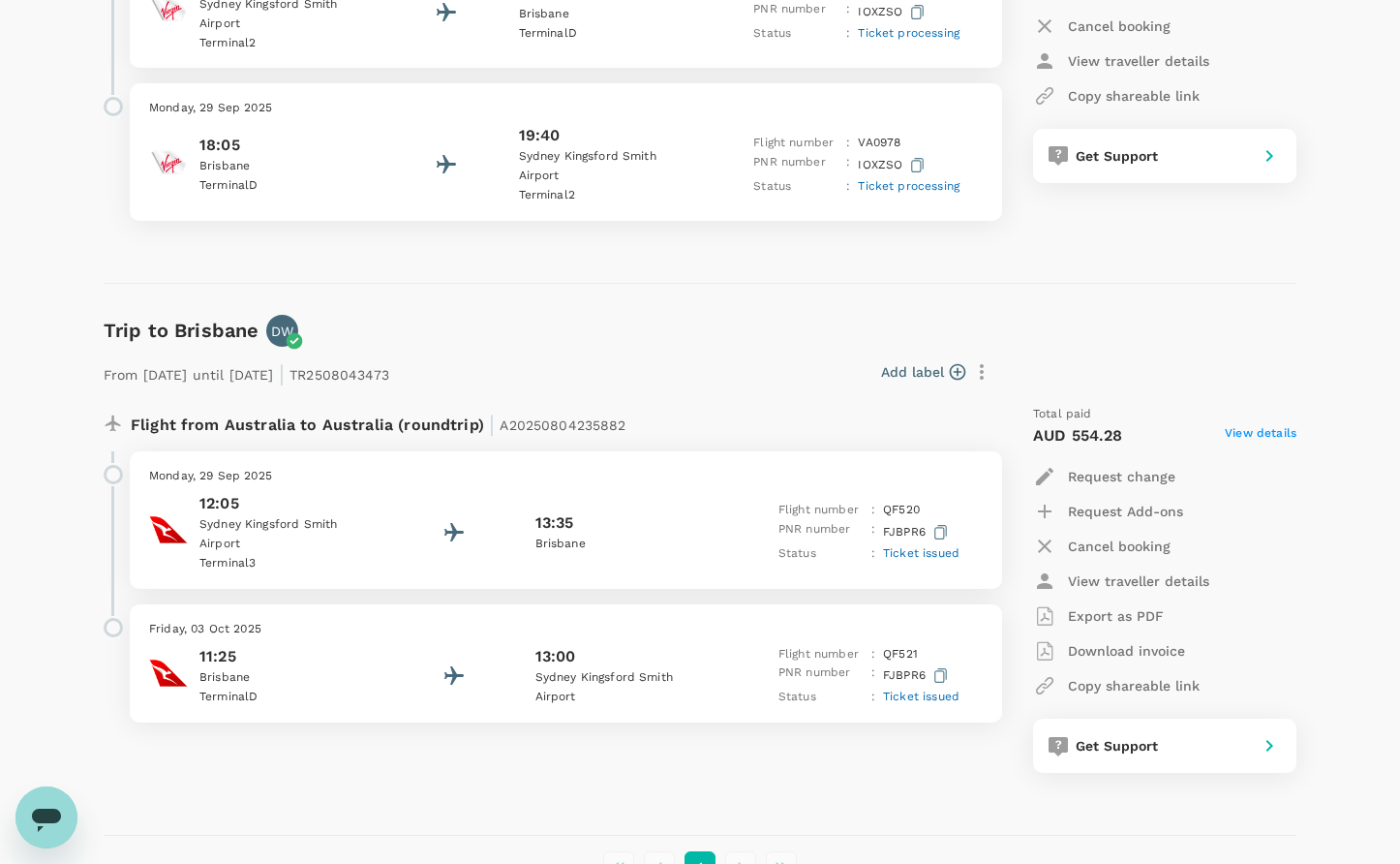 click on "Add label" at bounding box center (693, 368) 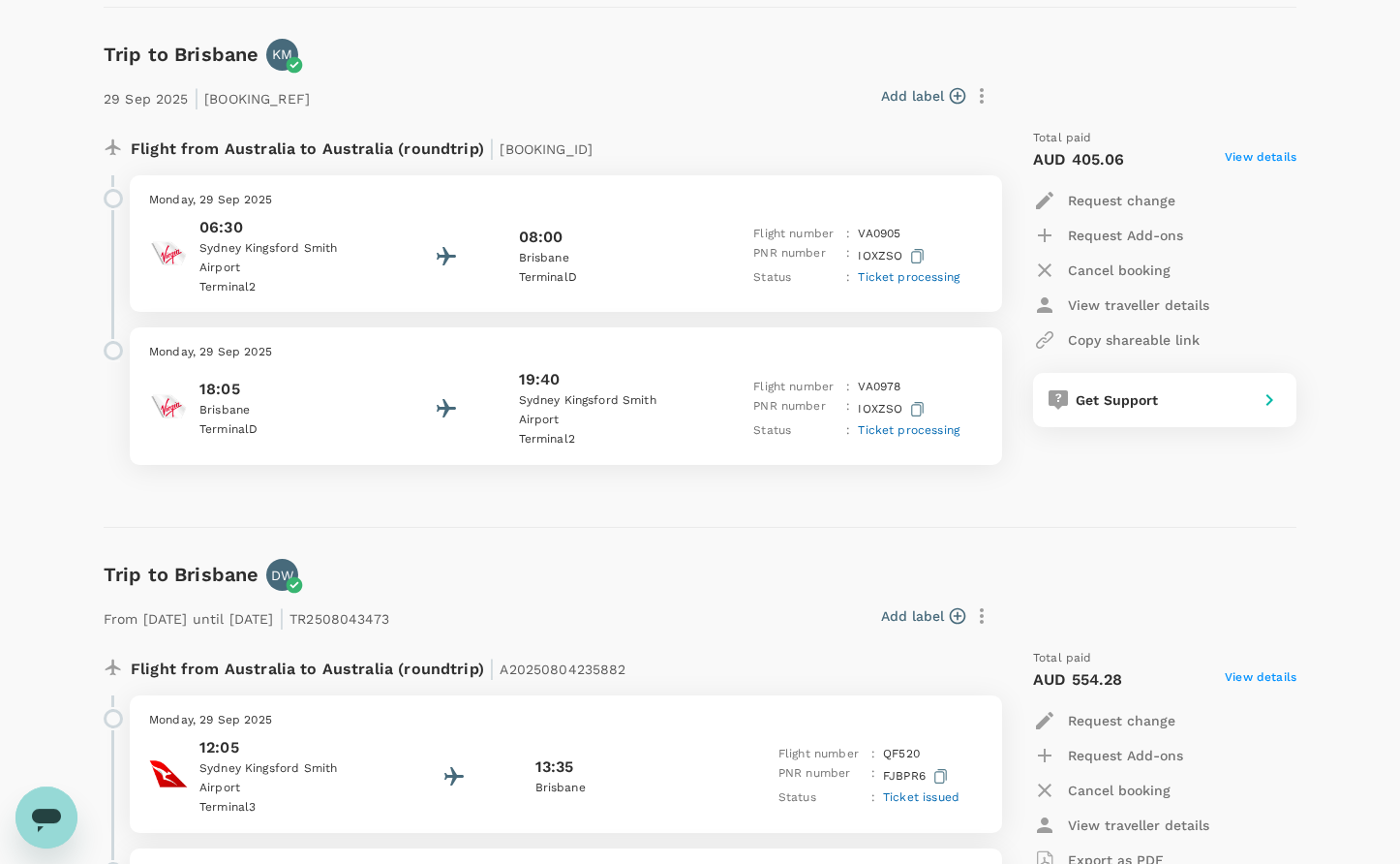 scroll, scrollTop: 1268, scrollLeft: 0, axis: vertical 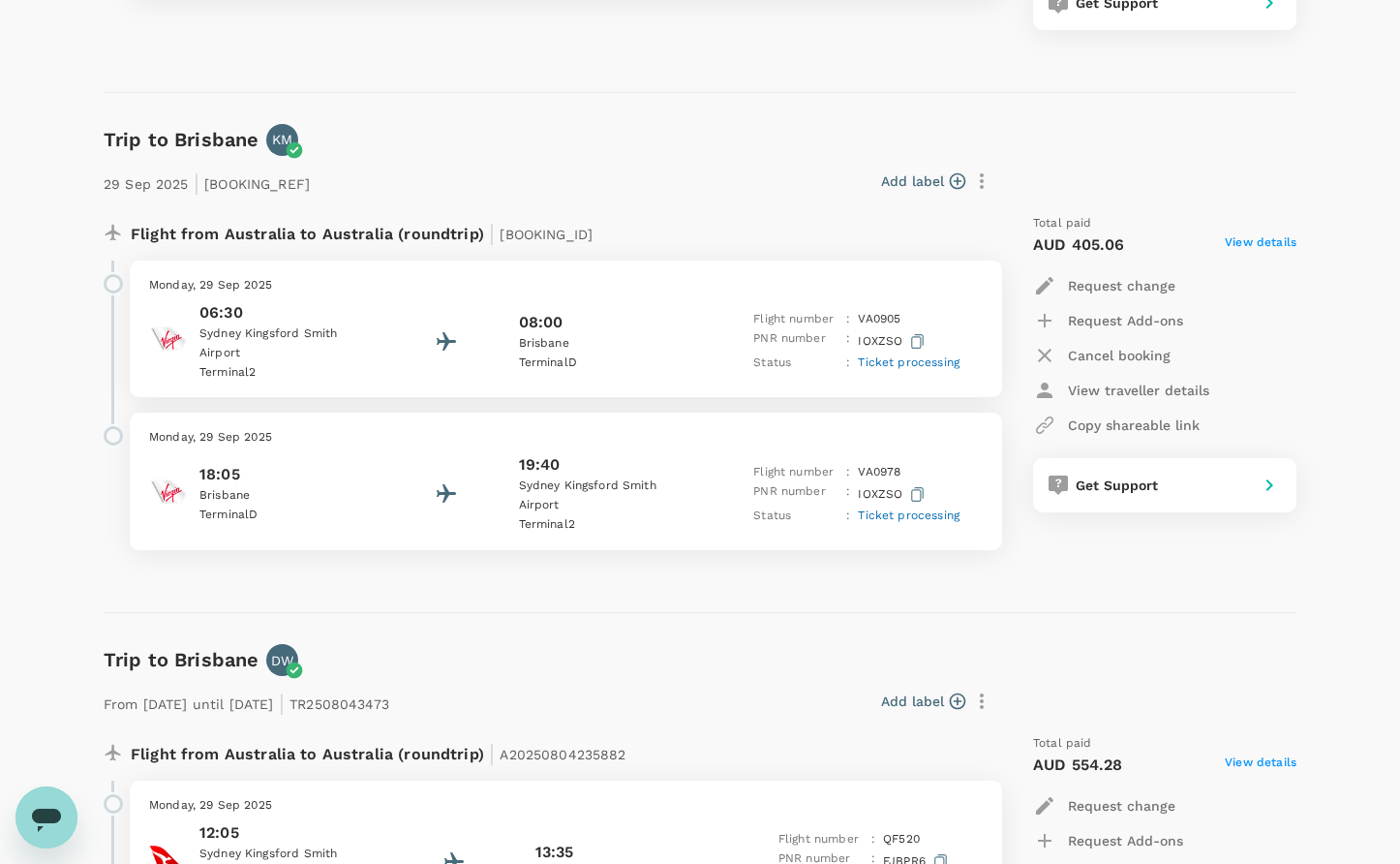 click 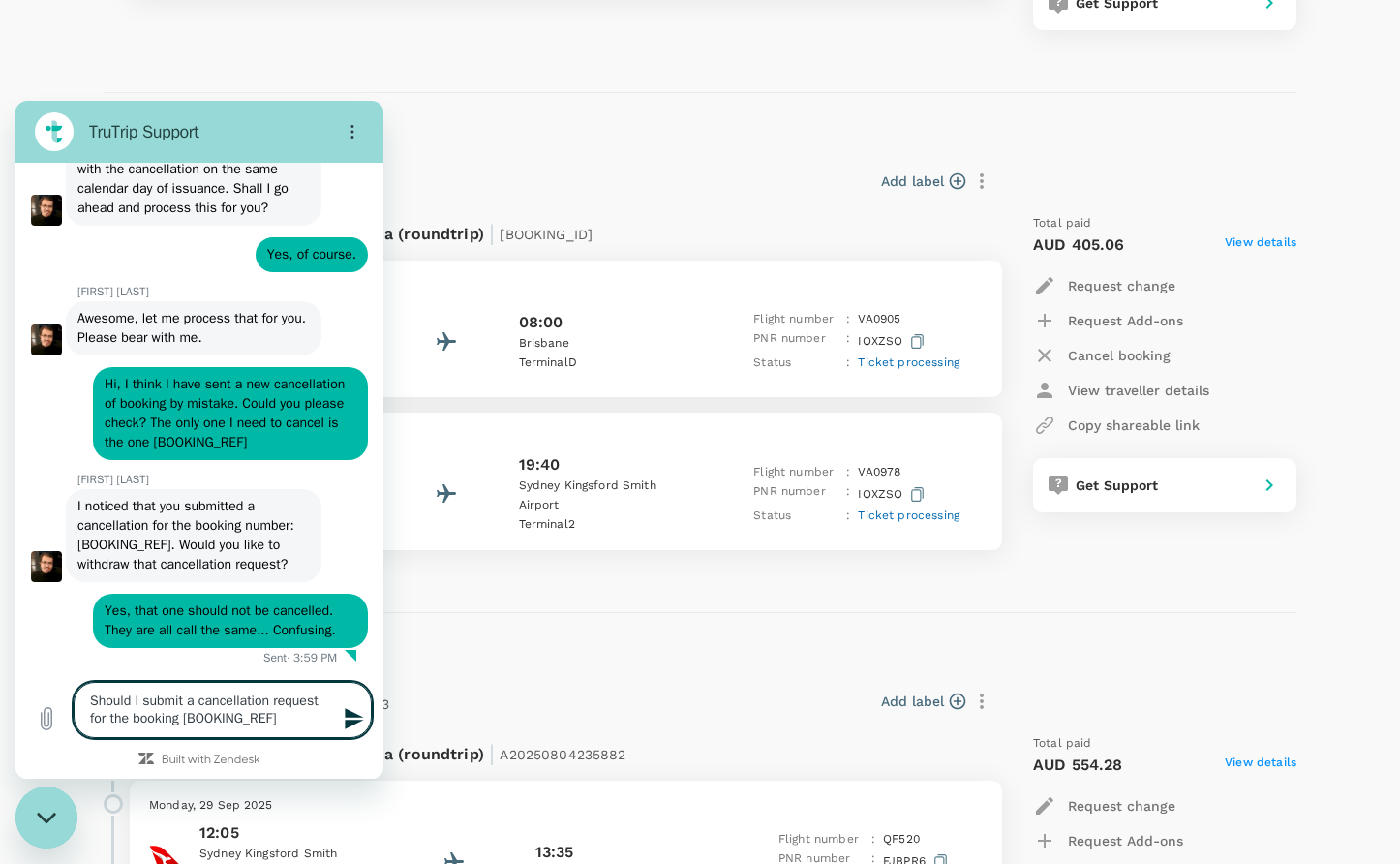 scroll, scrollTop: 0, scrollLeft: 0, axis: both 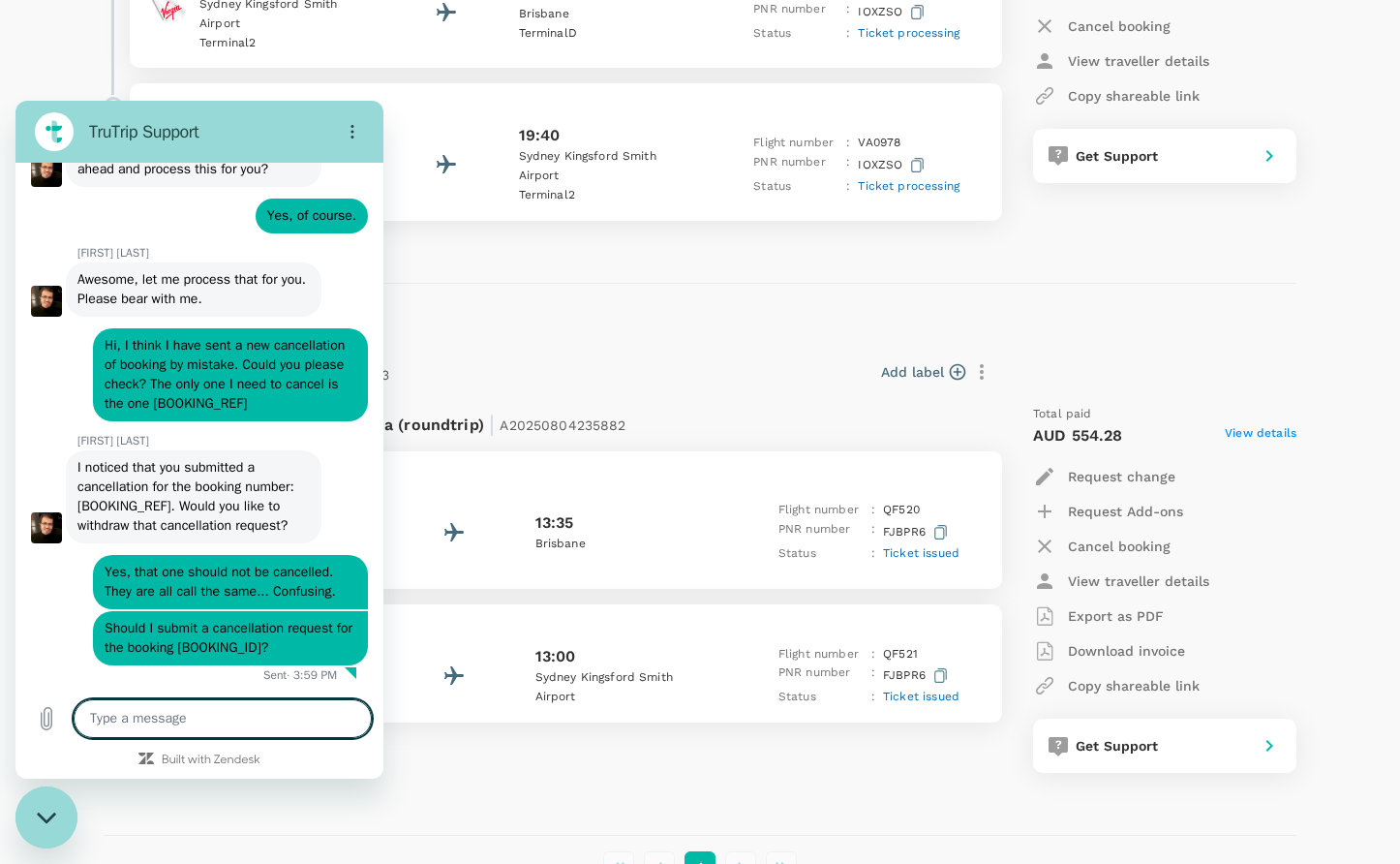 click at bounding box center (46, 818) 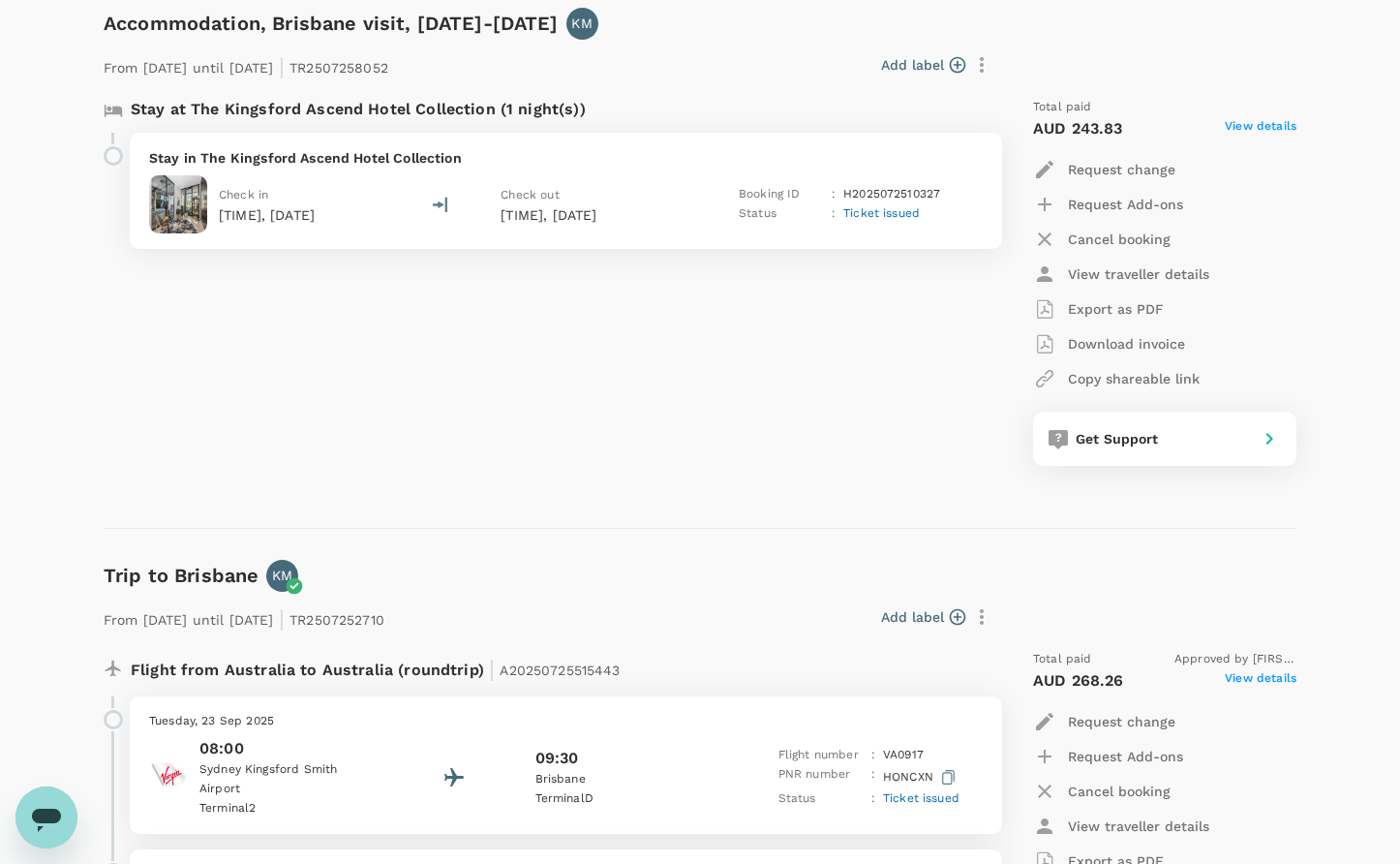 scroll, scrollTop: 0, scrollLeft: 0, axis: both 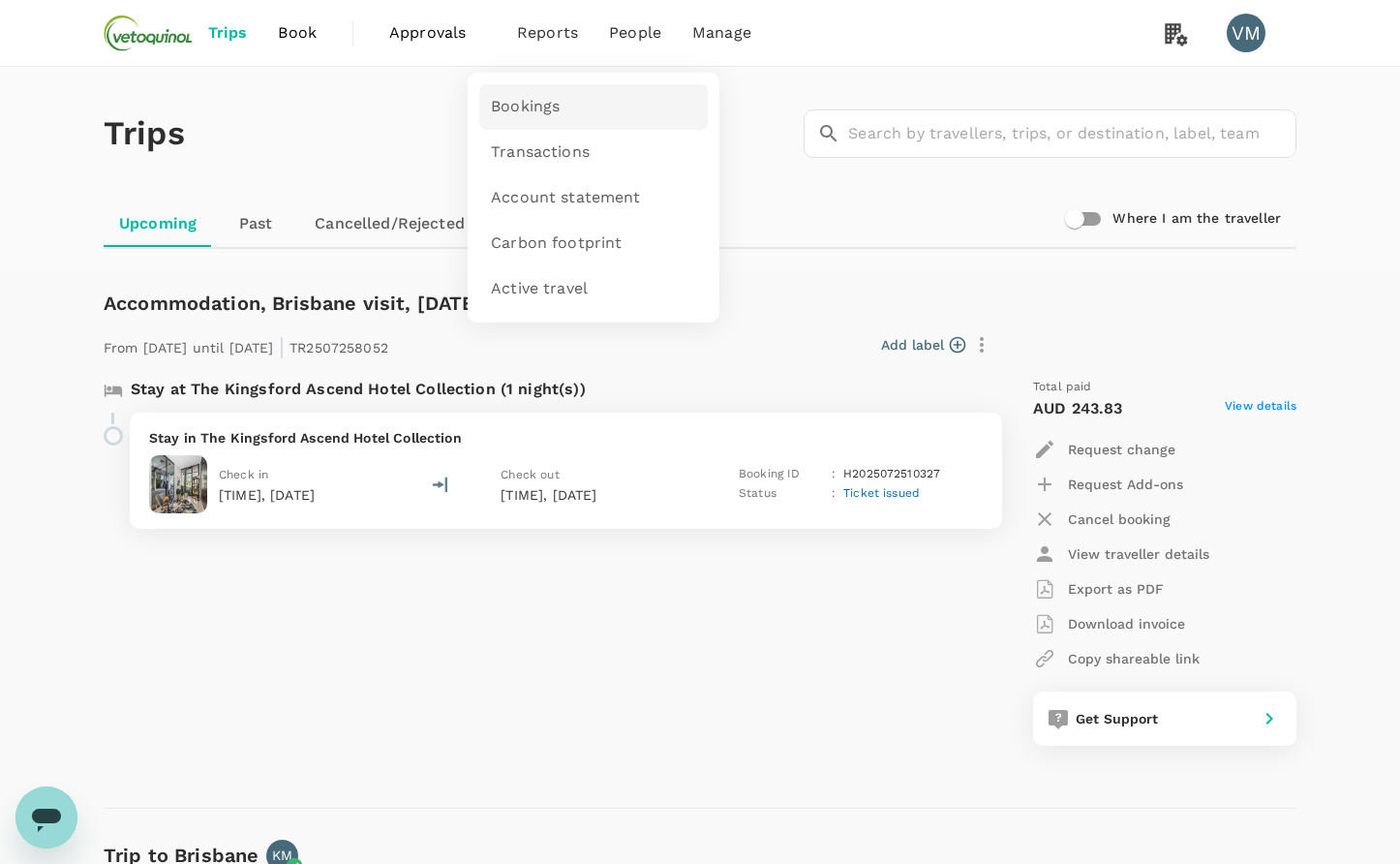 click on "Bookings" at bounding box center (525, 107) 